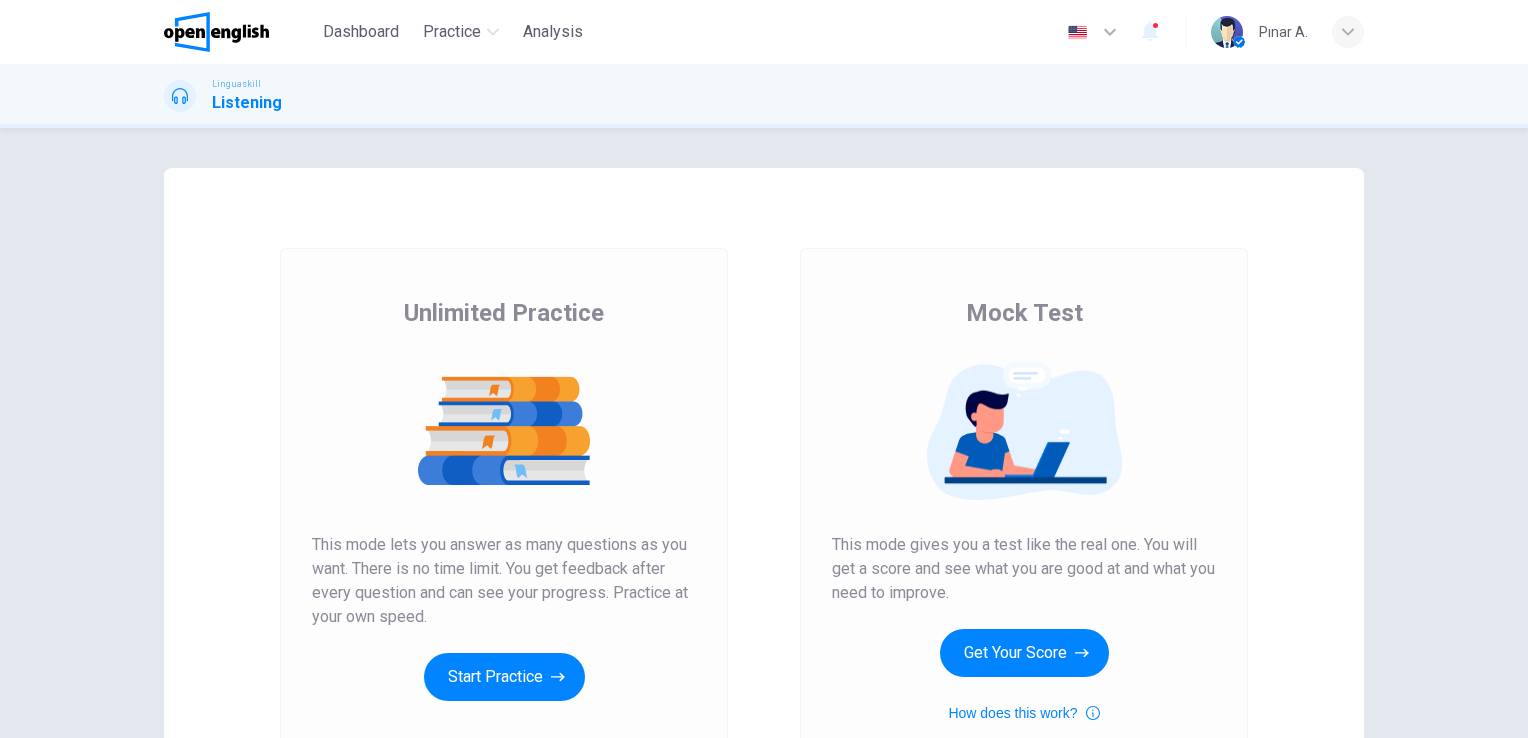 scroll, scrollTop: 0, scrollLeft: 0, axis: both 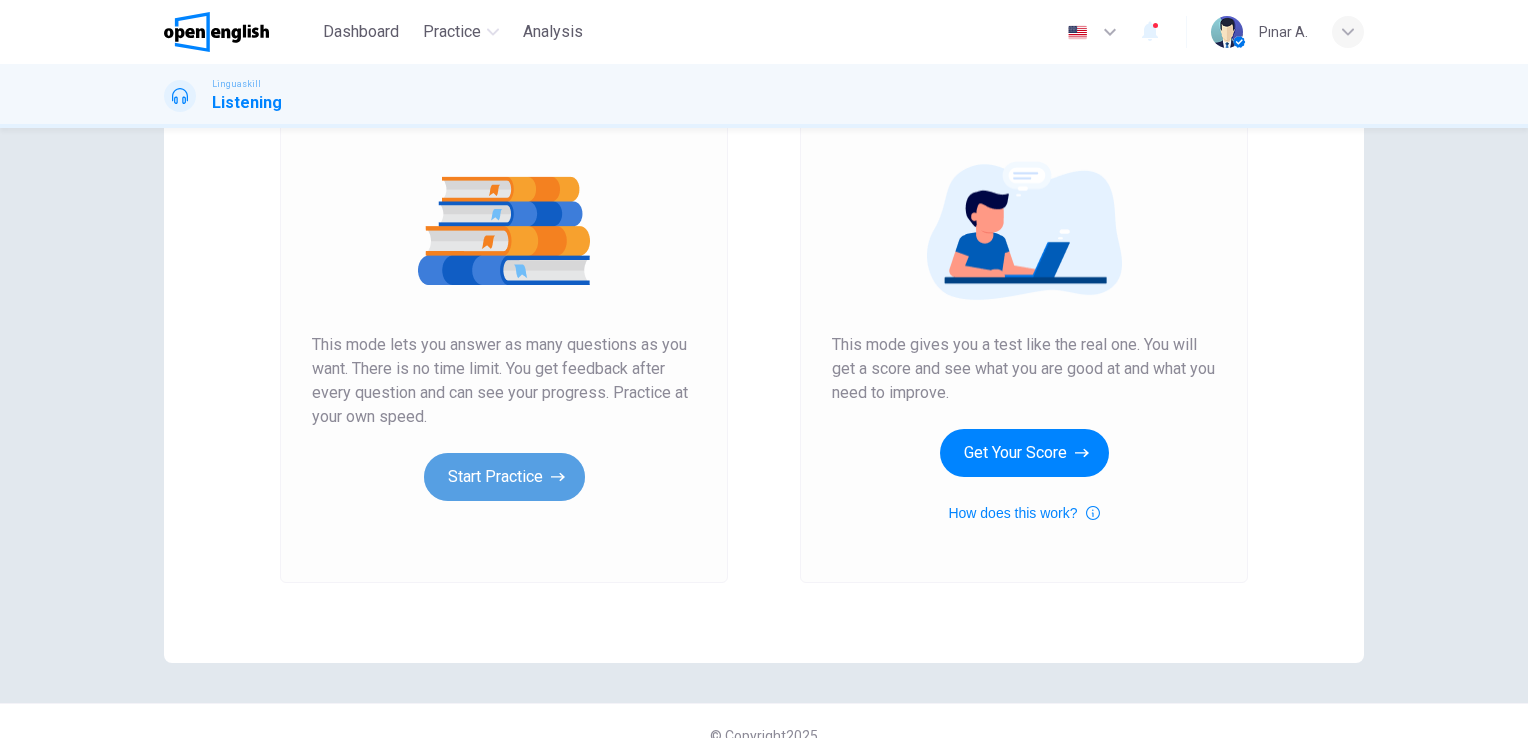 click on "Start Practice" at bounding box center [504, 477] 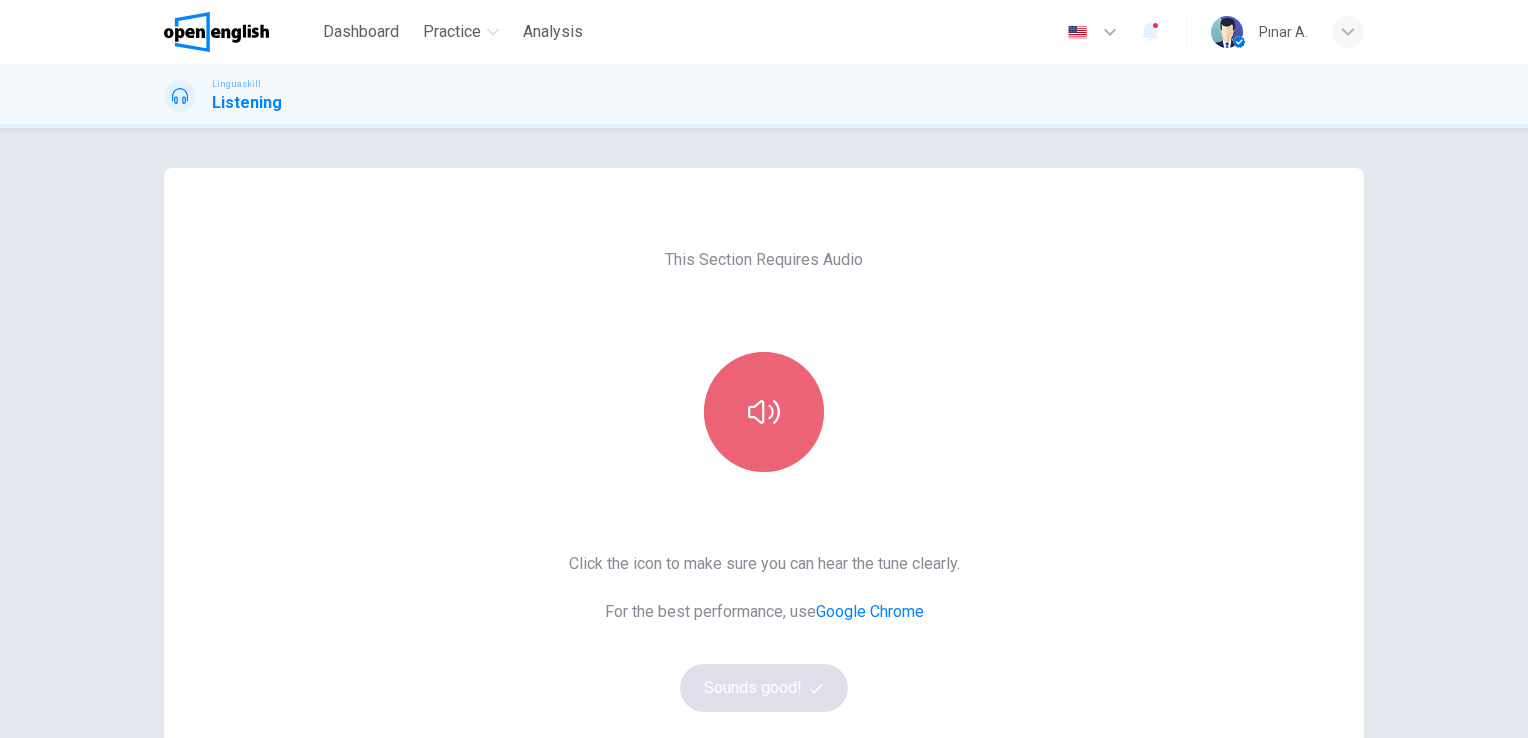 click at bounding box center [764, 412] 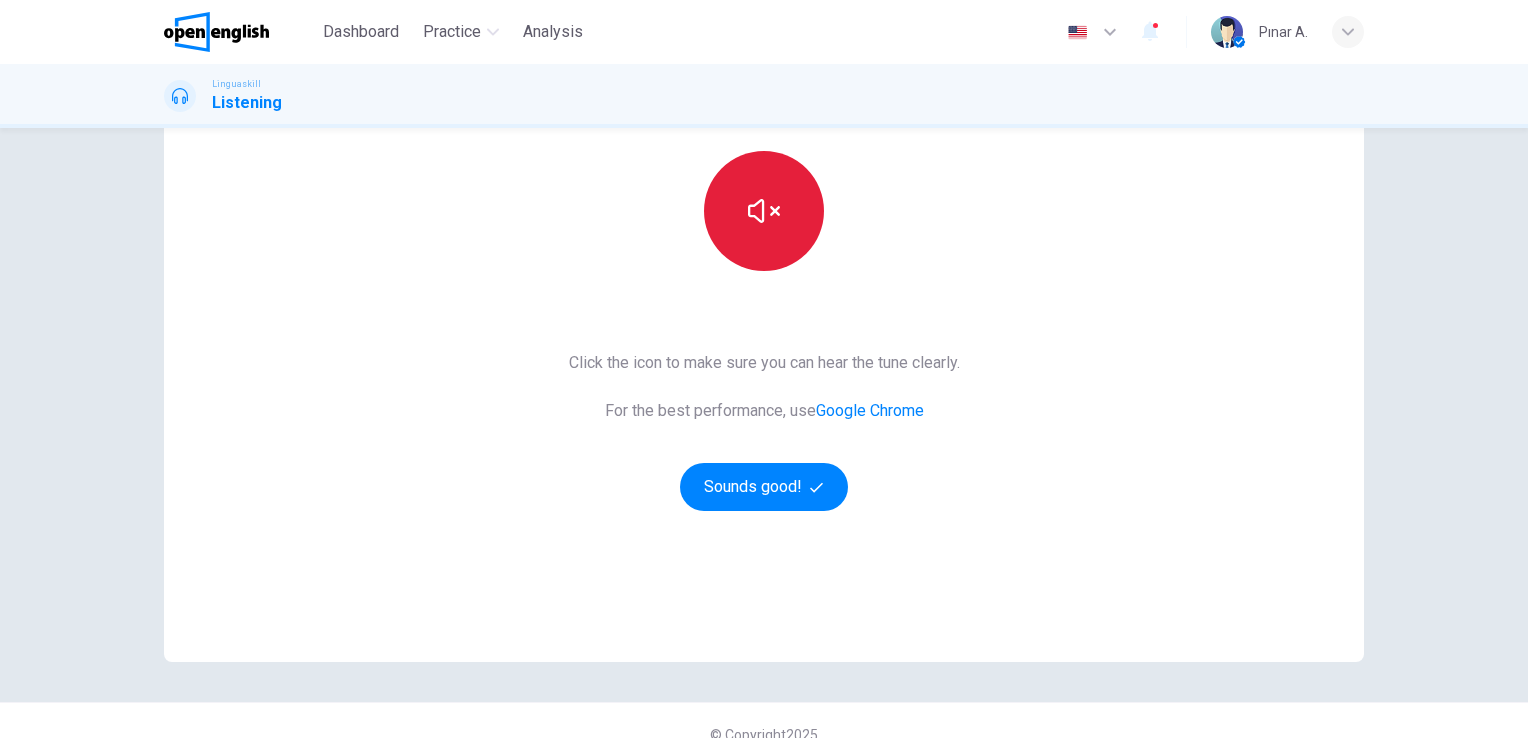 scroll, scrollTop: 228, scrollLeft: 0, axis: vertical 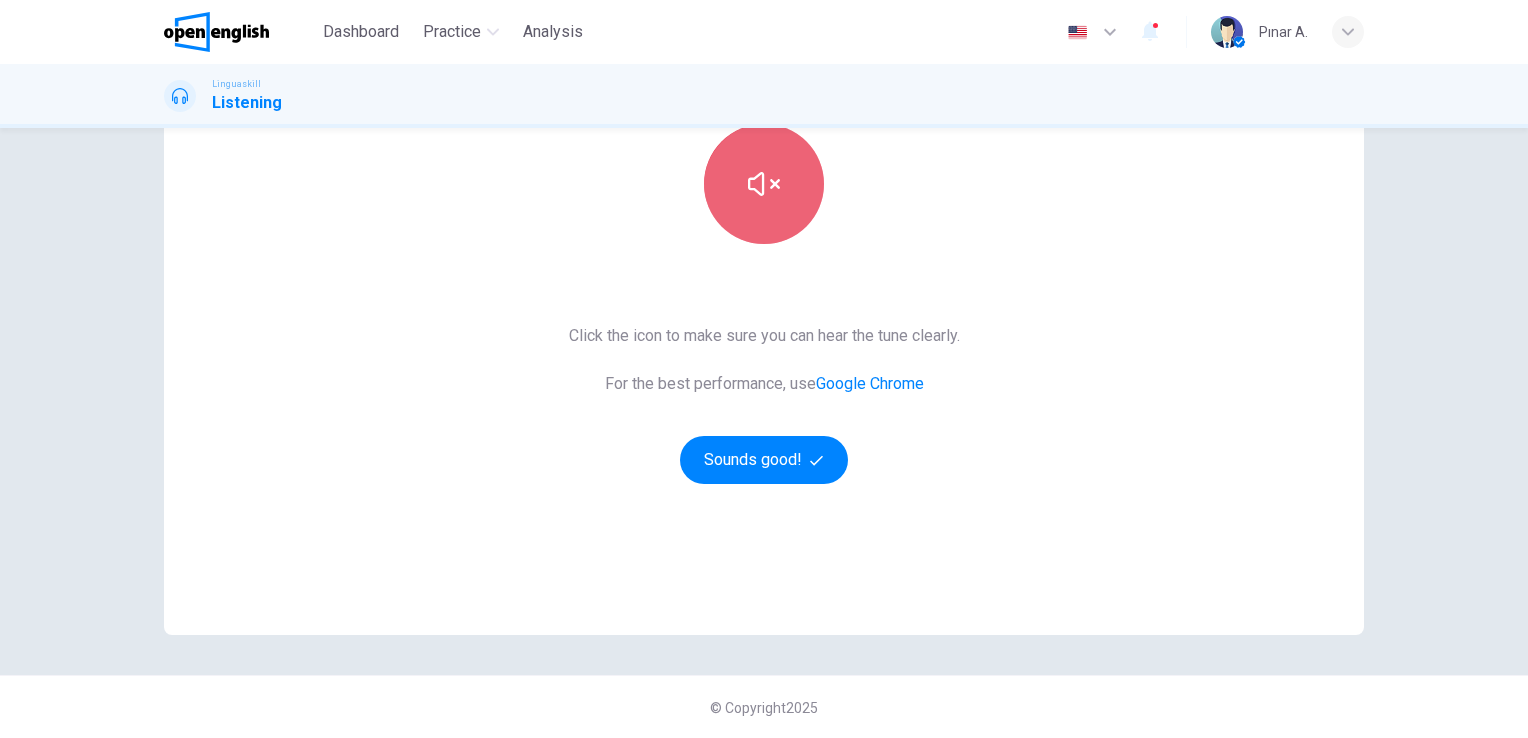 click 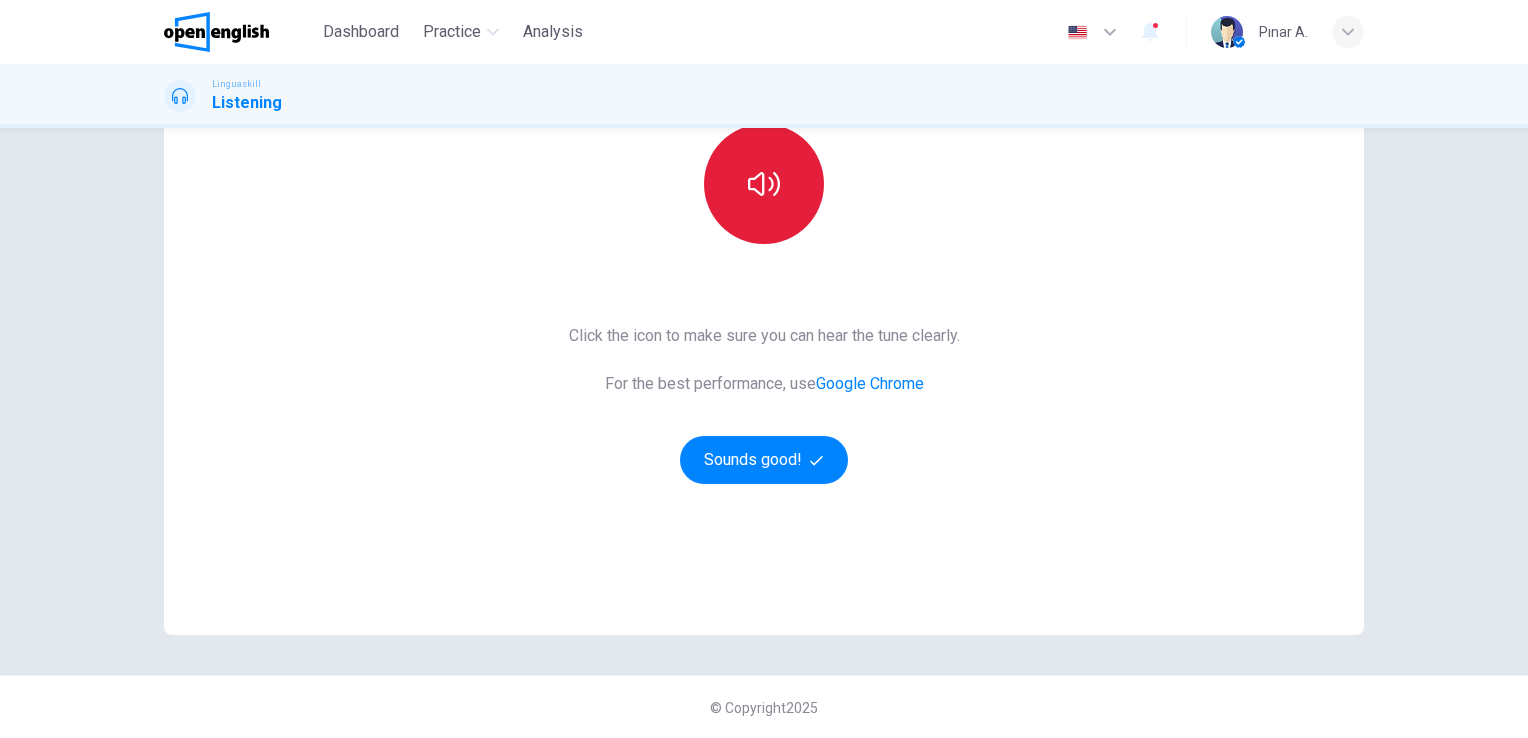 click 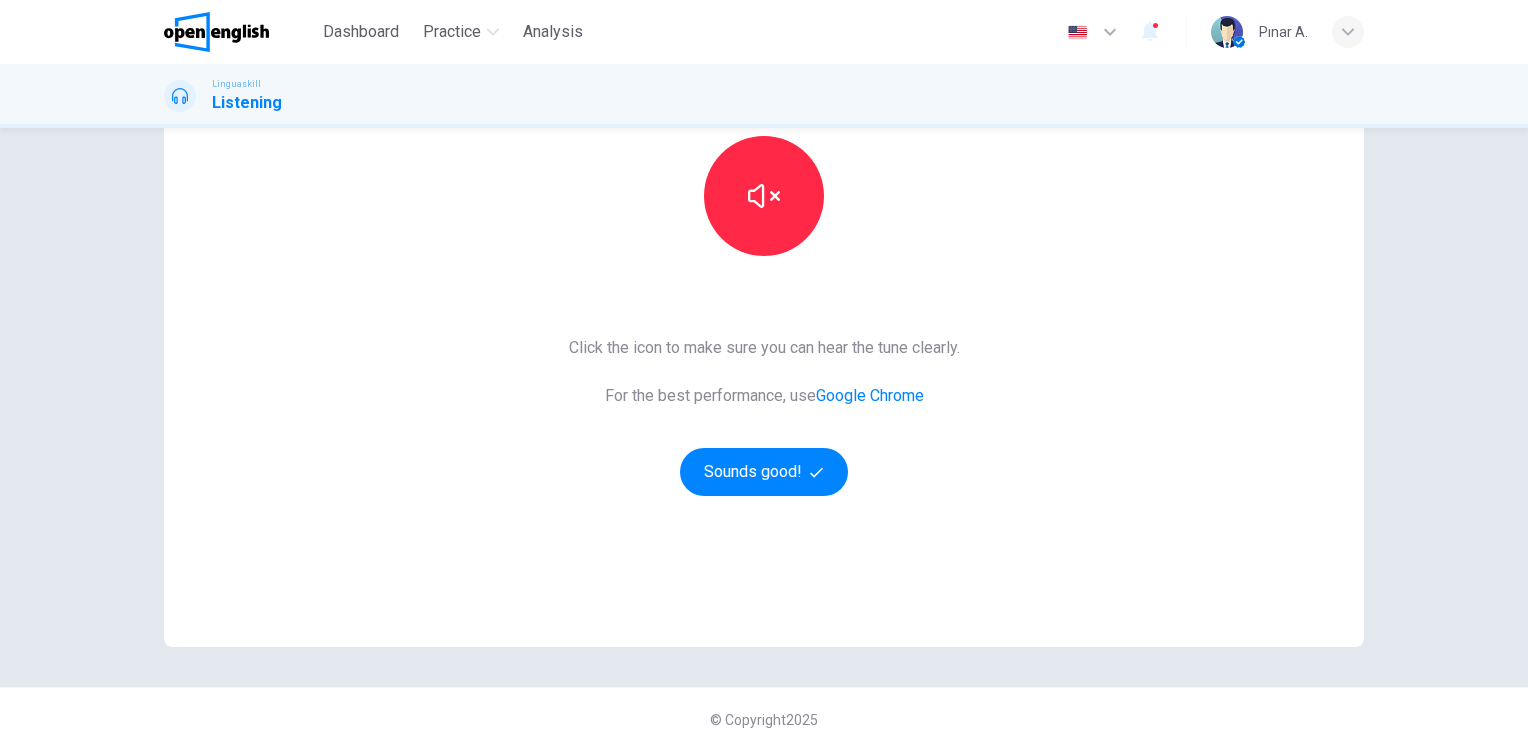 scroll, scrollTop: 228, scrollLeft: 0, axis: vertical 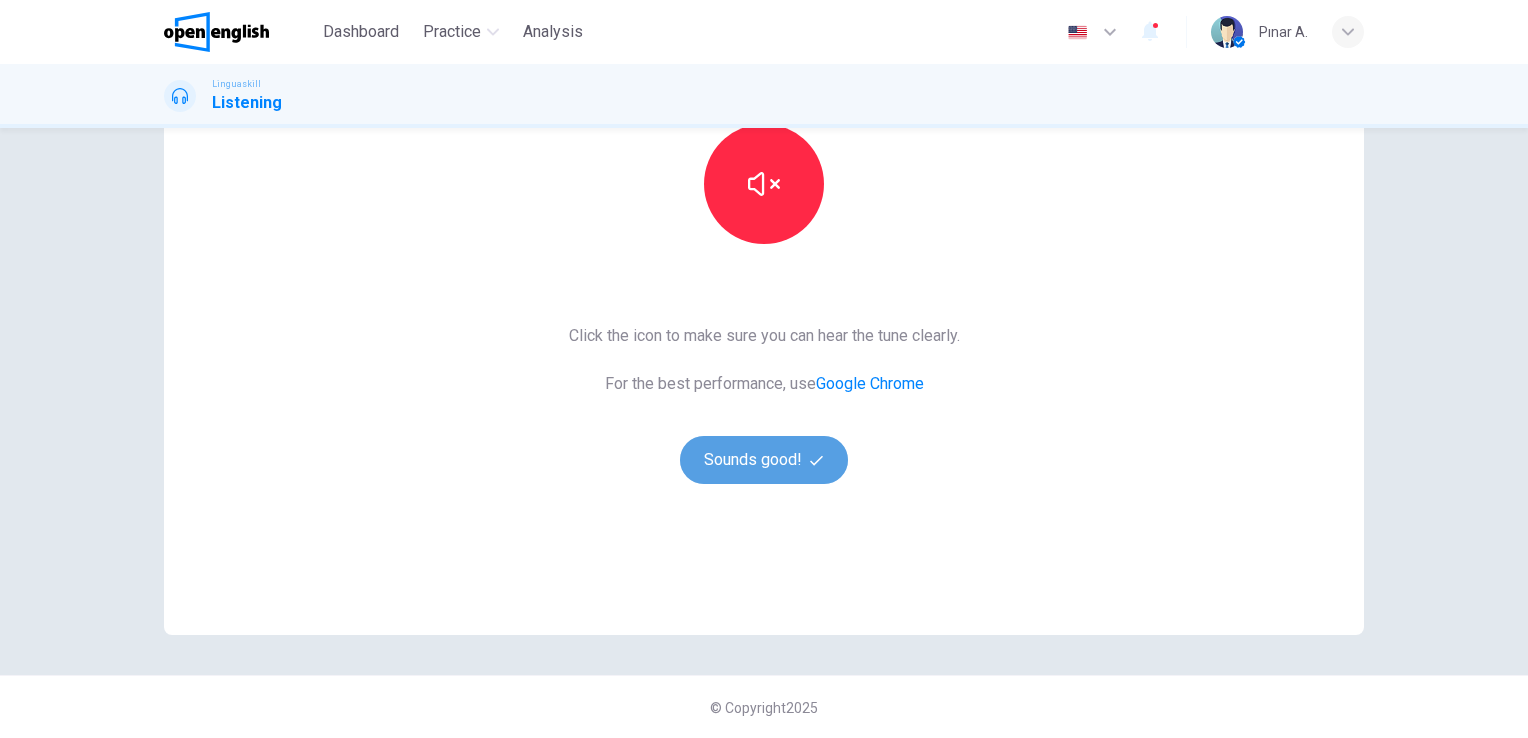click on "Sounds good!" at bounding box center [764, 460] 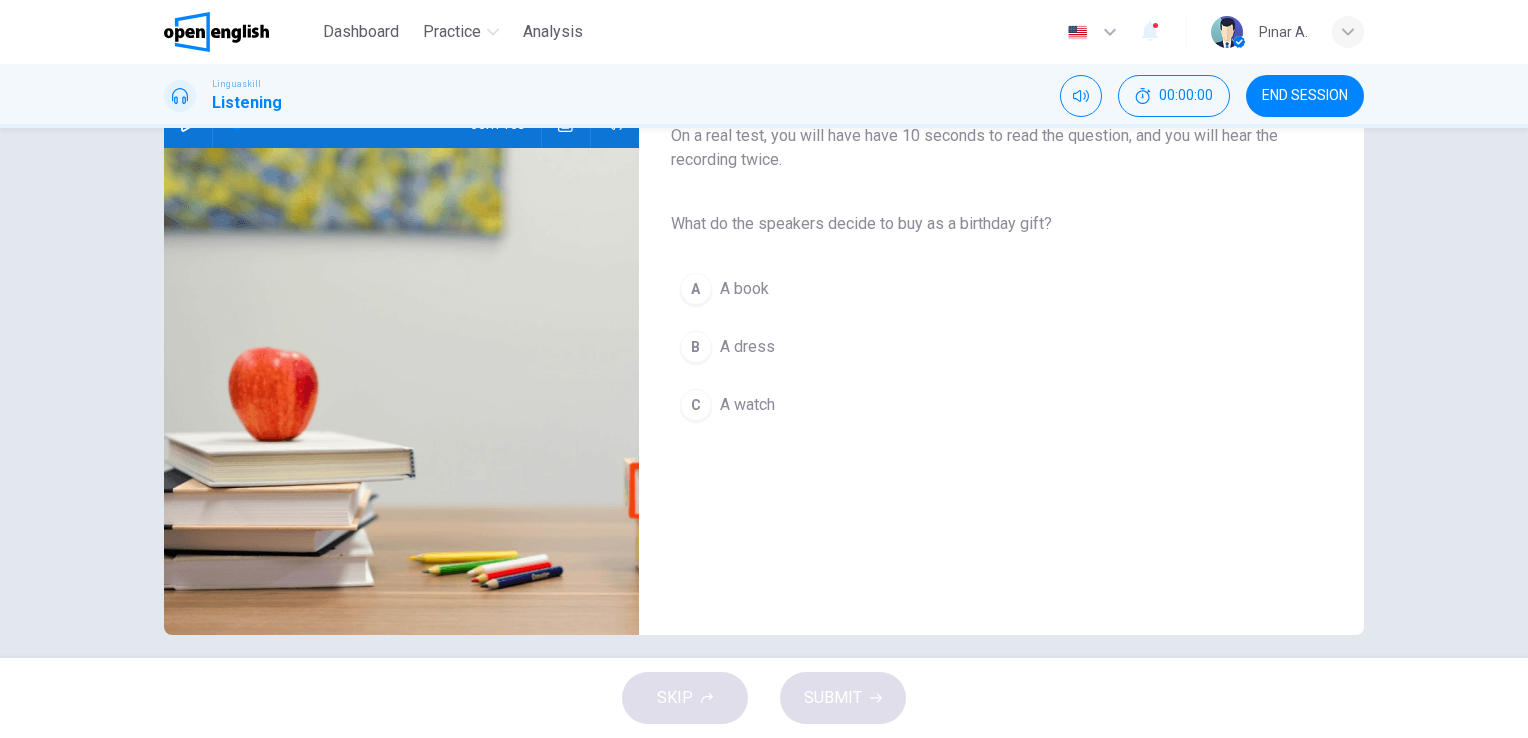 scroll, scrollTop: 0, scrollLeft: 0, axis: both 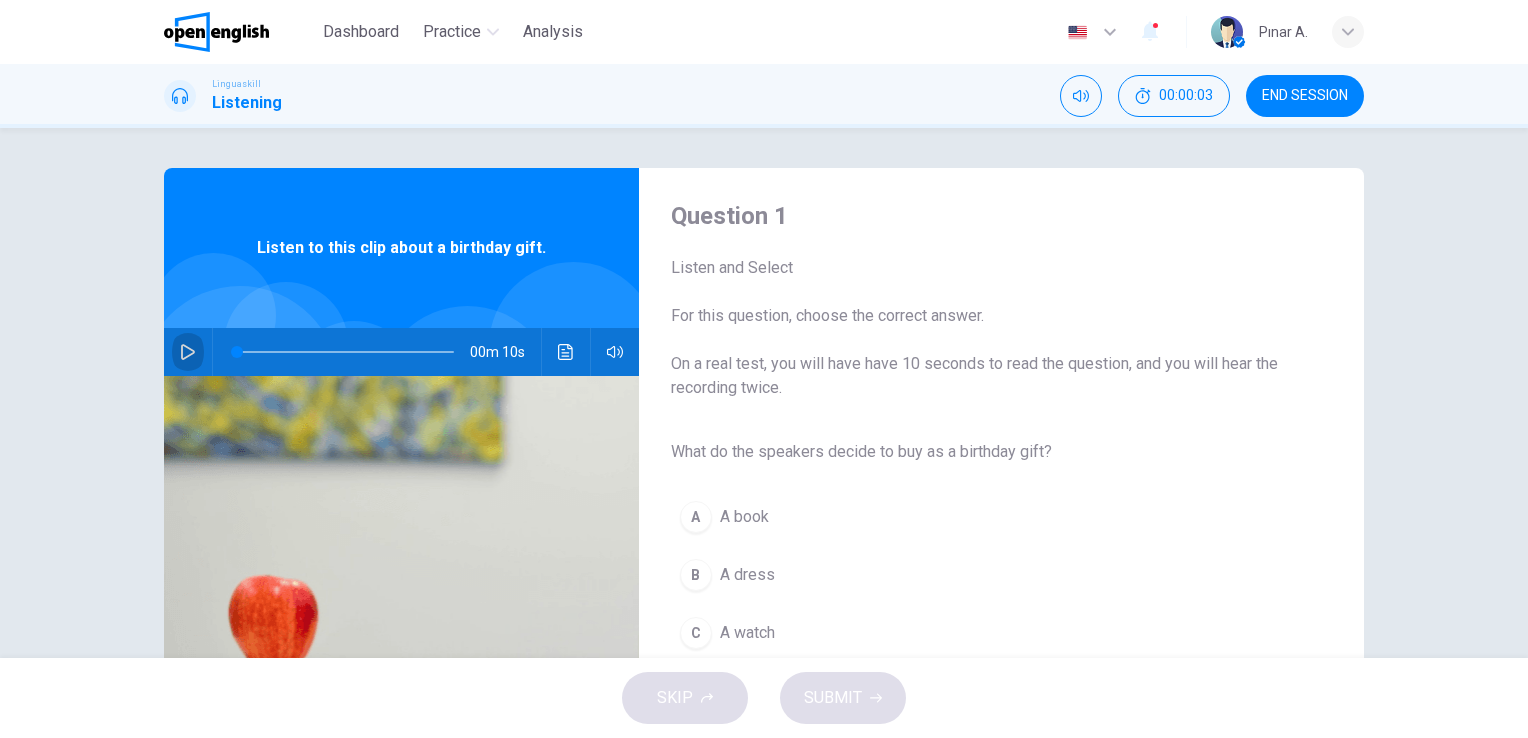click 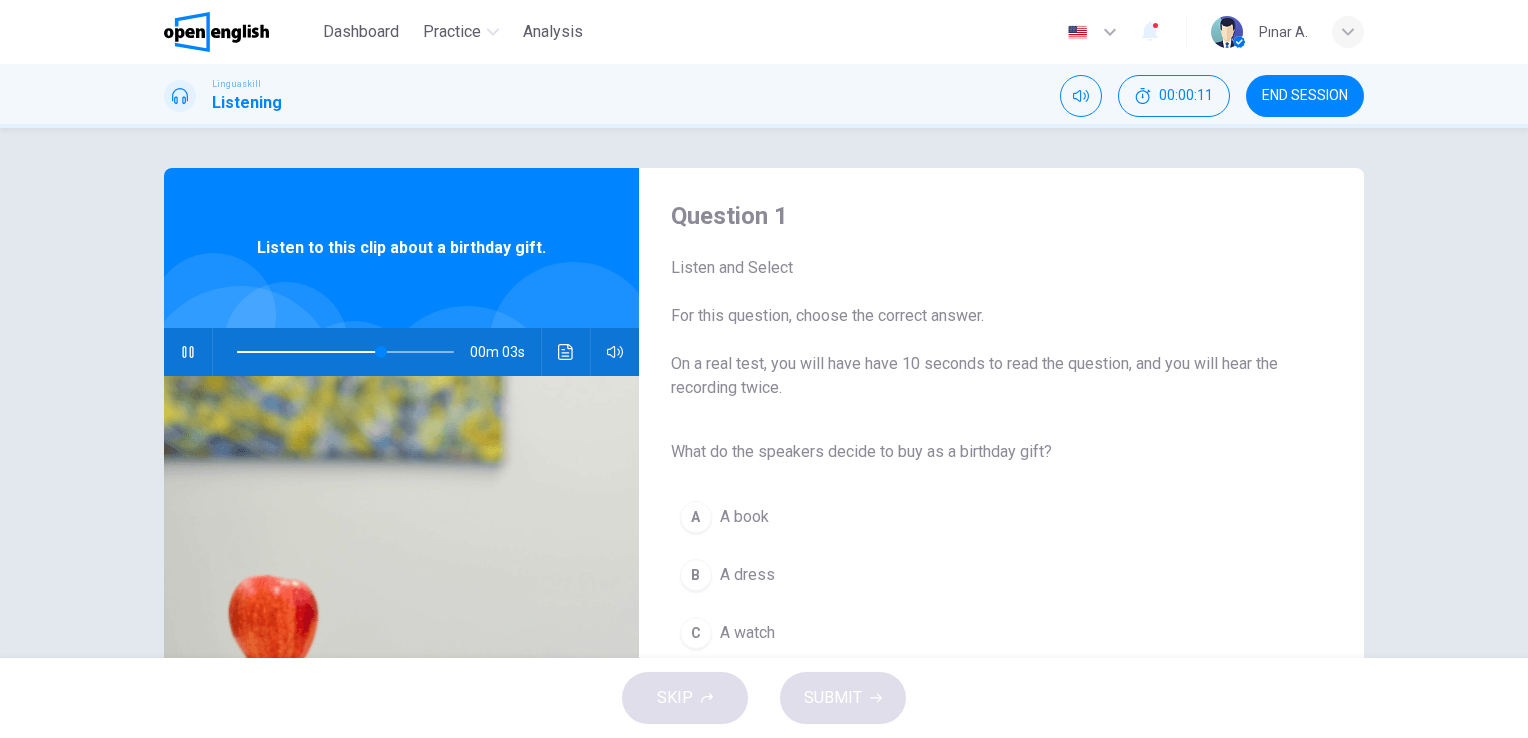 scroll, scrollTop: 100, scrollLeft: 0, axis: vertical 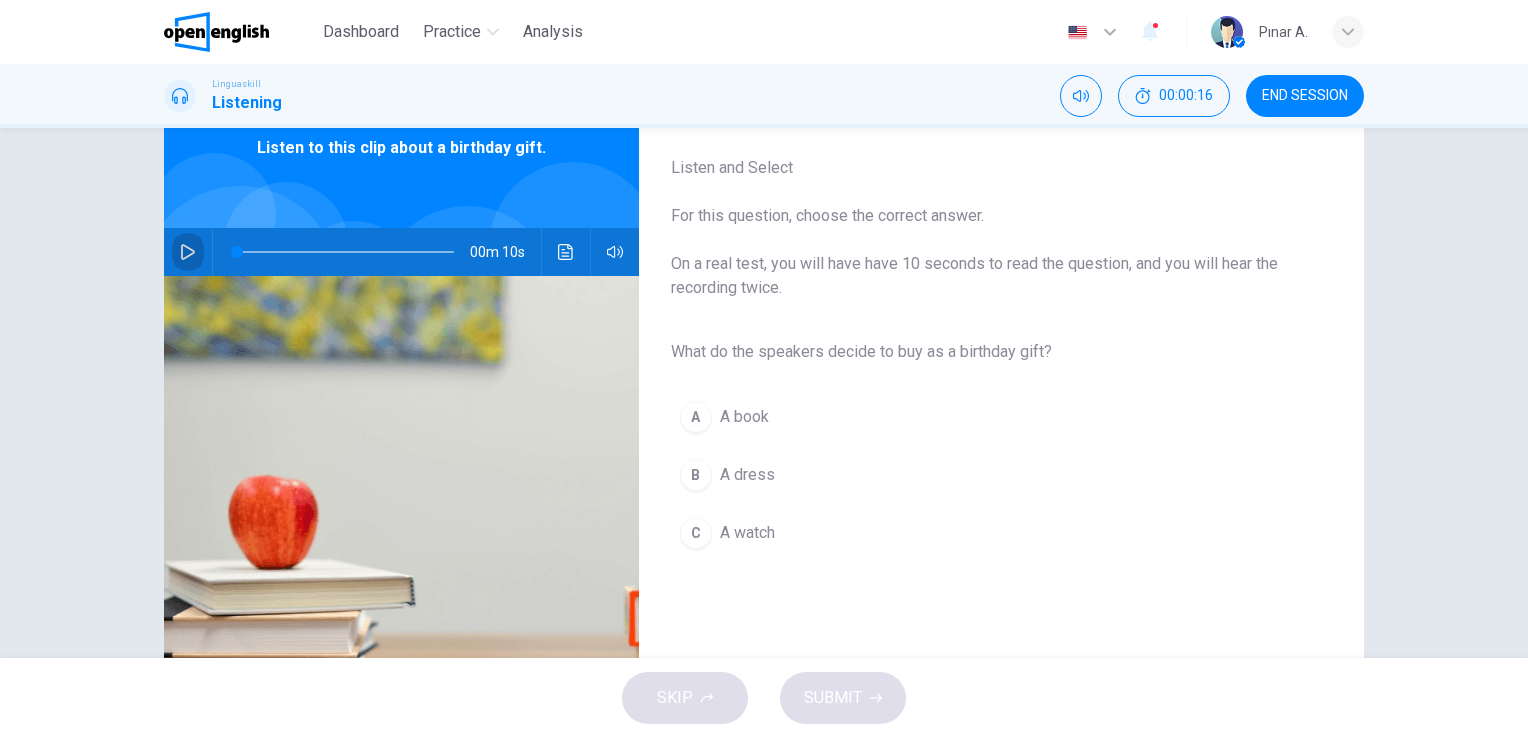 click 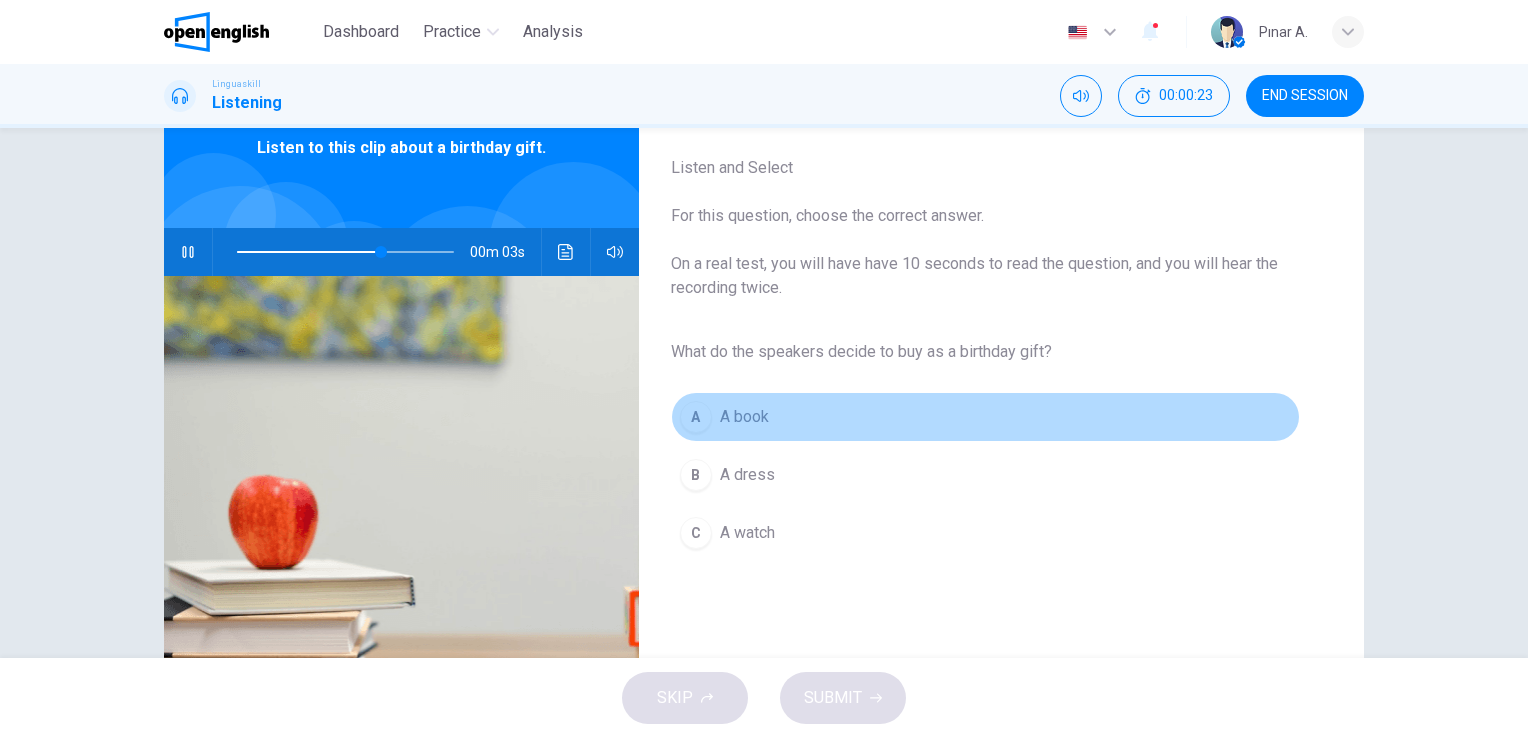click on "A book" at bounding box center [744, 417] 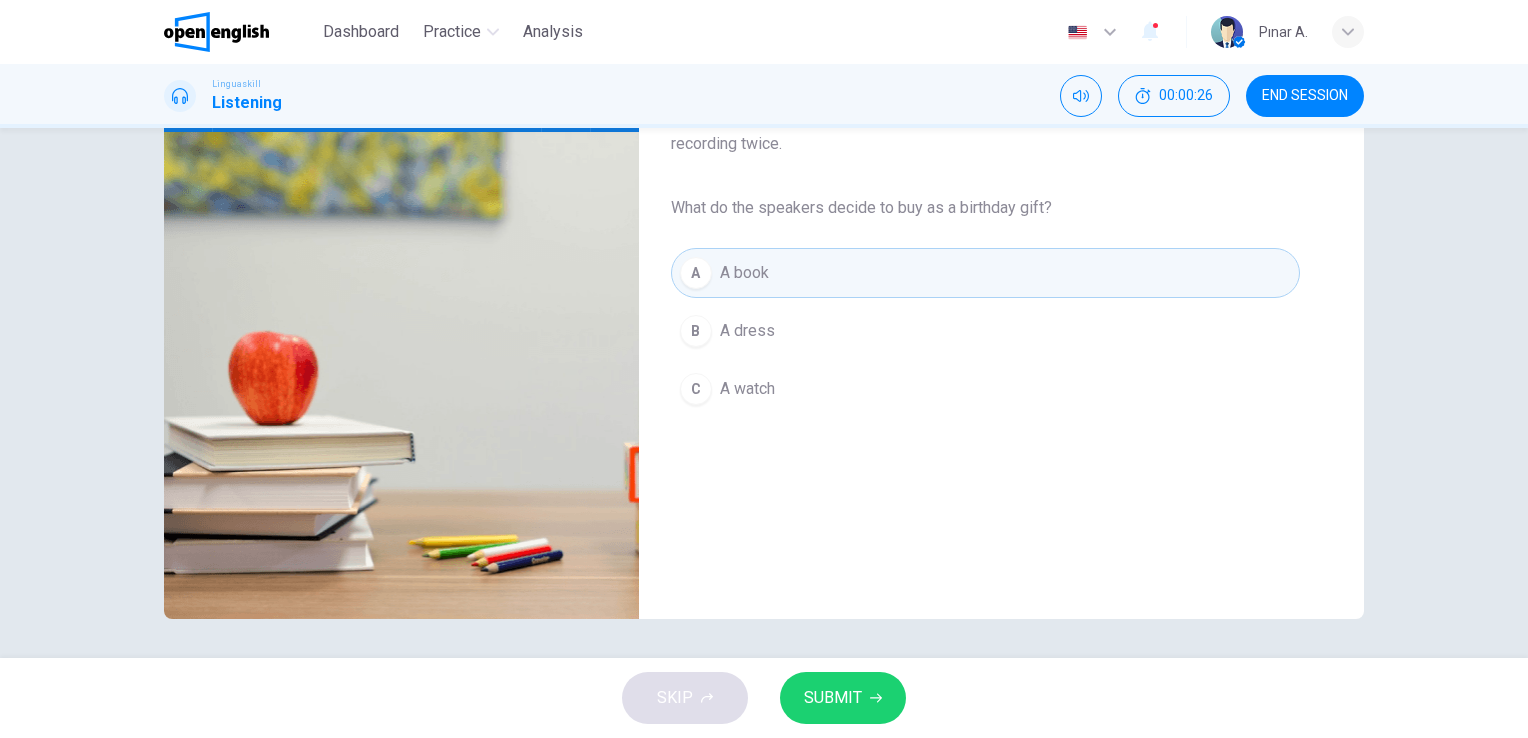 scroll, scrollTop: 244, scrollLeft: 0, axis: vertical 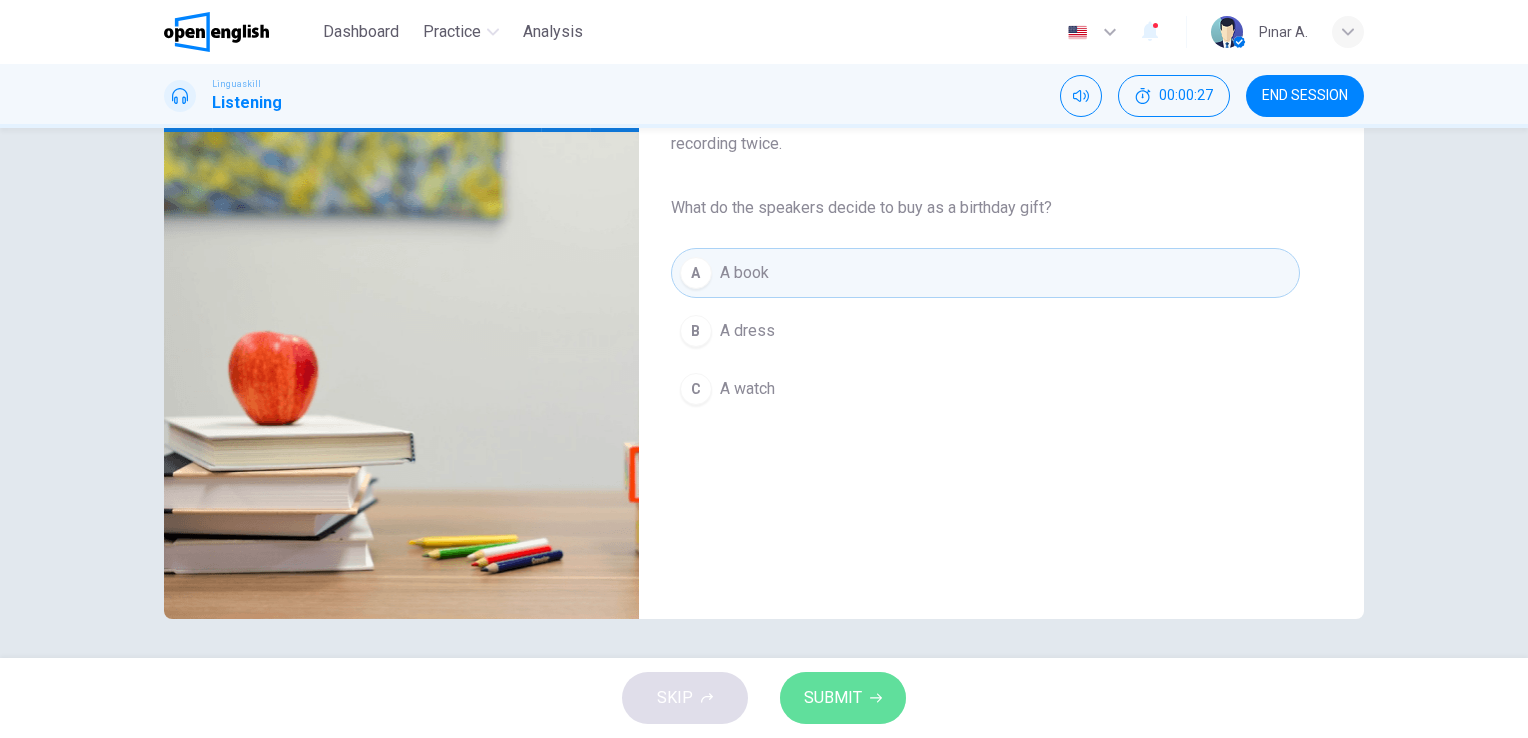 click on "SUBMIT" at bounding box center [843, 698] 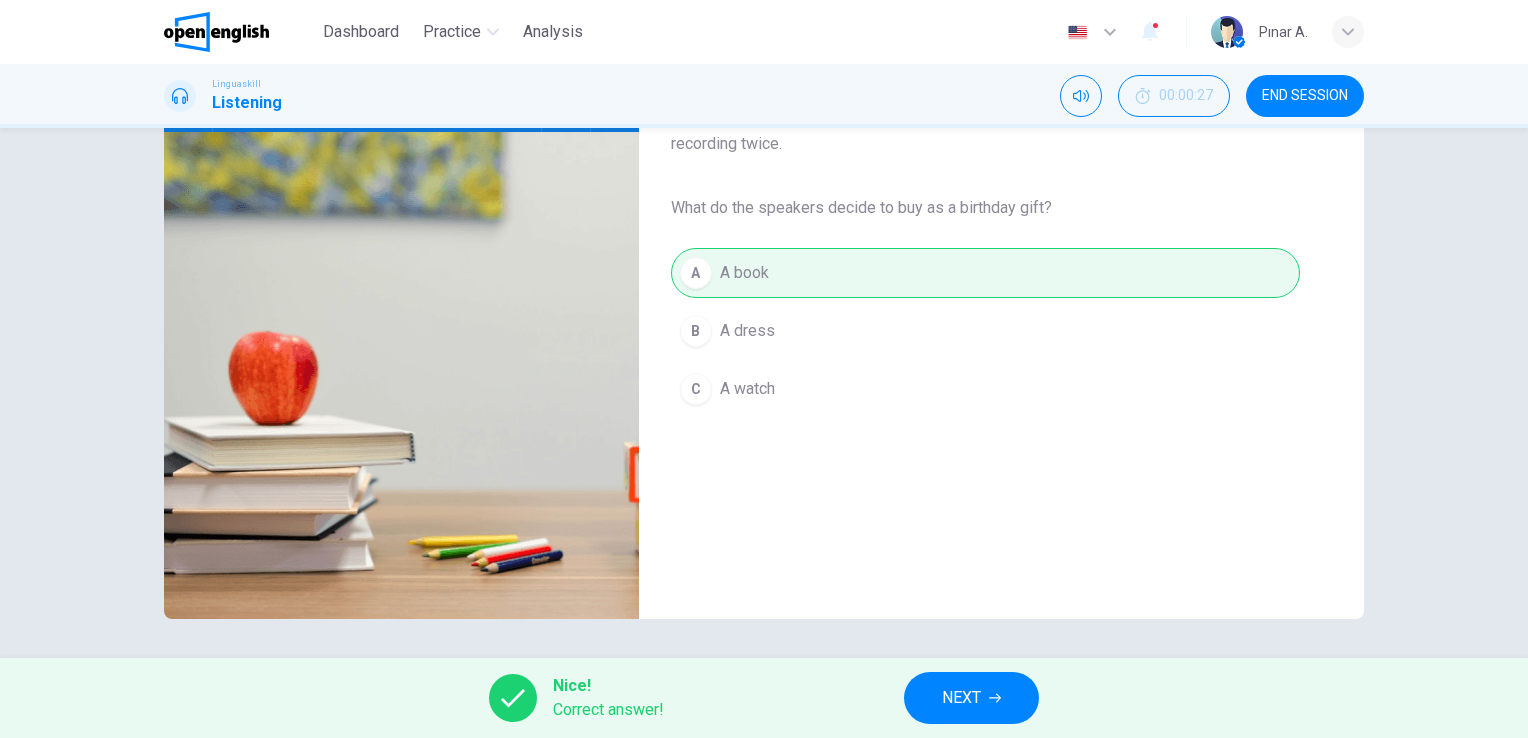 click on "NEXT" at bounding box center [961, 698] 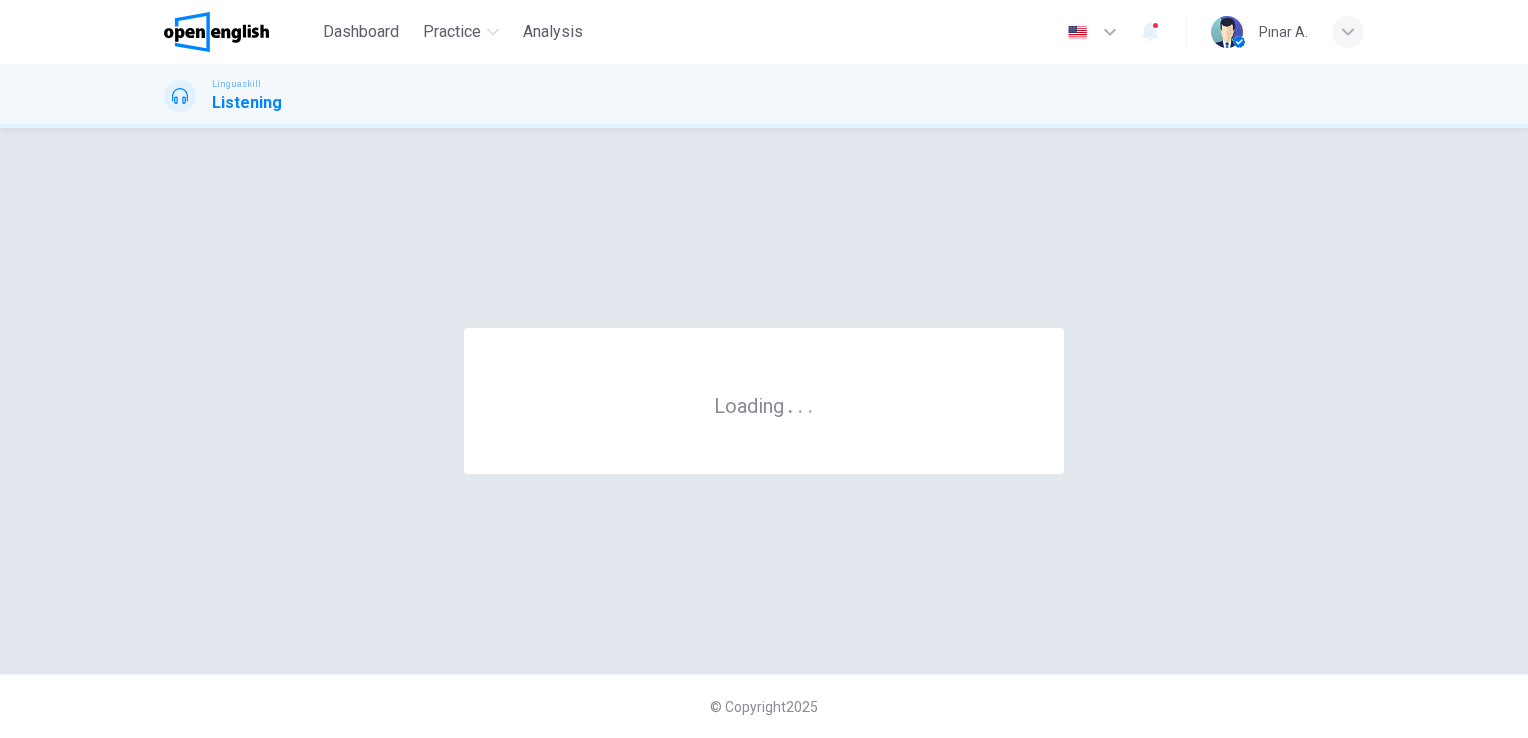 scroll, scrollTop: 0, scrollLeft: 0, axis: both 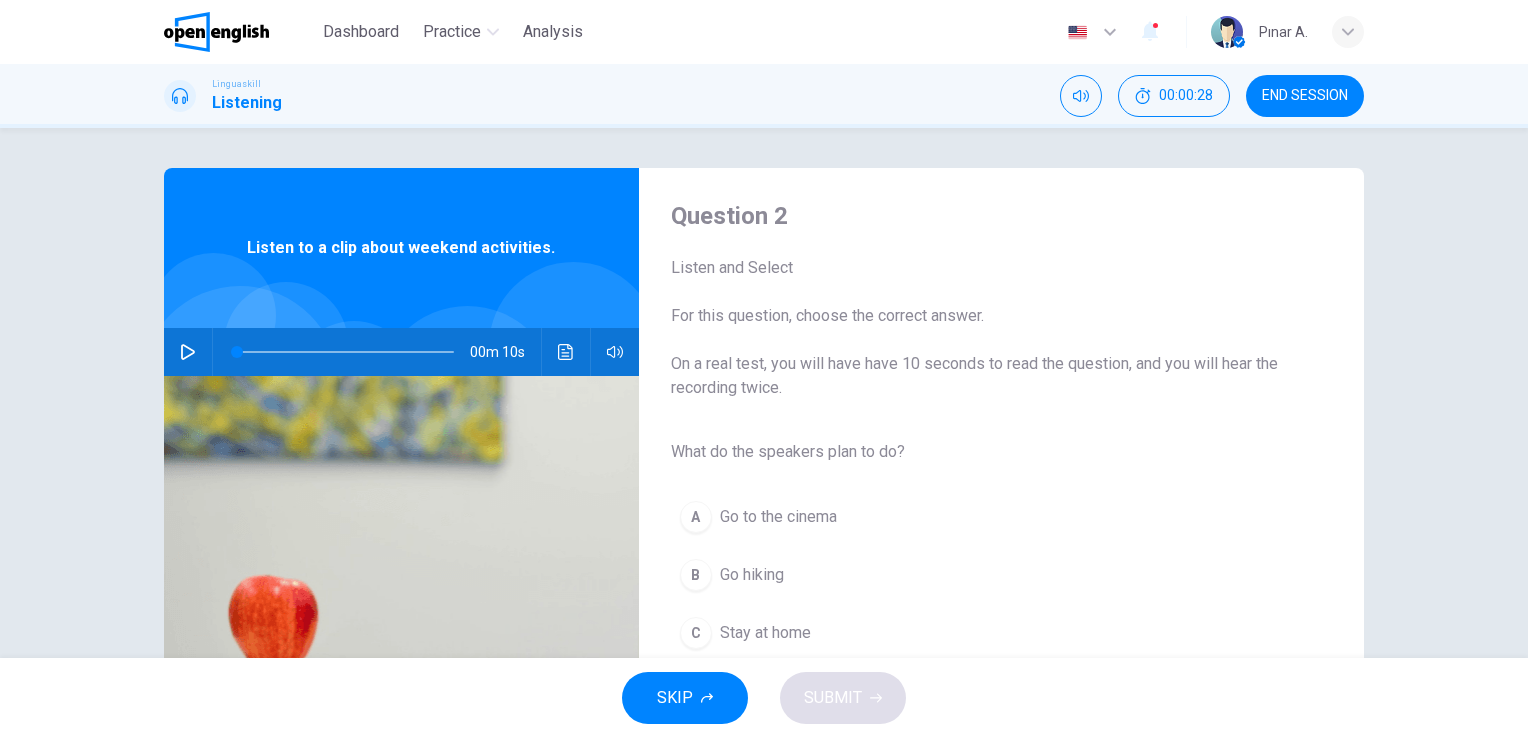 click 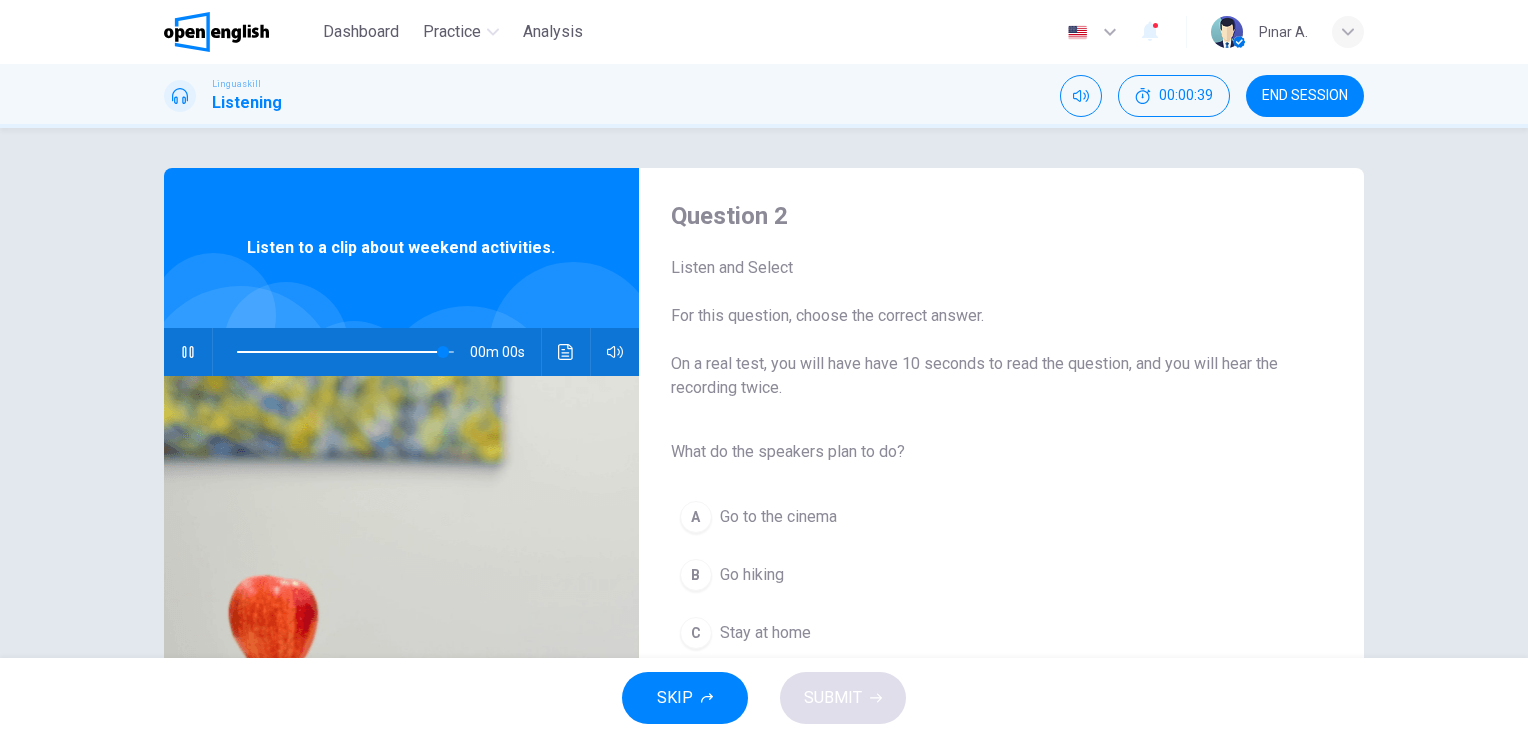 type on "*" 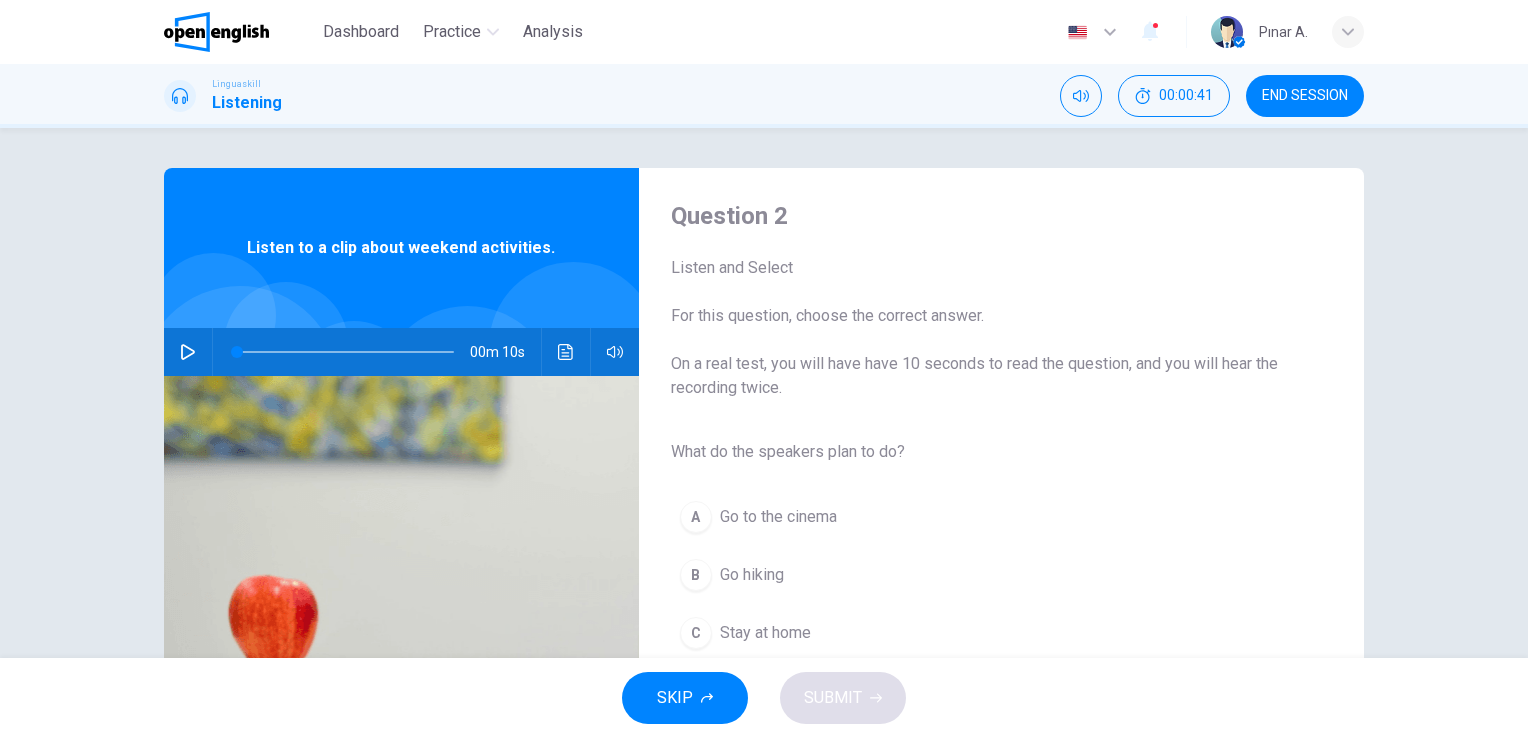 click on "Go hiking" at bounding box center [752, 575] 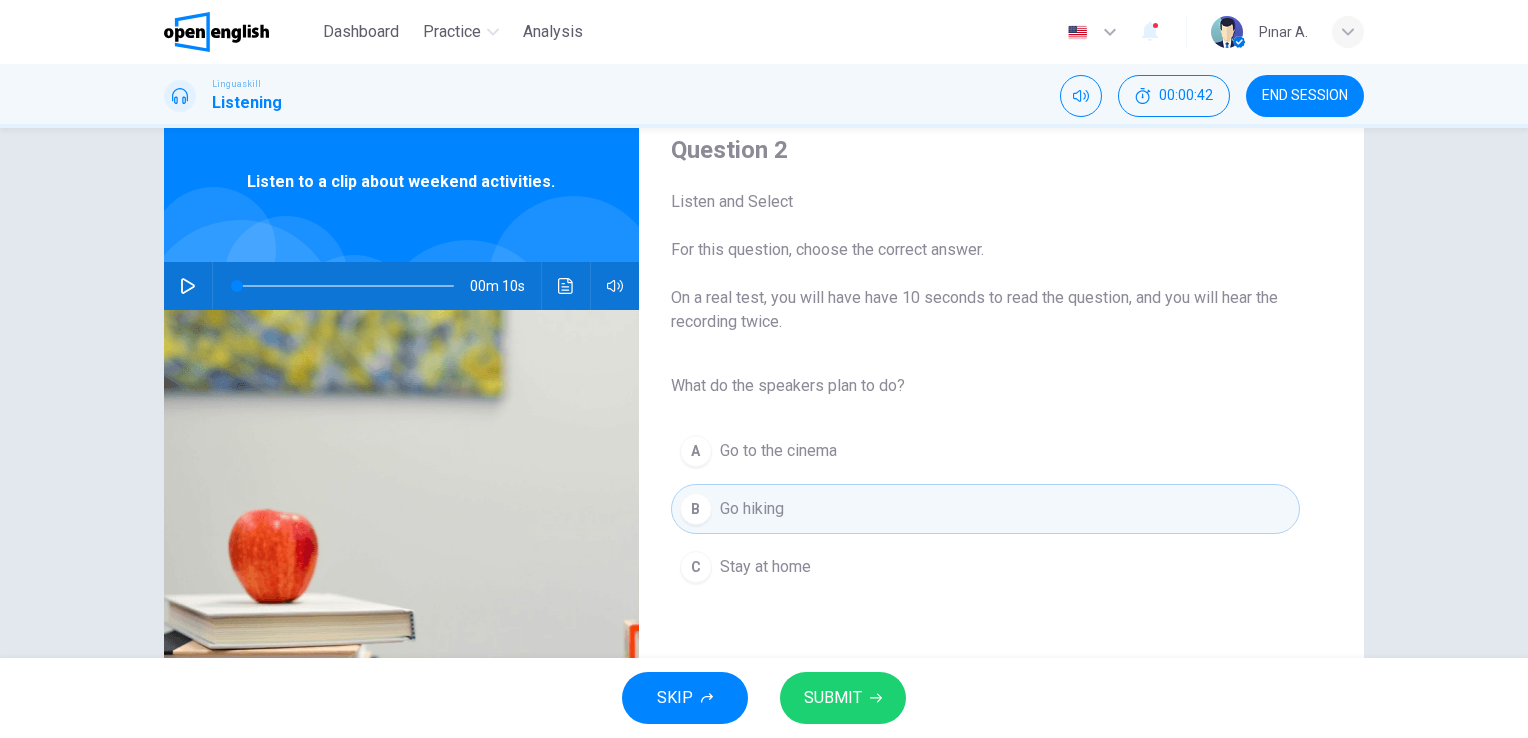 scroll, scrollTop: 100, scrollLeft: 0, axis: vertical 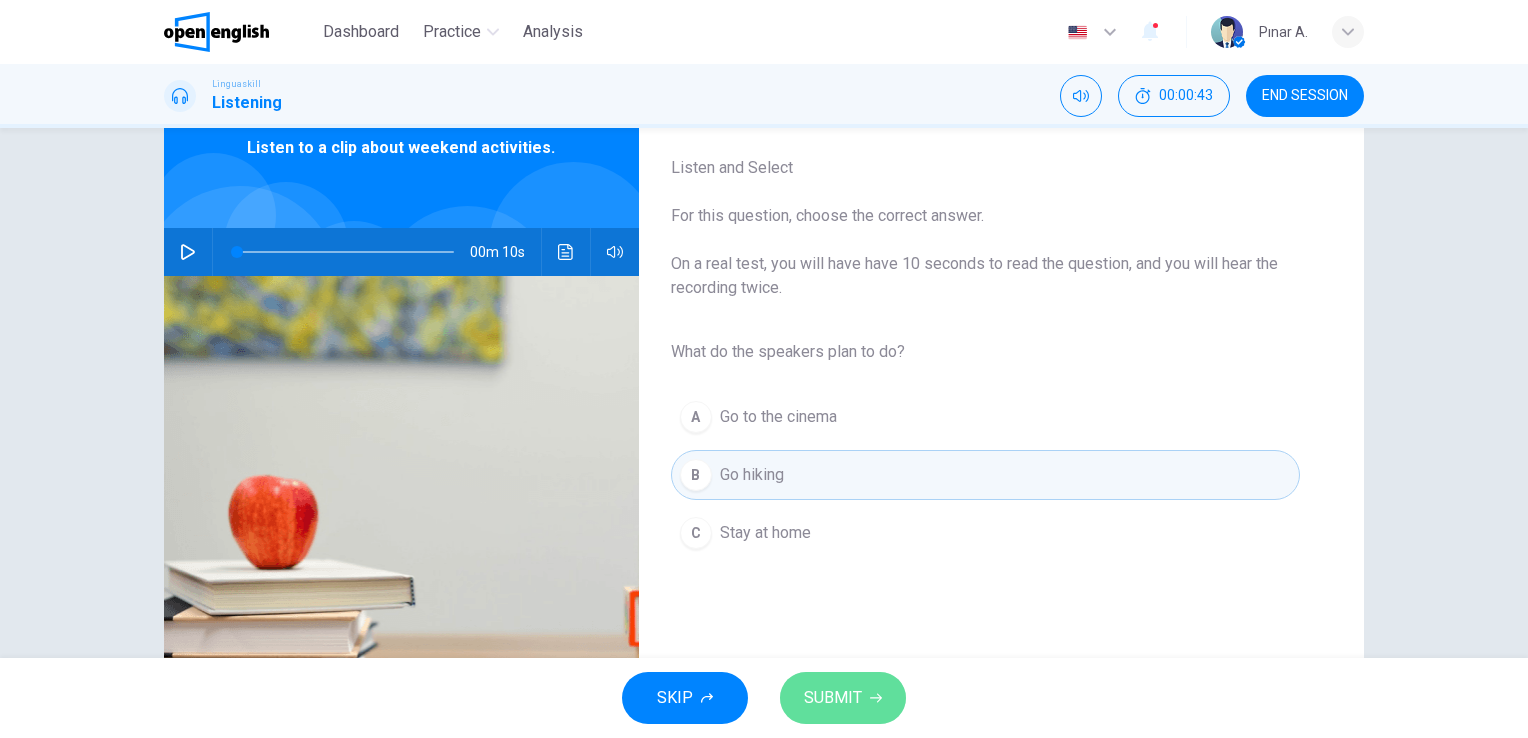 click 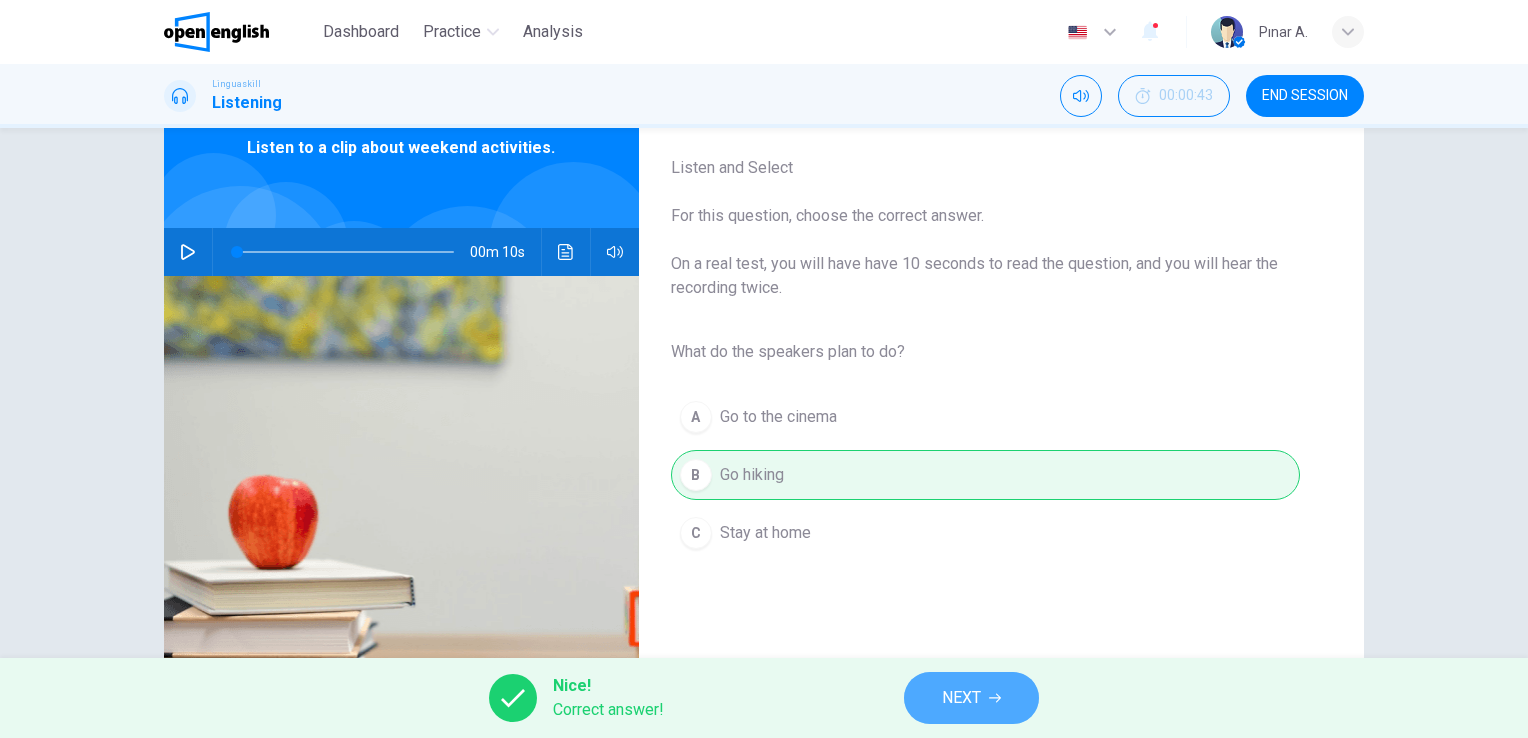 click on "NEXT" at bounding box center [971, 698] 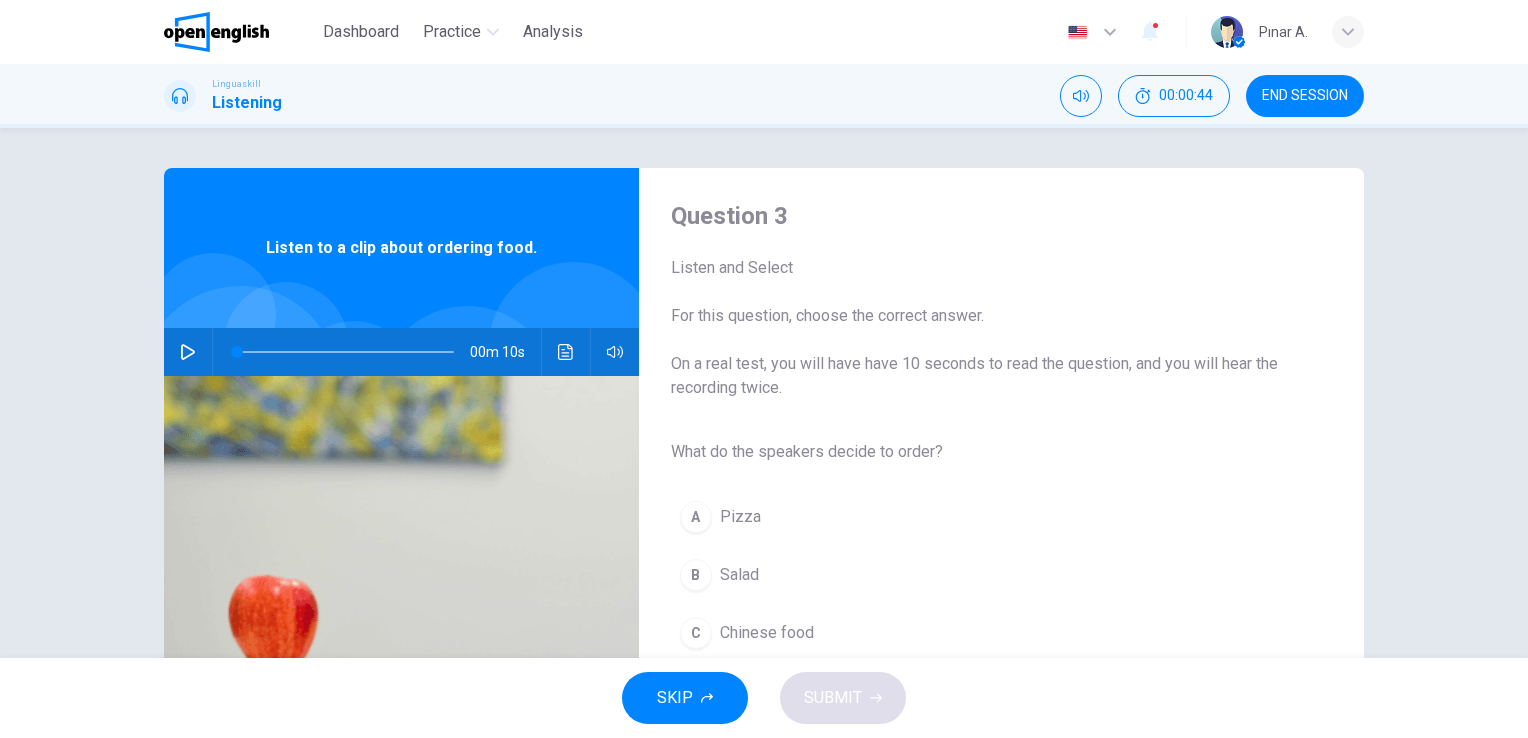 click 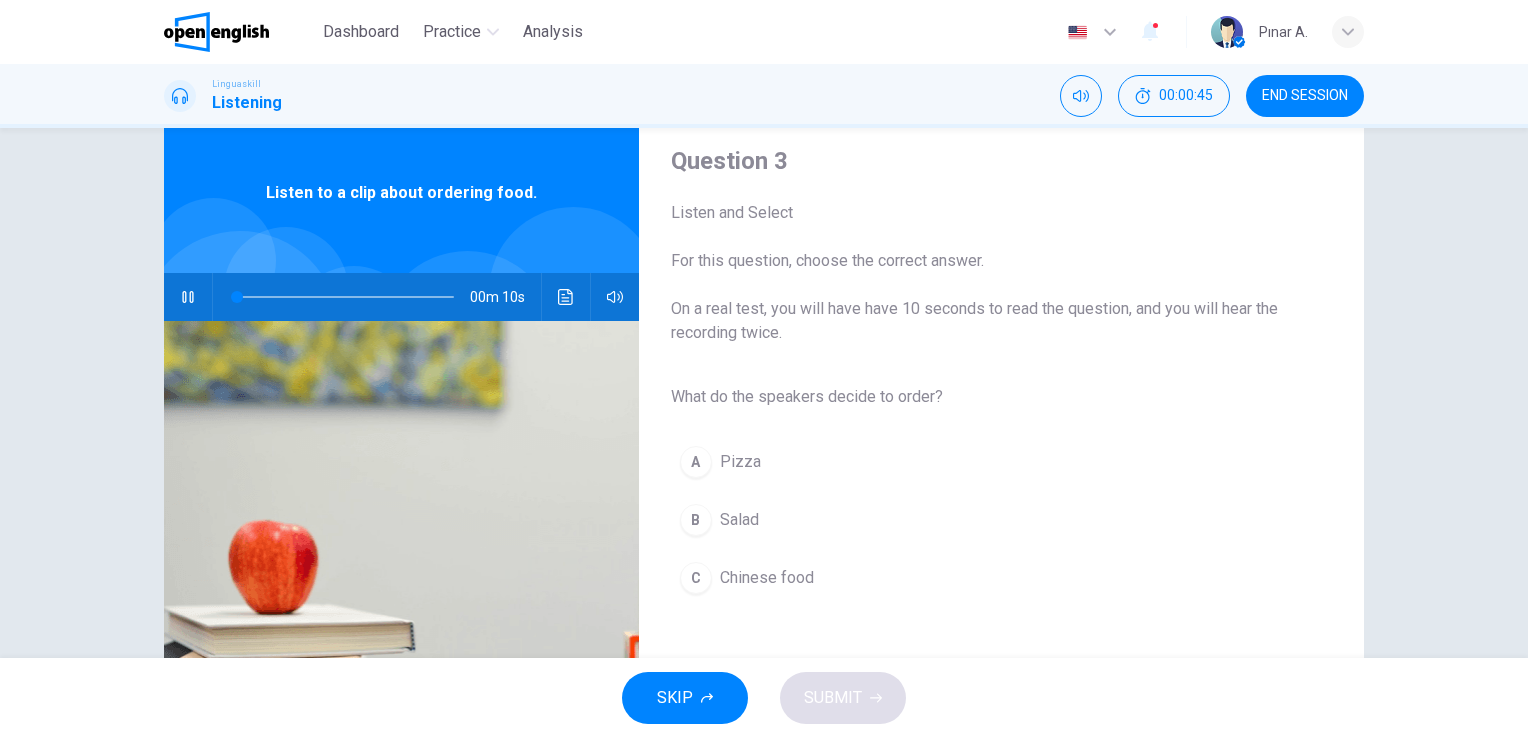 scroll, scrollTop: 100, scrollLeft: 0, axis: vertical 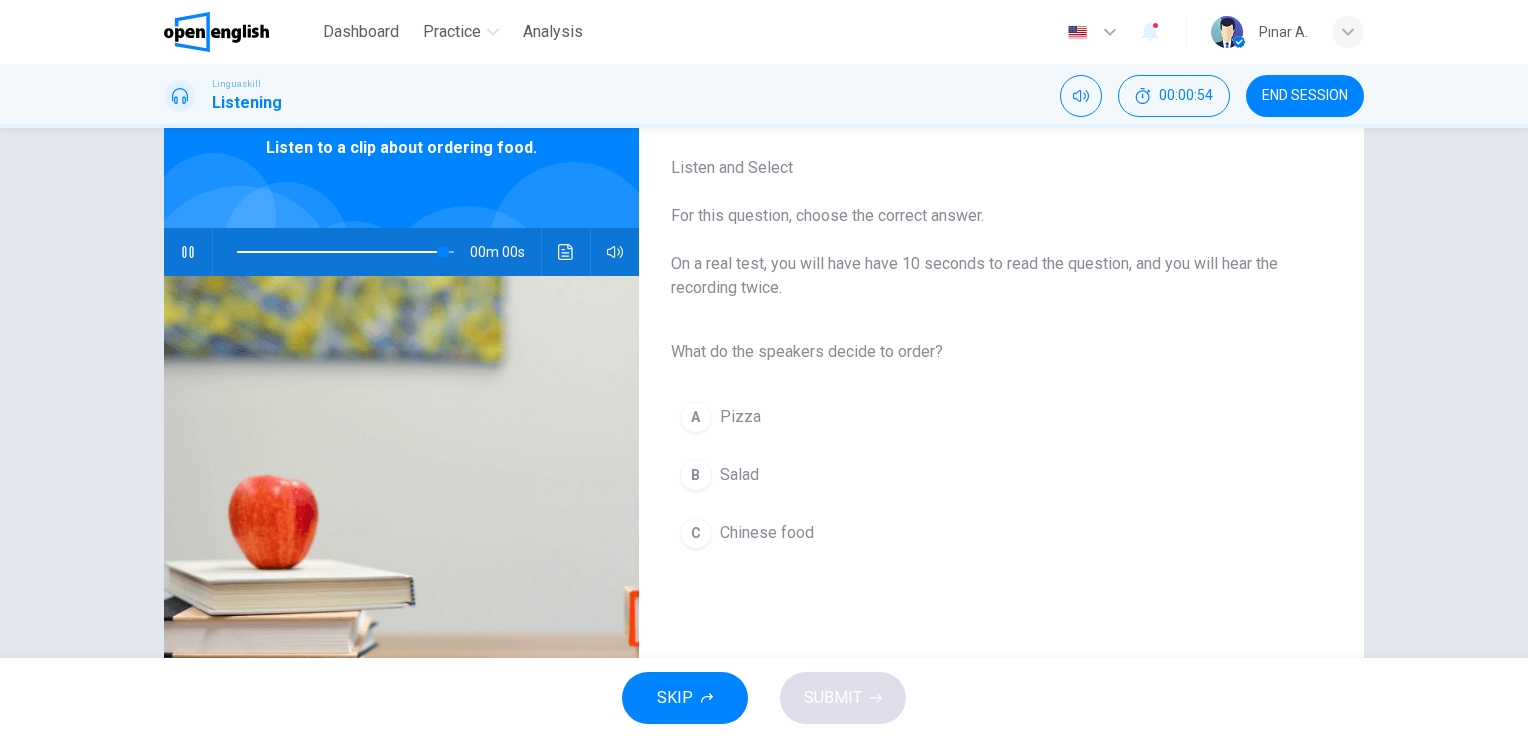 type on "*" 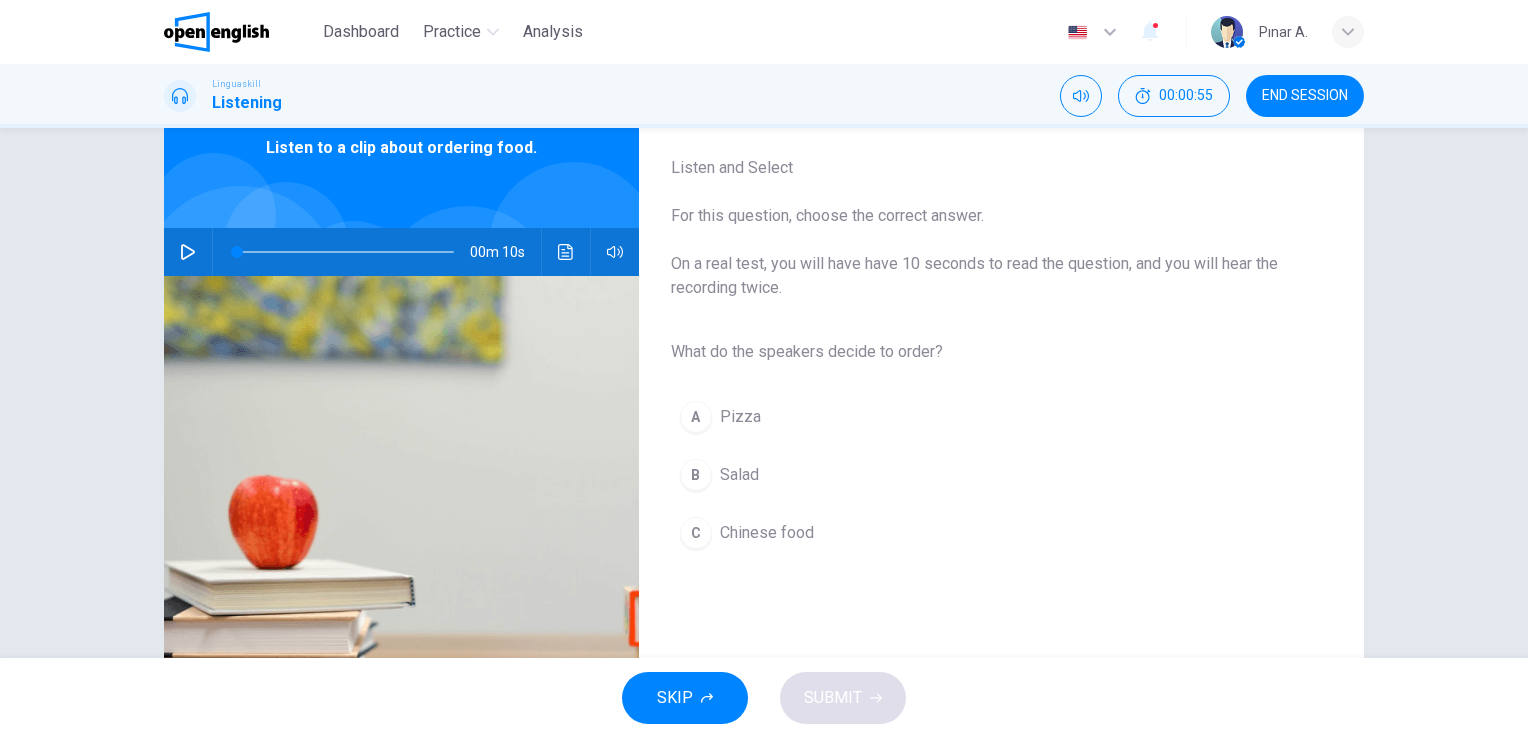 click on "B Salad" at bounding box center [985, 475] 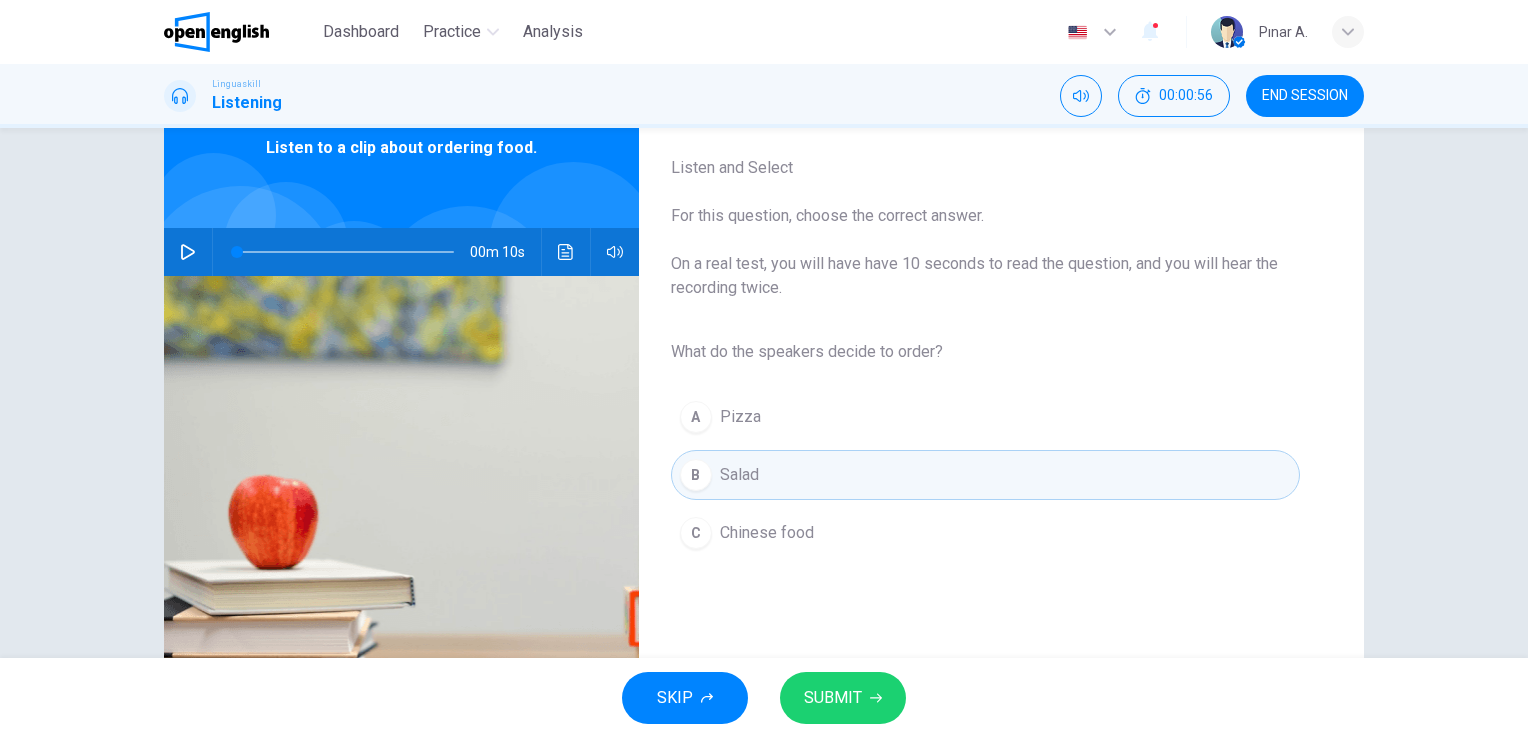 click on "SUBMIT" at bounding box center (843, 698) 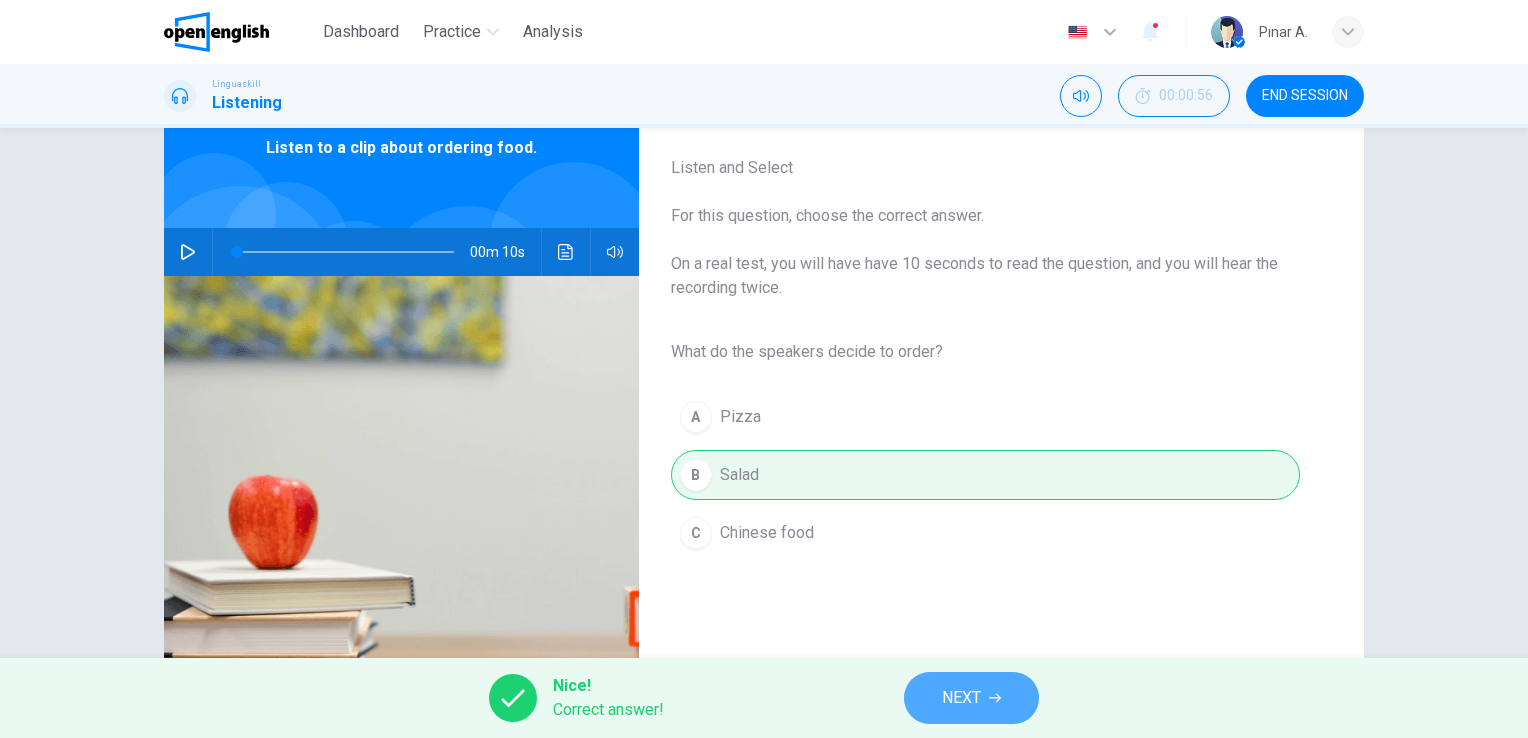 click on "NEXT" at bounding box center [961, 698] 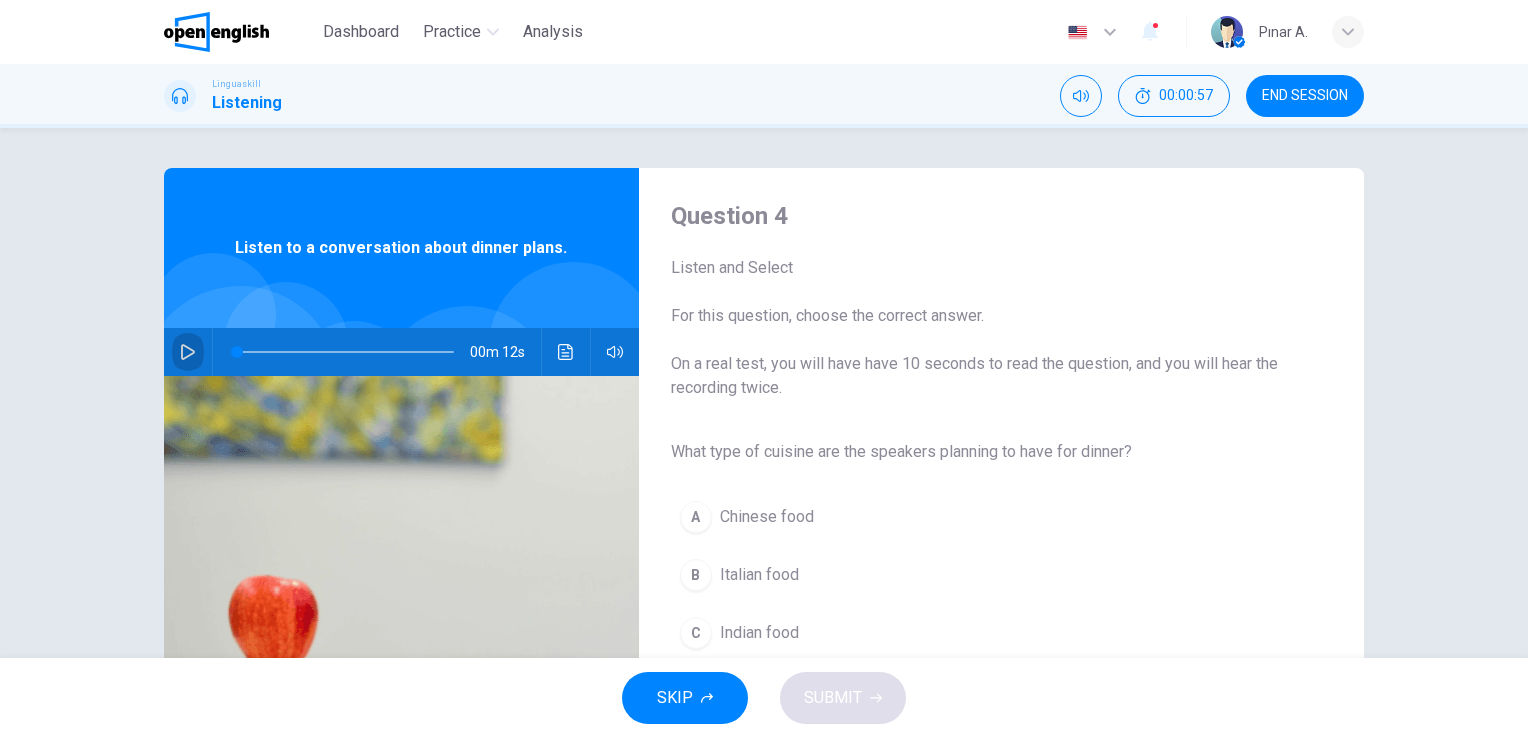 click at bounding box center (188, 352) 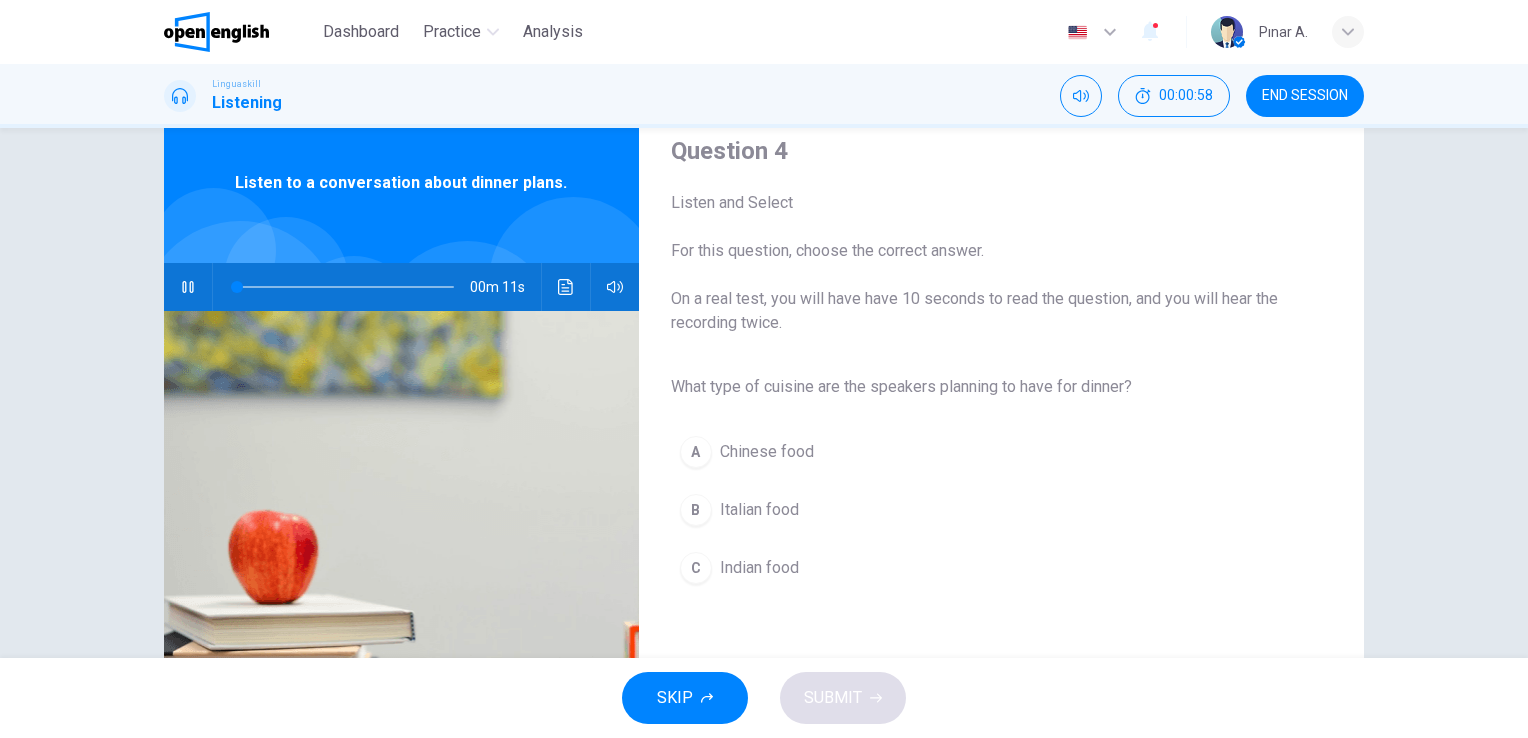 scroll, scrollTop: 100, scrollLeft: 0, axis: vertical 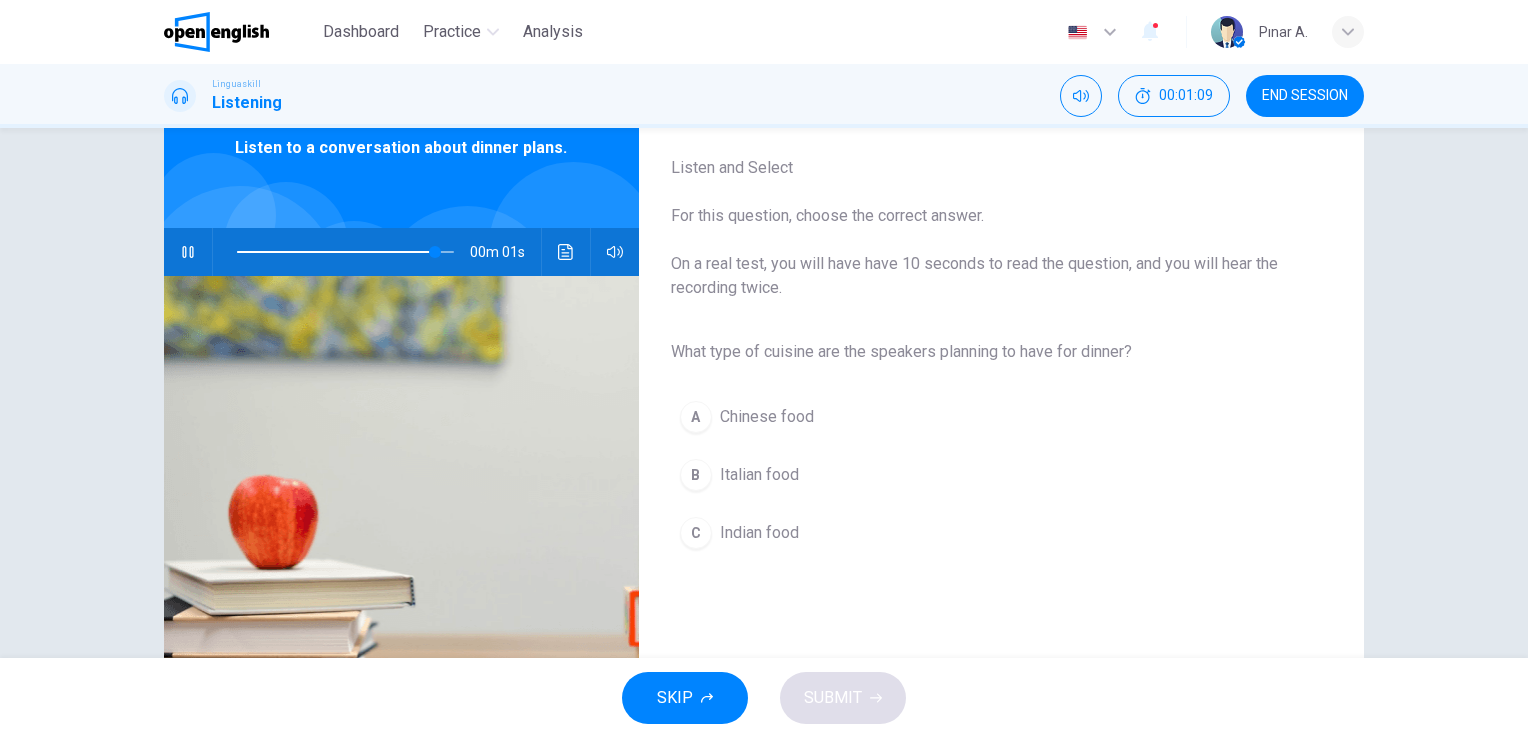 type on "*" 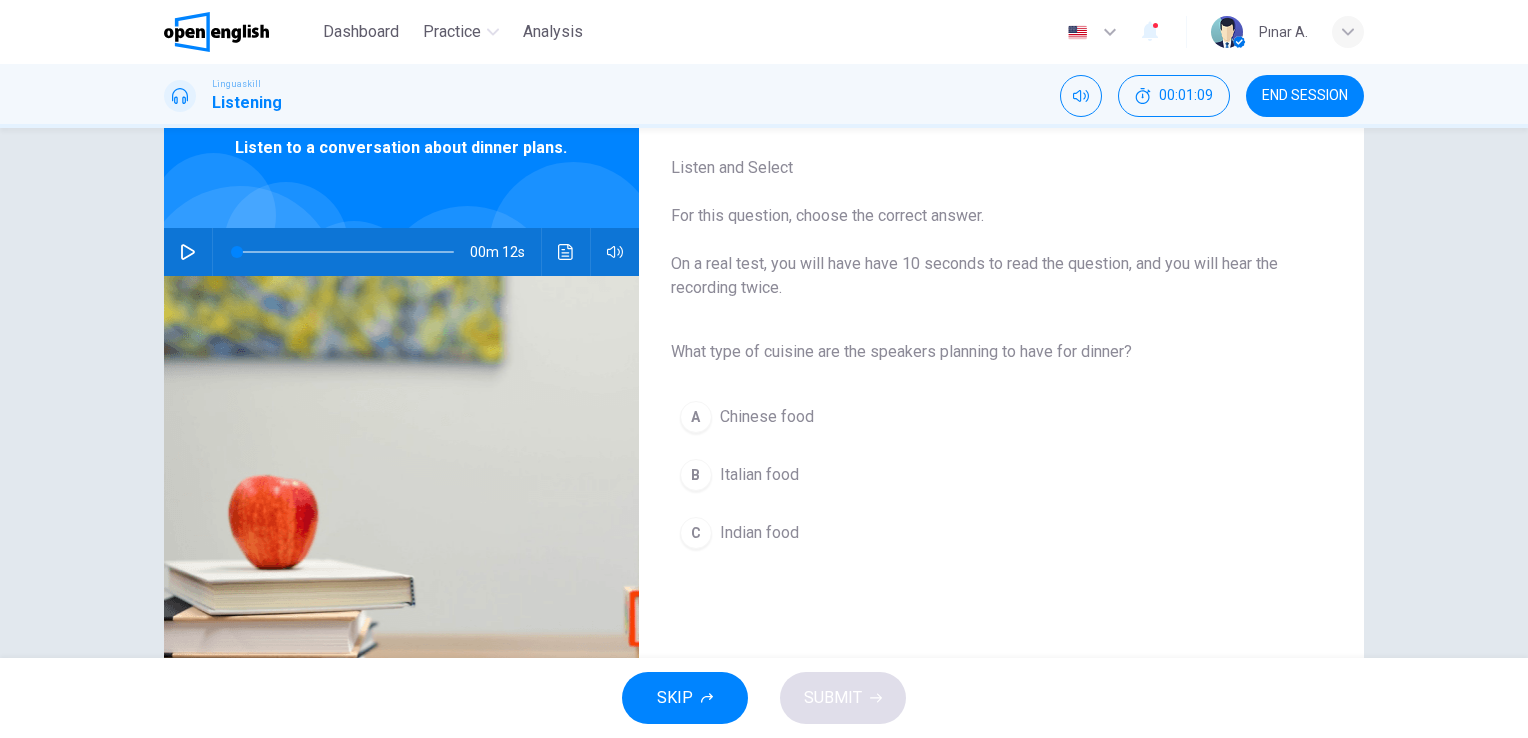 click on "Italian food" at bounding box center (759, 475) 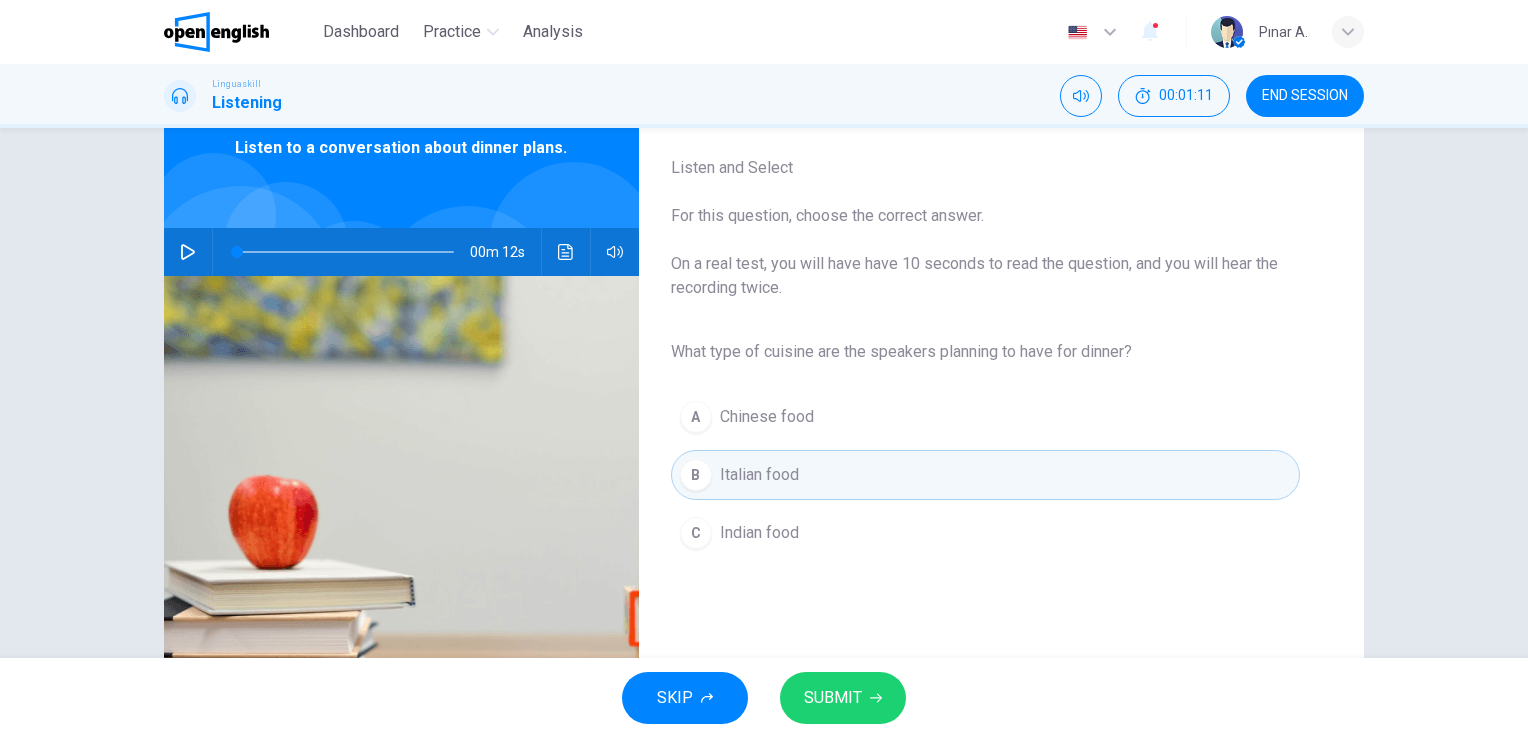 click 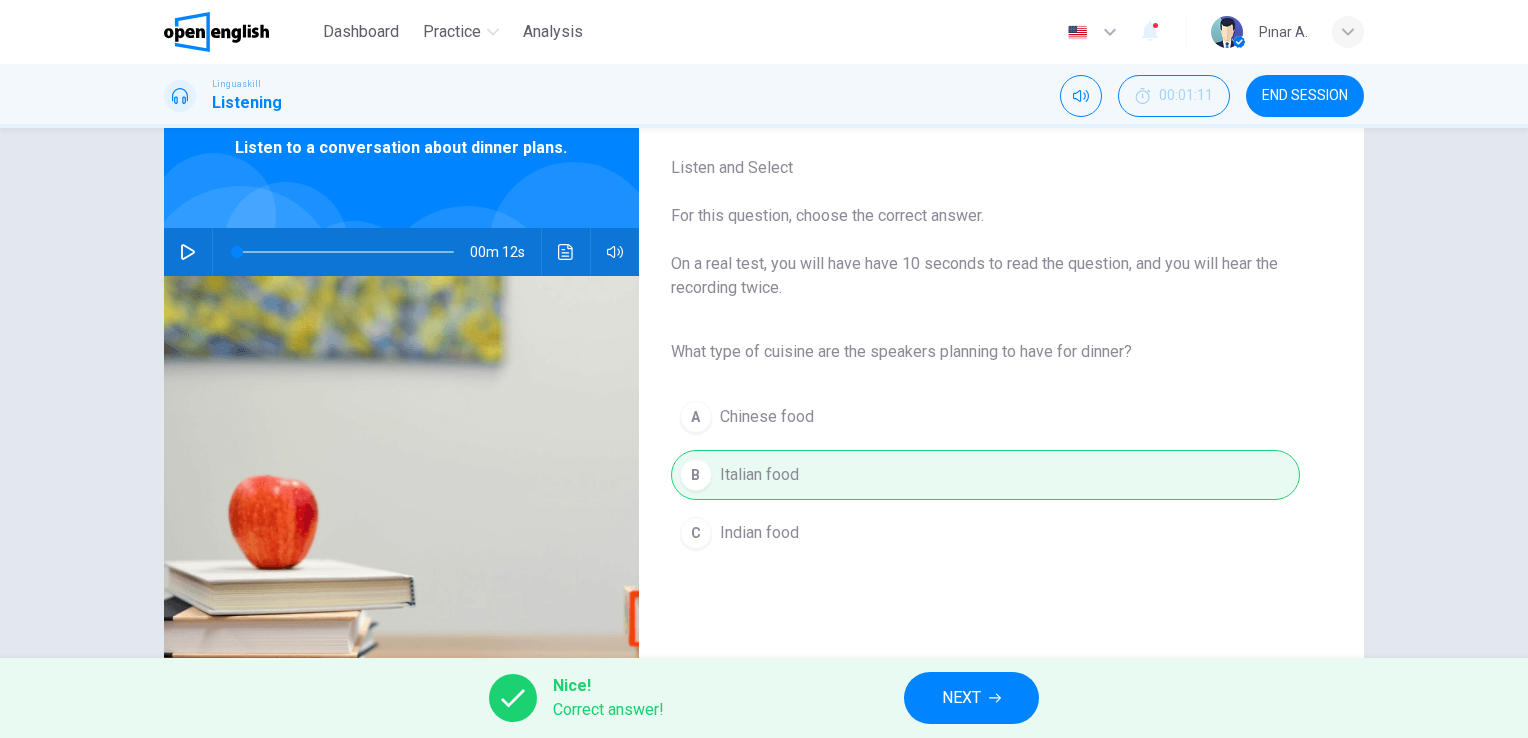 click on "NEXT" at bounding box center (971, 698) 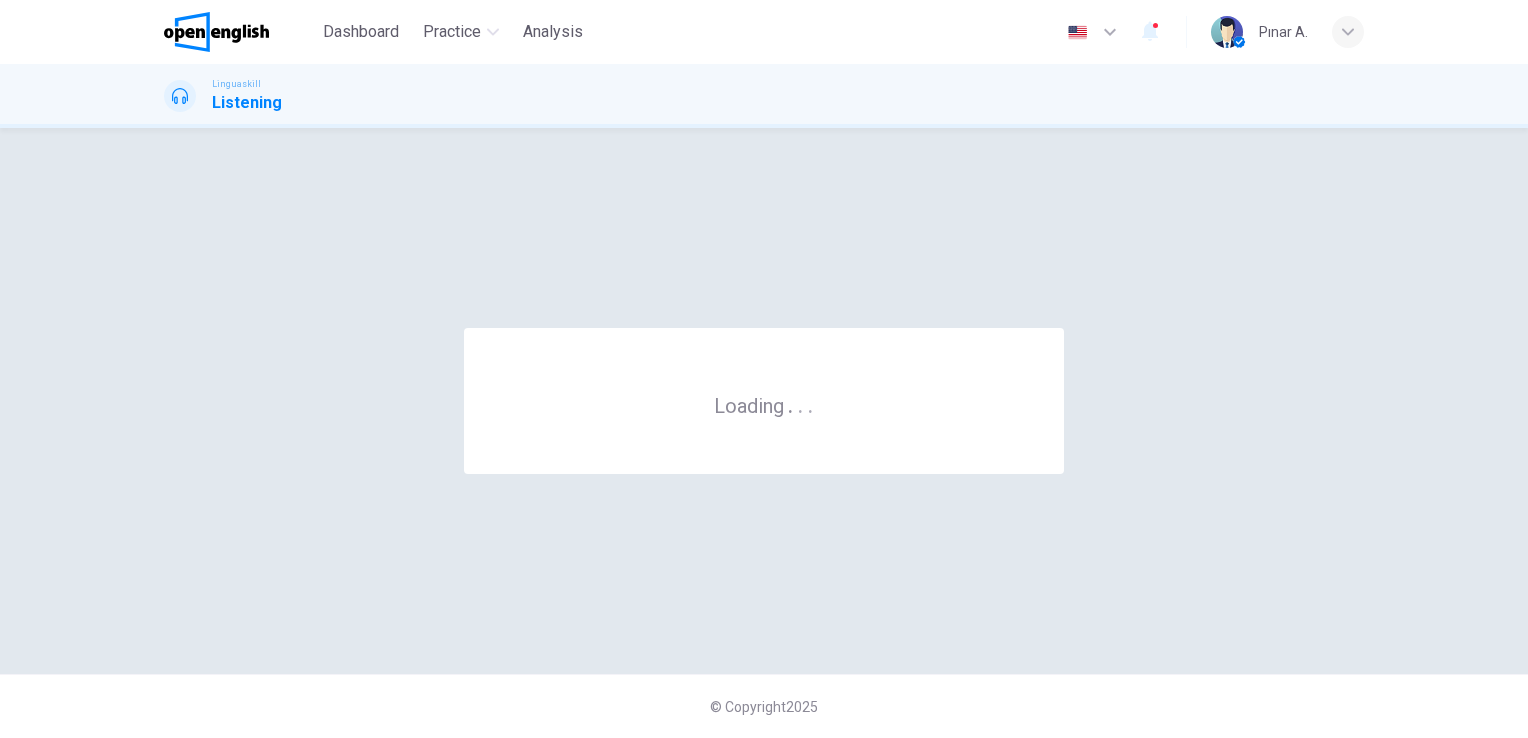 scroll, scrollTop: 0, scrollLeft: 0, axis: both 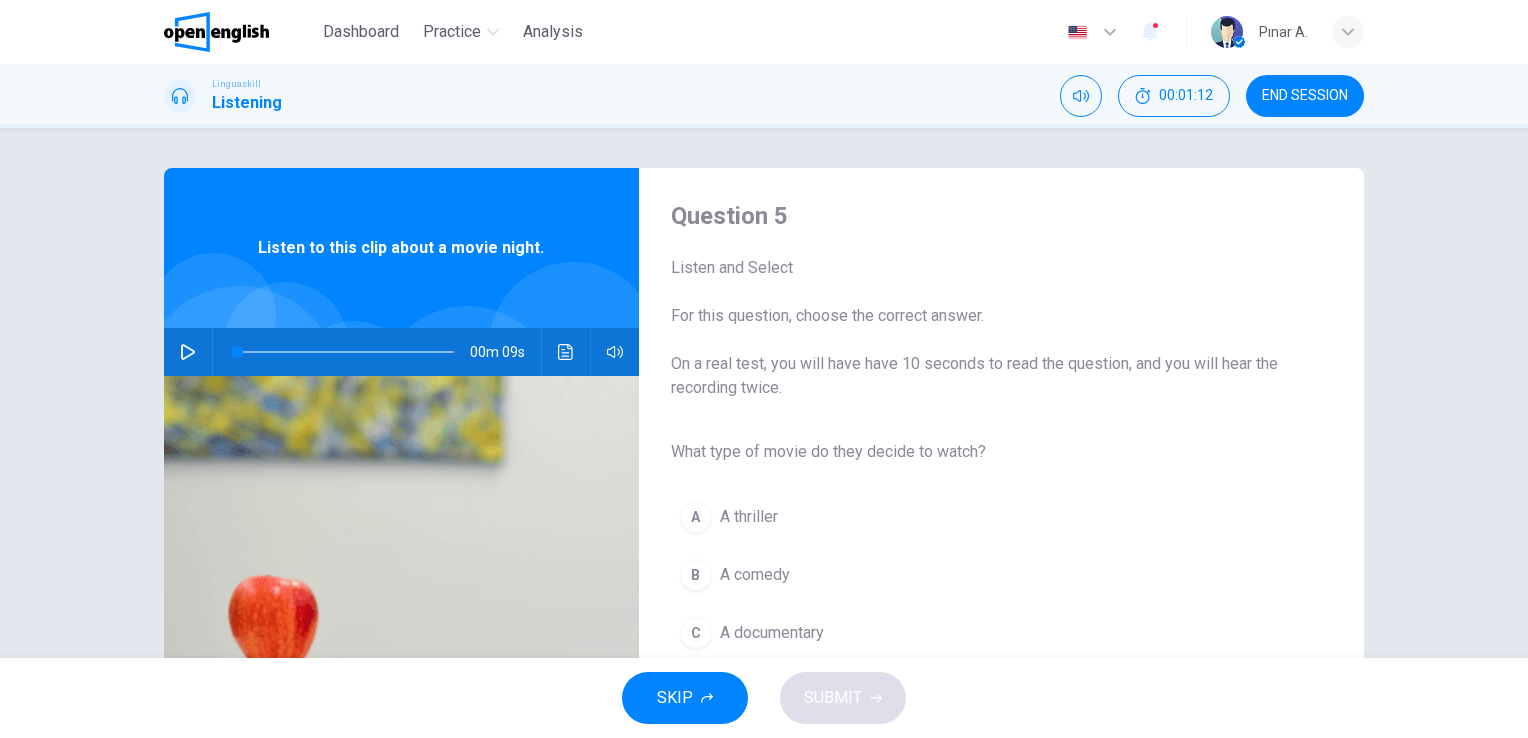 click 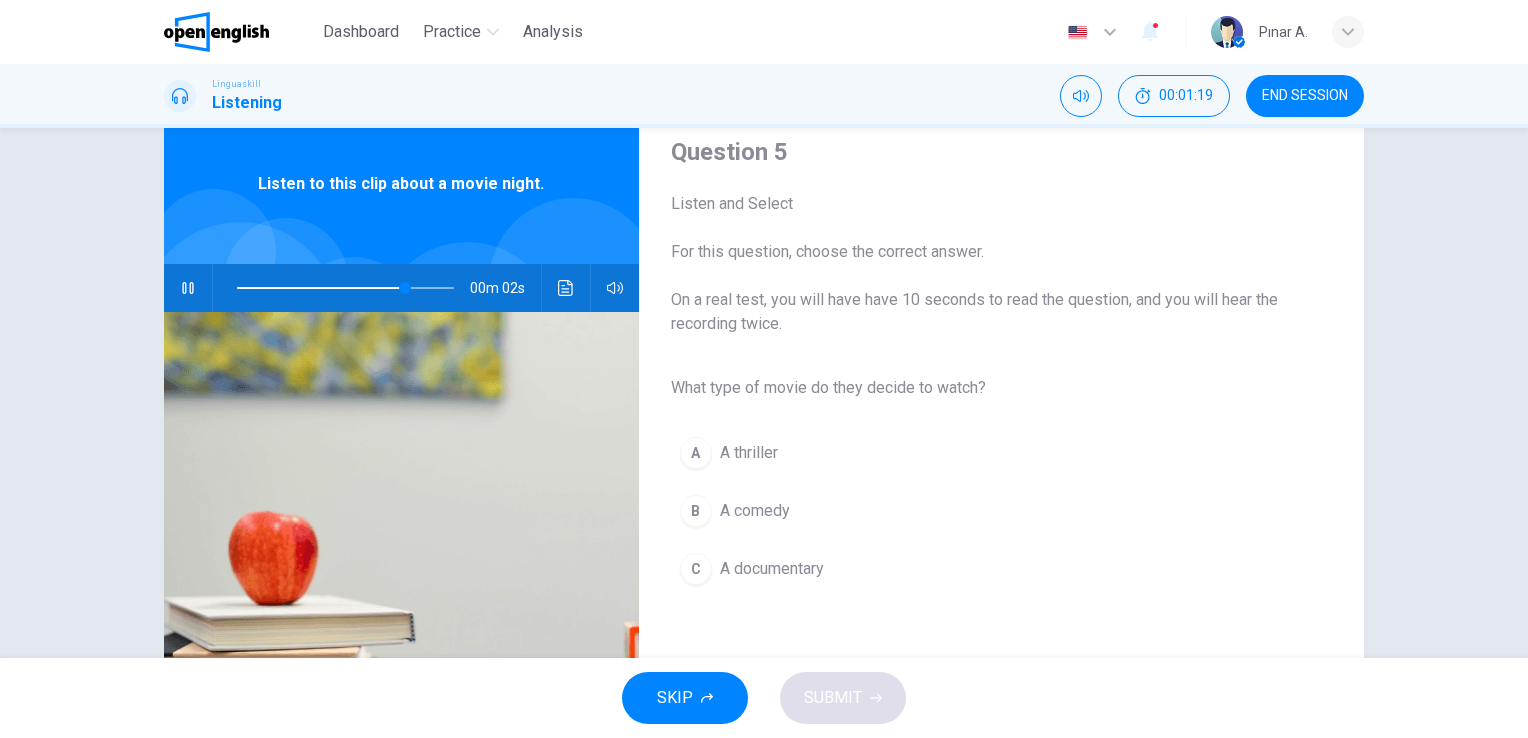 scroll, scrollTop: 100, scrollLeft: 0, axis: vertical 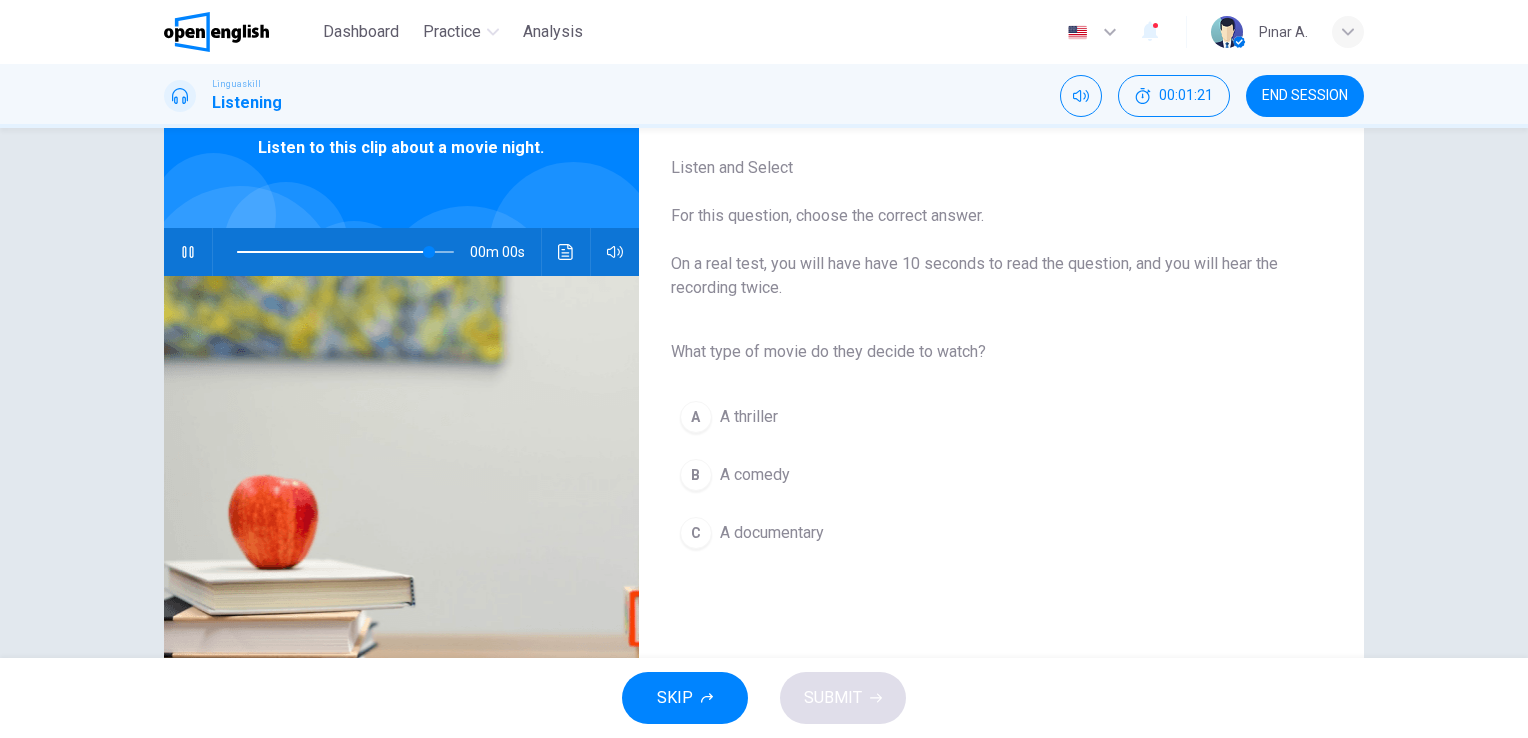type on "*" 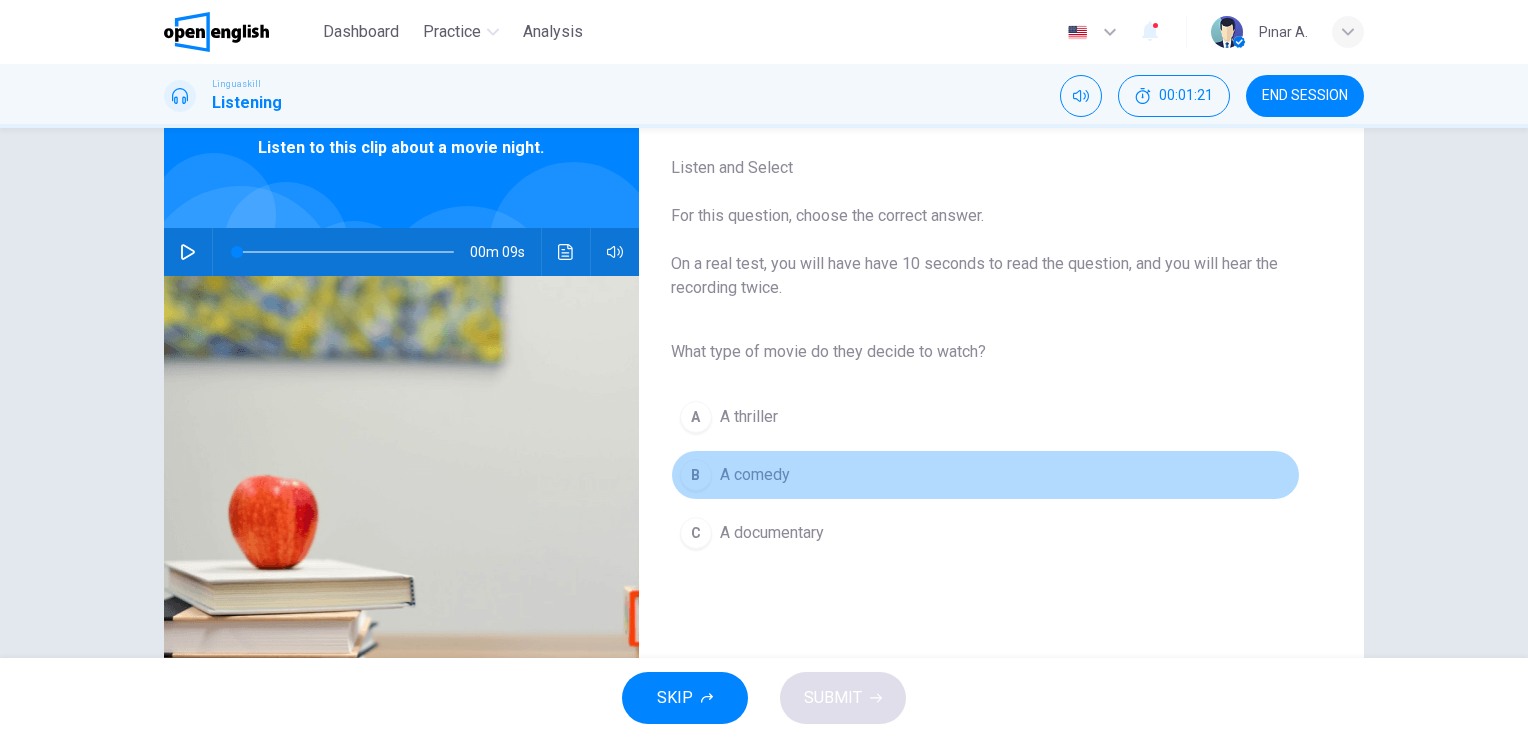 click on "A comedy" at bounding box center (755, 475) 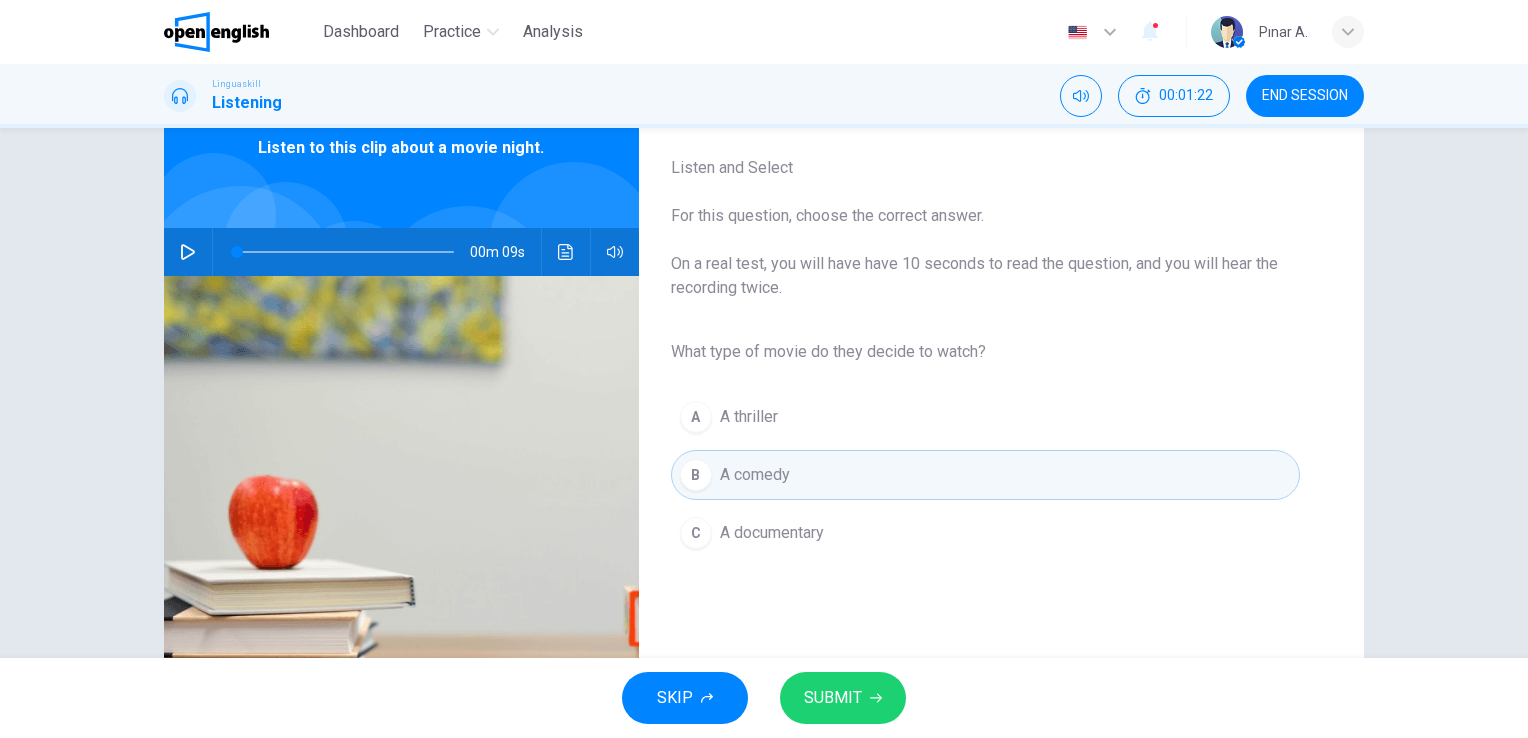 click 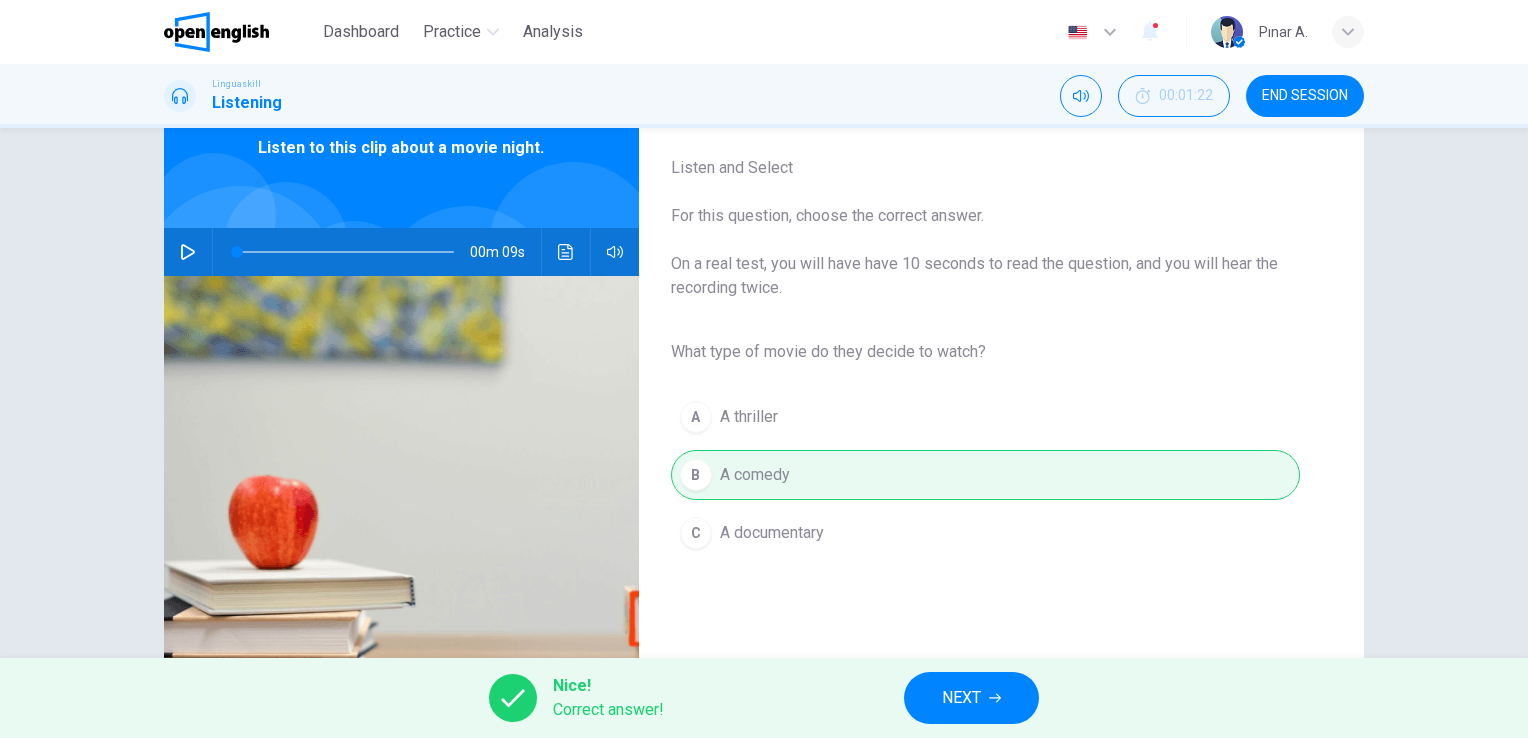 click on "NEXT" at bounding box center [961, 698] 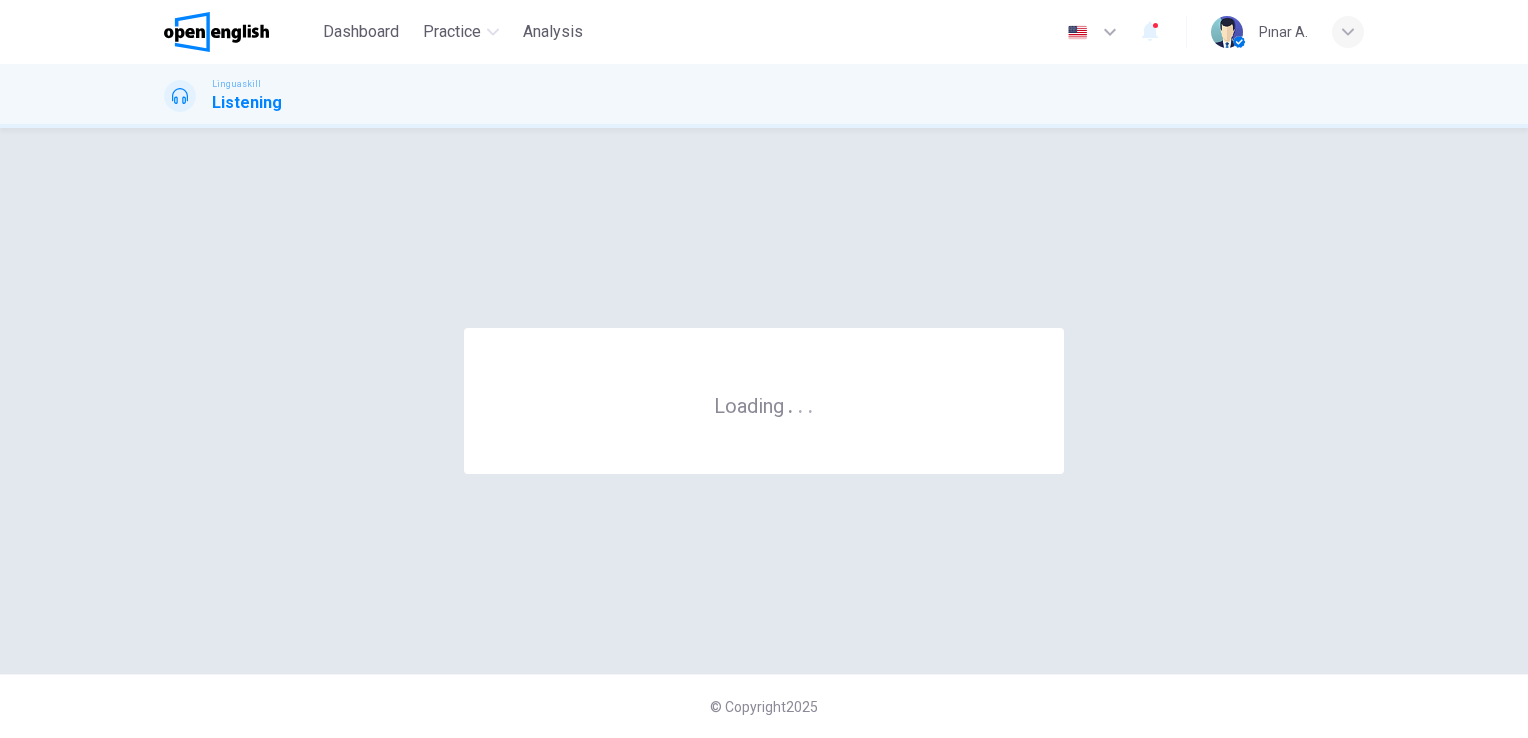 scroll, scrollTop: 0, scrollLeft: 0, axis: both 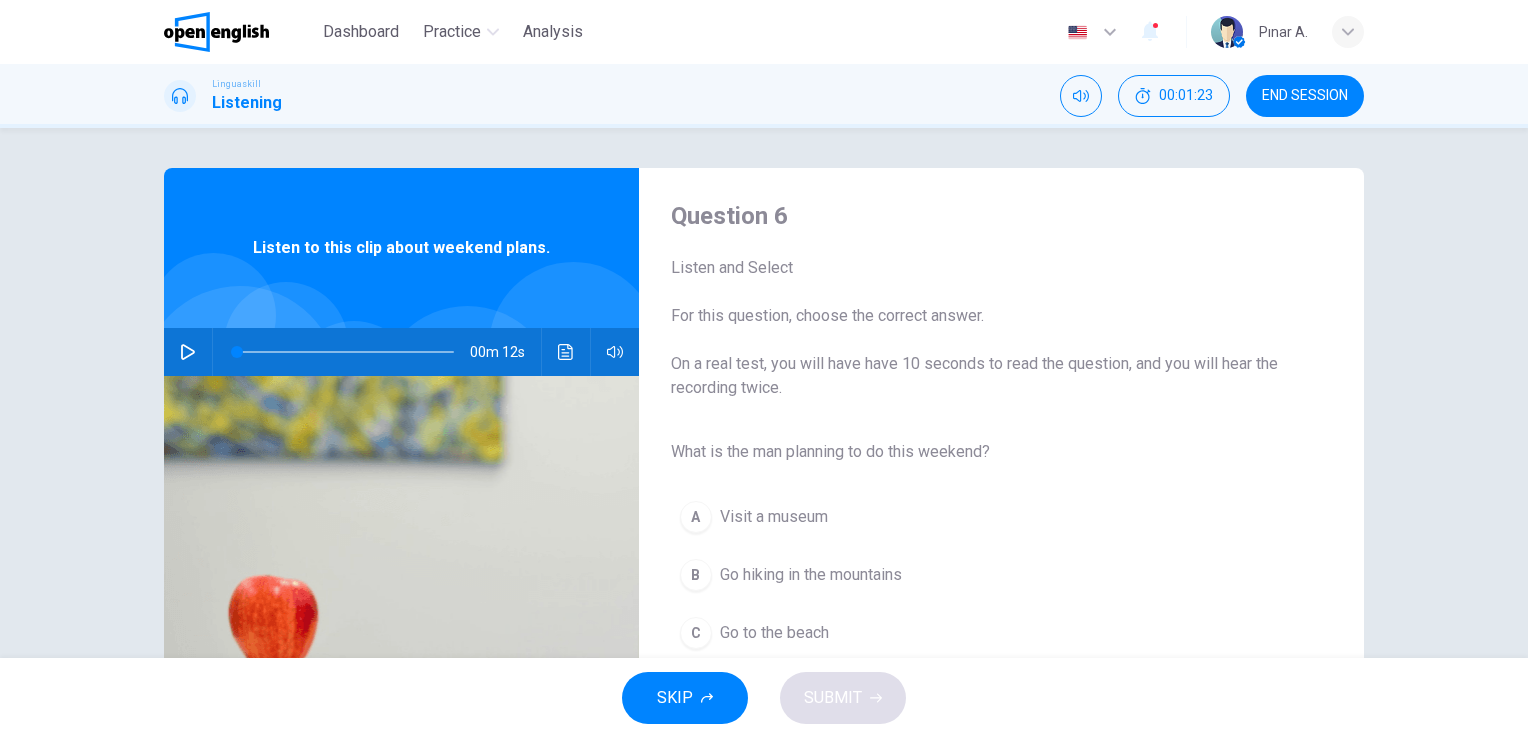 click 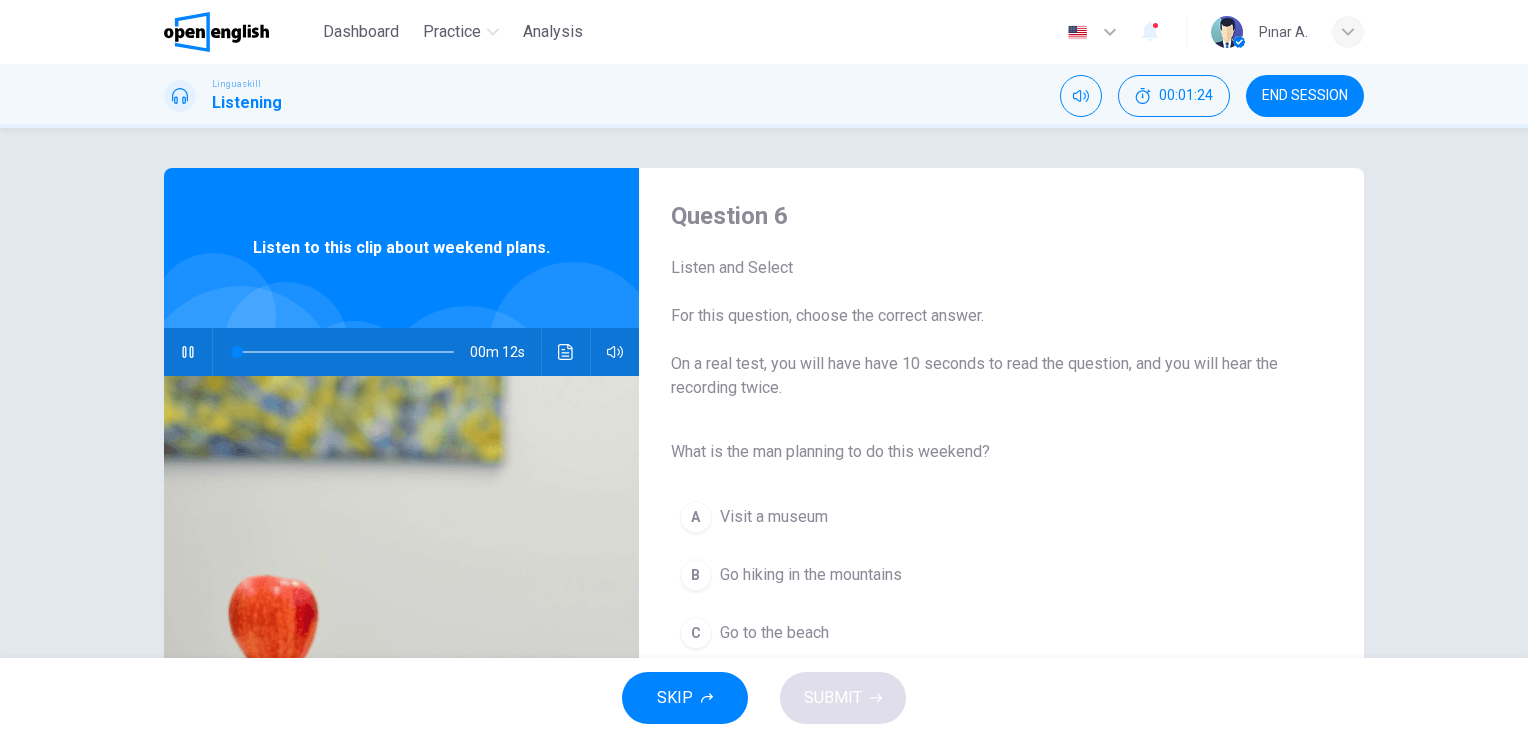 scroll, scrollTop: 100, scrollLeft: 0, axis: vertical 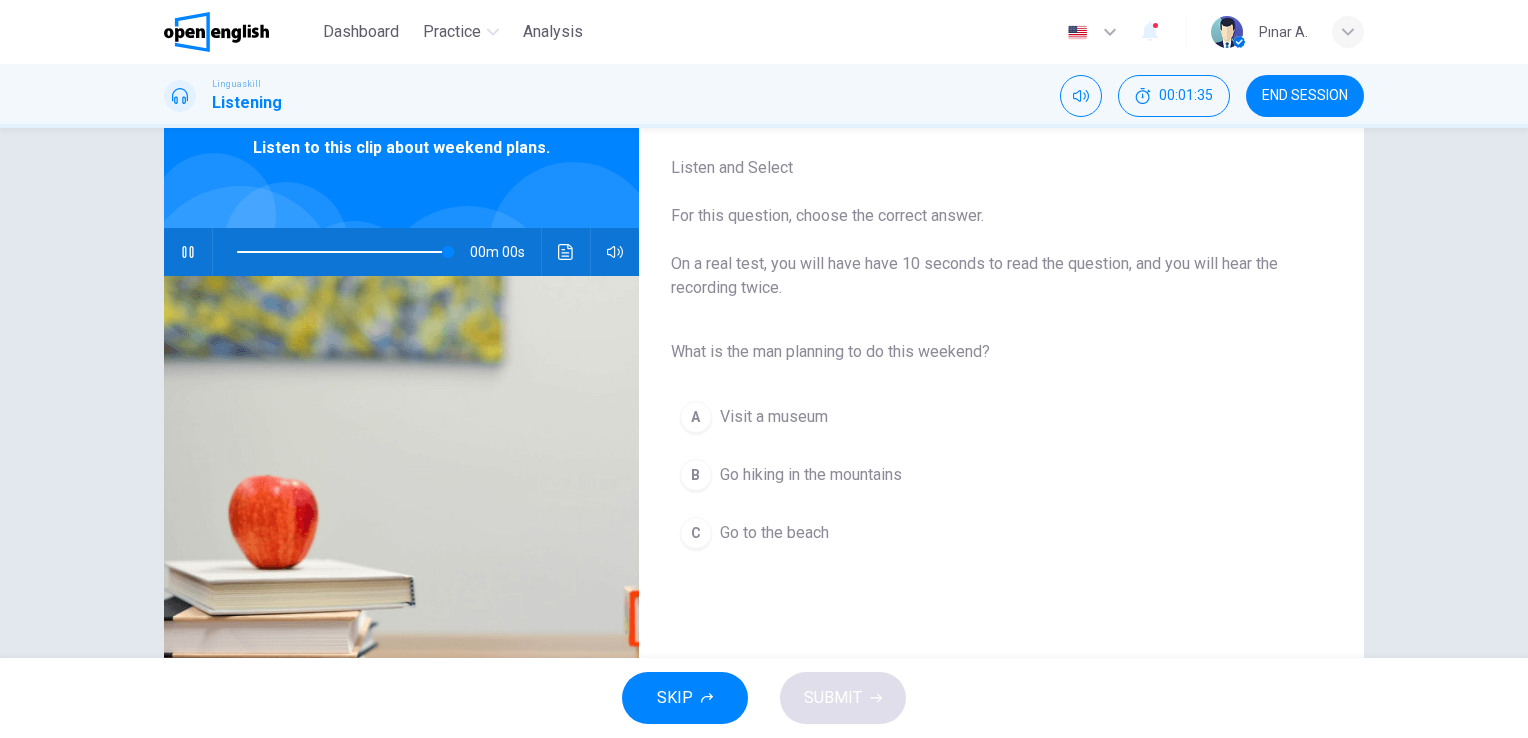 type on "*" 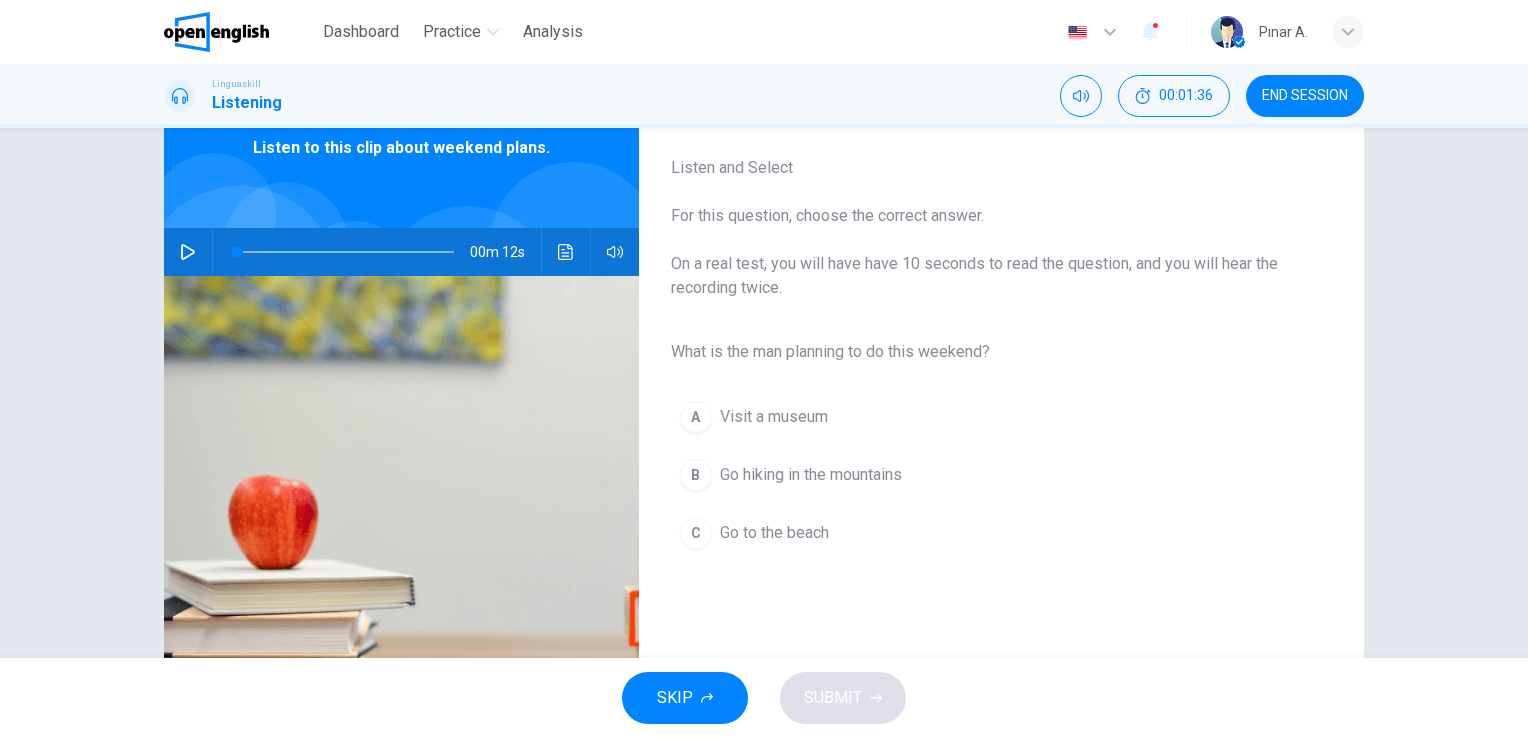 click on "Go hiking in the mountains" at bounding box center (811, 475) 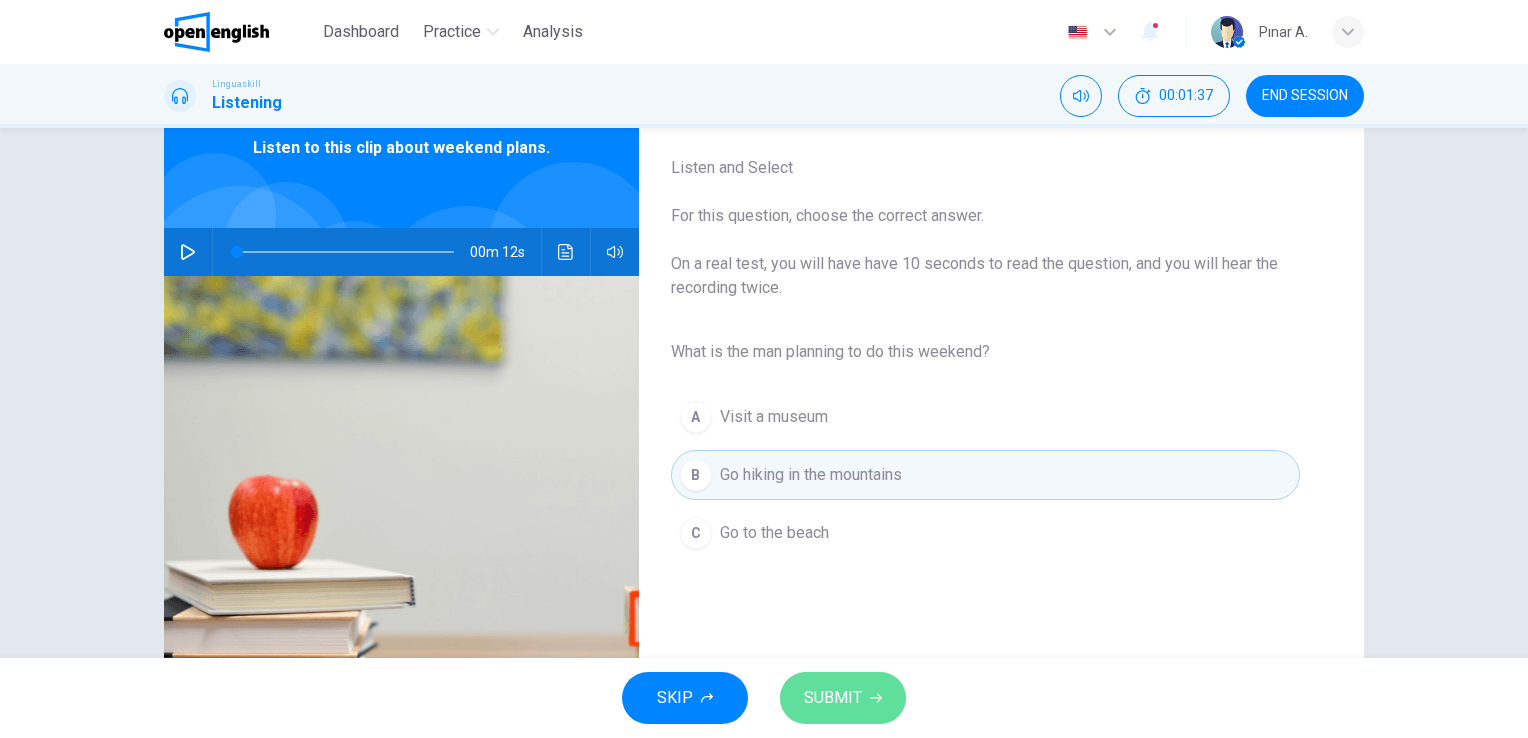 click 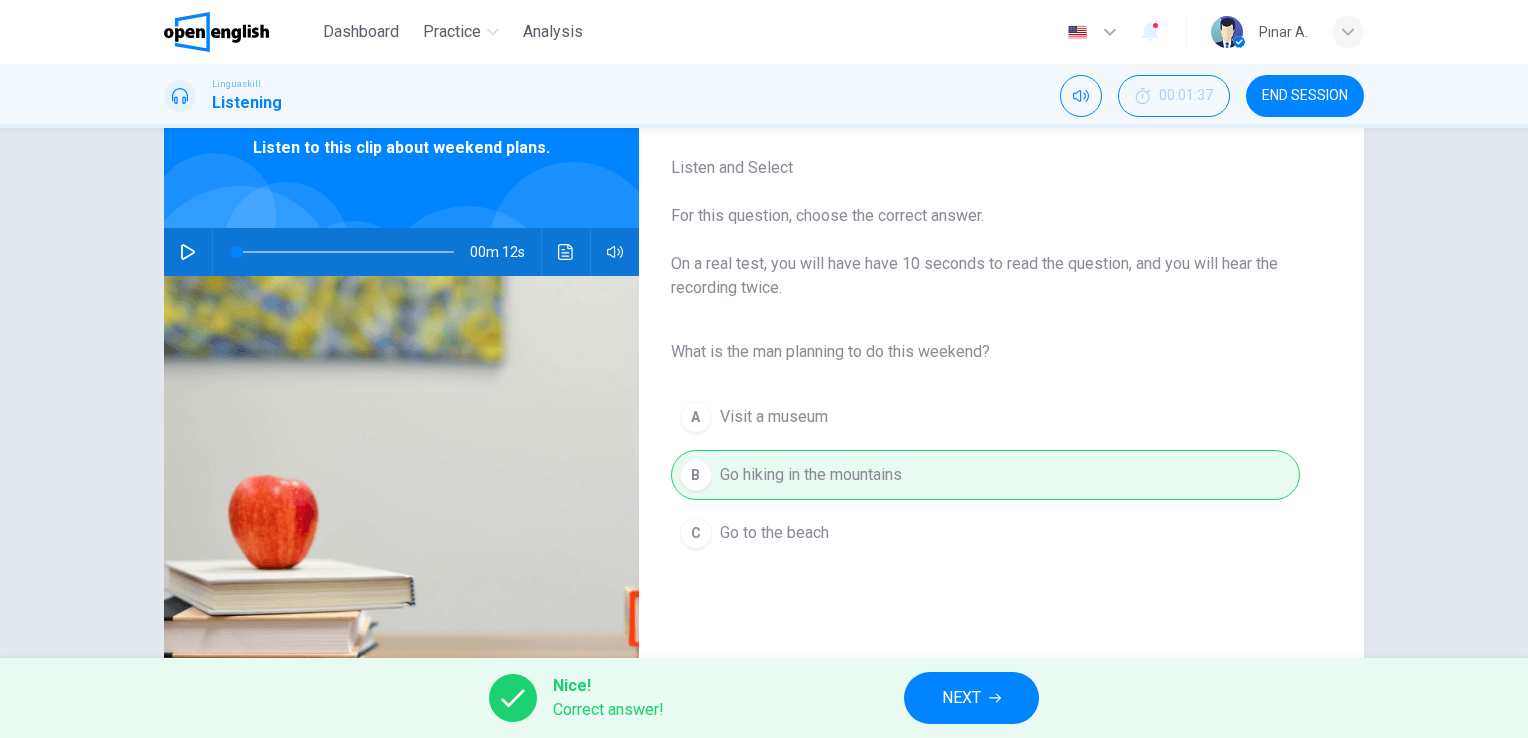 click on "NEXT" at bounding box center (971, 698) 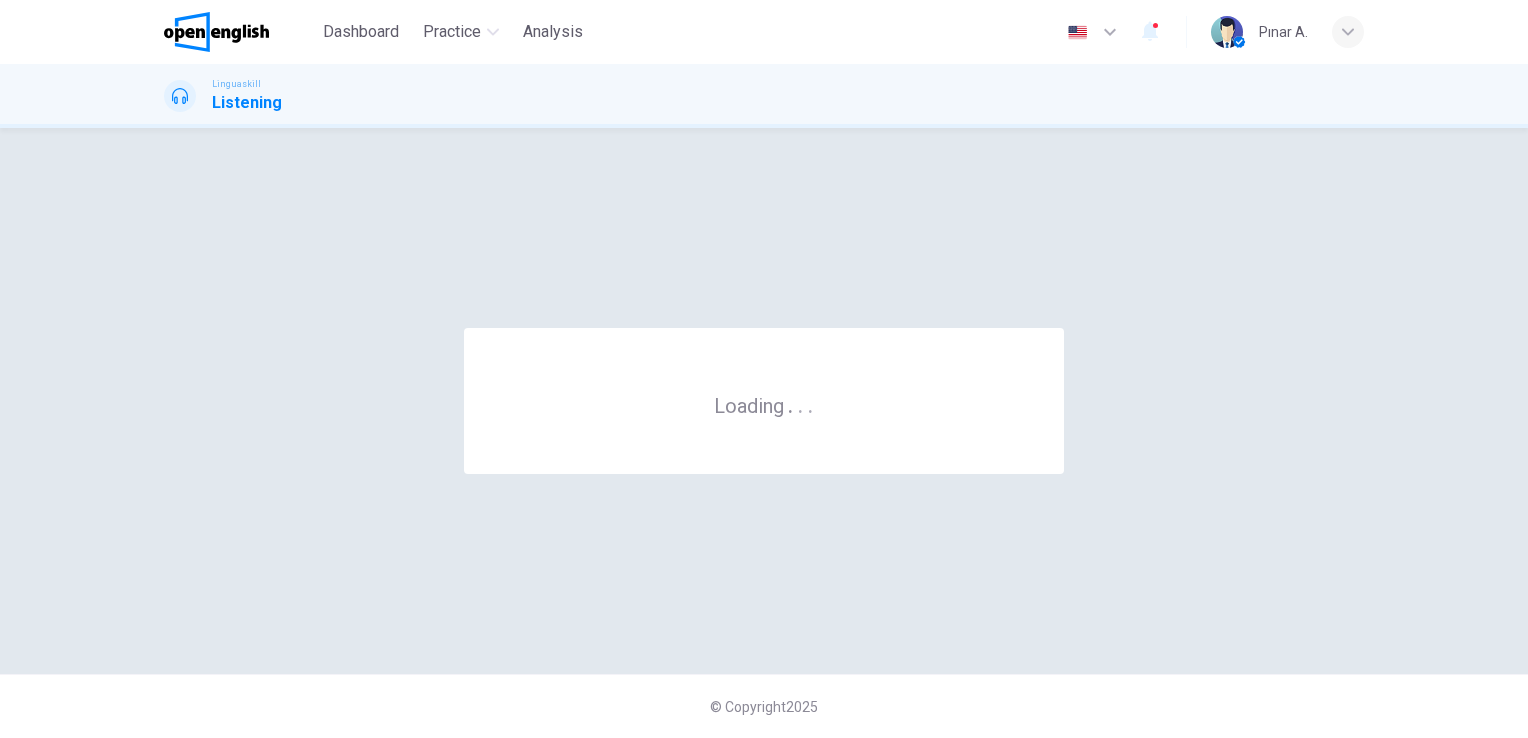 scroll, scrollTop: 0, scrollLeft: 0, axis: both 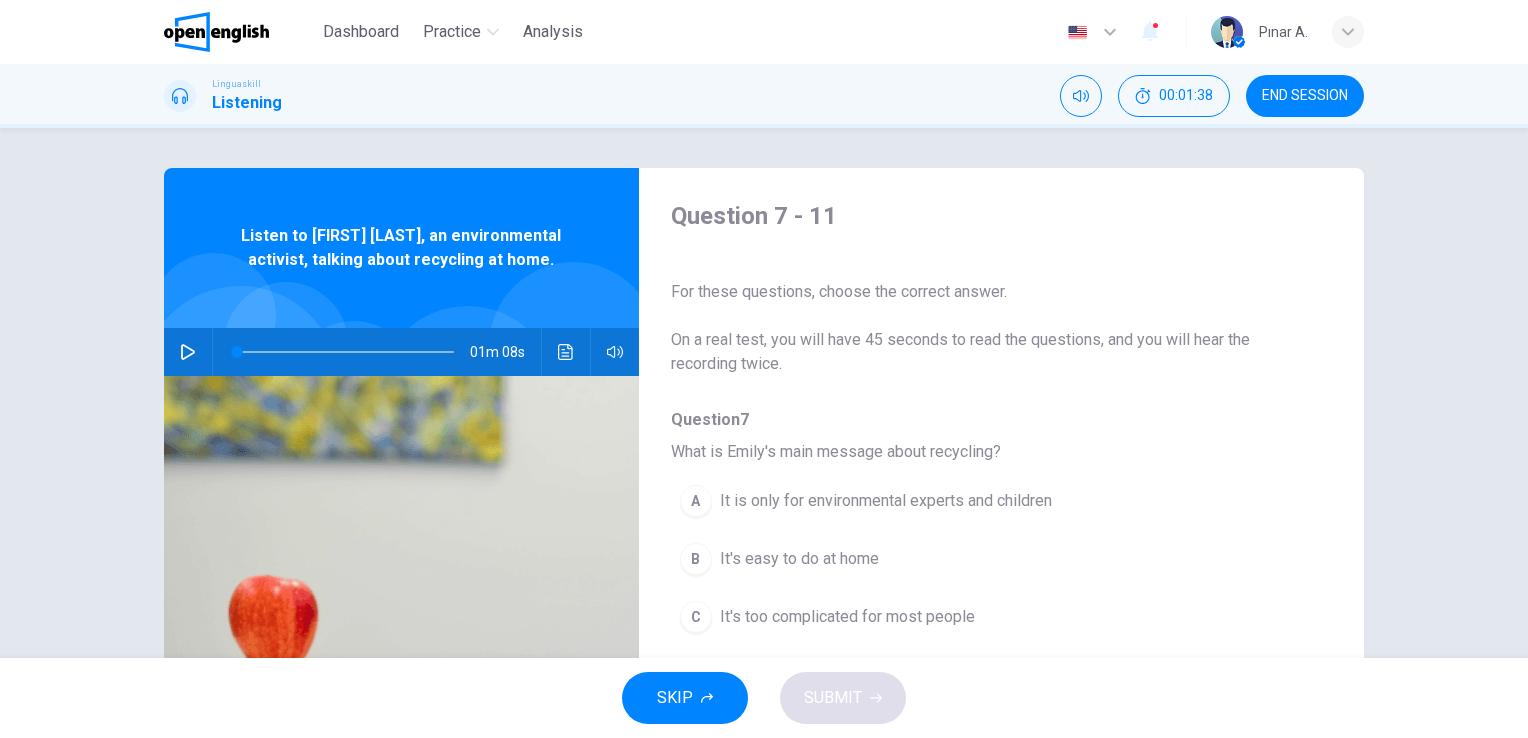 click at bounding box center [188, 352] 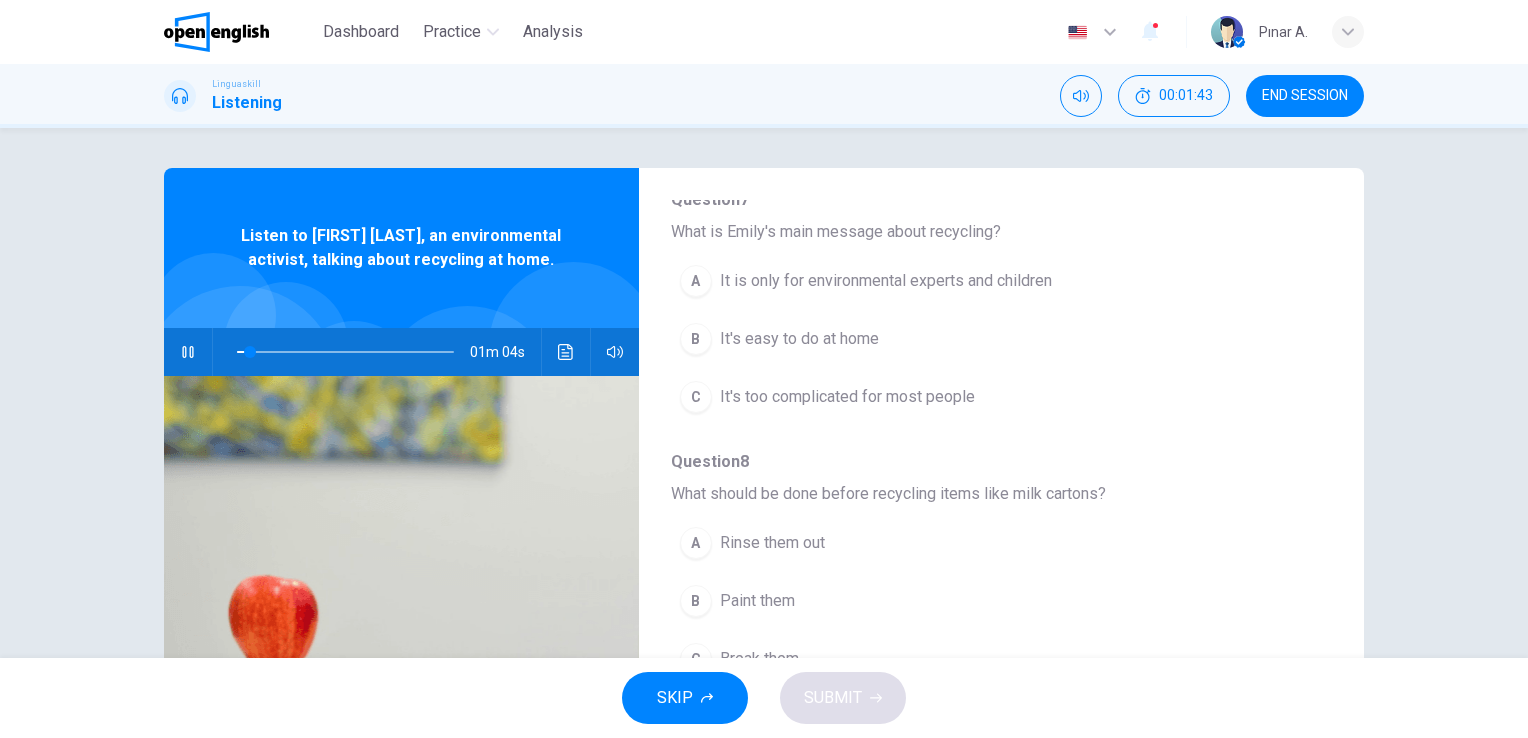 scroll, scrollTop: 200, scrollLeft: 0, axis: vertical 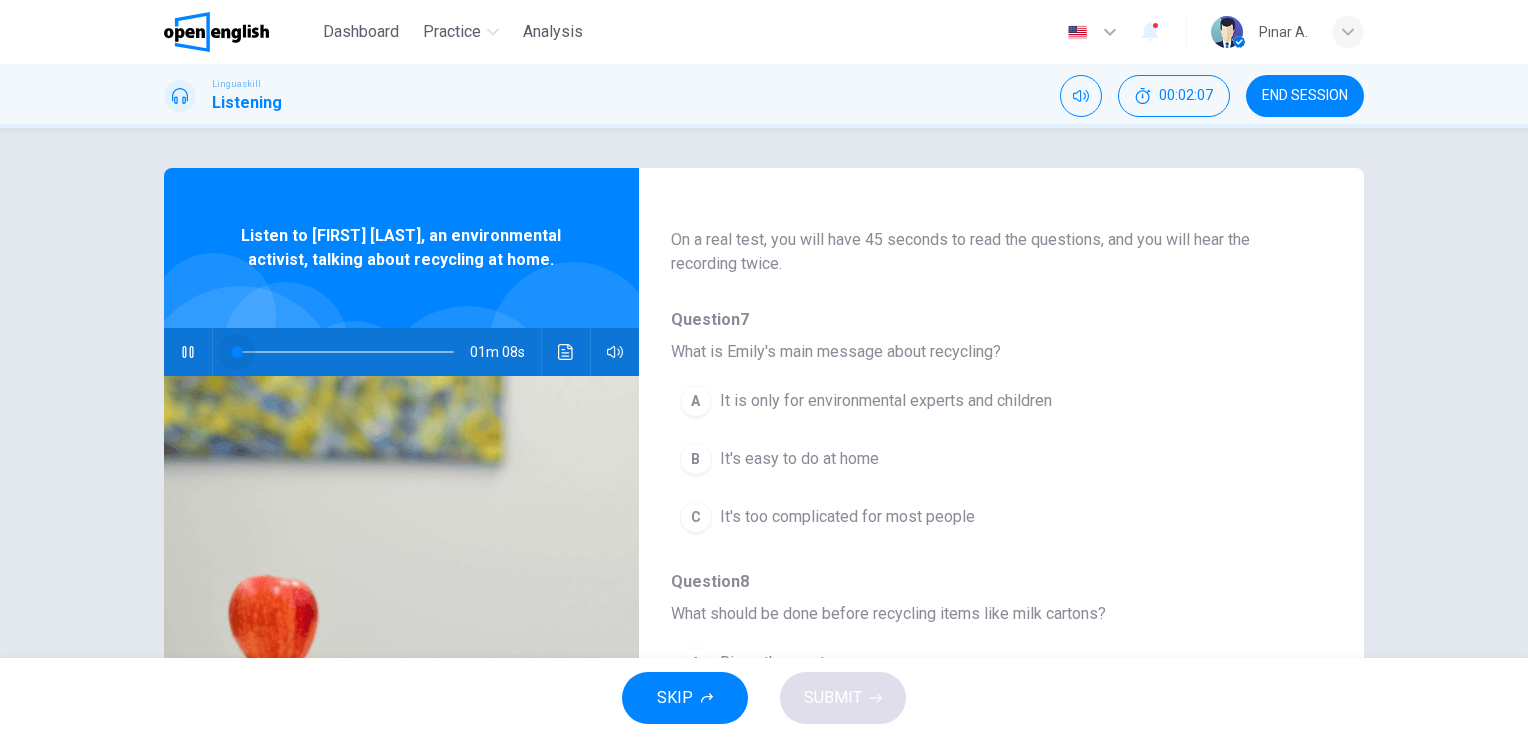 drag, startPoint x: 249, startPoint y: 352, endPoint x: 222, endPoint y: 360, distance: 28.160255 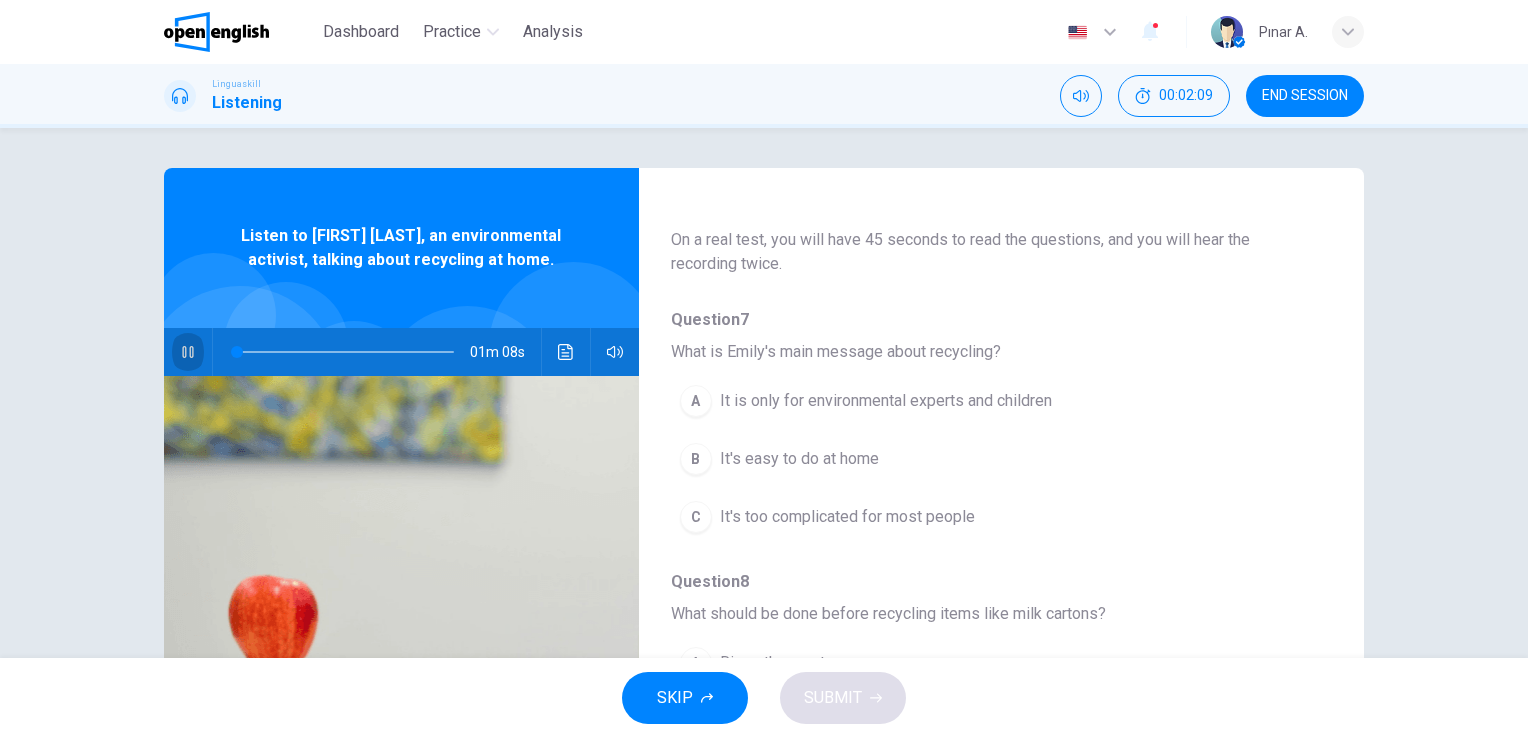 click at bounding box center (188, 352) 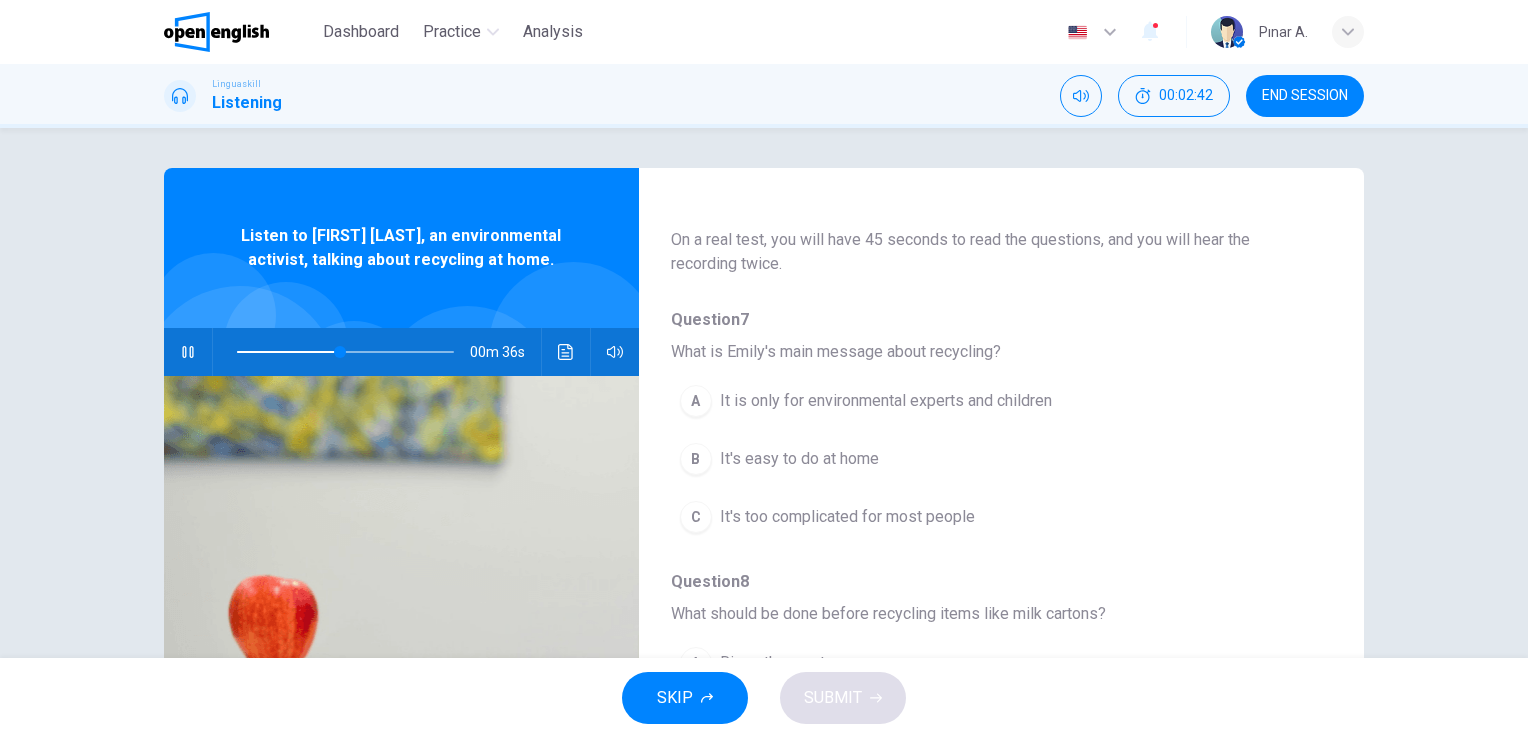 click on "It's easy to do at home" at bounding box center (799, 459) 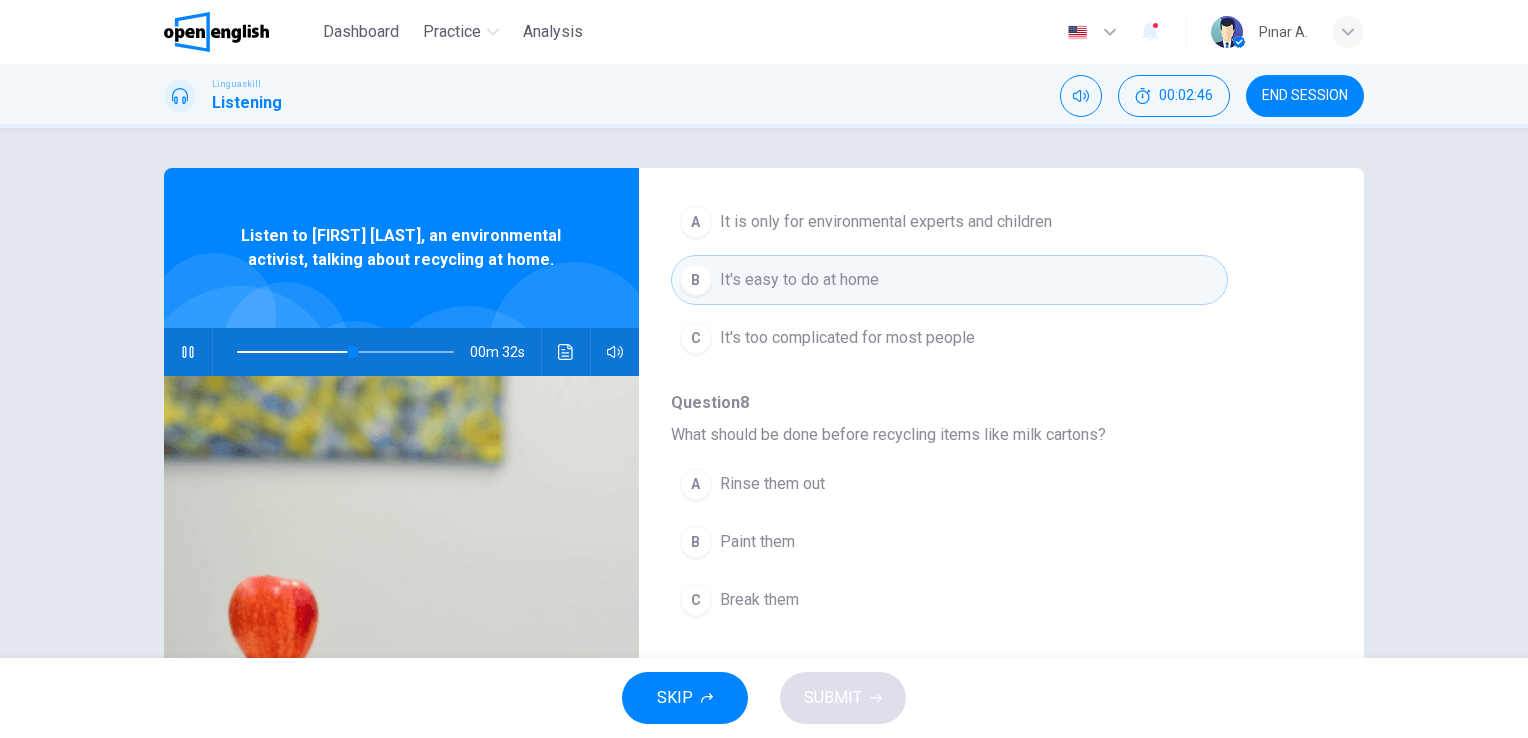 scroll, scrollTop: 300, scrollLeft: 0, axis: vertical 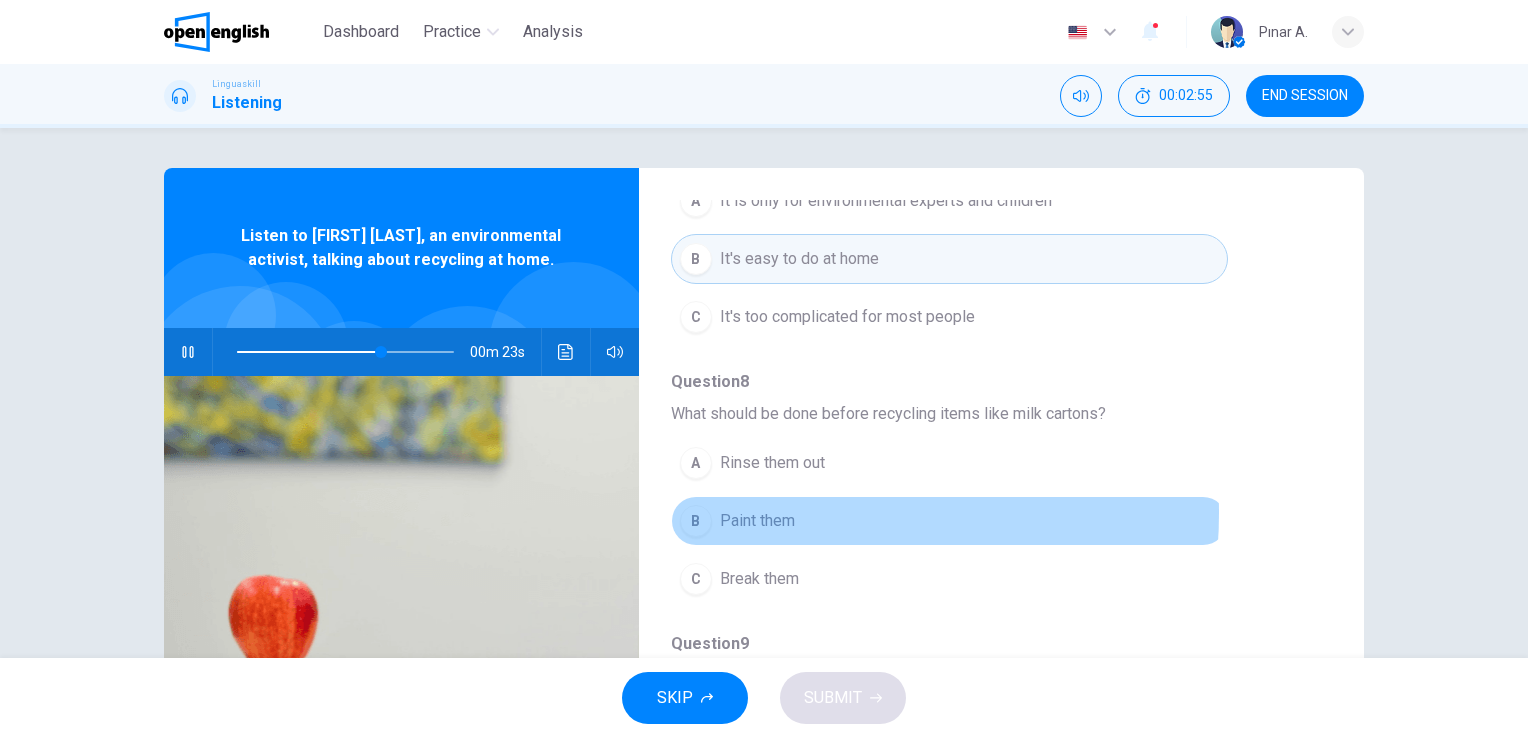click on "Paint them" at bounding box center [757, 521] 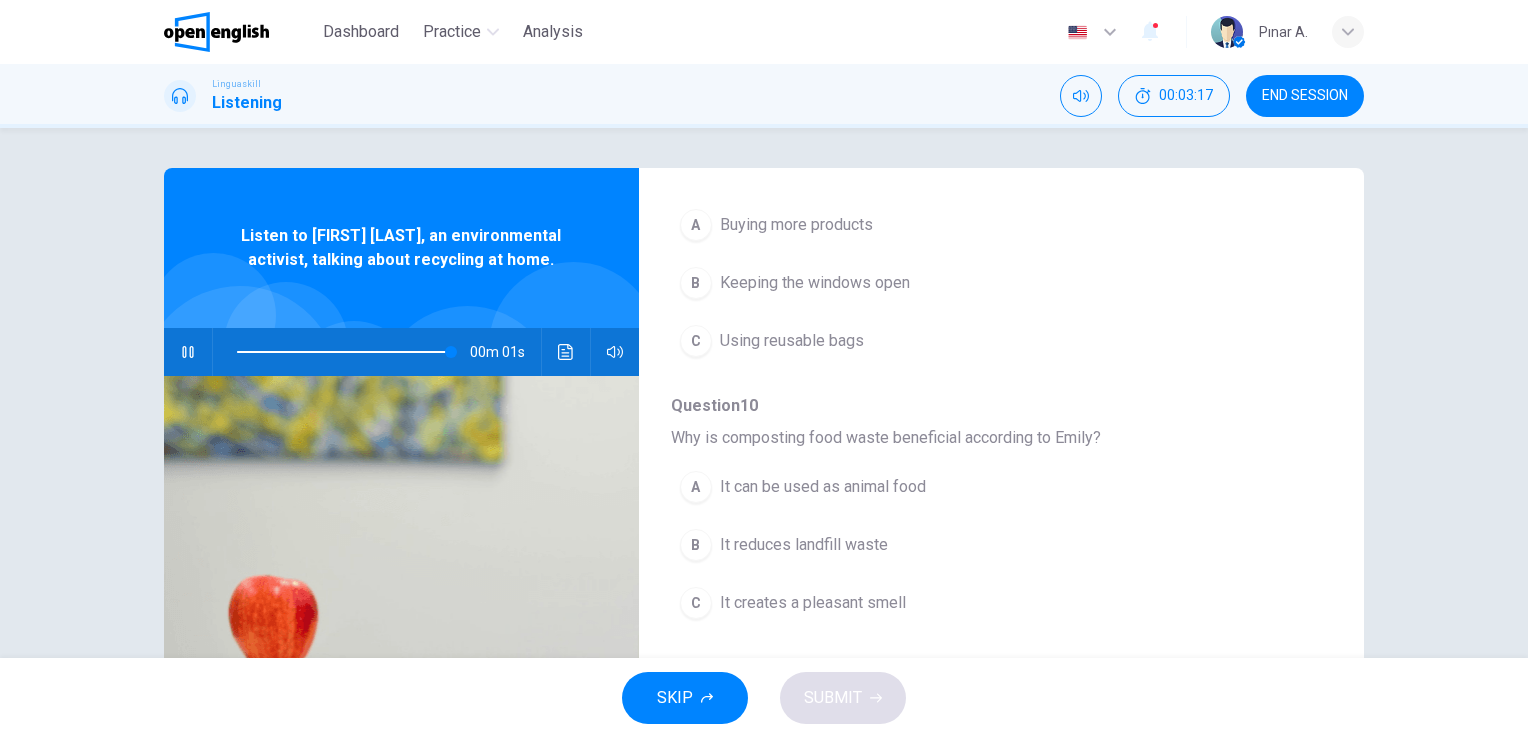 scroll, scrollTop: 756, scrollLeft: 0, axis: vertical 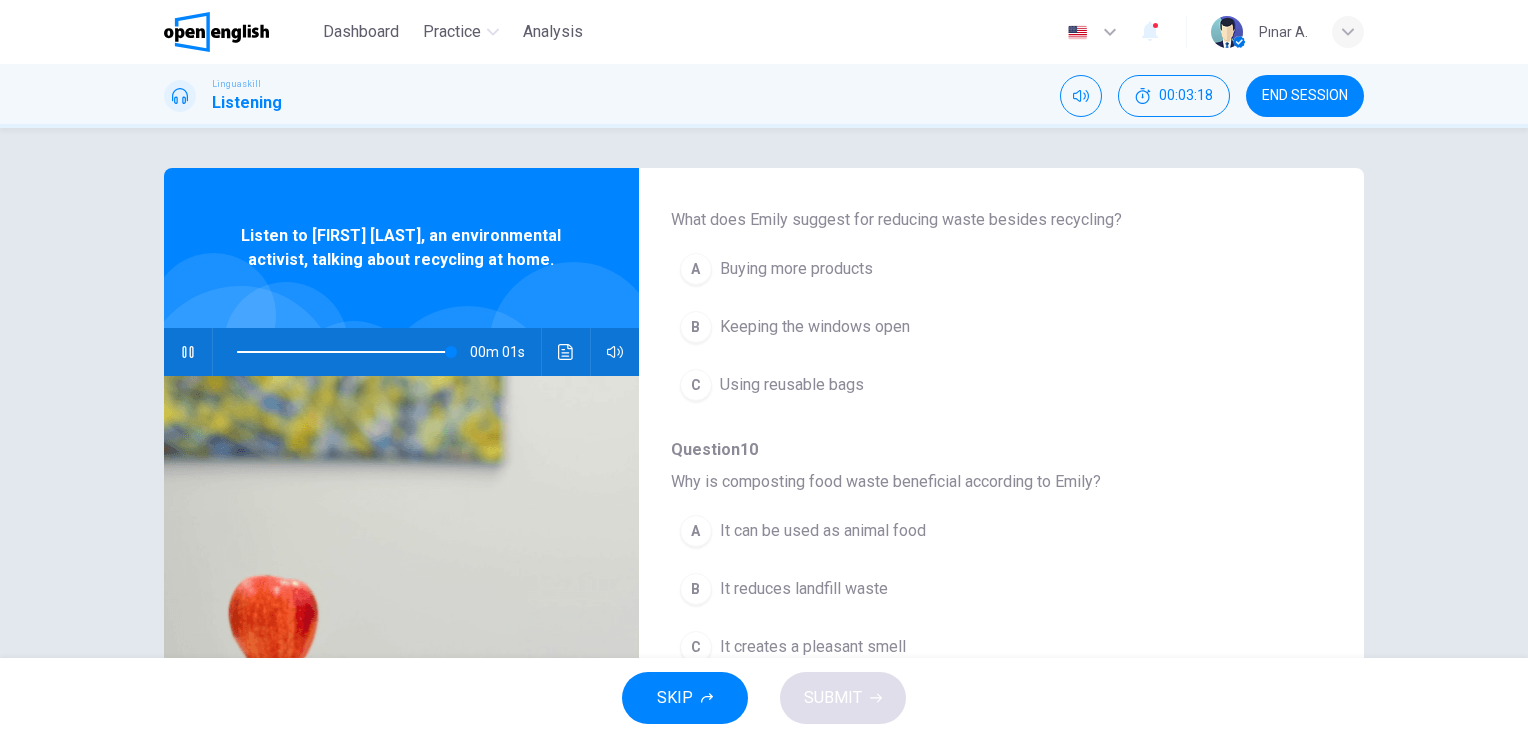 type on "*" 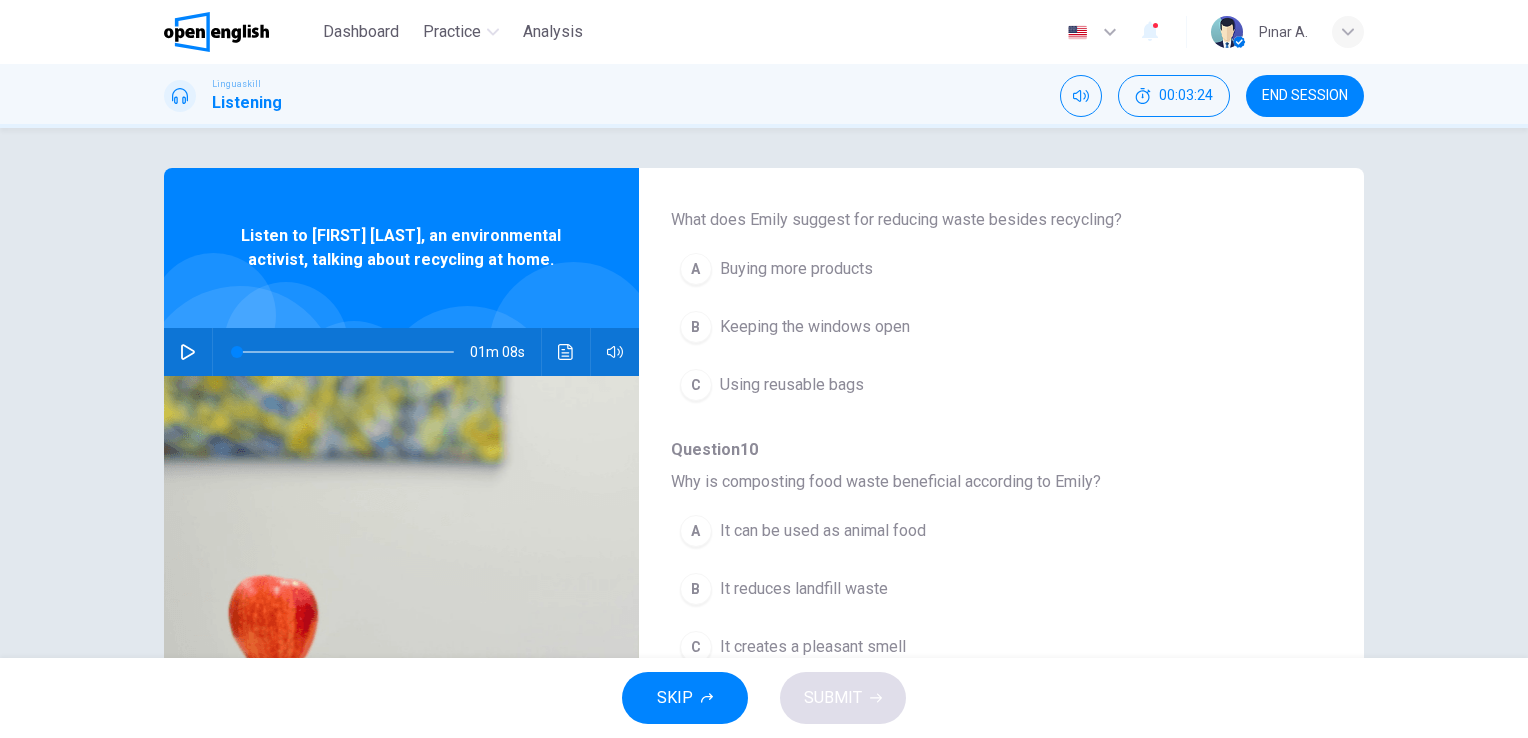scroll, scrollTop: 856, scrollLeft: 0, axis: vertical 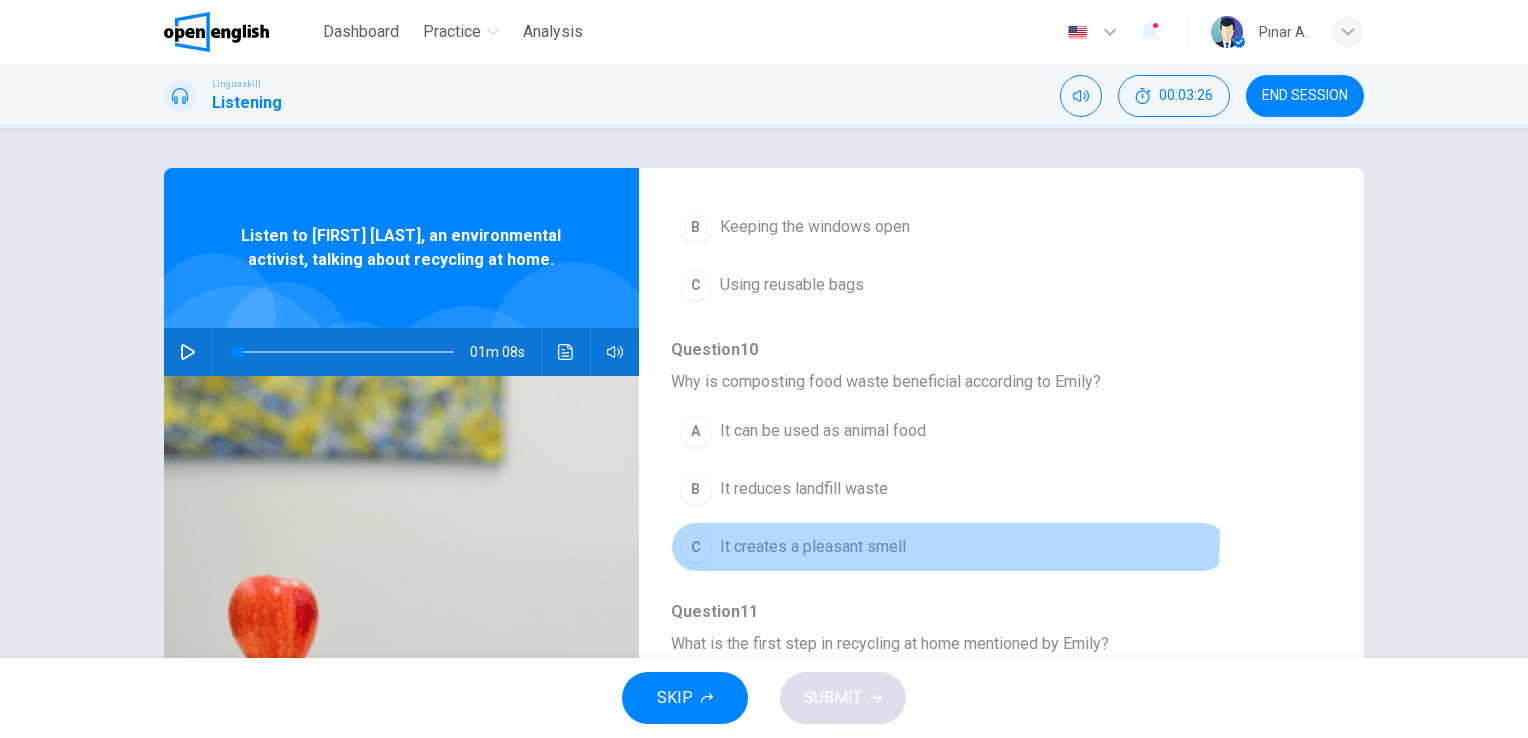 click on "C It creates a pleasant smell" at bounding box center (949, 547) 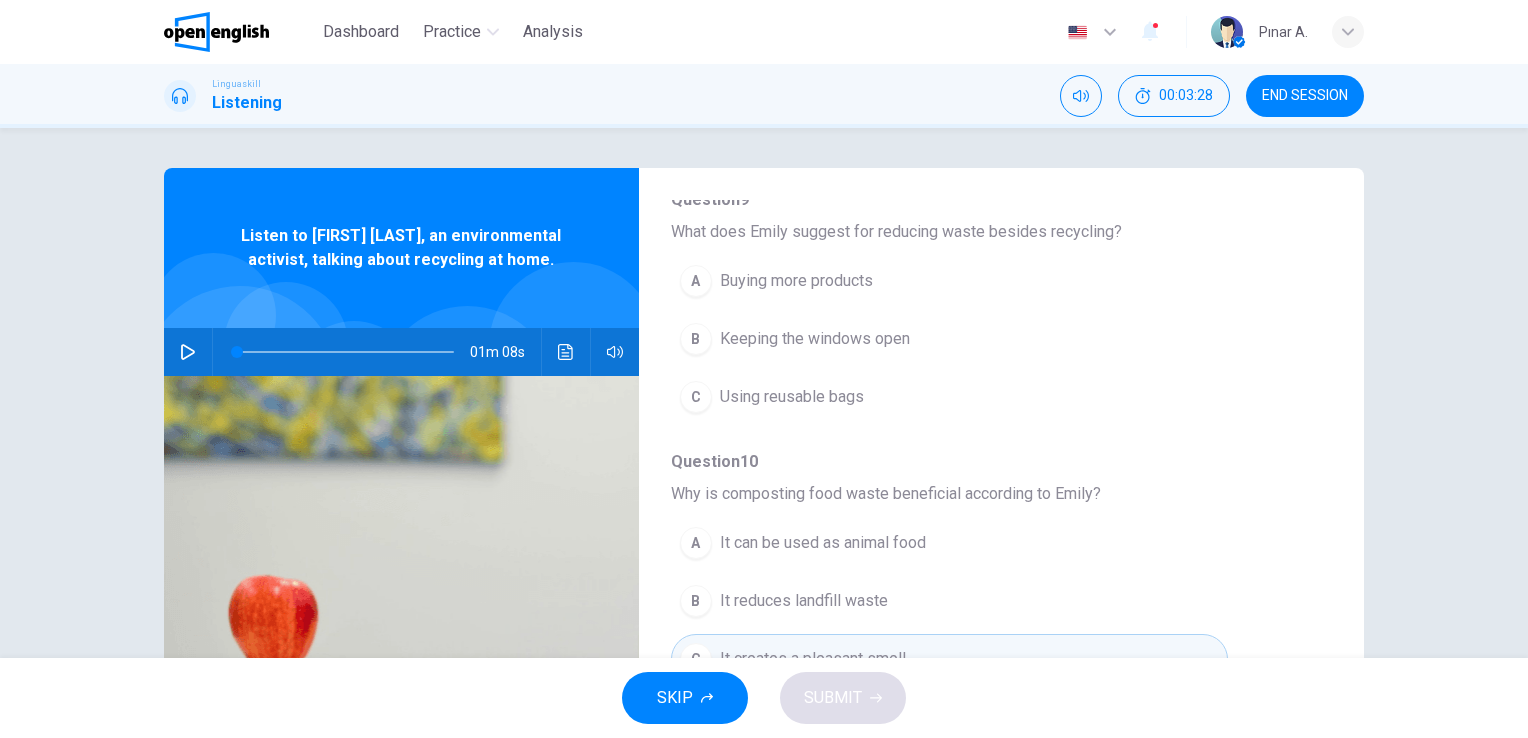 scroll, scrollTop: 856, scrollLeft: 0, axis: vertical 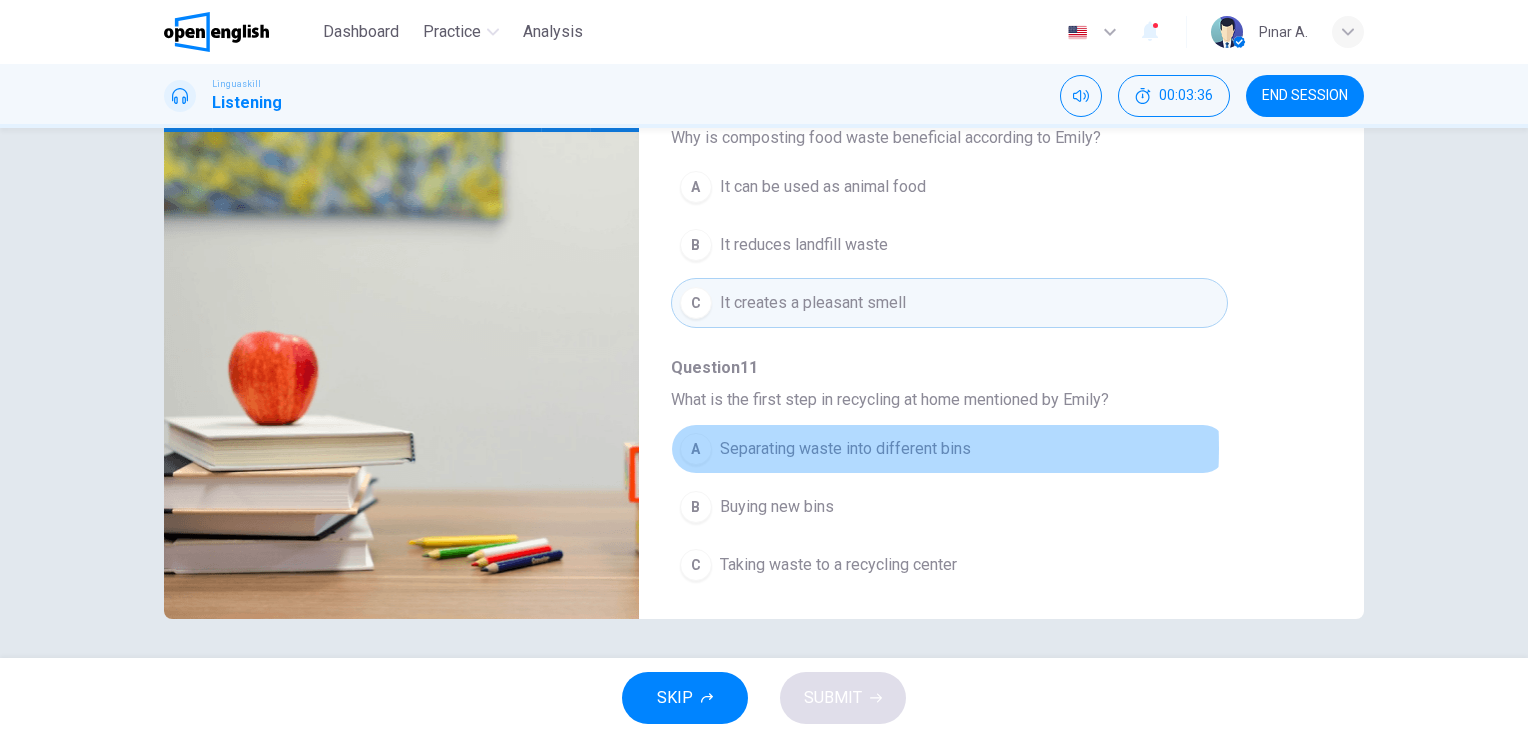 click on "Separating waste into different bins" at bounding box center (845, 449) 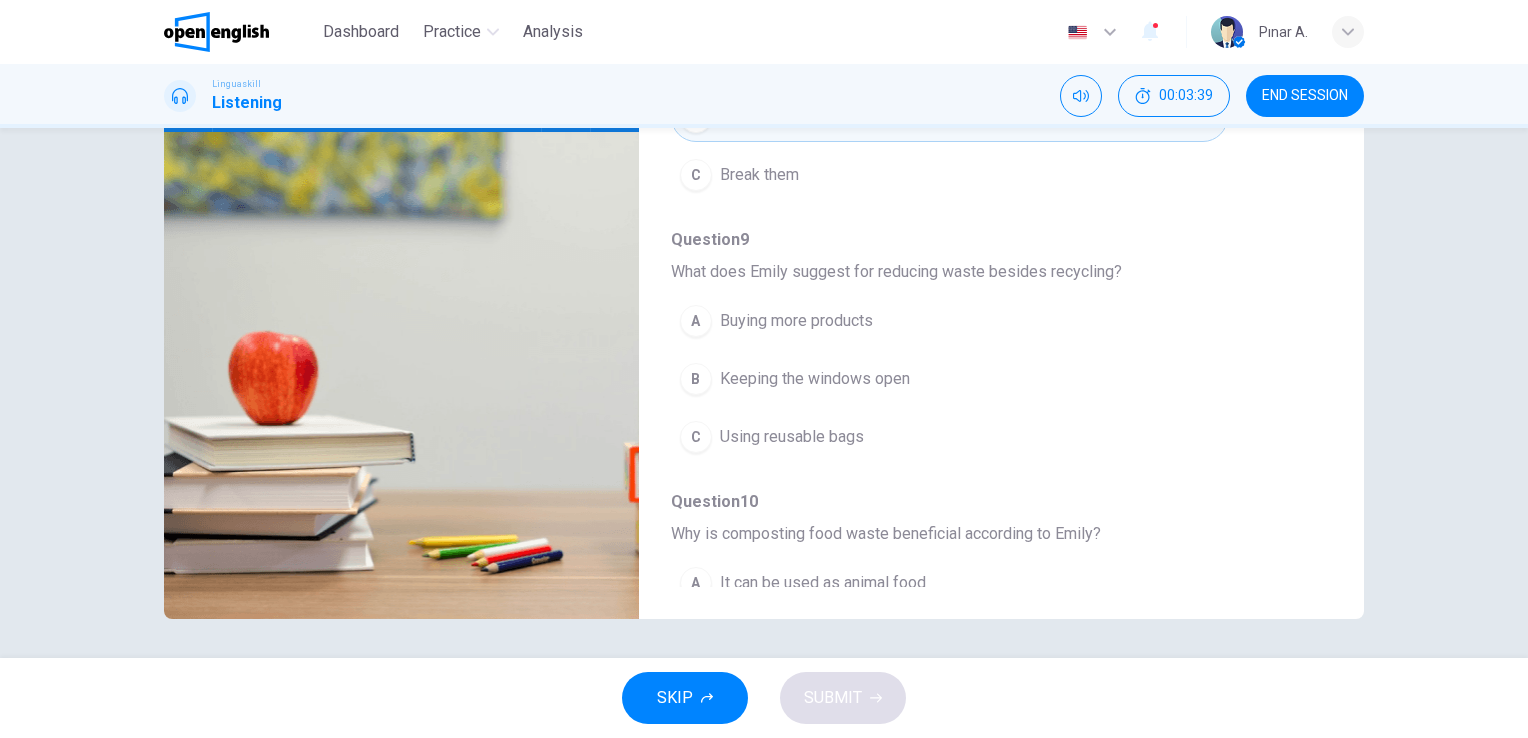 scroll, scrollTop: 456, scrollLeft: 0, axis: vertical 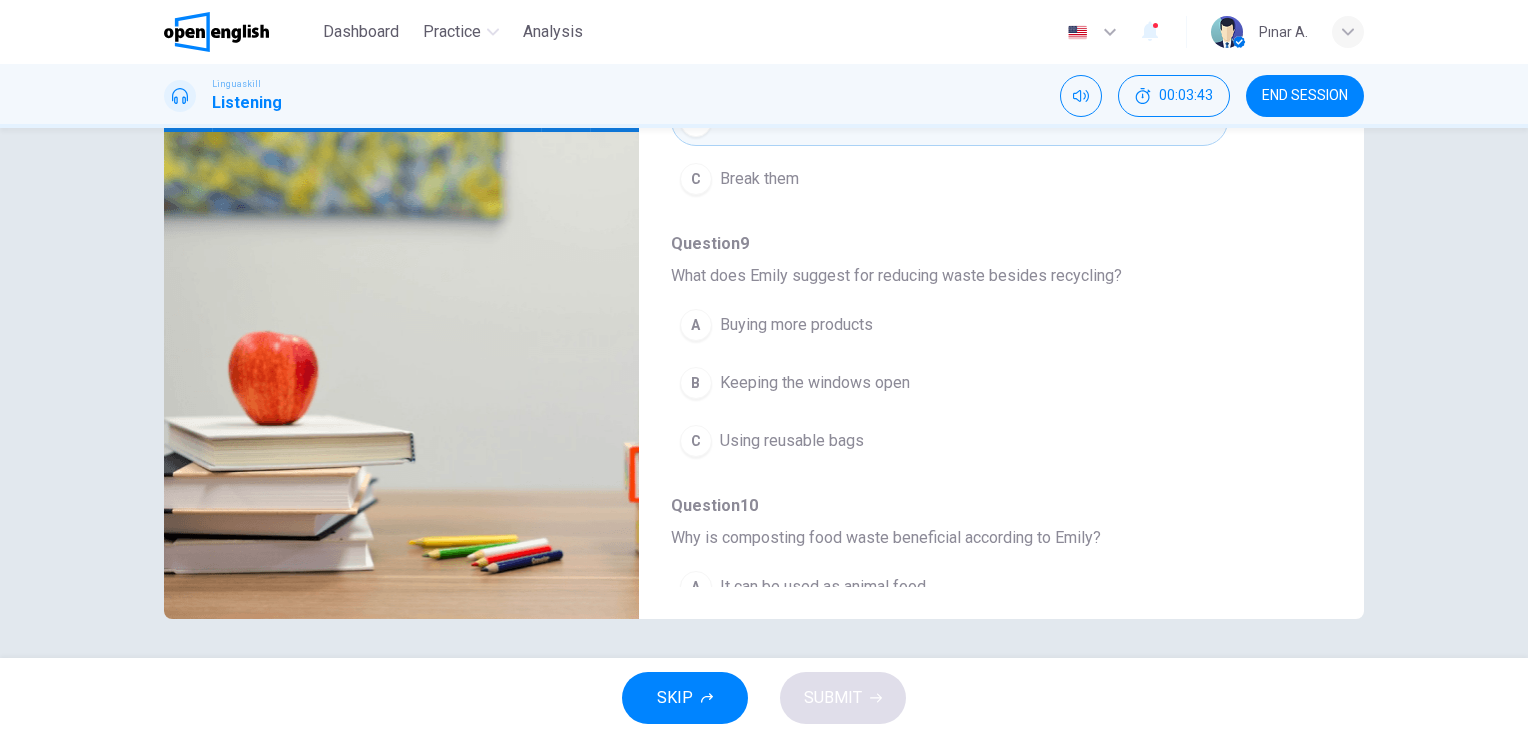 drag, startPoint x: 878, startPoint y: 268, endPoint x: 936, endPoint y: 271, distance: 58.077534 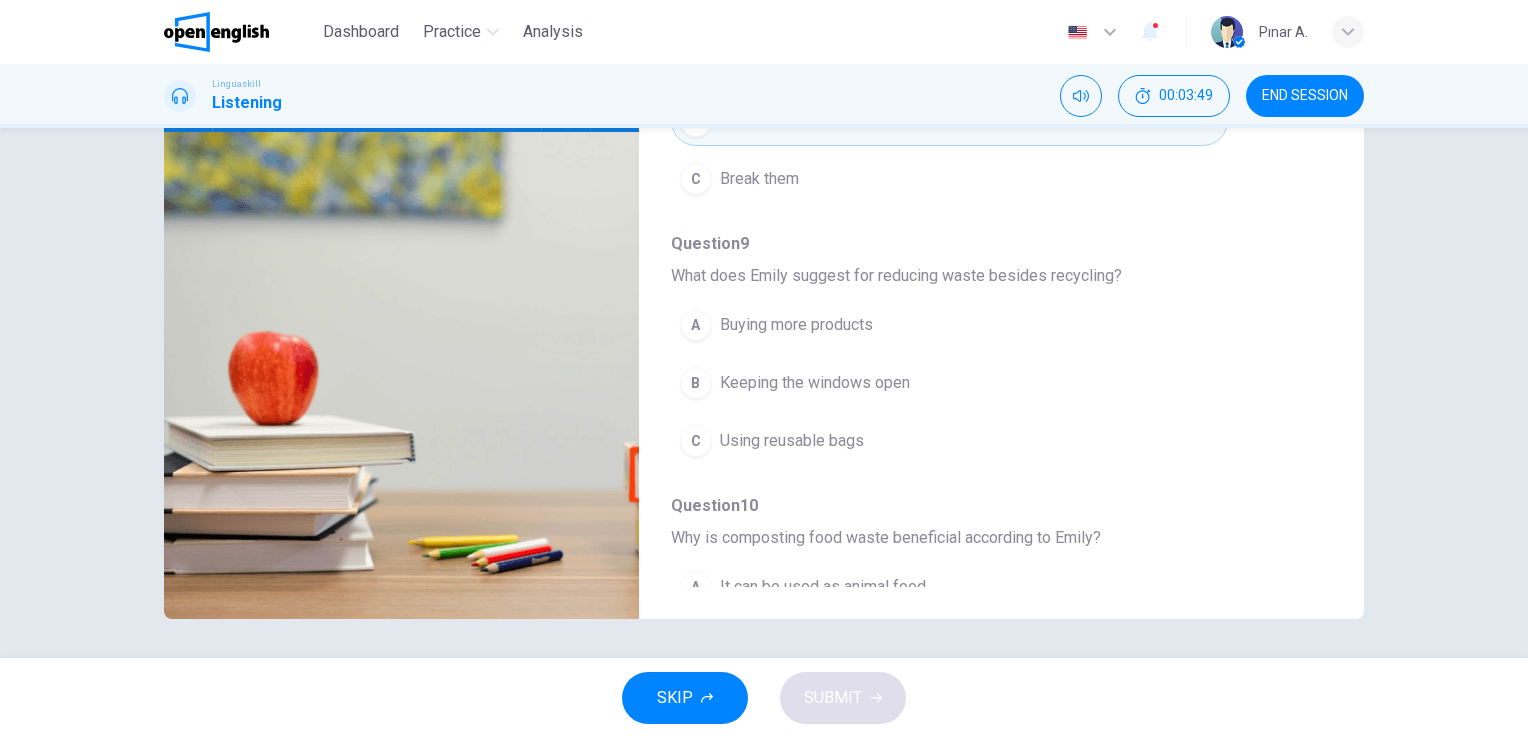 click on "Using reusable bags" at bounding box center [792, 441] 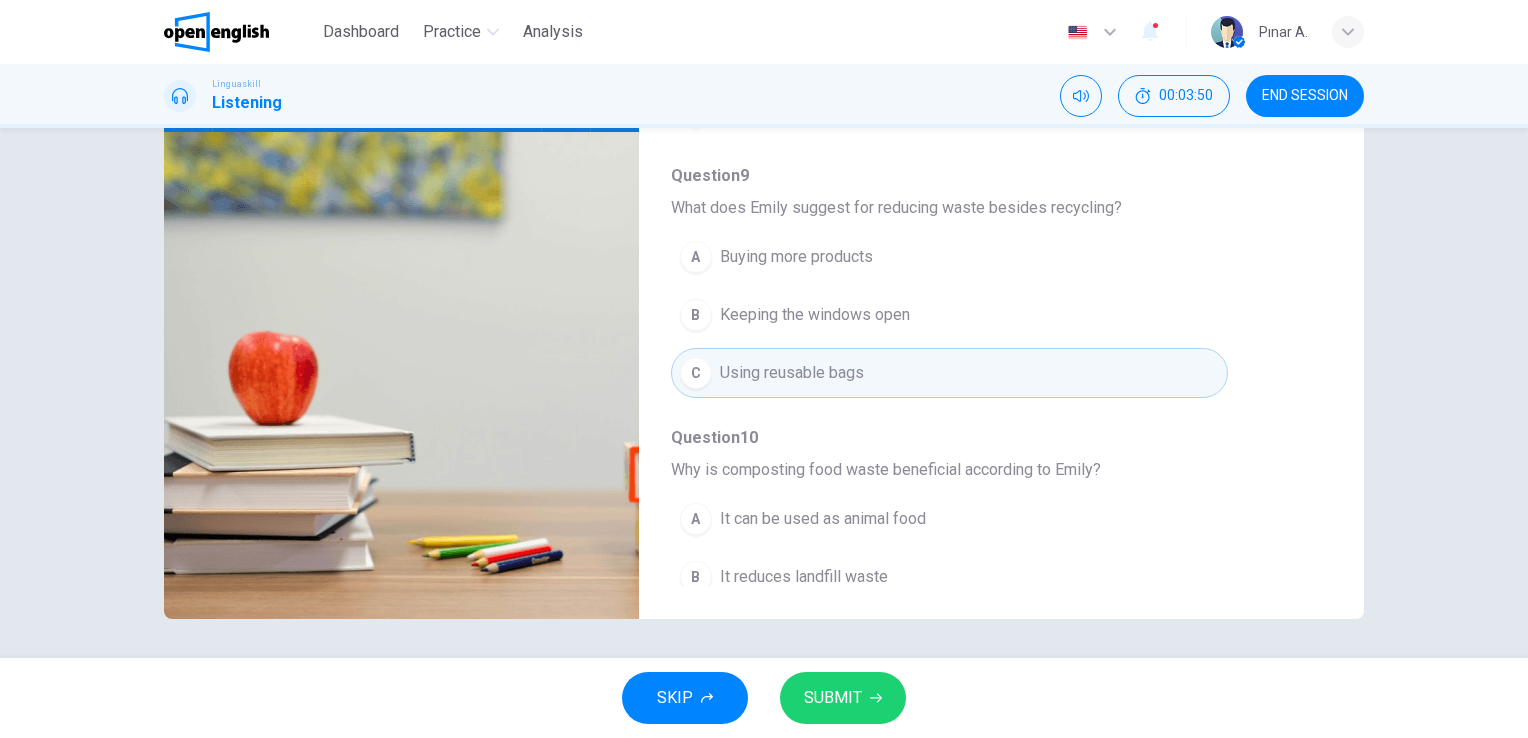 scroll, scrollTop: 556, scrollLeft: 0, axis: vertical 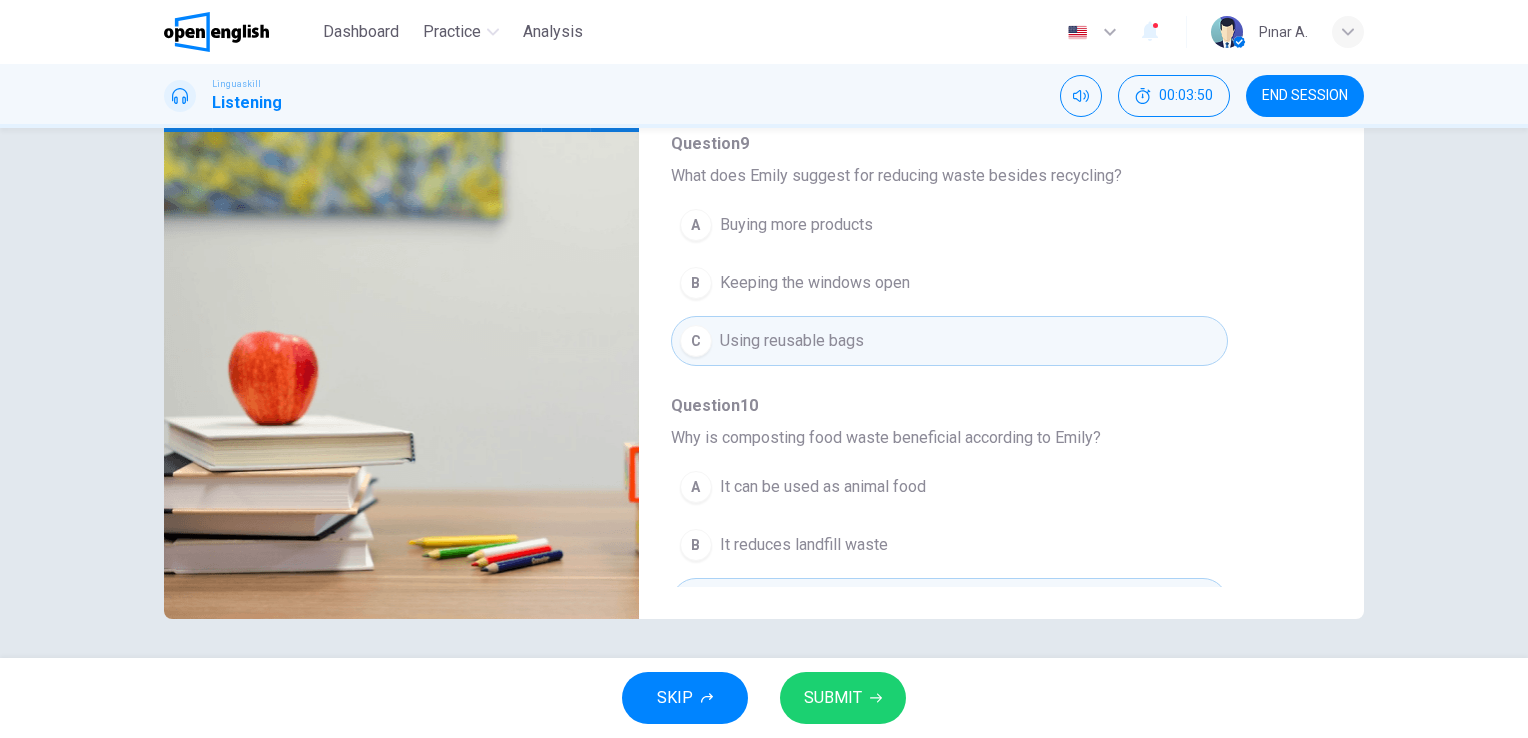 click on "SUBMIT" at bounding box center [833, 698] 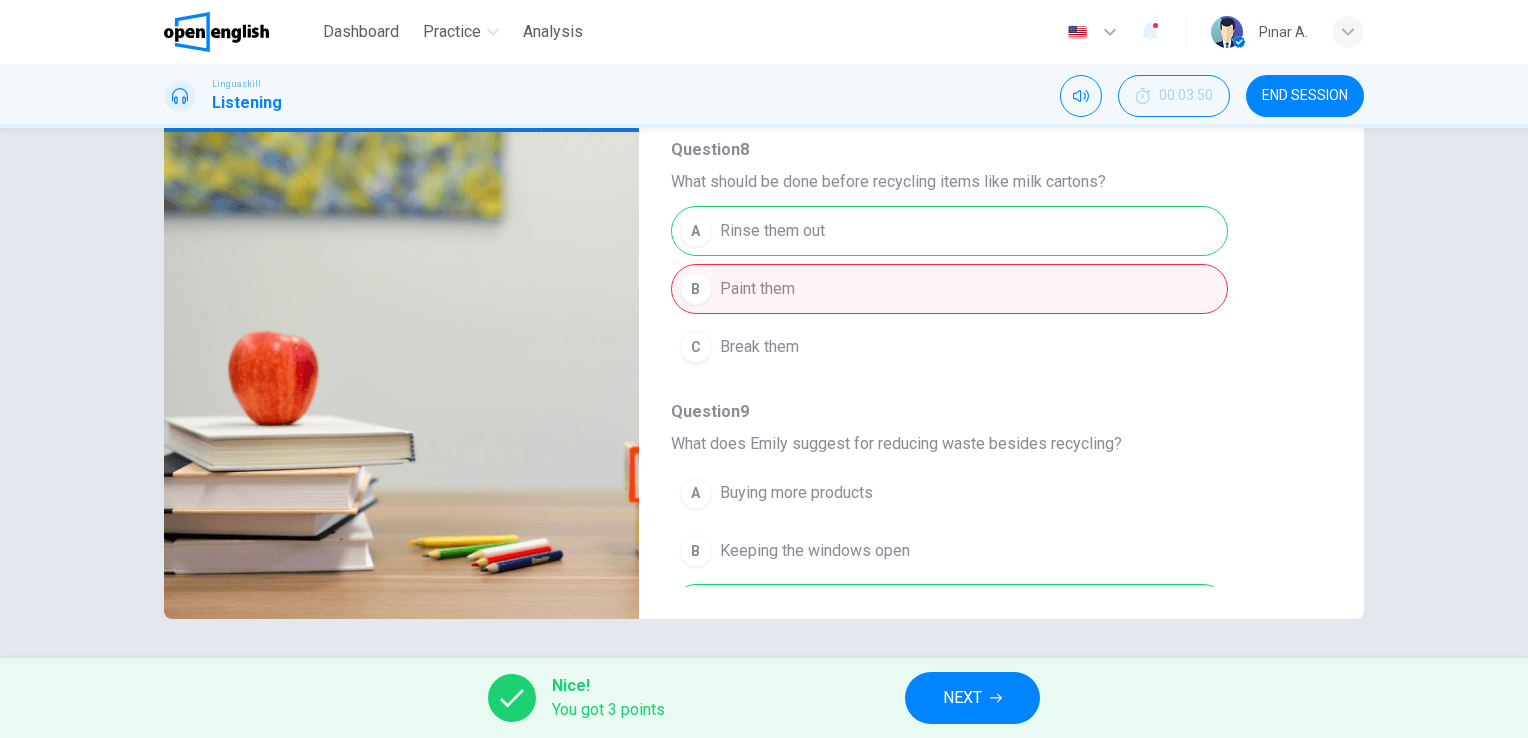 scroll, scrollTop: 156, scrollLeft: 0, axis: vertical 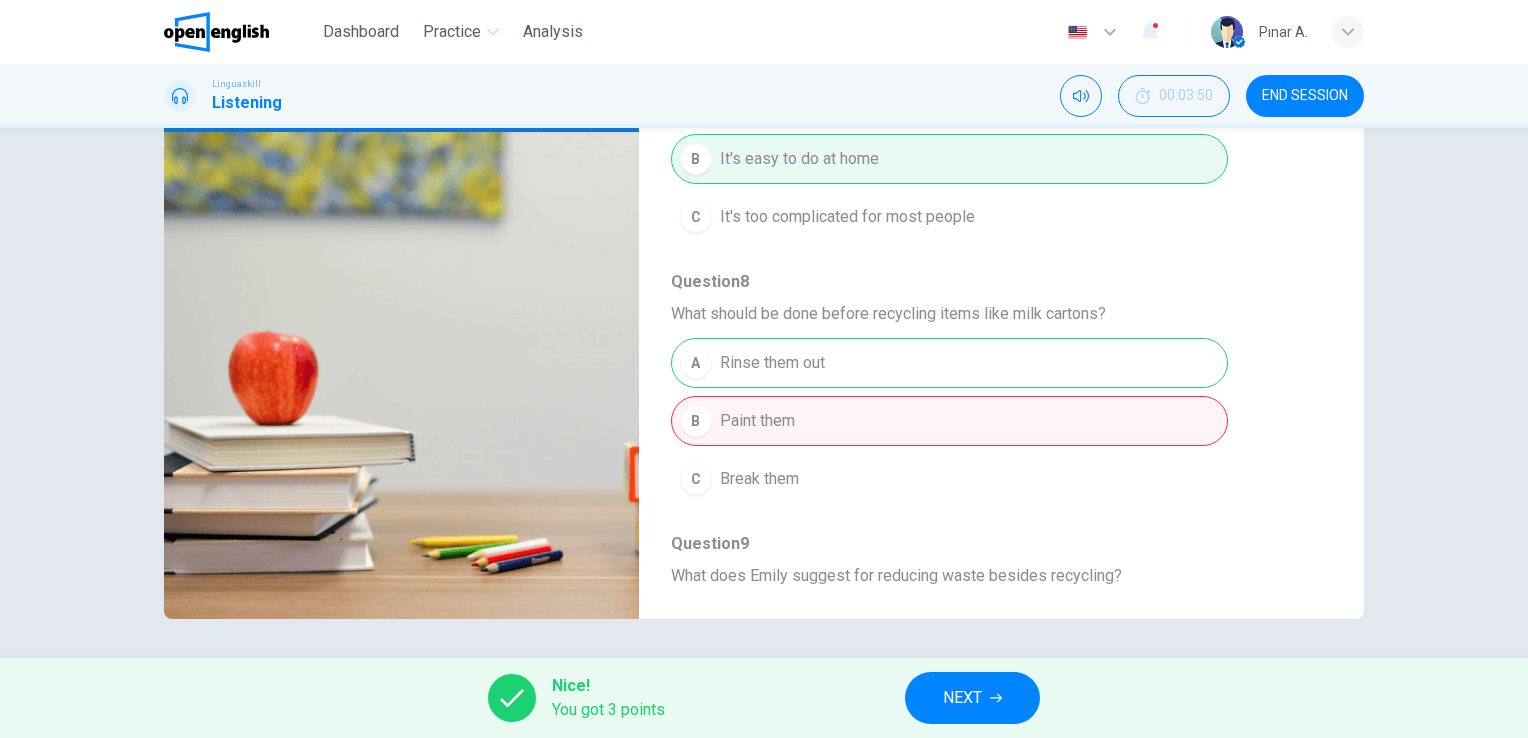 click on "NEXT" at bounding box center (962, 698) 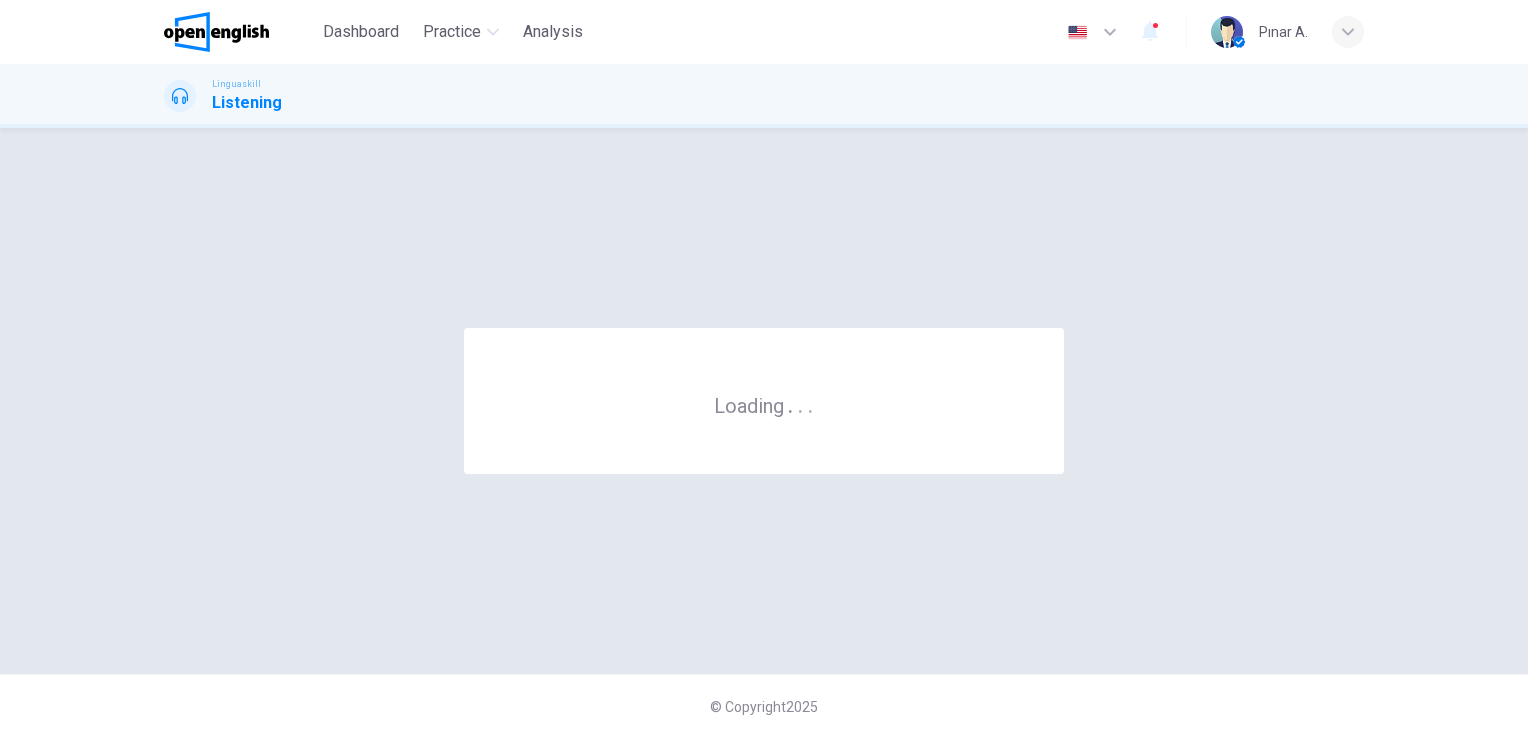 scroll, scrollTop: 0, scrollLeft: 0, axis: both 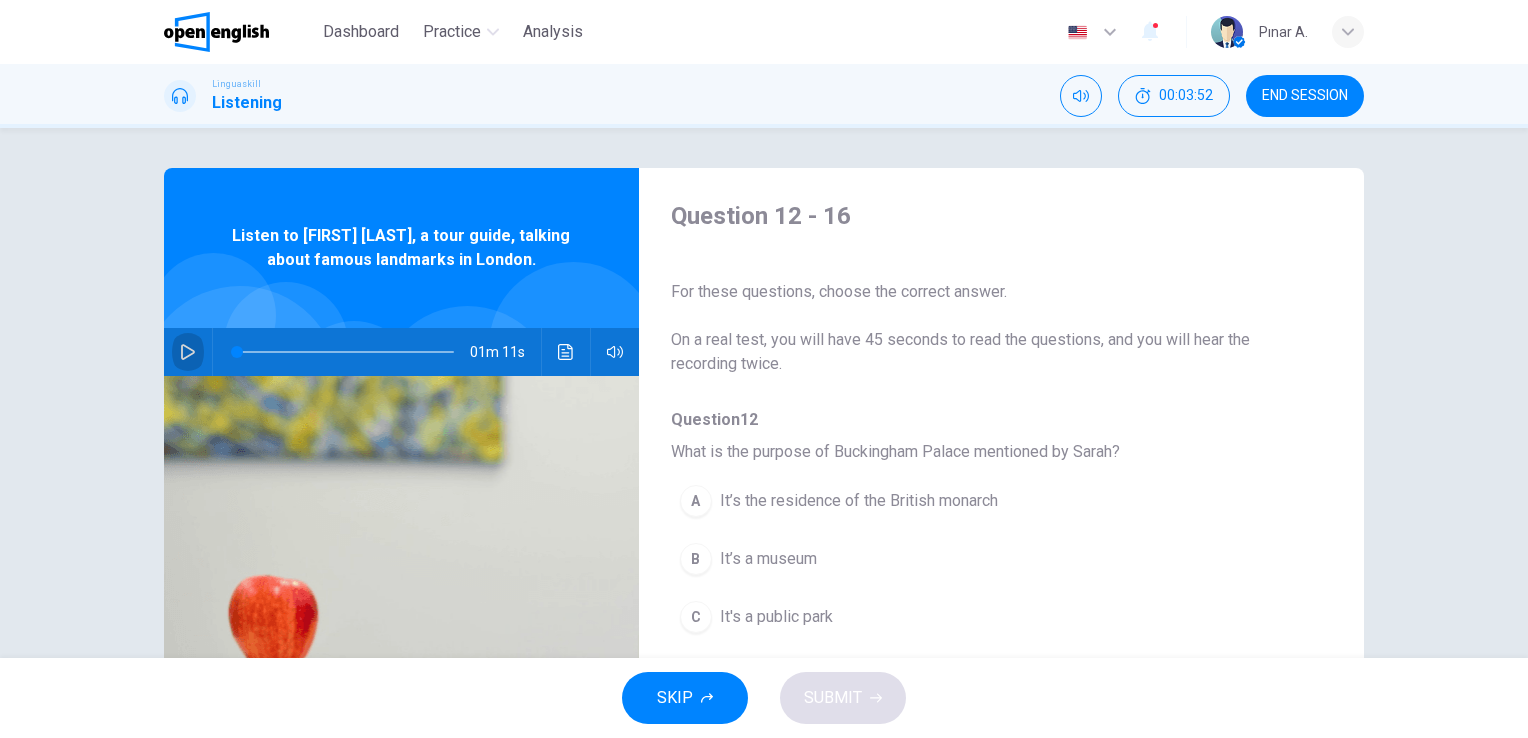 click 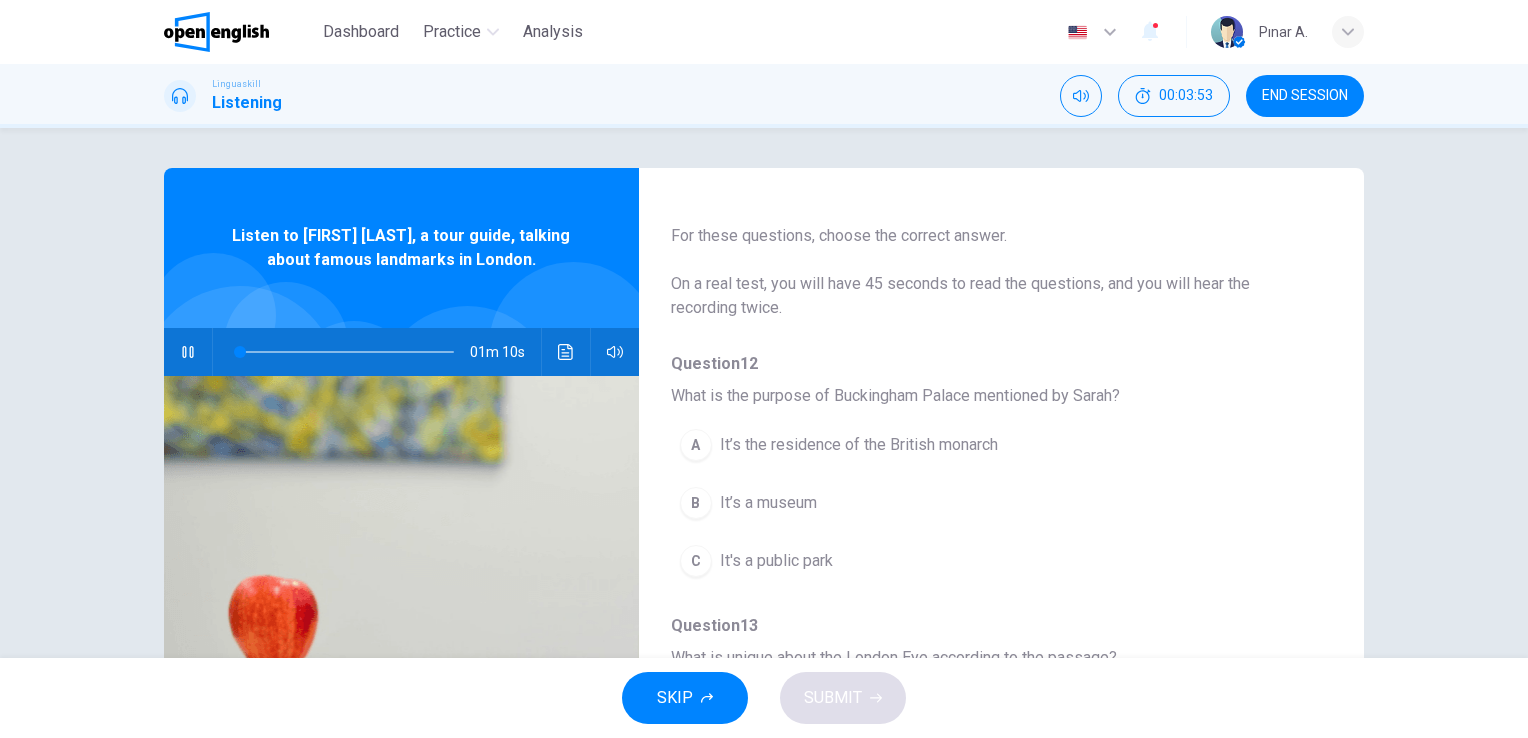 scroll, scrollTop: 100, scrollLeft: 0, axis: vertical 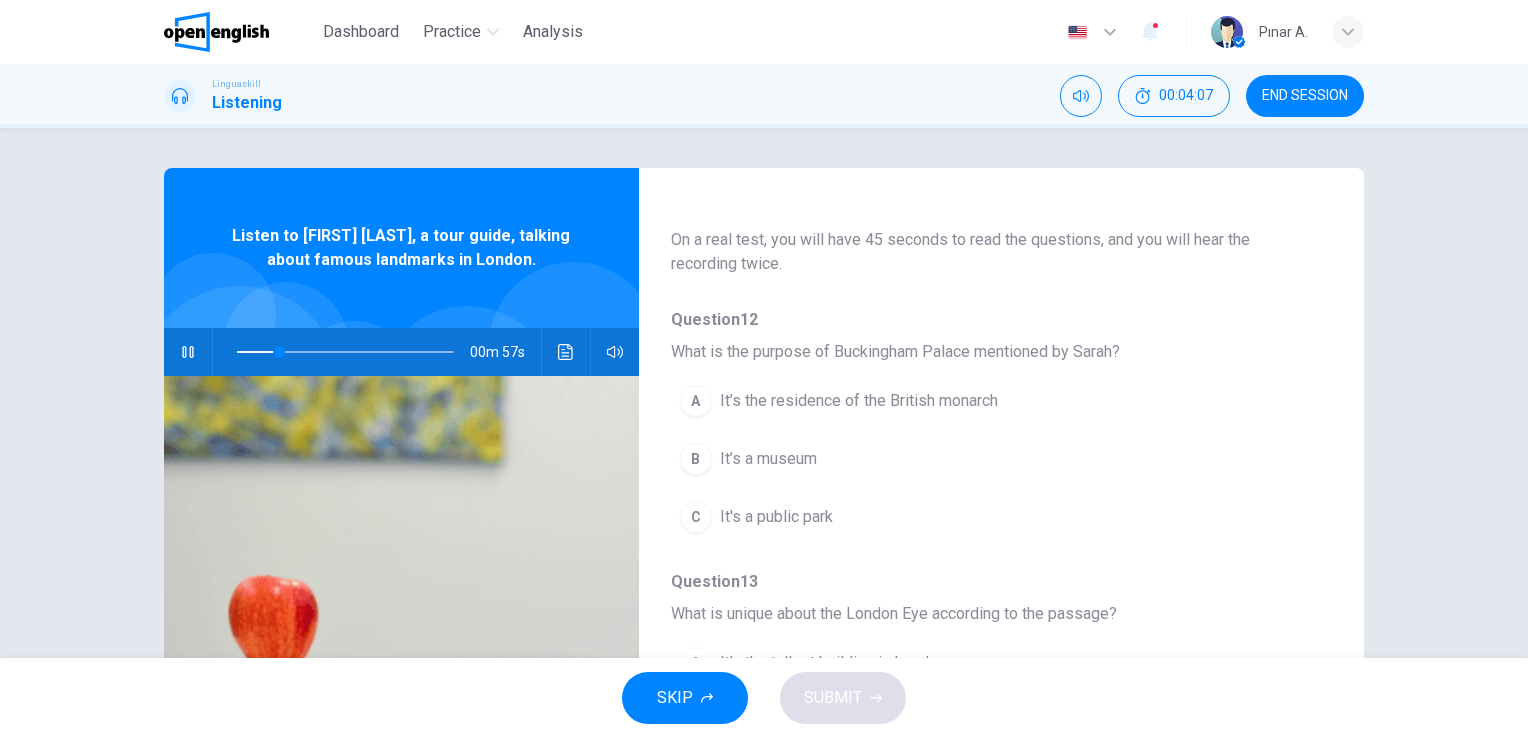 click on "It’s the residence of the British monarch" at bounding box center (859, 401) 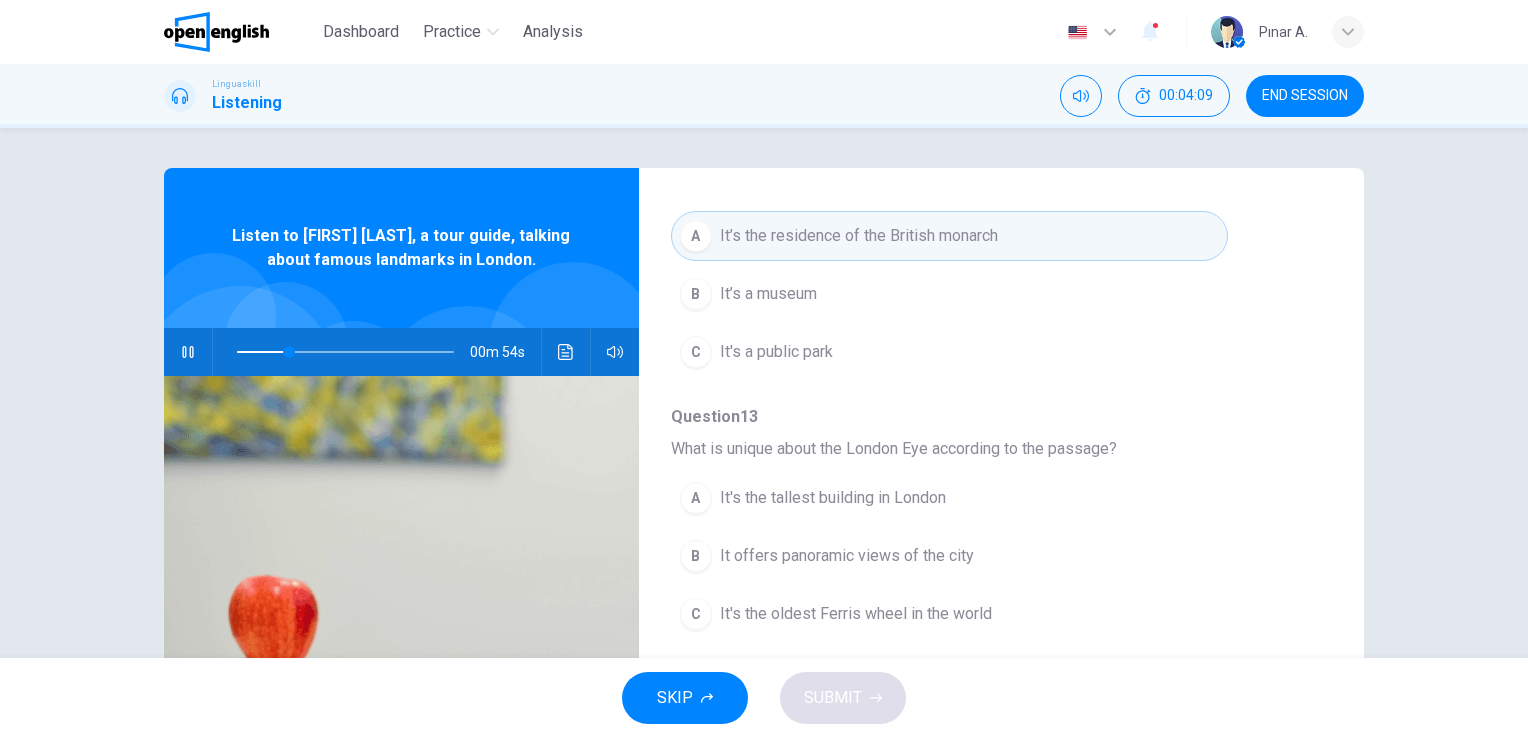 scroll, scrollTop: 300, scrollLeft: 0, axis: vertical 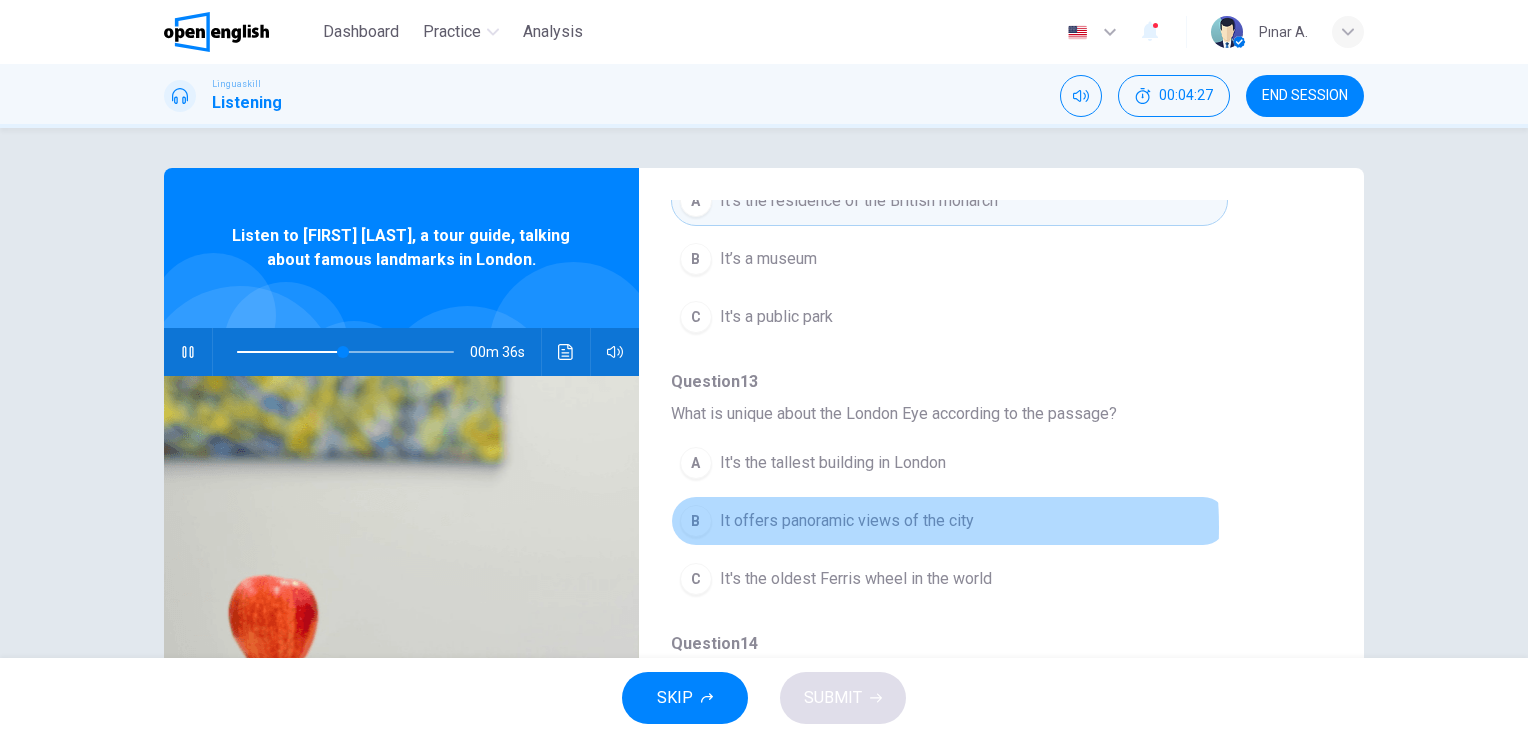 click on "It offers panoramic views of the city" at bounding box center (847, 521) 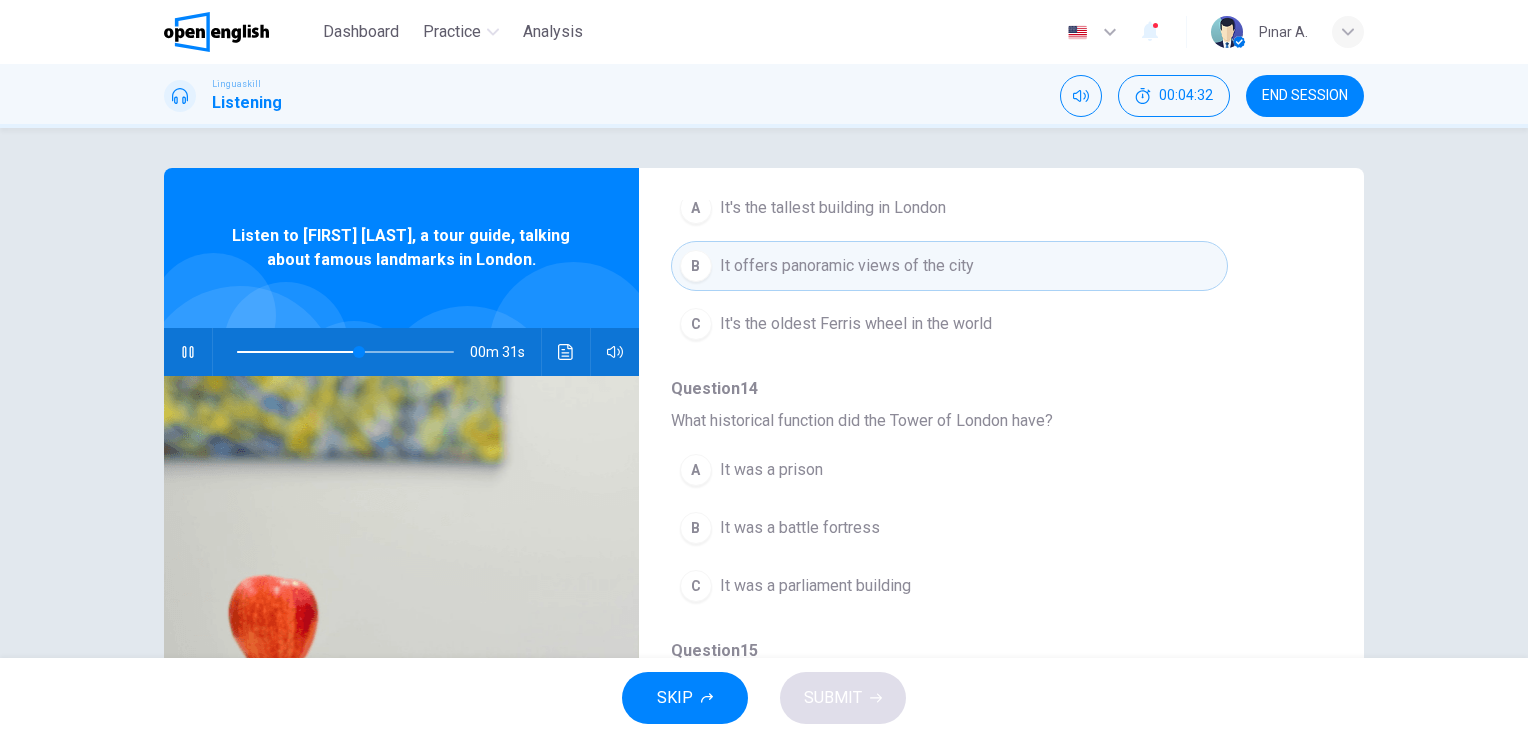 scroll, scrollTop: 600, scrollLeft: 0, axis: vertical 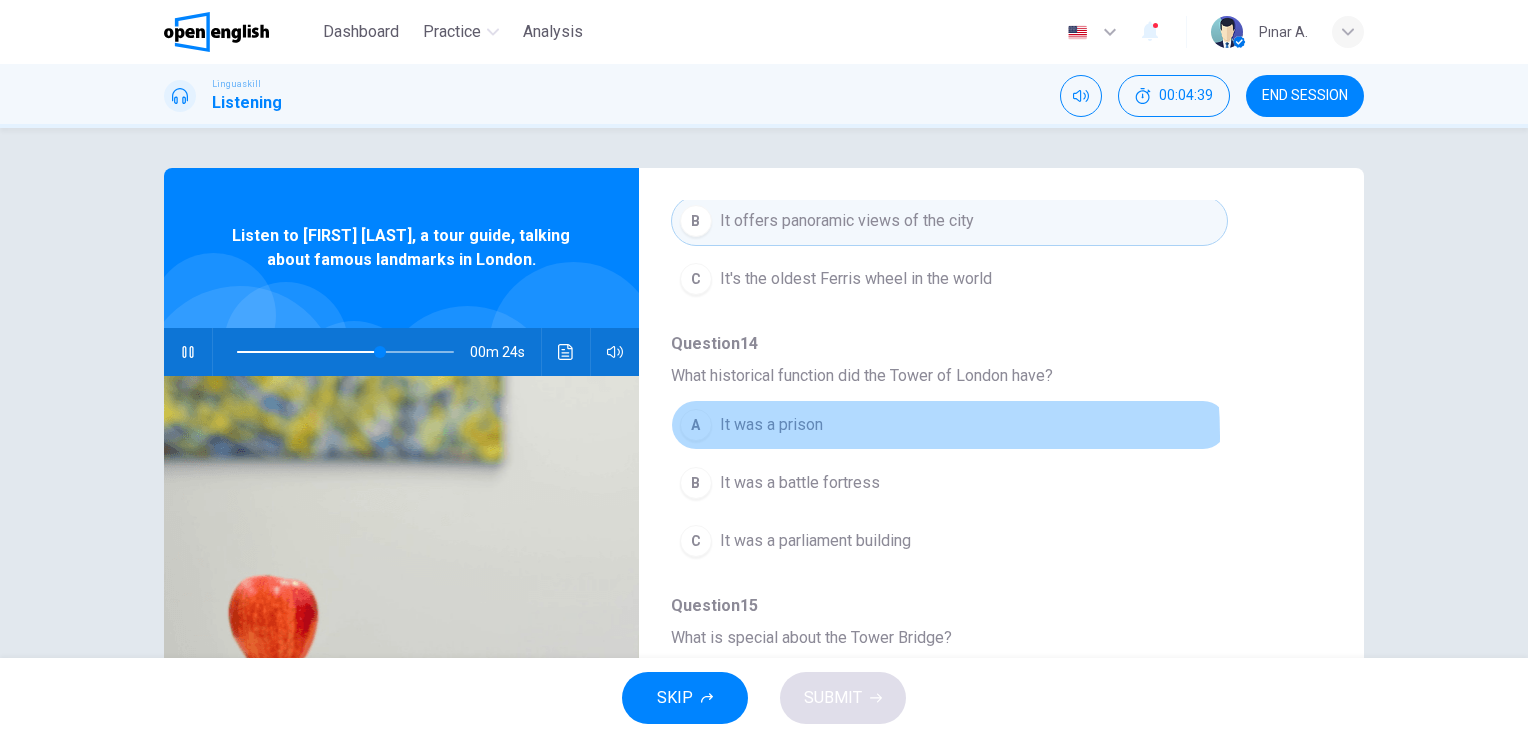 click on "It was a prison" at bounding box center [771, 425] 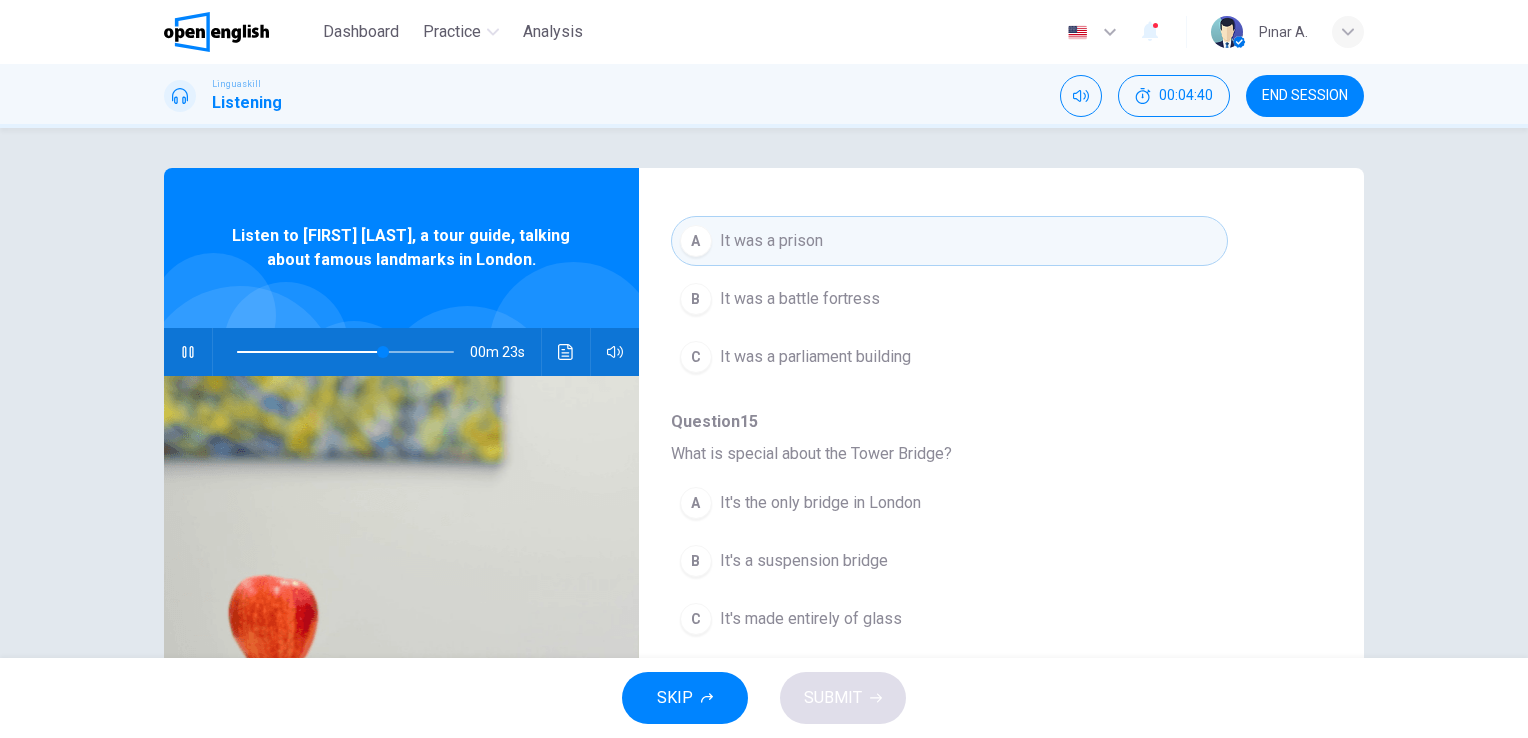scroll, scrollTop: 856, scrollLeft: 0, axis: vertical 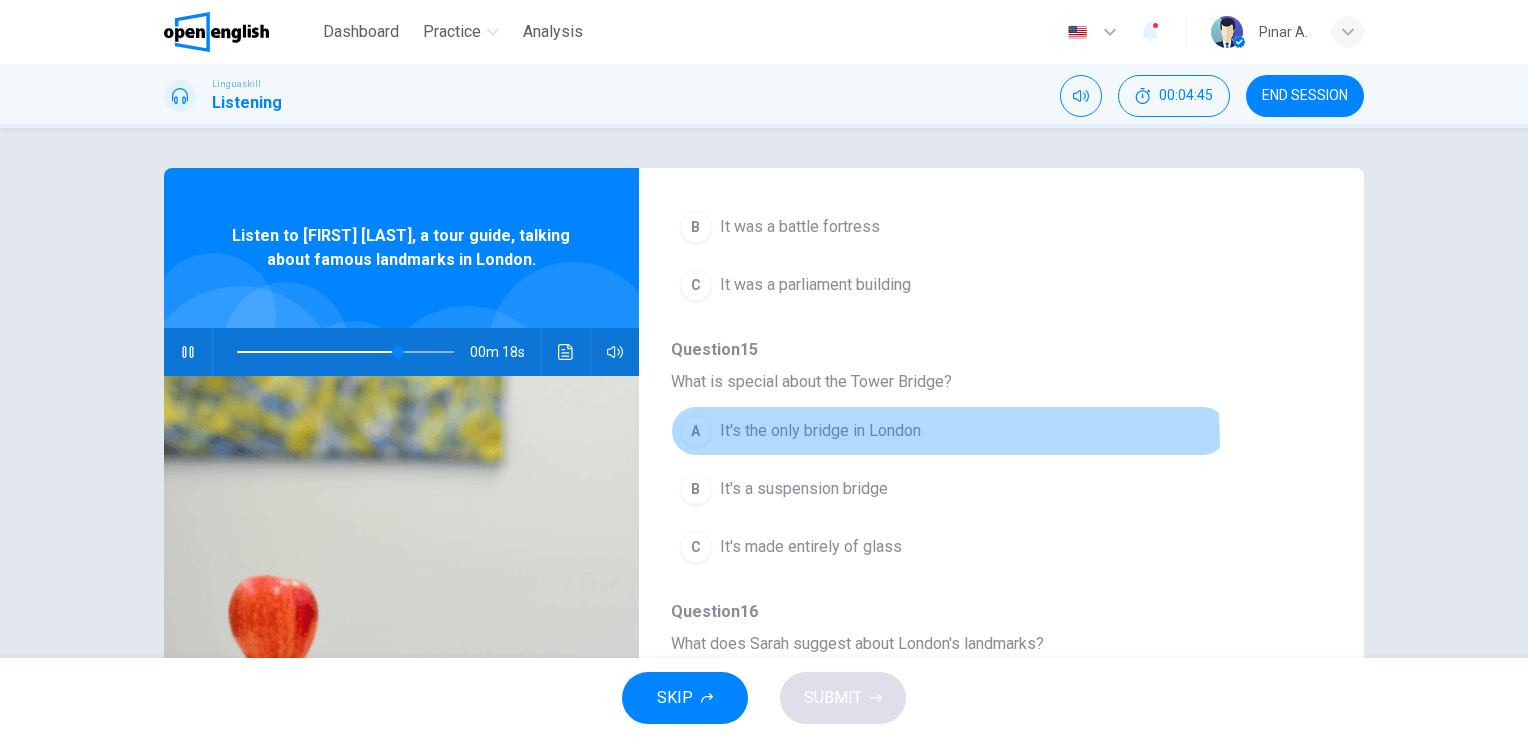 click on "A It's the only bridge in London" at bounding box center [949, 431] 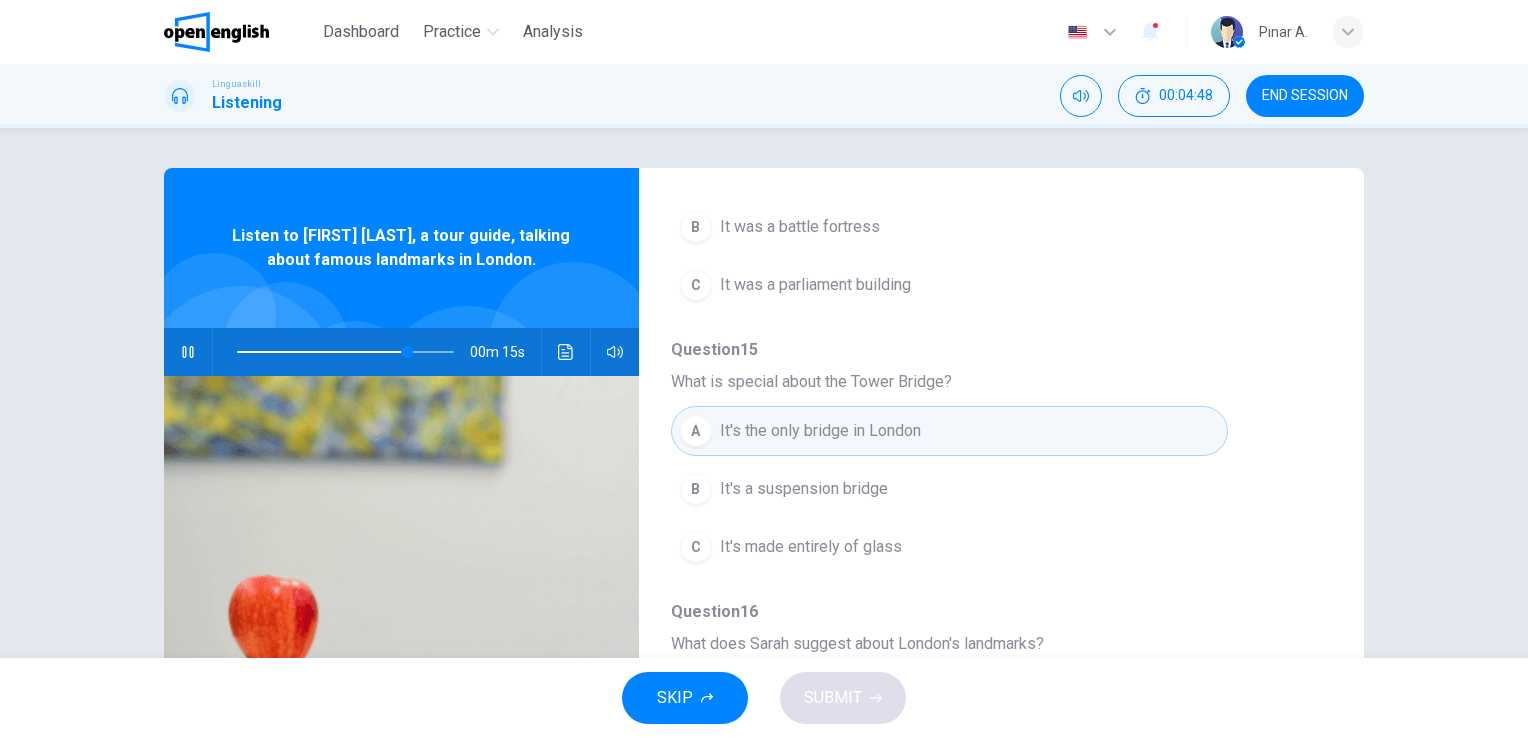 click on "B It's a suspension bridge" at bounding box center (949, 489) 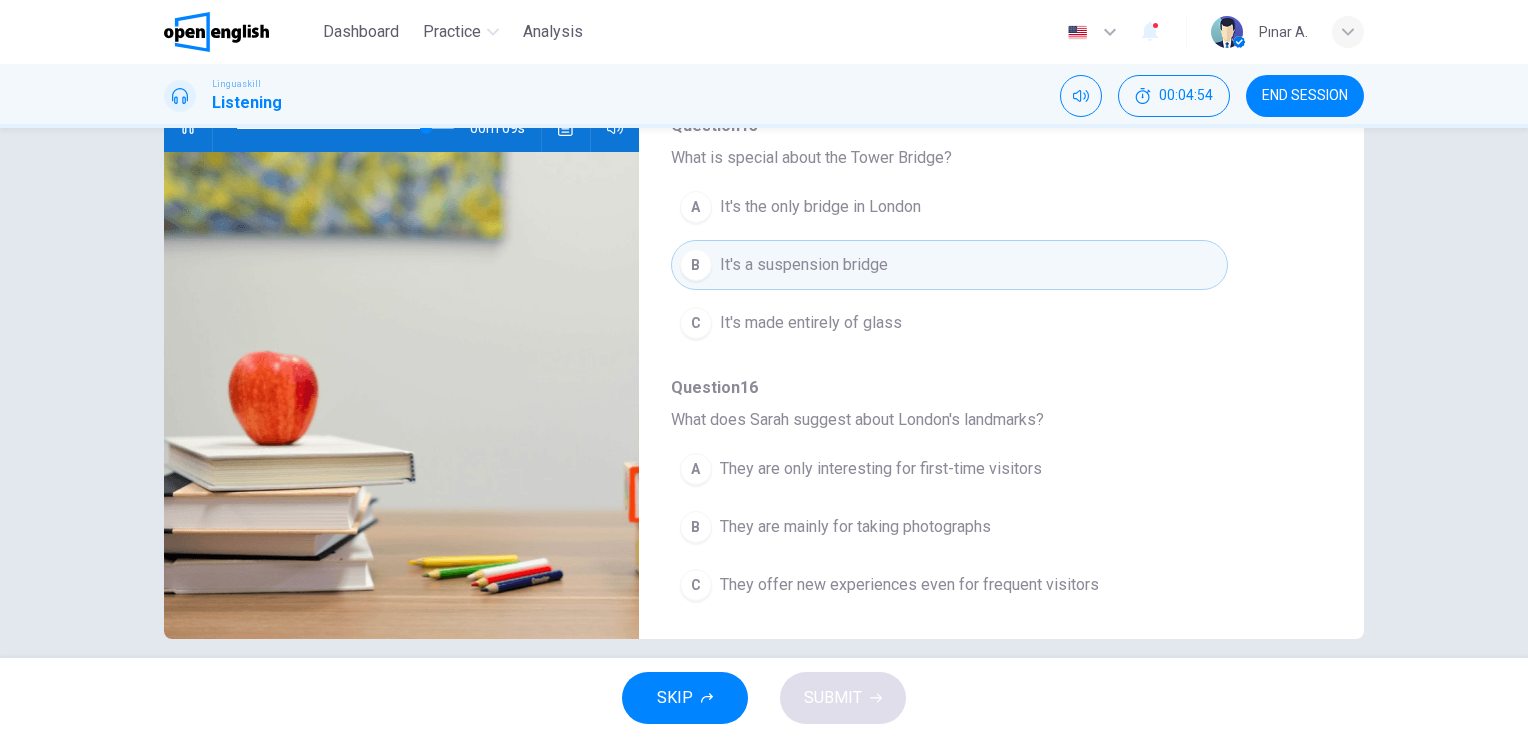 scroll, scrollTop: 244, scrollLeft: 0, axis: vertical 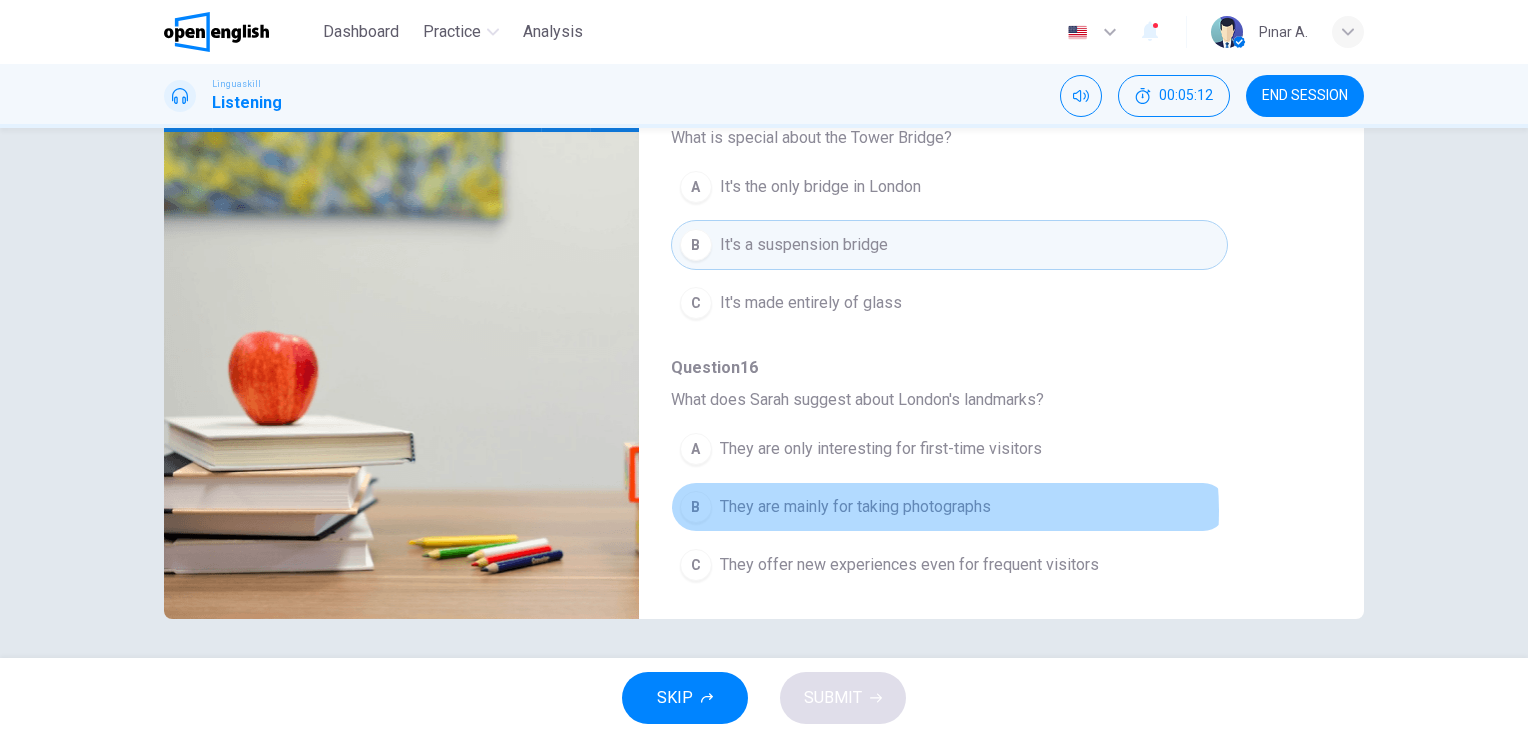 click on "They are mainly for taking photographs" at bounding box center (855, 507) 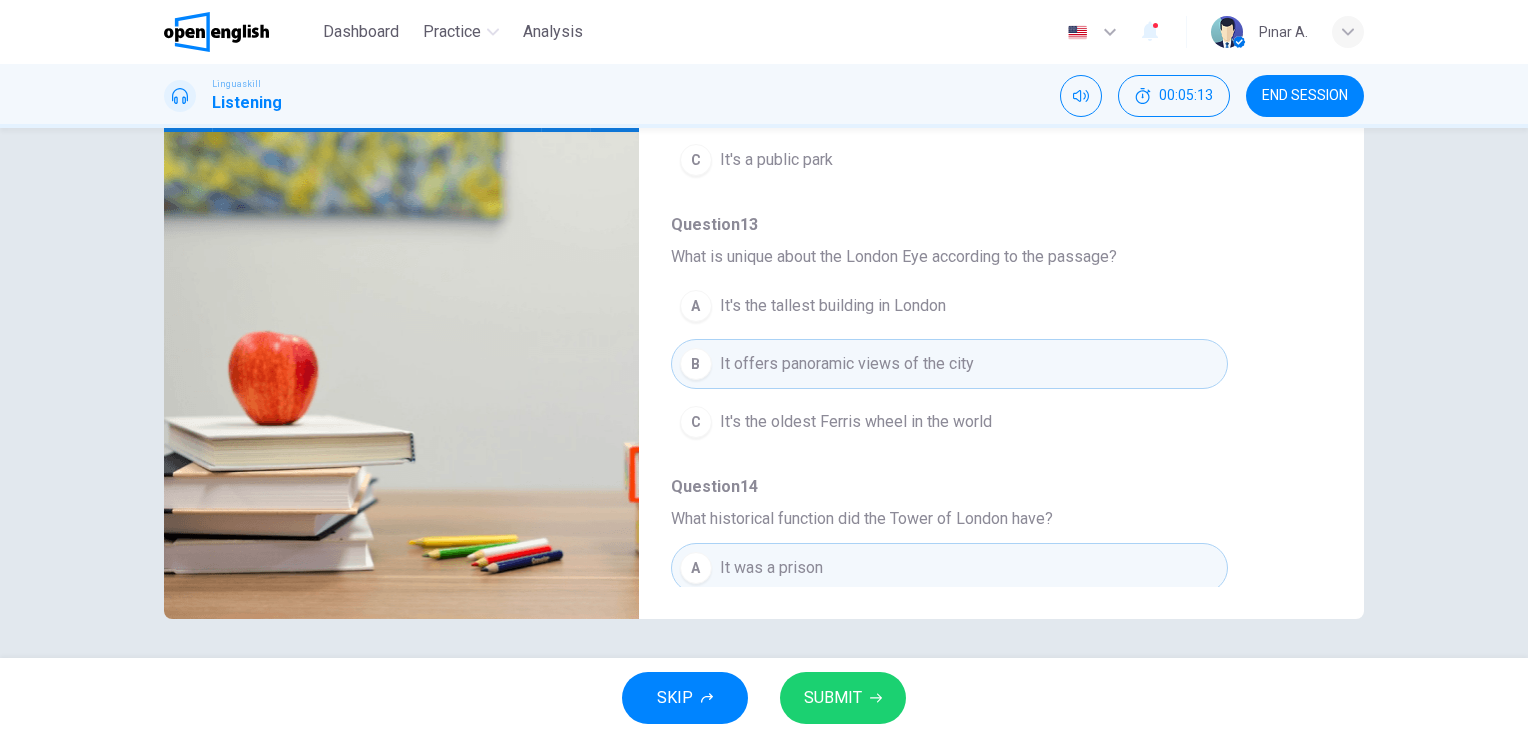 scroll, scrollTop: 0, scrollLeft: 0, axis: both 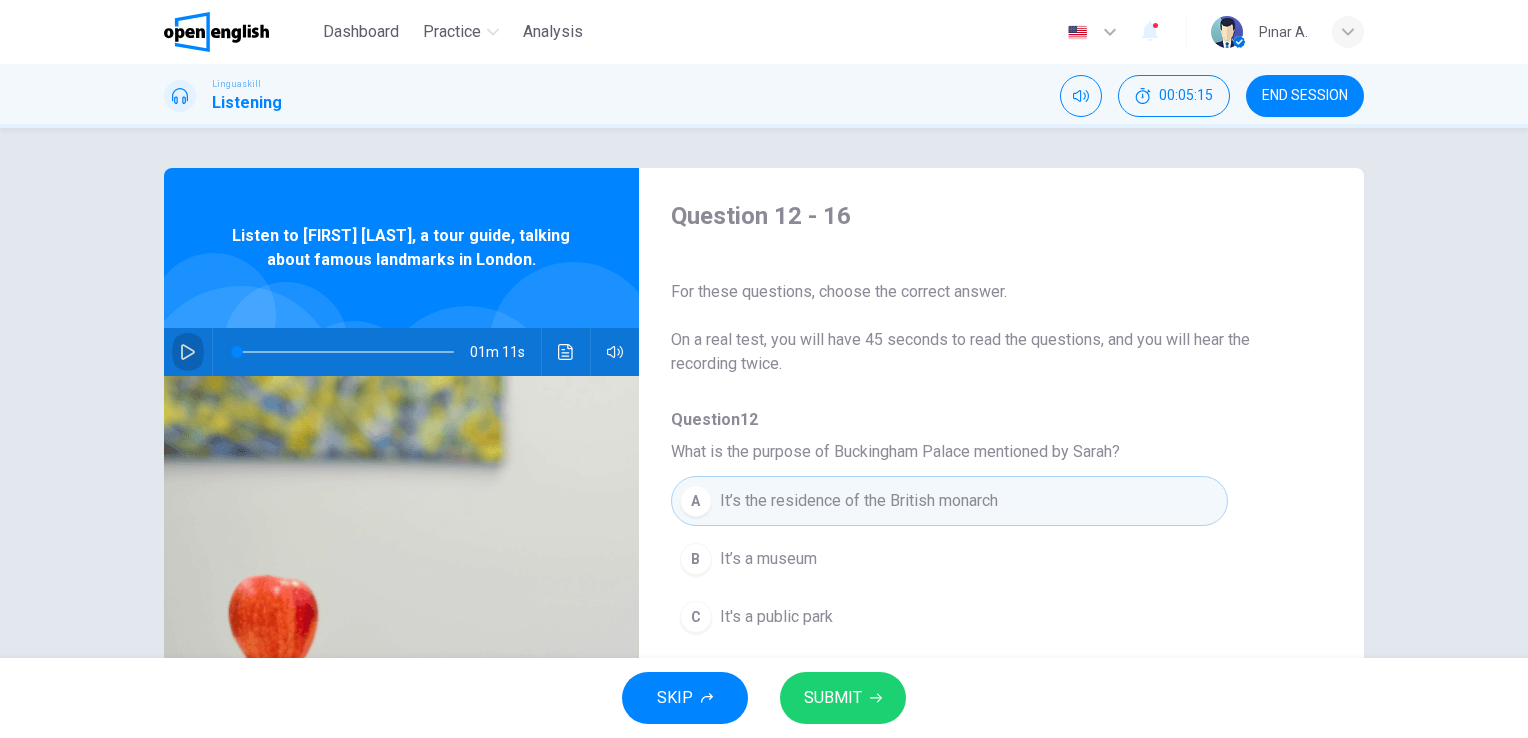 click 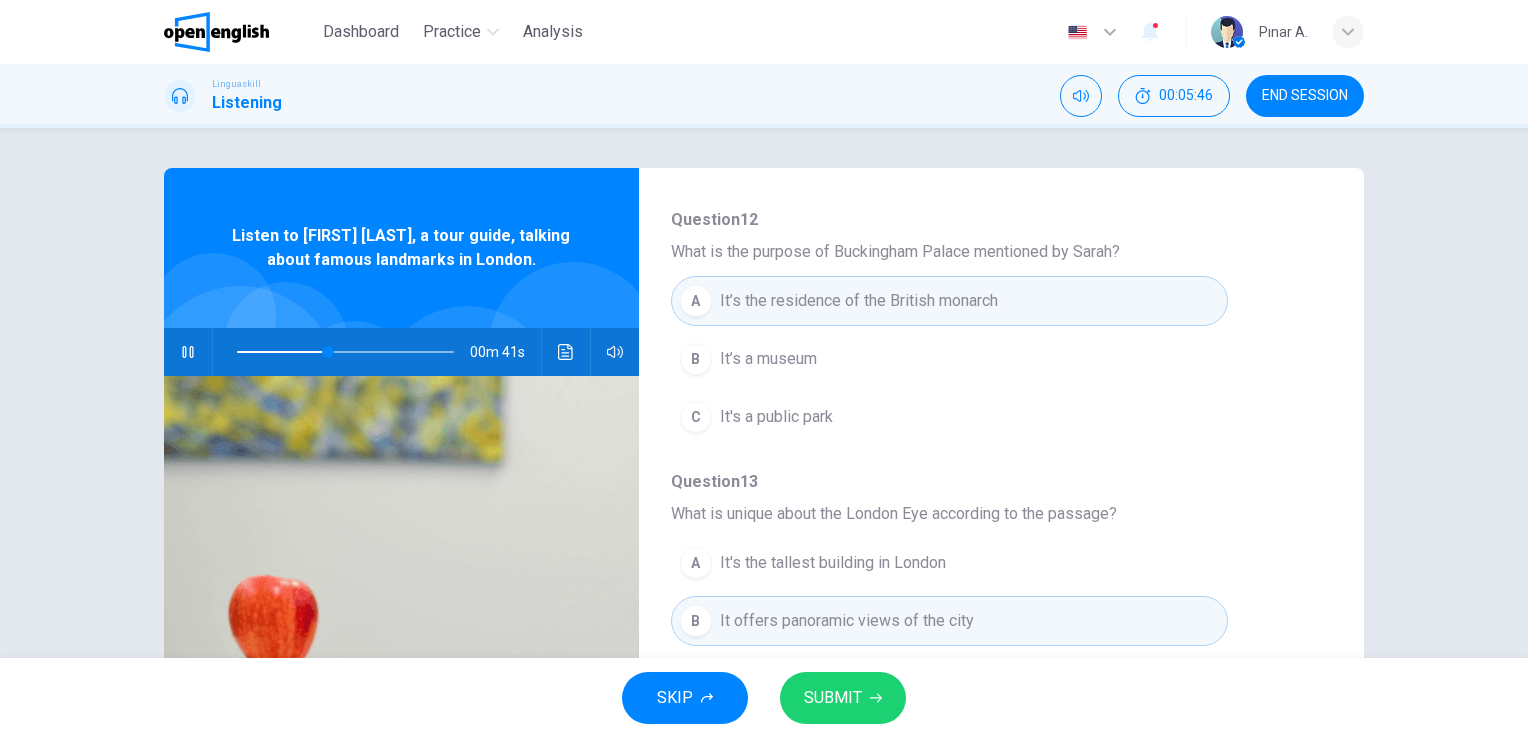 scroll, scrollTop: 400, scrollLeft: 0, axis: vertical 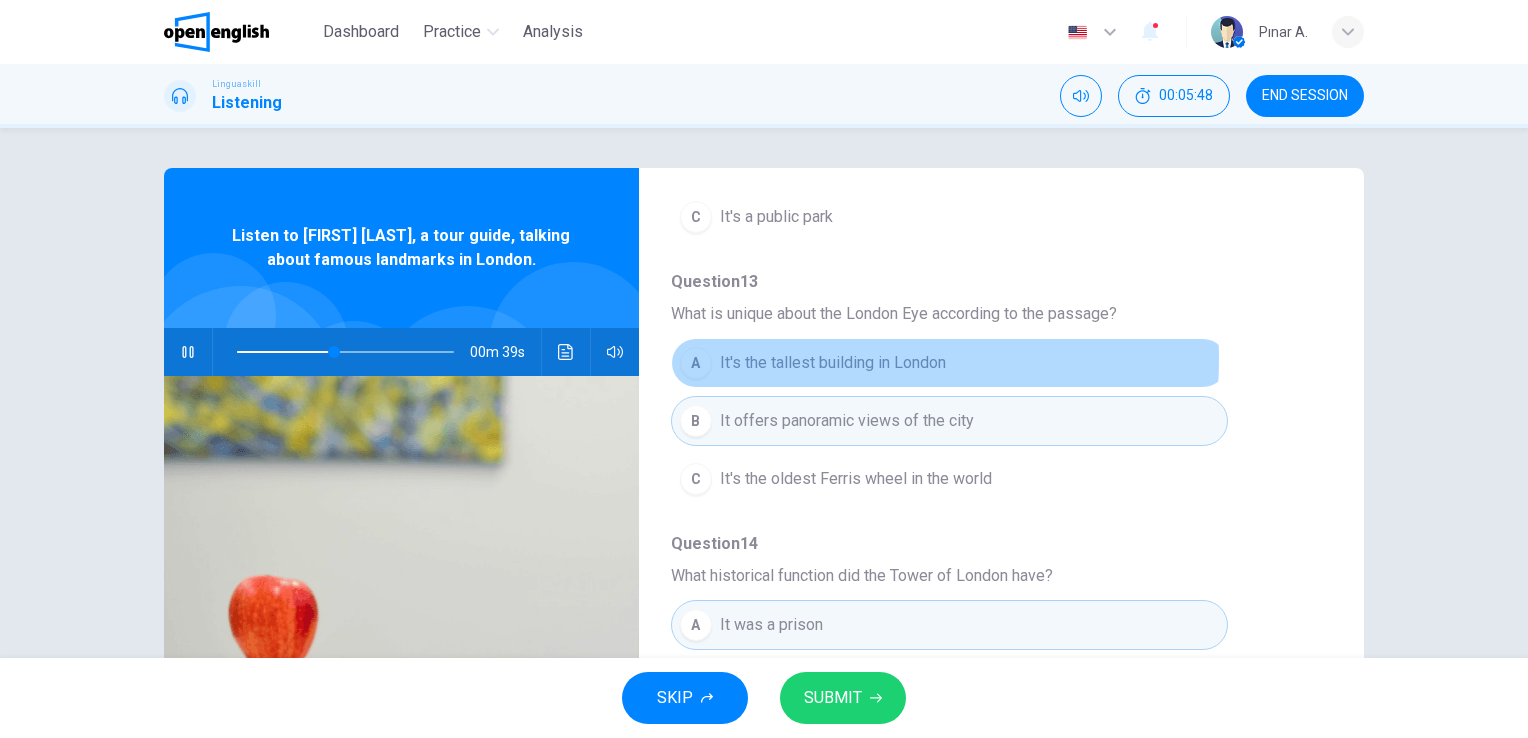 click on "It's the tallest building in London" at bounding box center (833, 363) 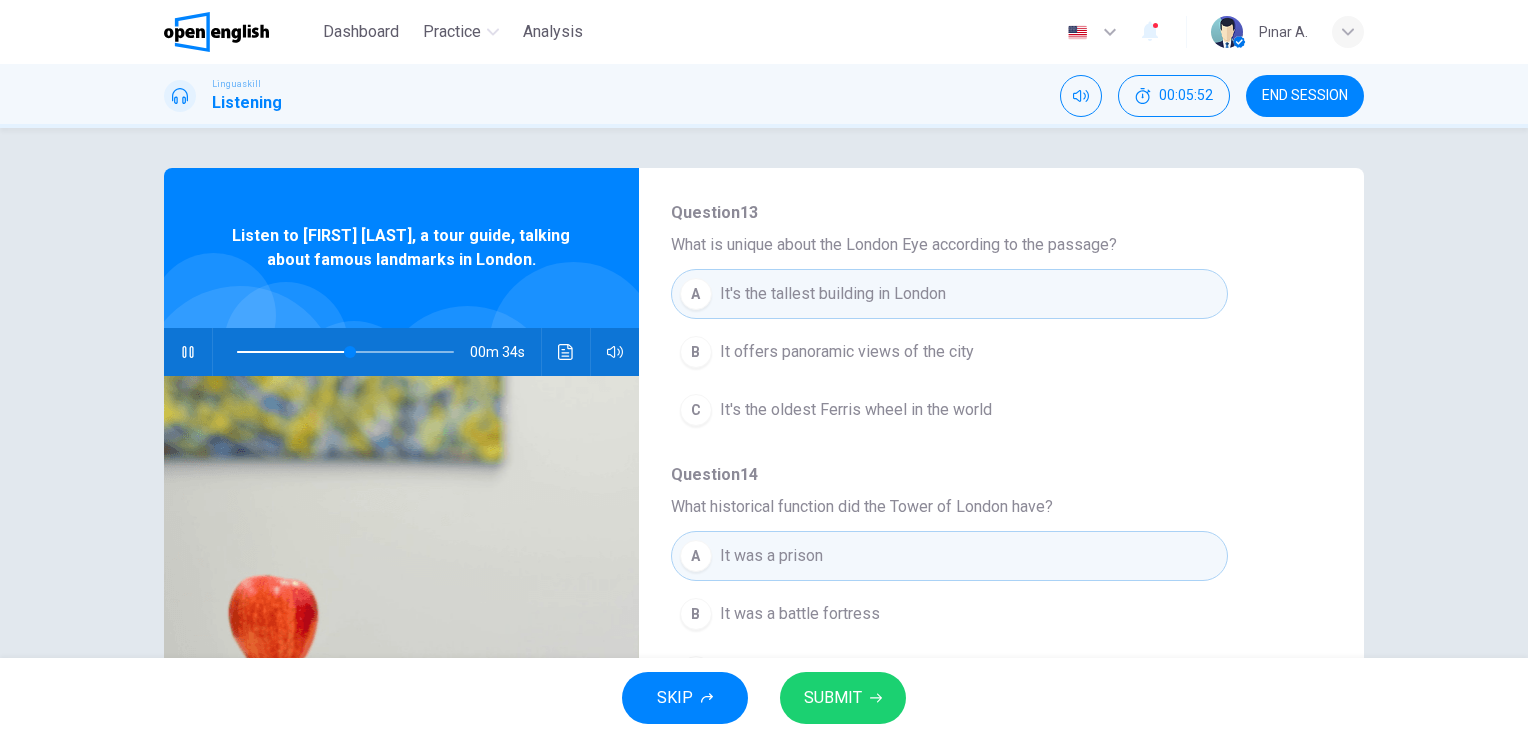 scroll, scrollTop: 500, scrollLeft: 0, axis: vertical 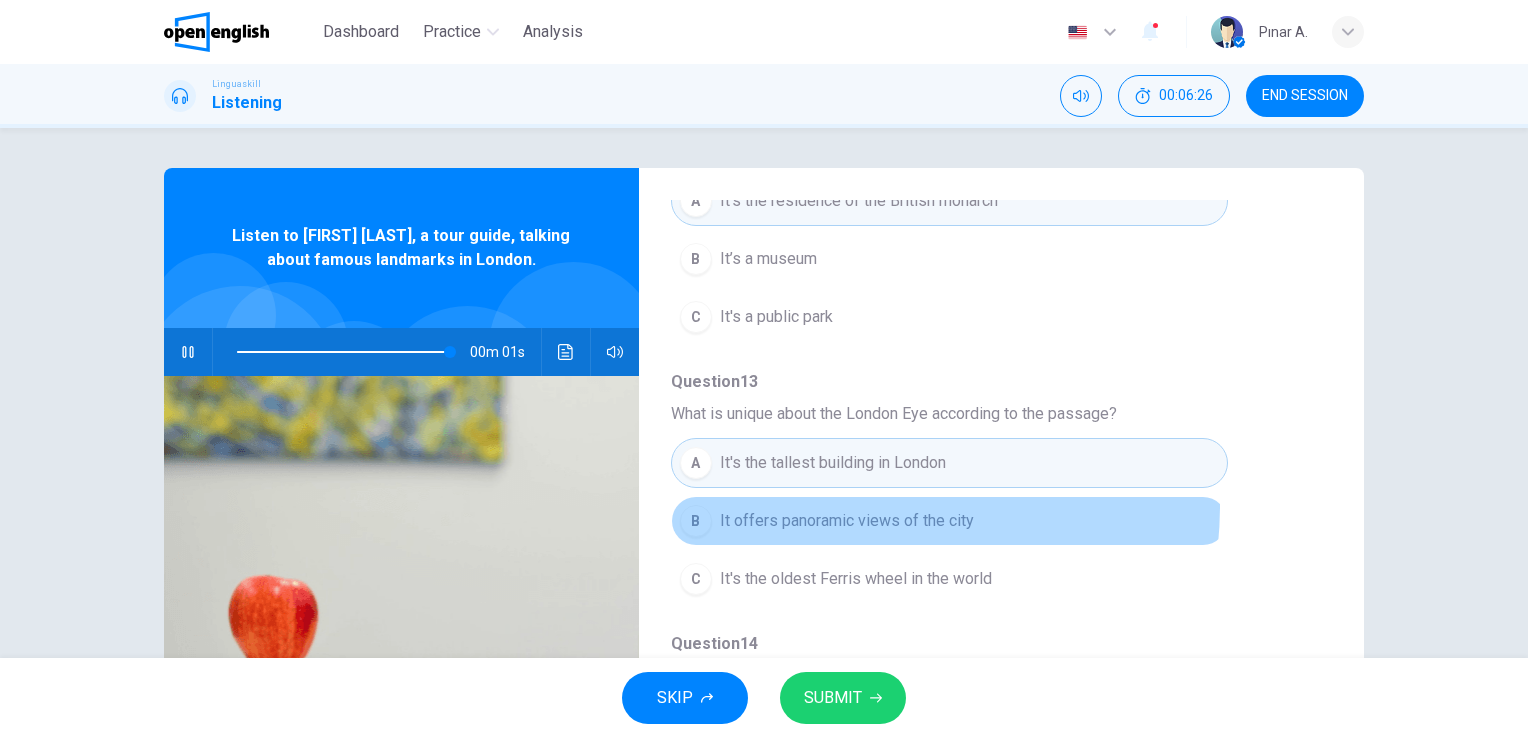 click on "B It offers panoramic views of the city" at bounding box center [949, 521] 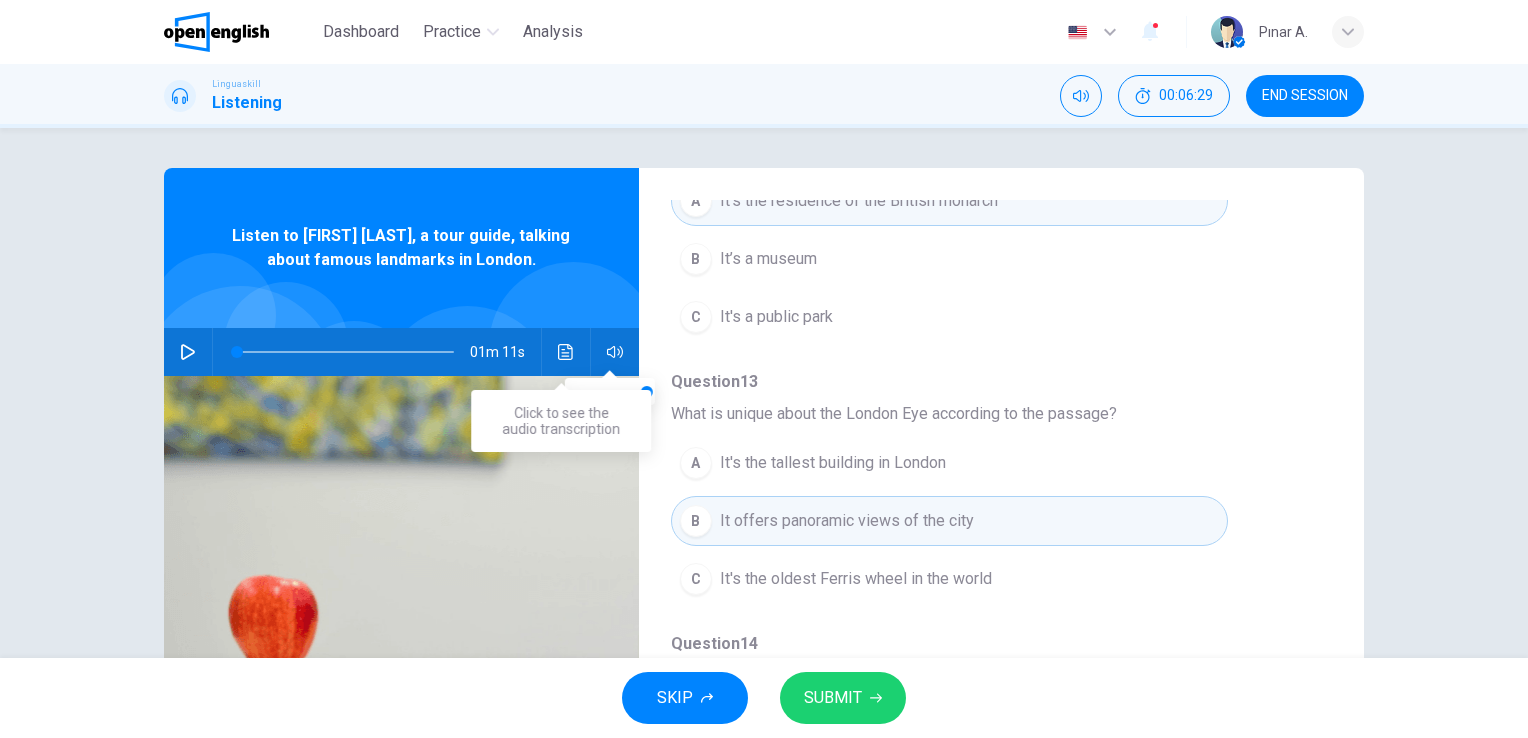click 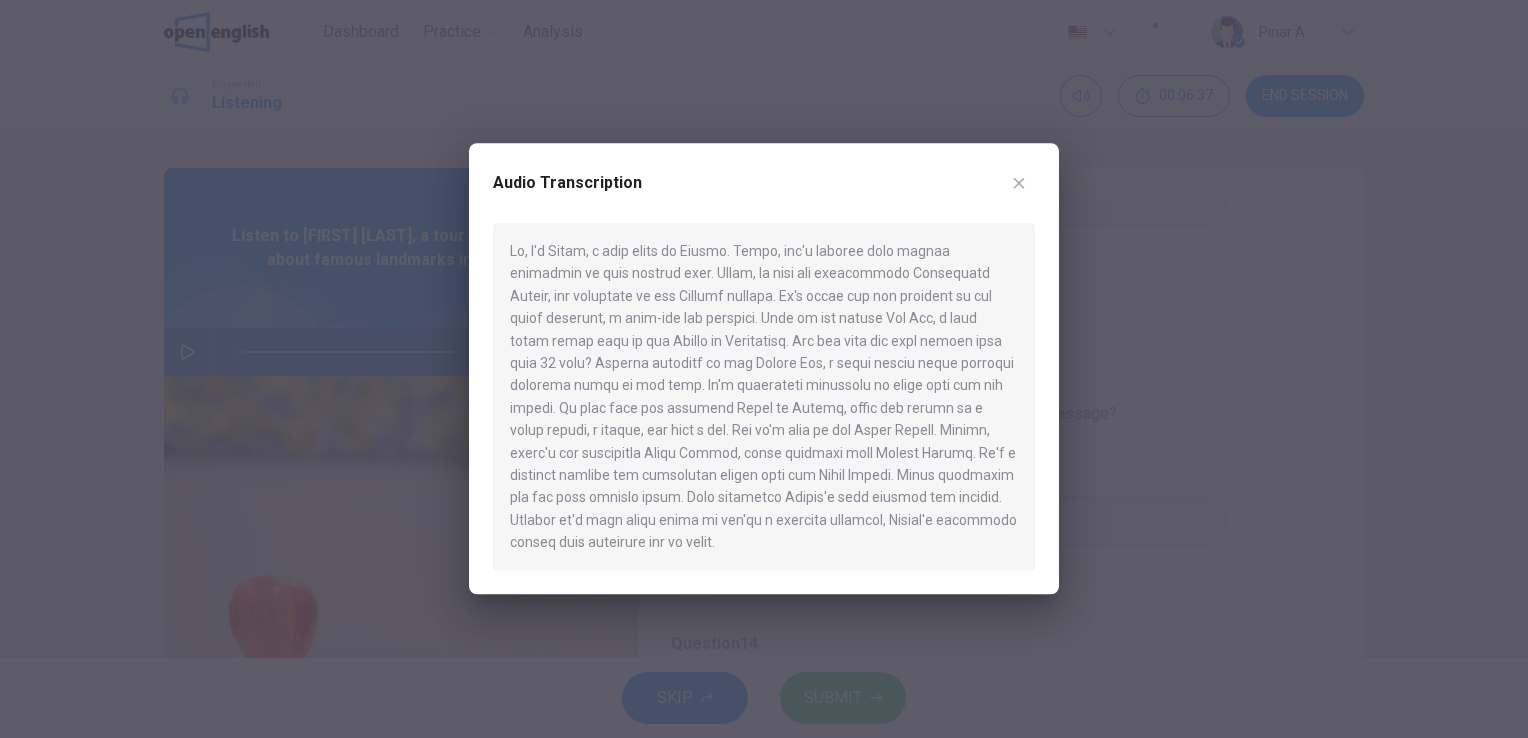 drag, startPoint x: 515, startPoint y: 299, endPoint x: 581, endPoint y: 301, distance: 66.0303 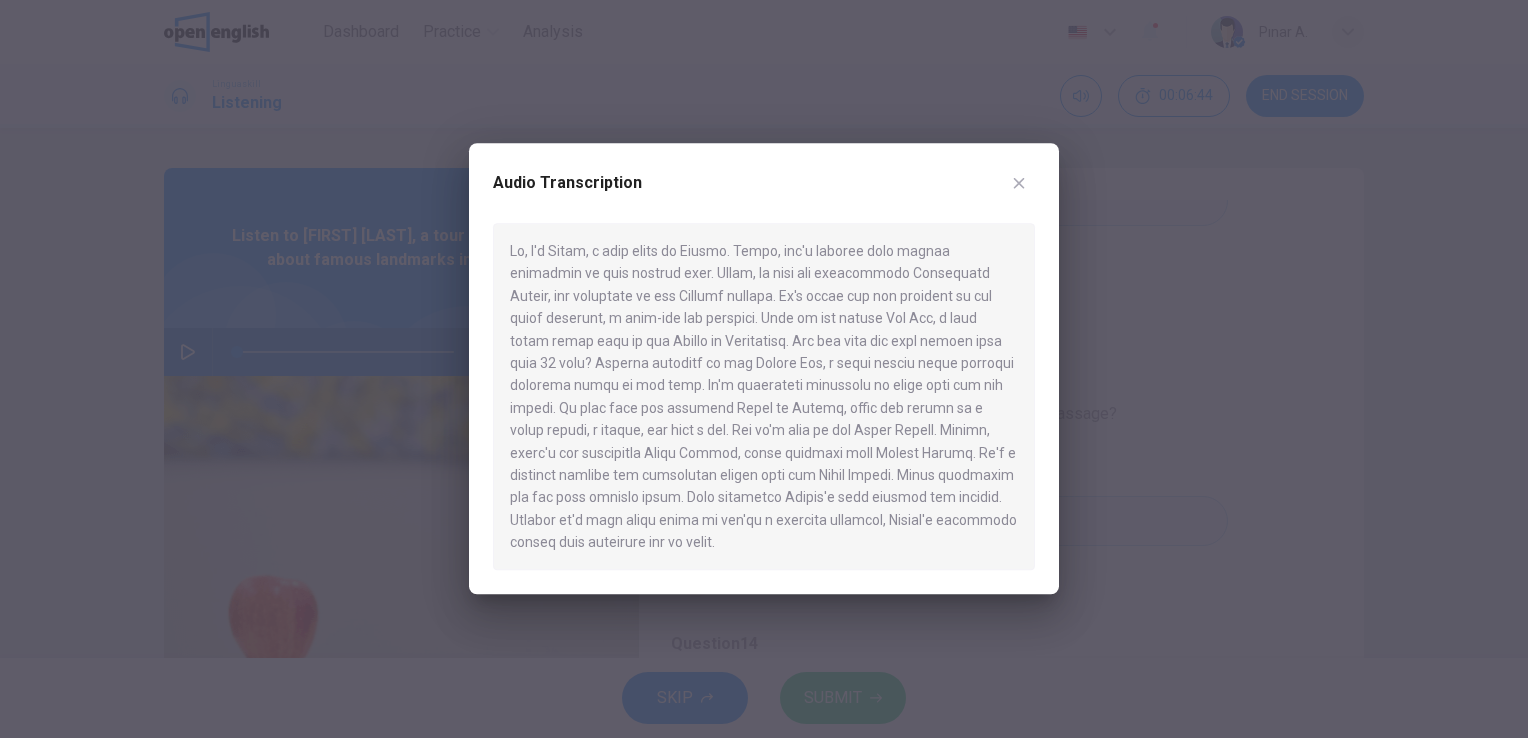 drag, startPoint x: 883, startPoint y: 344, endPoint x: 985, endPoint y: 343, distance: 102.0049 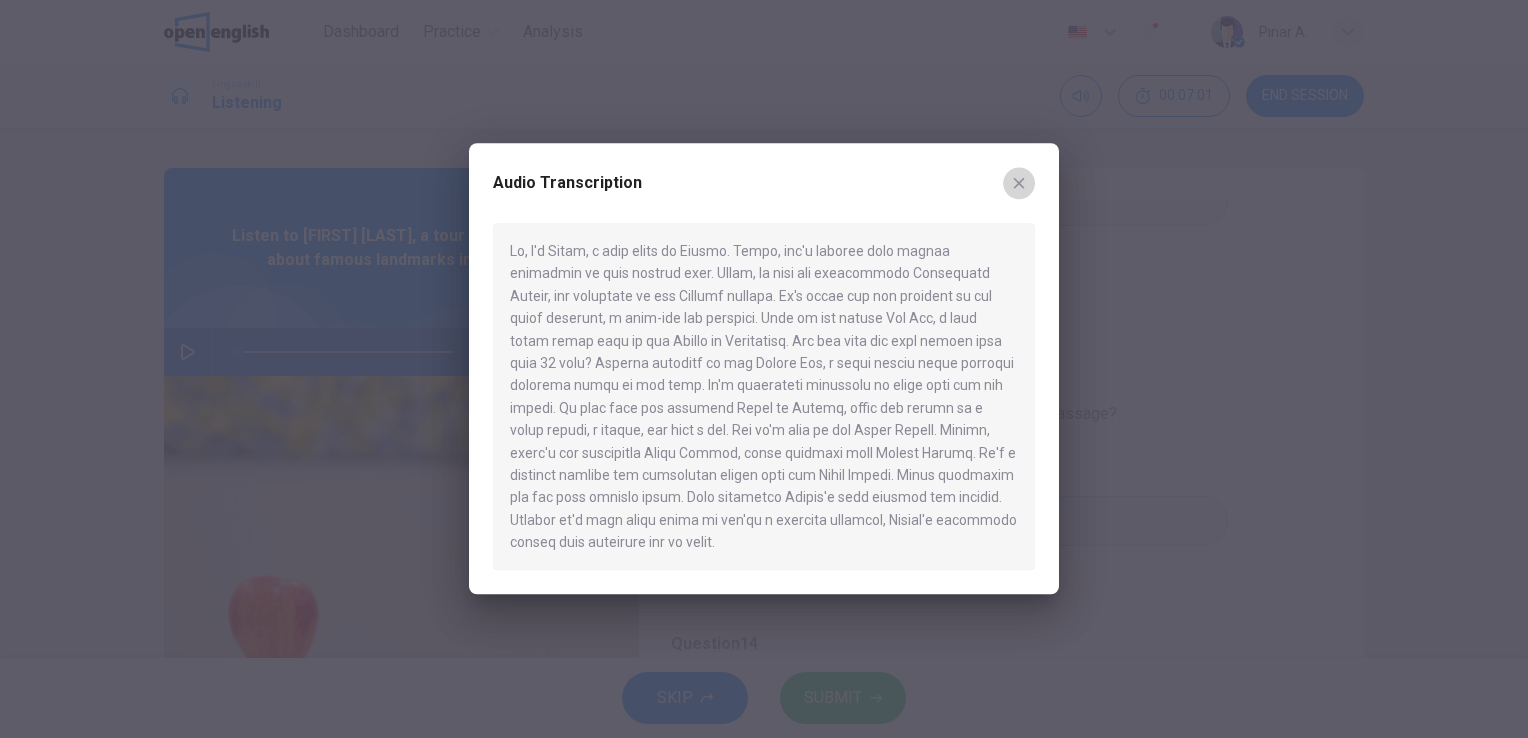 click 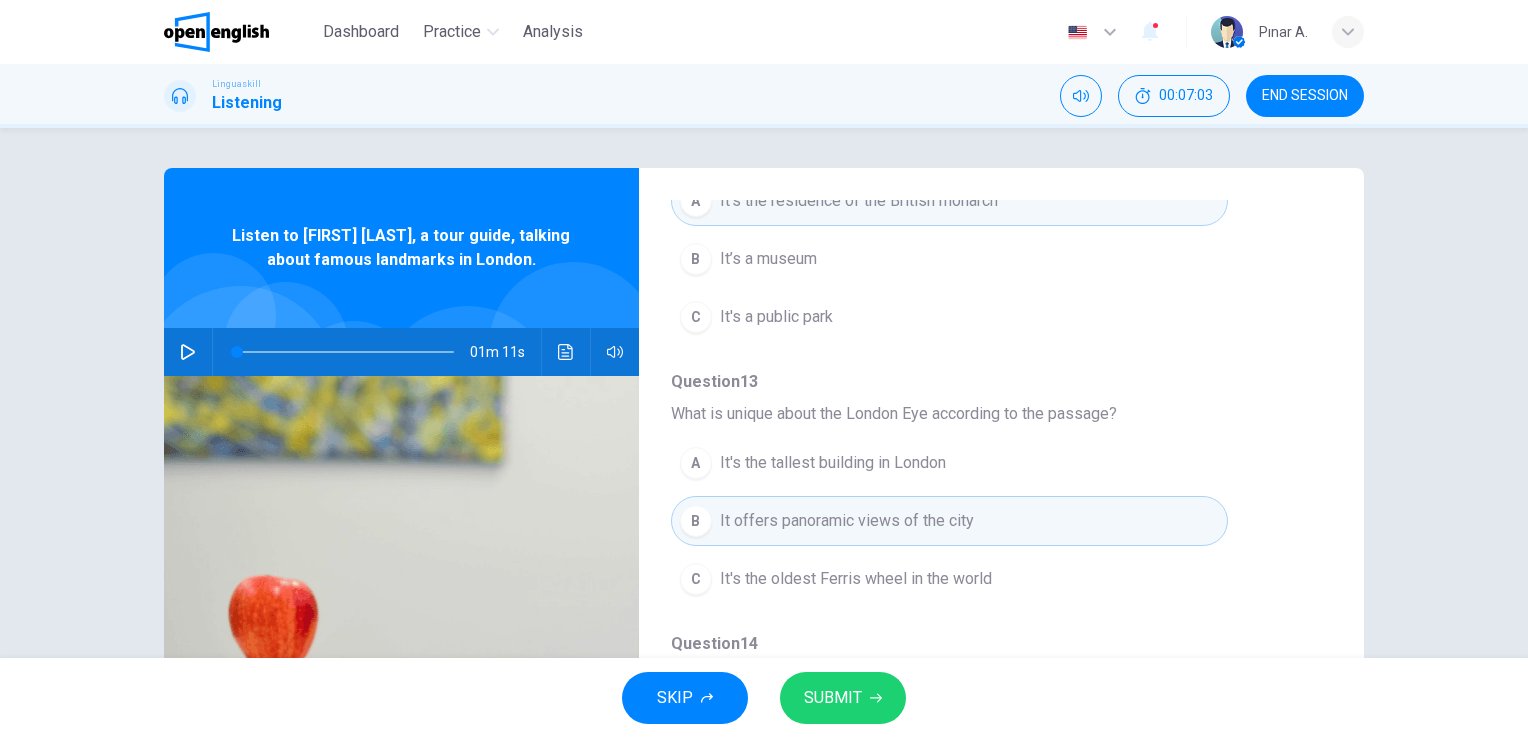 click 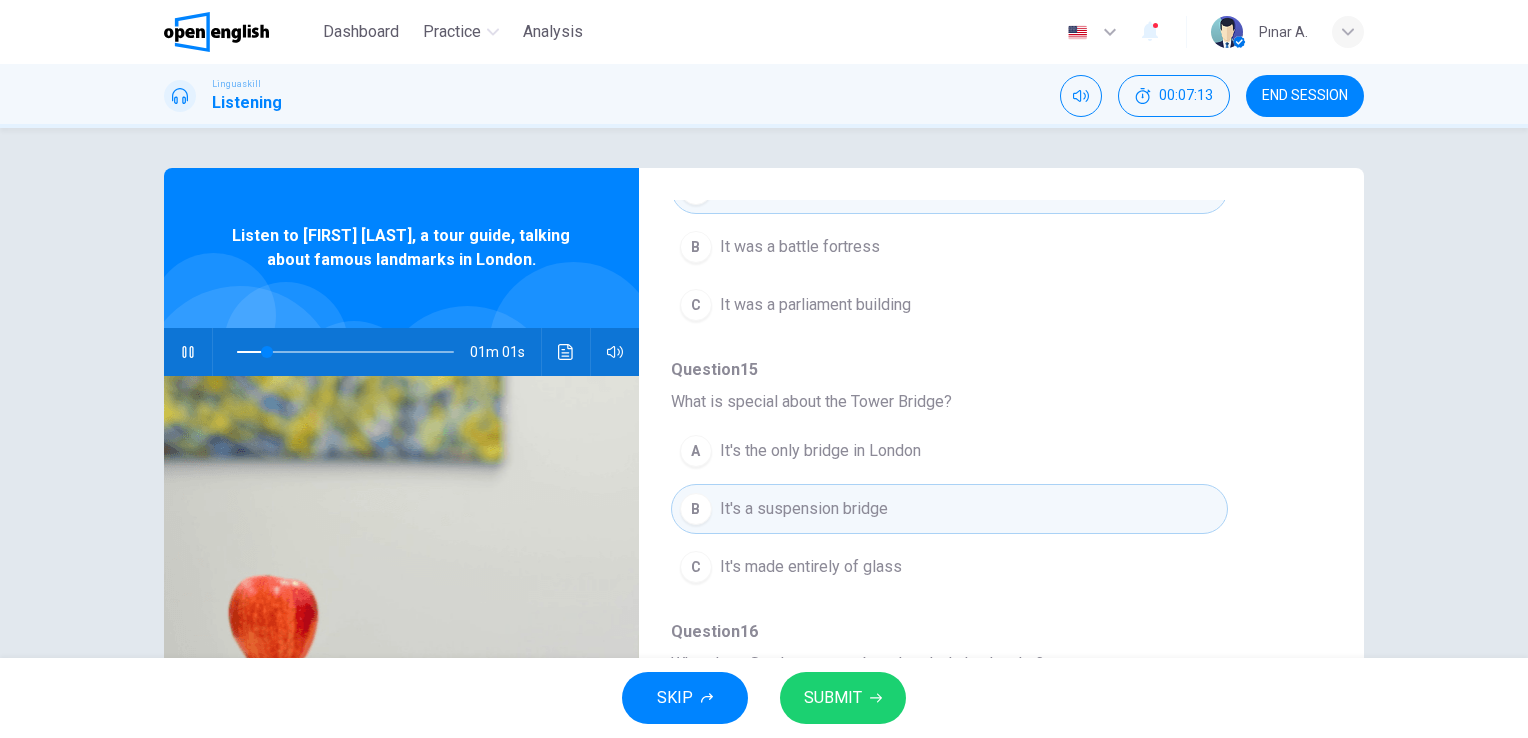 scroll, scrollTop: 856, scrollLeft: 0, axis: vertical 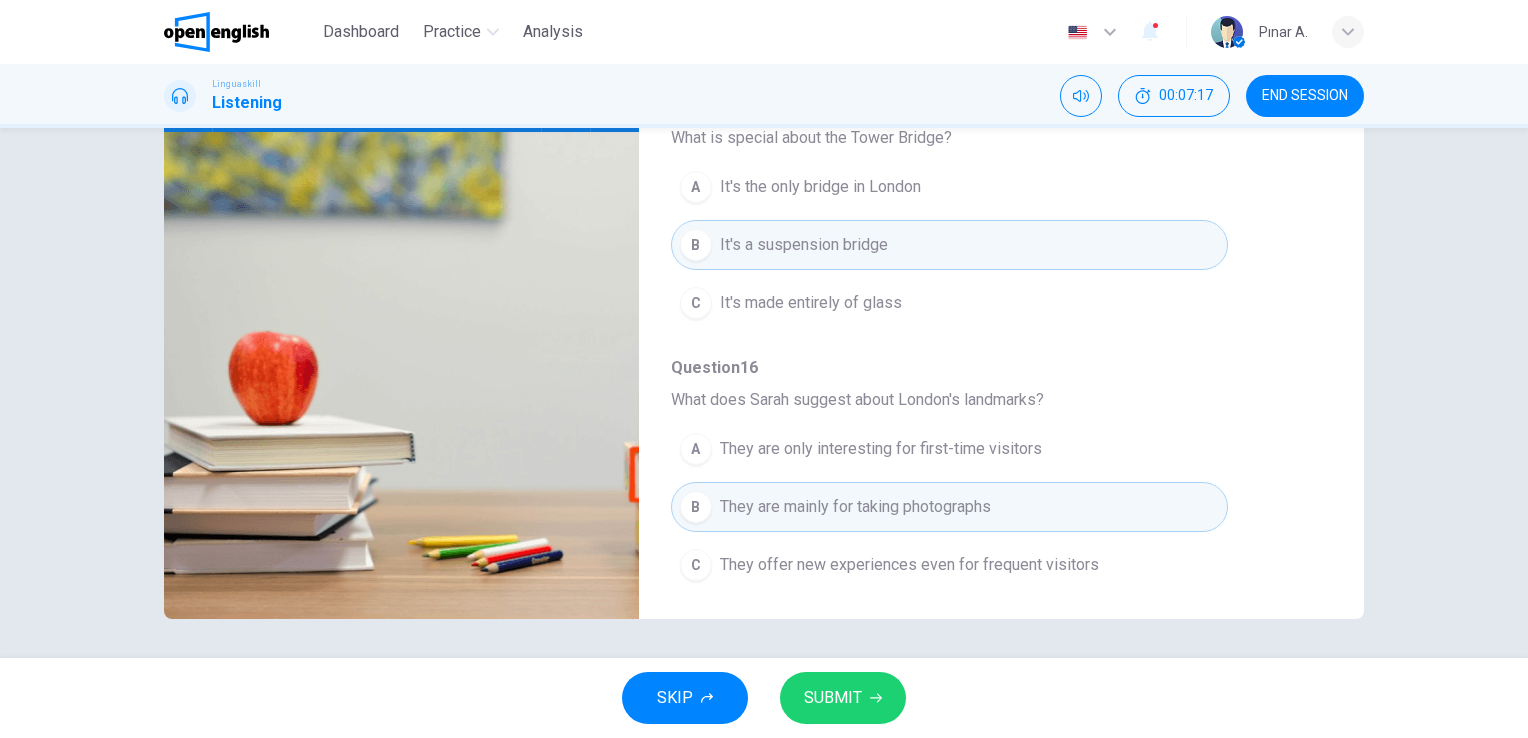 click on "SUBMIT" at bounding box center (843, 698) 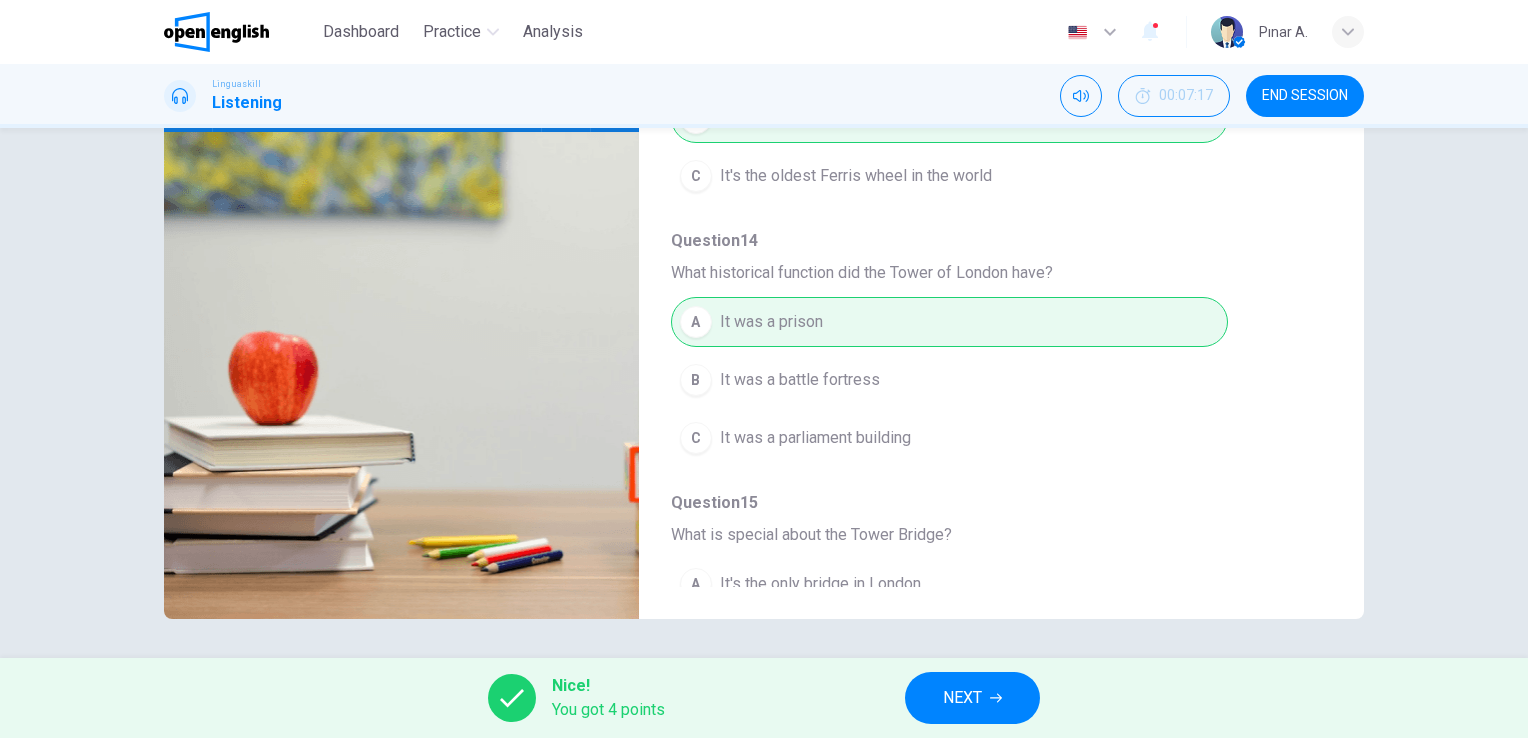 scroll, scrollTop: 456, scrollLeft: 0, axis: vertical 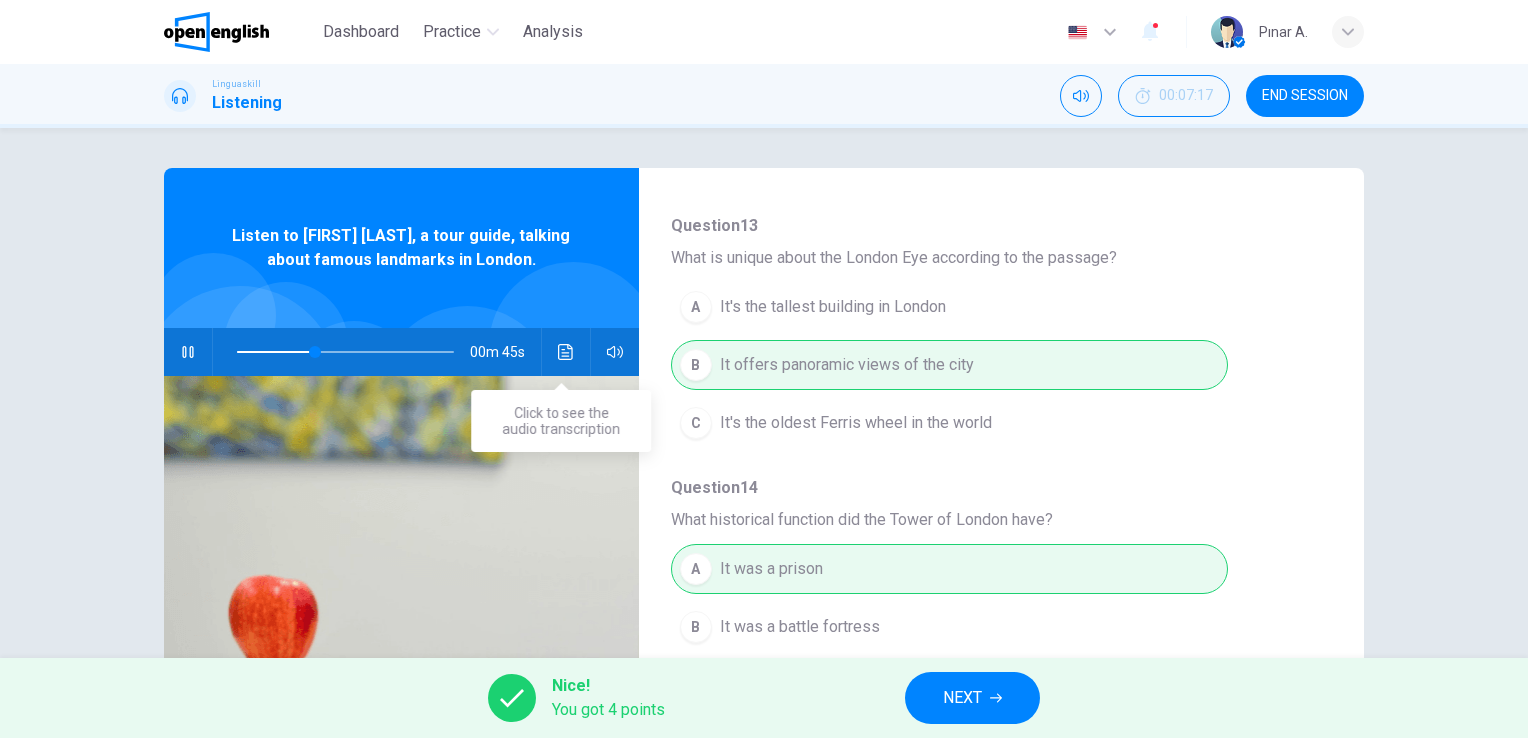 click at bounding box center (566, 352) 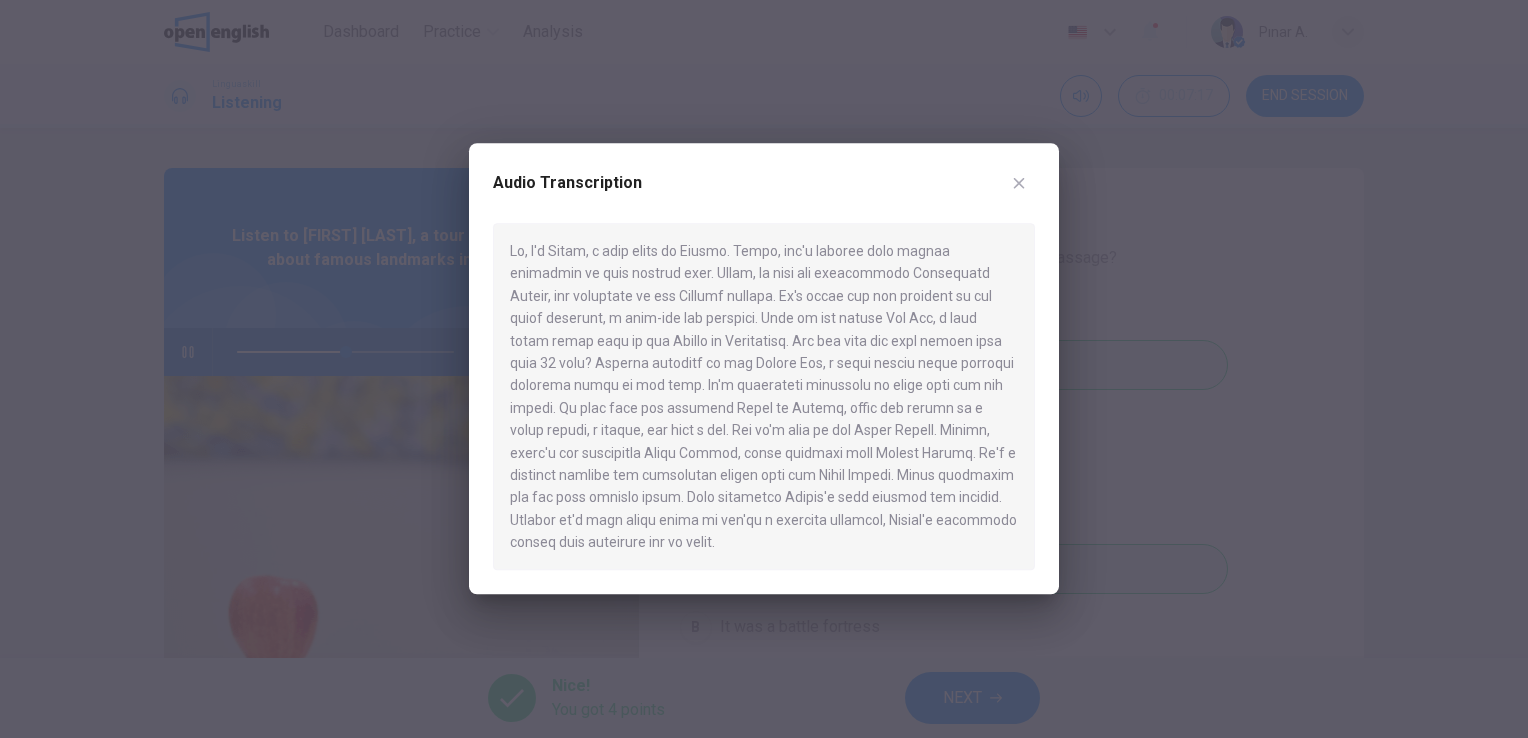 drag, startPoint x: 573, startPoint y: 513, endPoint x: 664, endPoint y: 530, distance: 92.574295 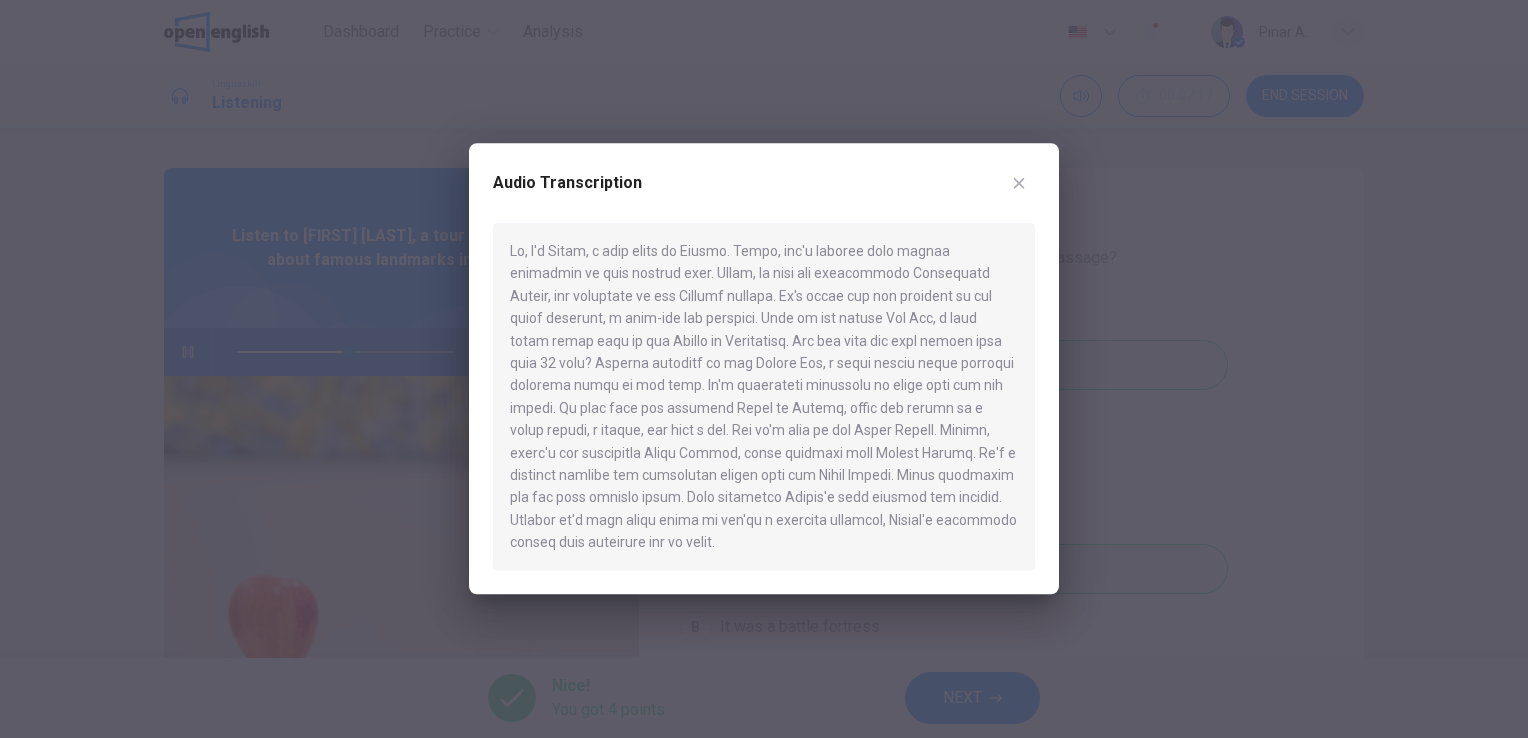 click at bounding box center [764, 396] 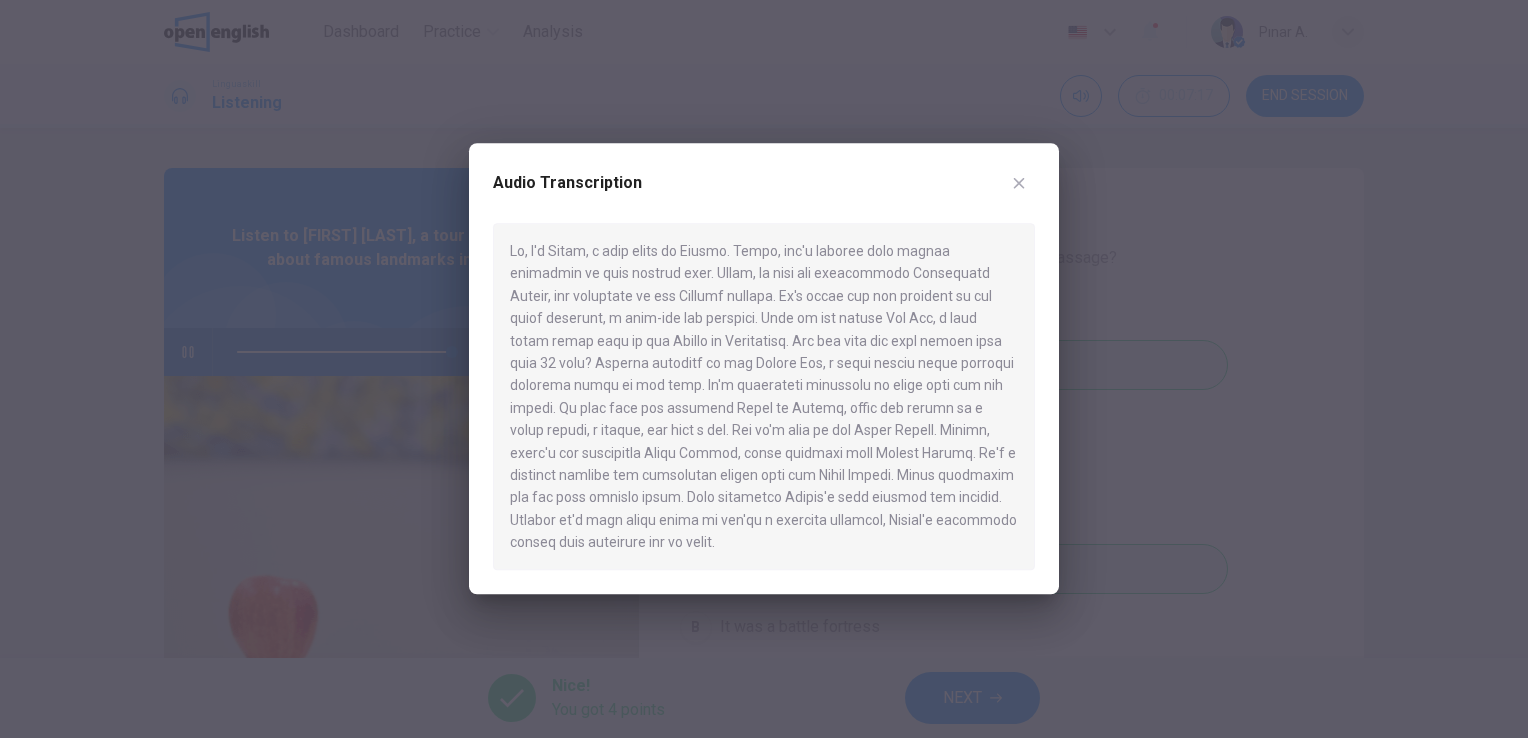 type on "*" 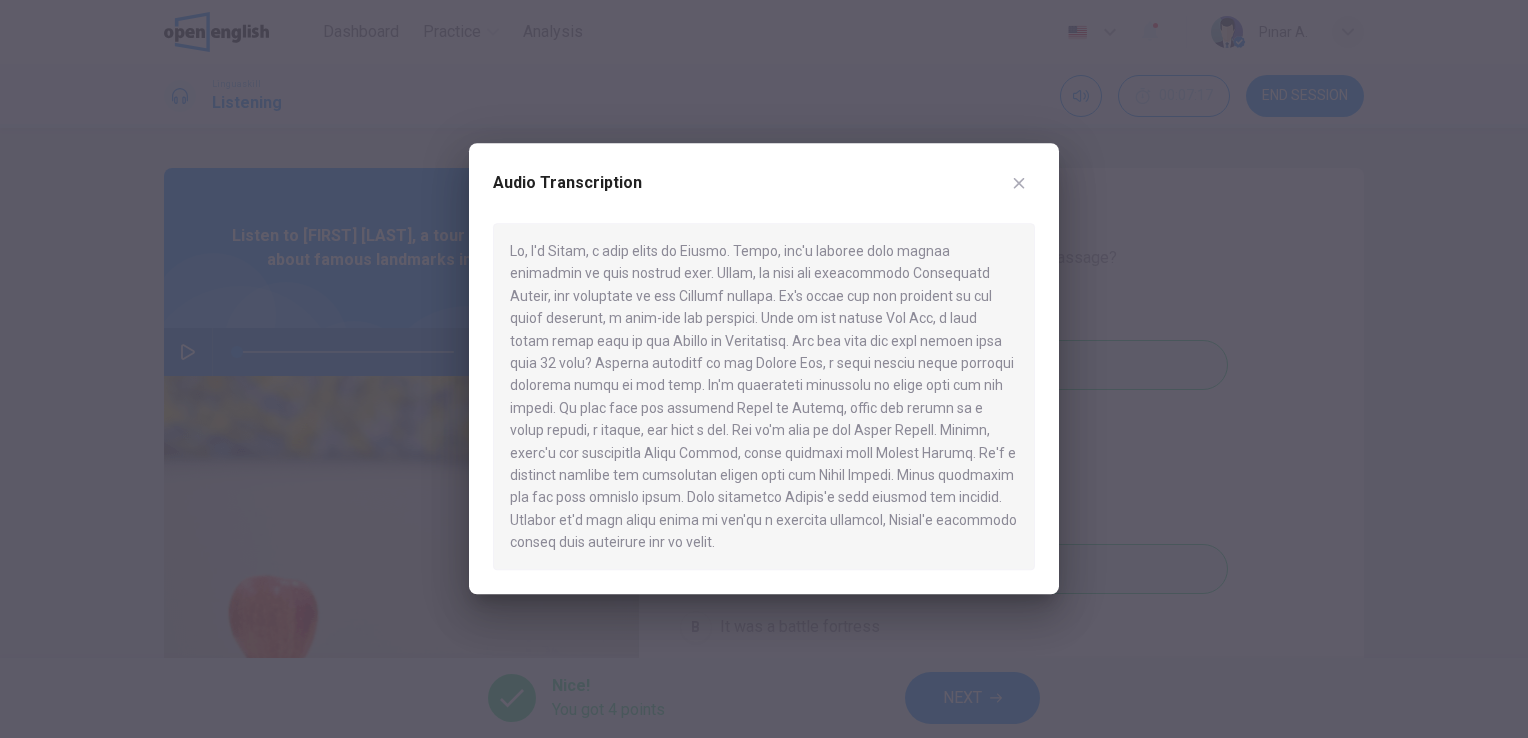 click 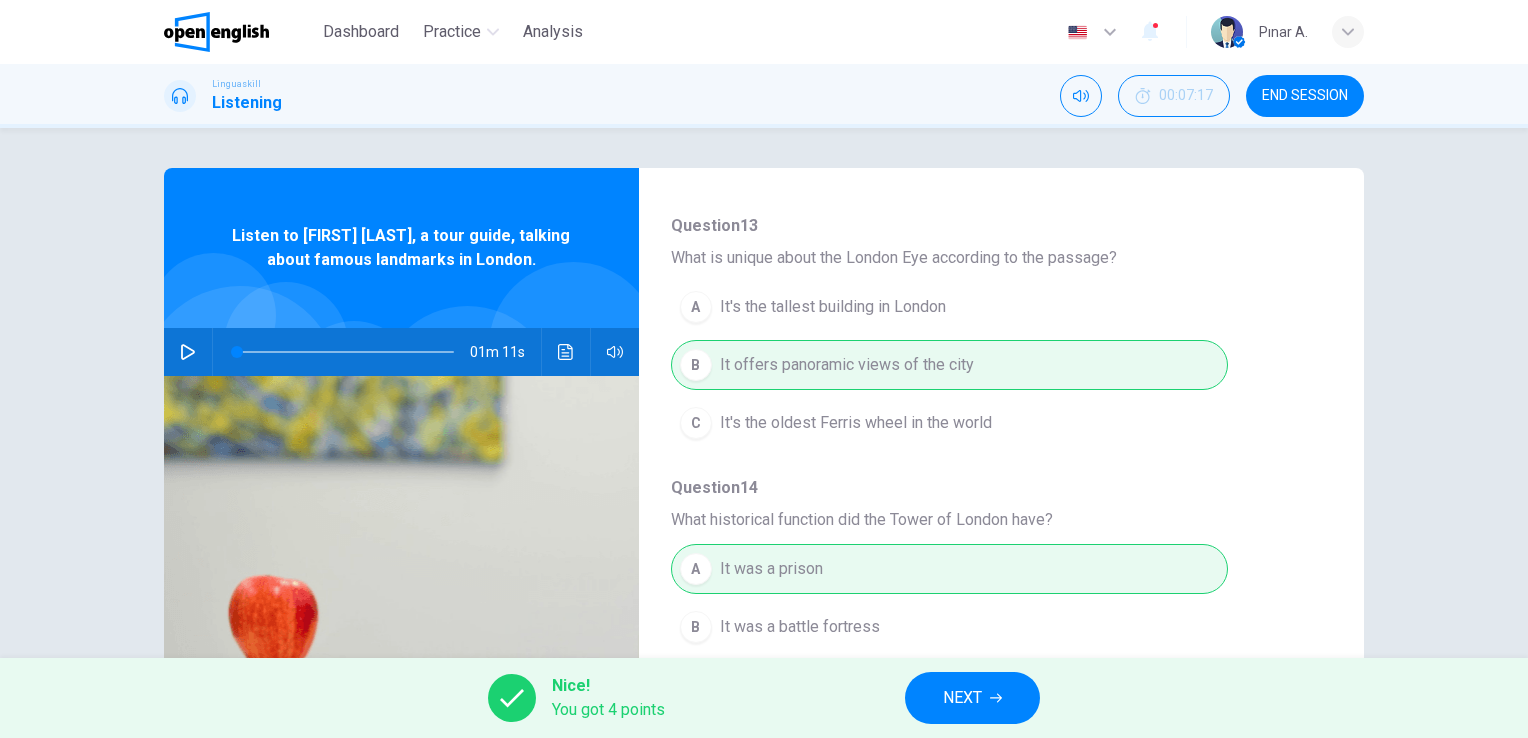 click on "NEXT" at bounding box center [962, 698] 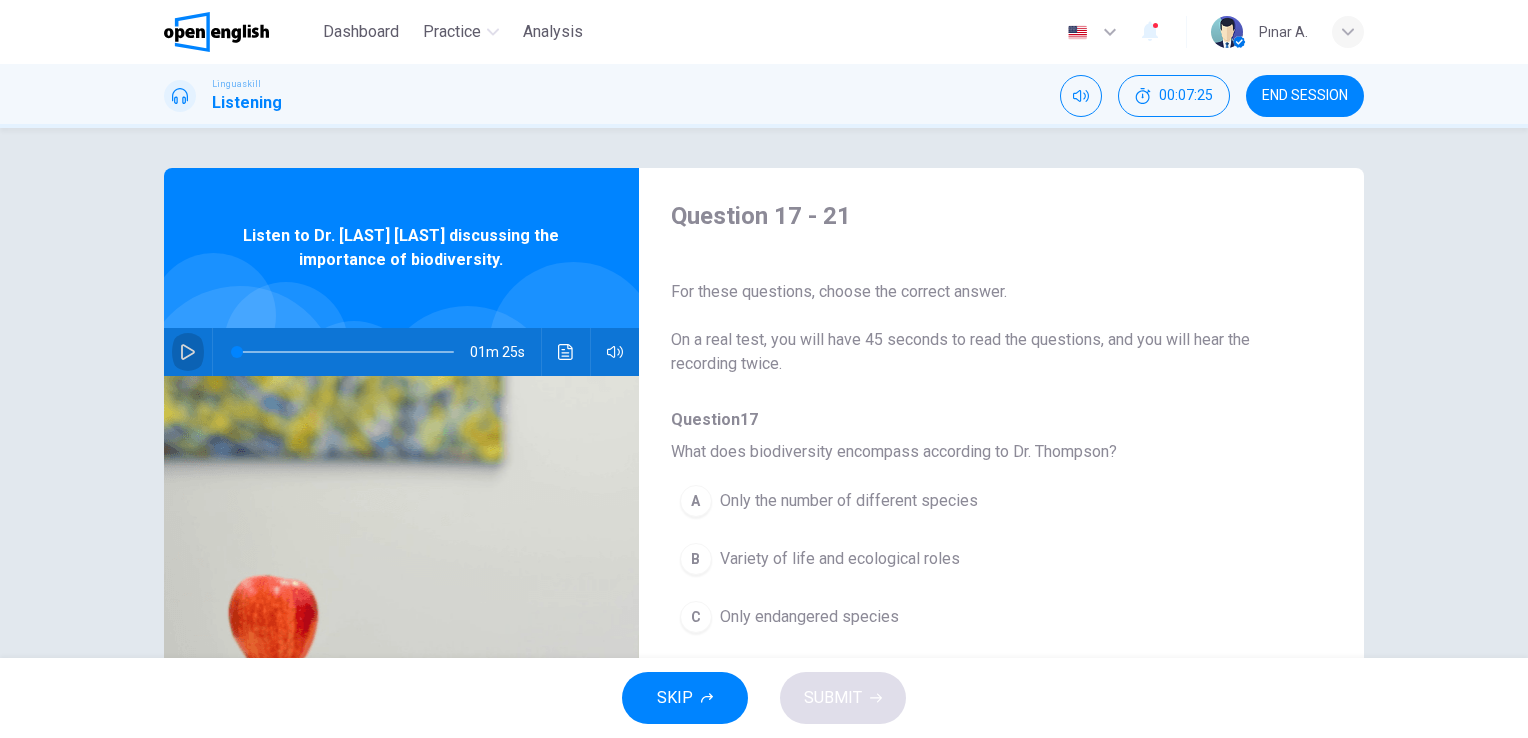 click 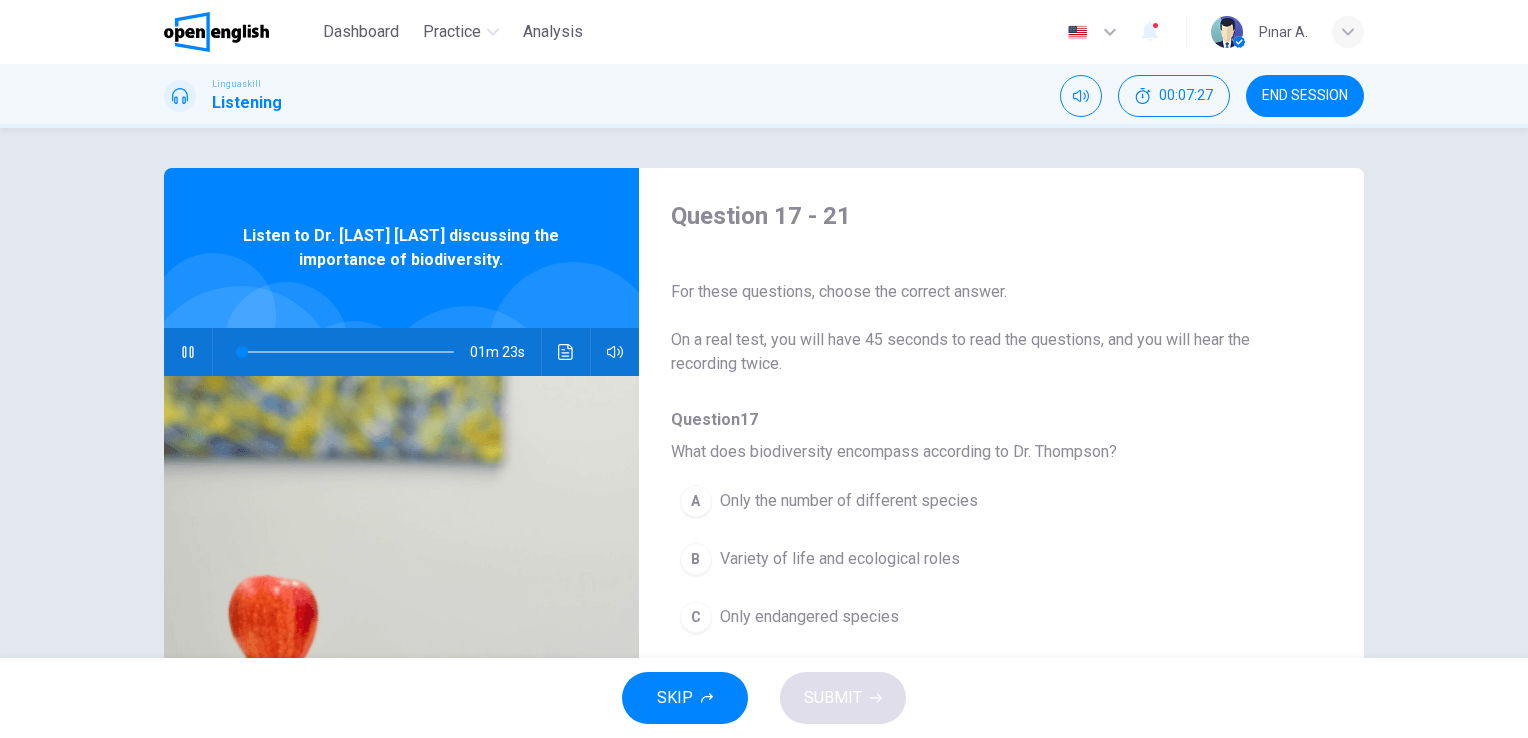 scroll, scrollTop: 552, scrollLeft: 0, axis: vertical 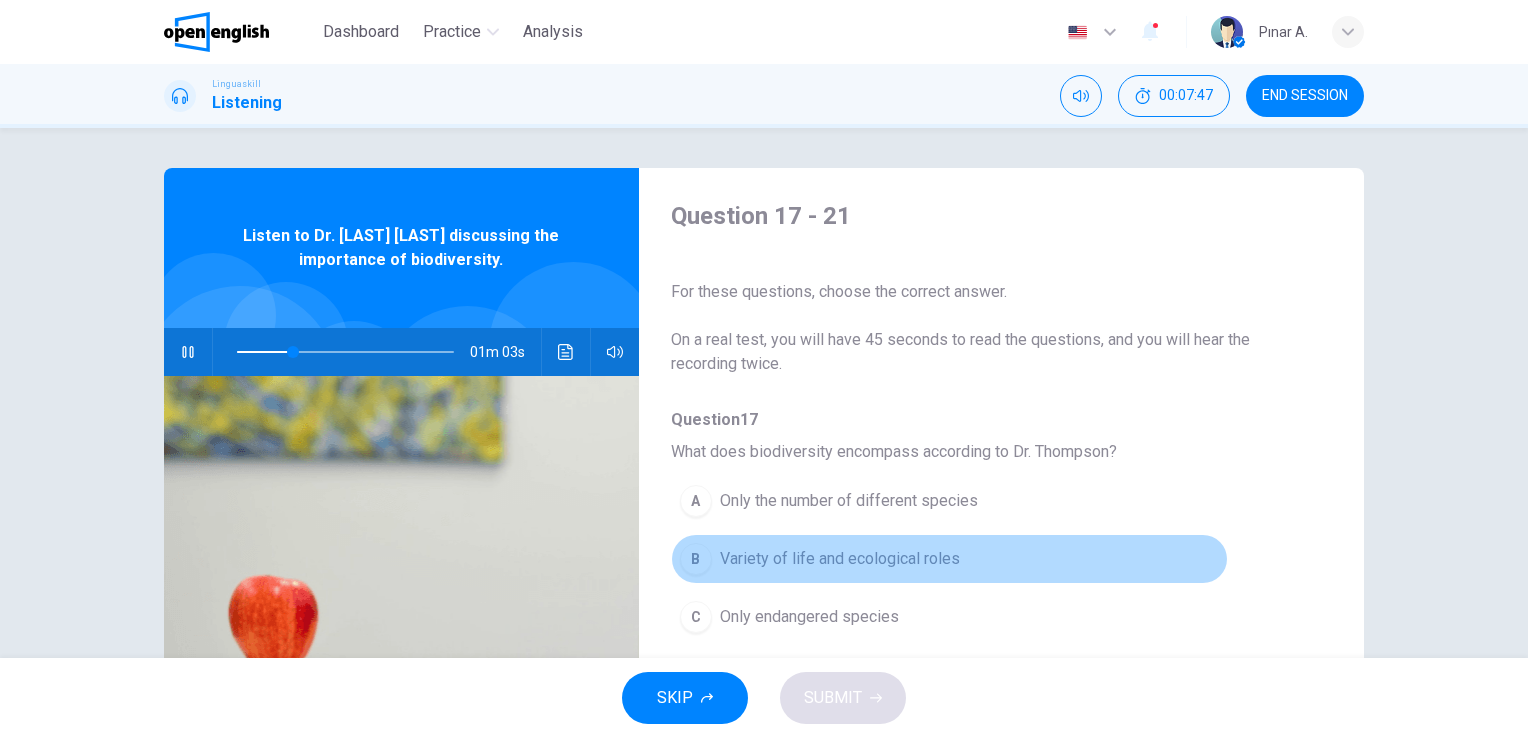 click on "B Variety of life and ecological roles" at bounding box center (949, 559) 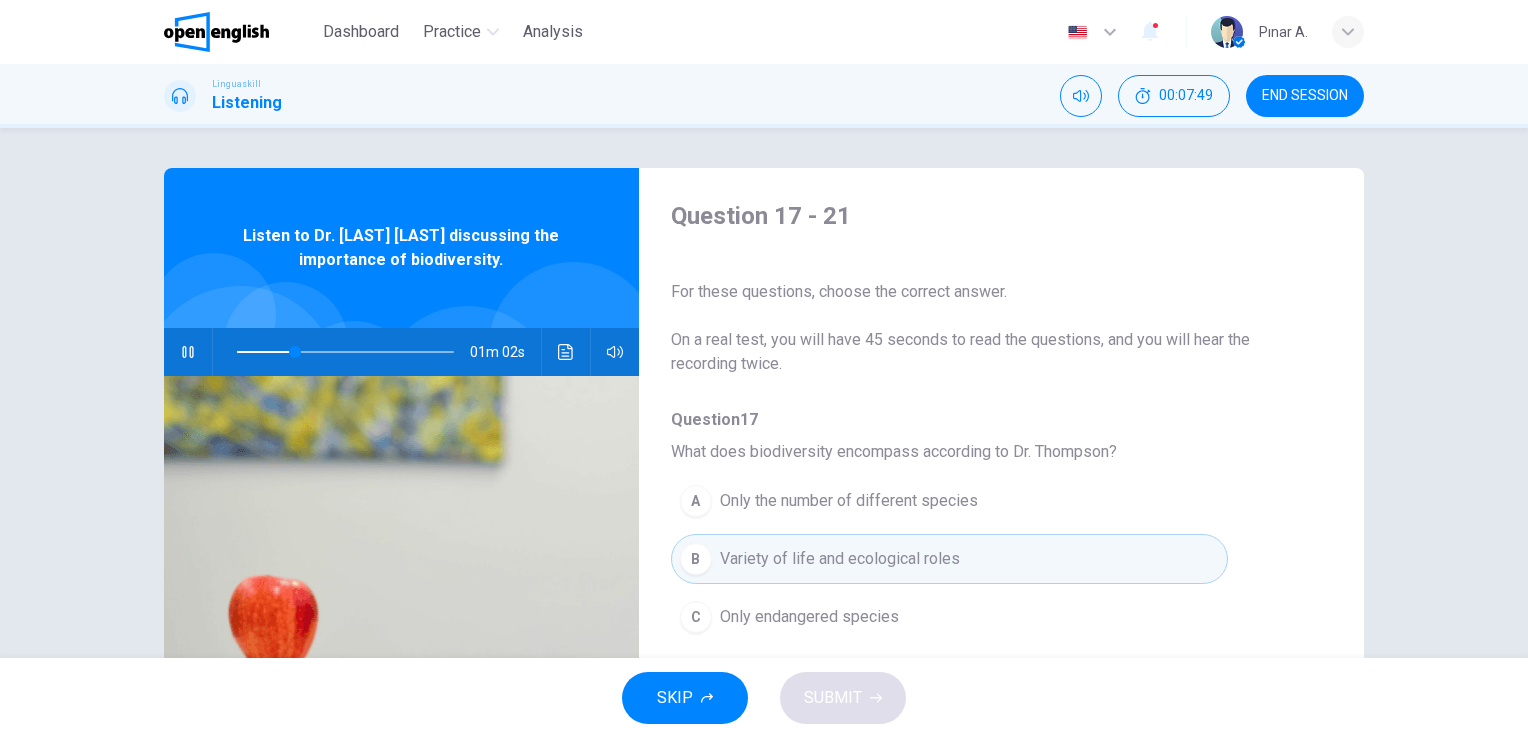 scroll, scrollTop: 552, scrollLeft: 0, axis: vertical 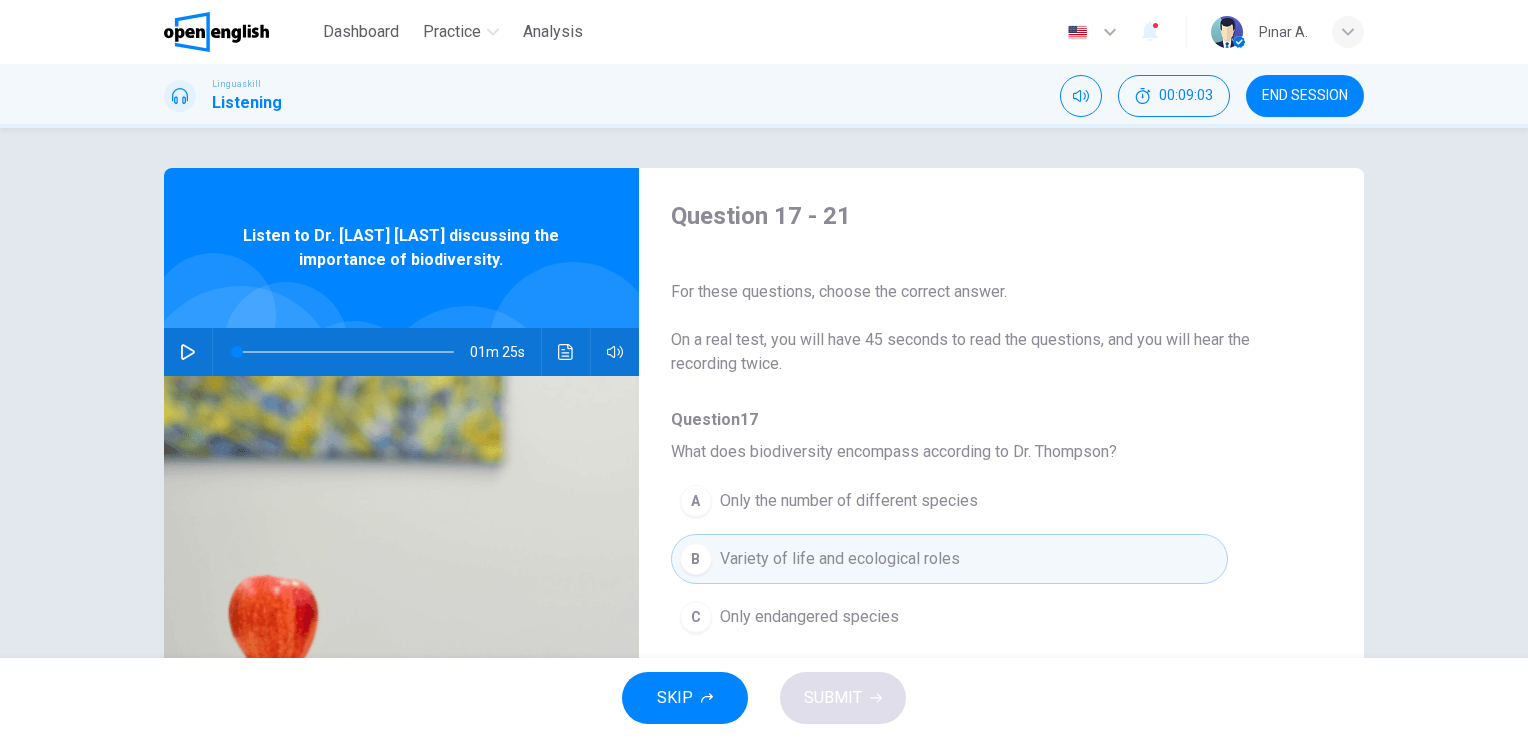 click 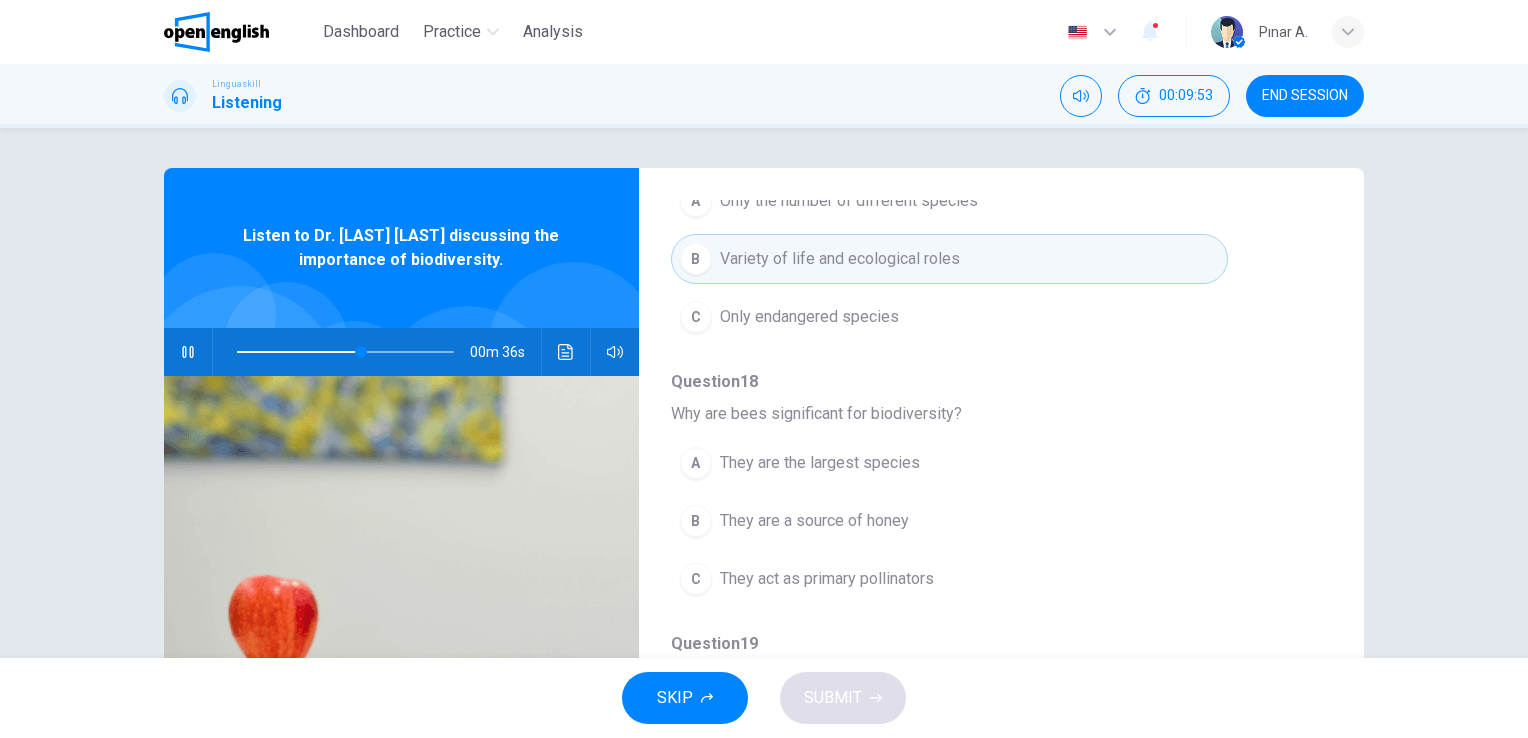 scroll, scrollTop: 400, scrollLeft: 0, axis: vertical 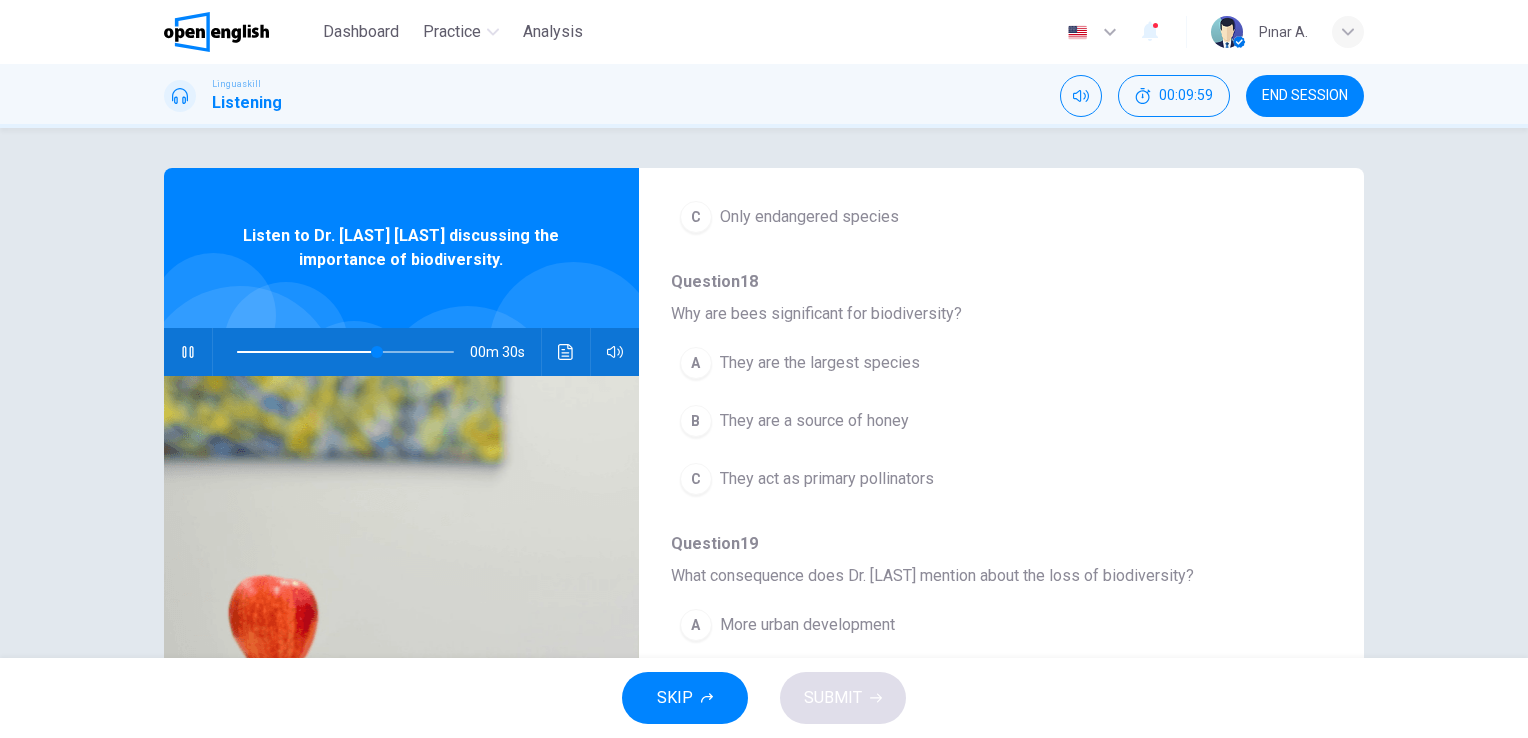 click on "They act as primary pollinators" at bounding box center [827, 479] 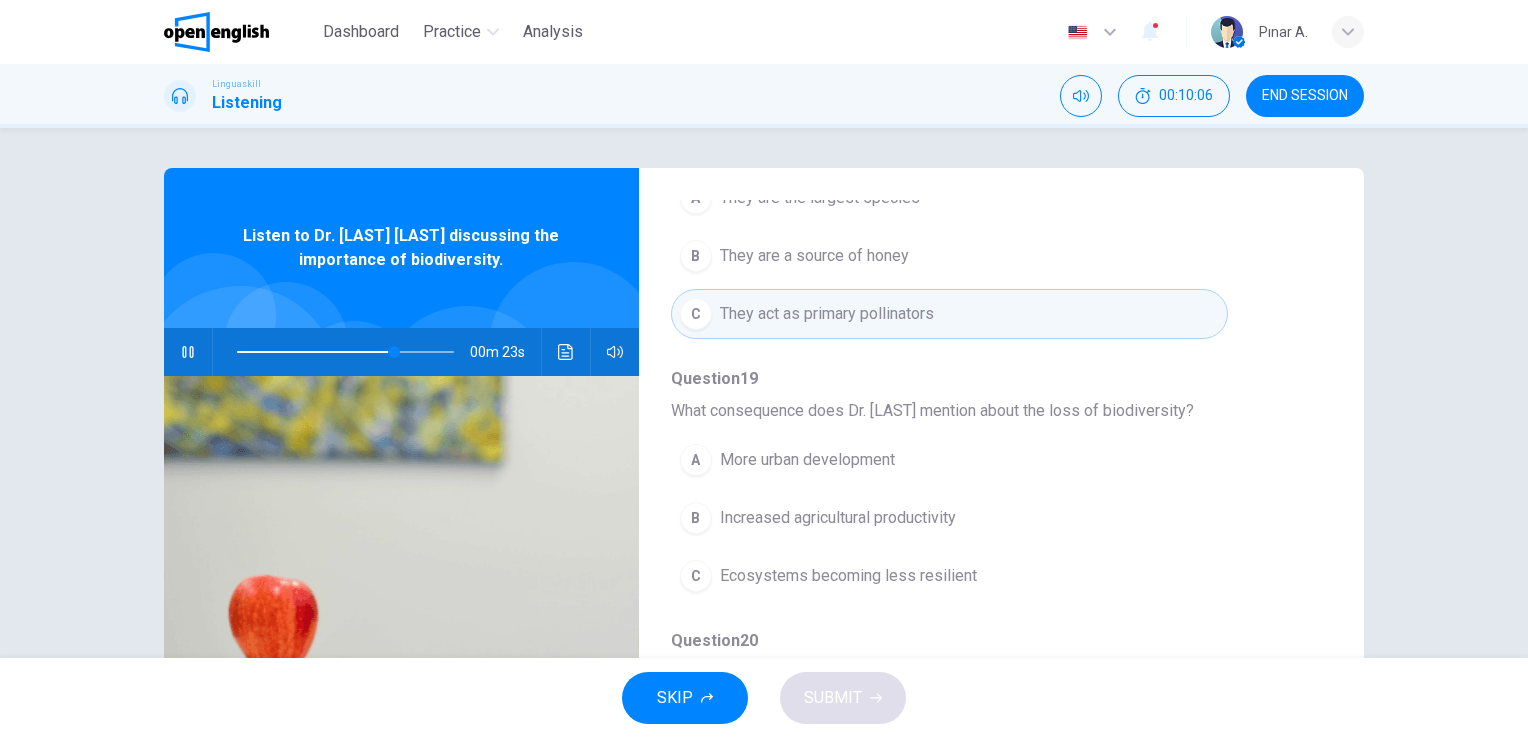 scroll, scrollTop: 600, scrollLeft: 0, axis: vertical 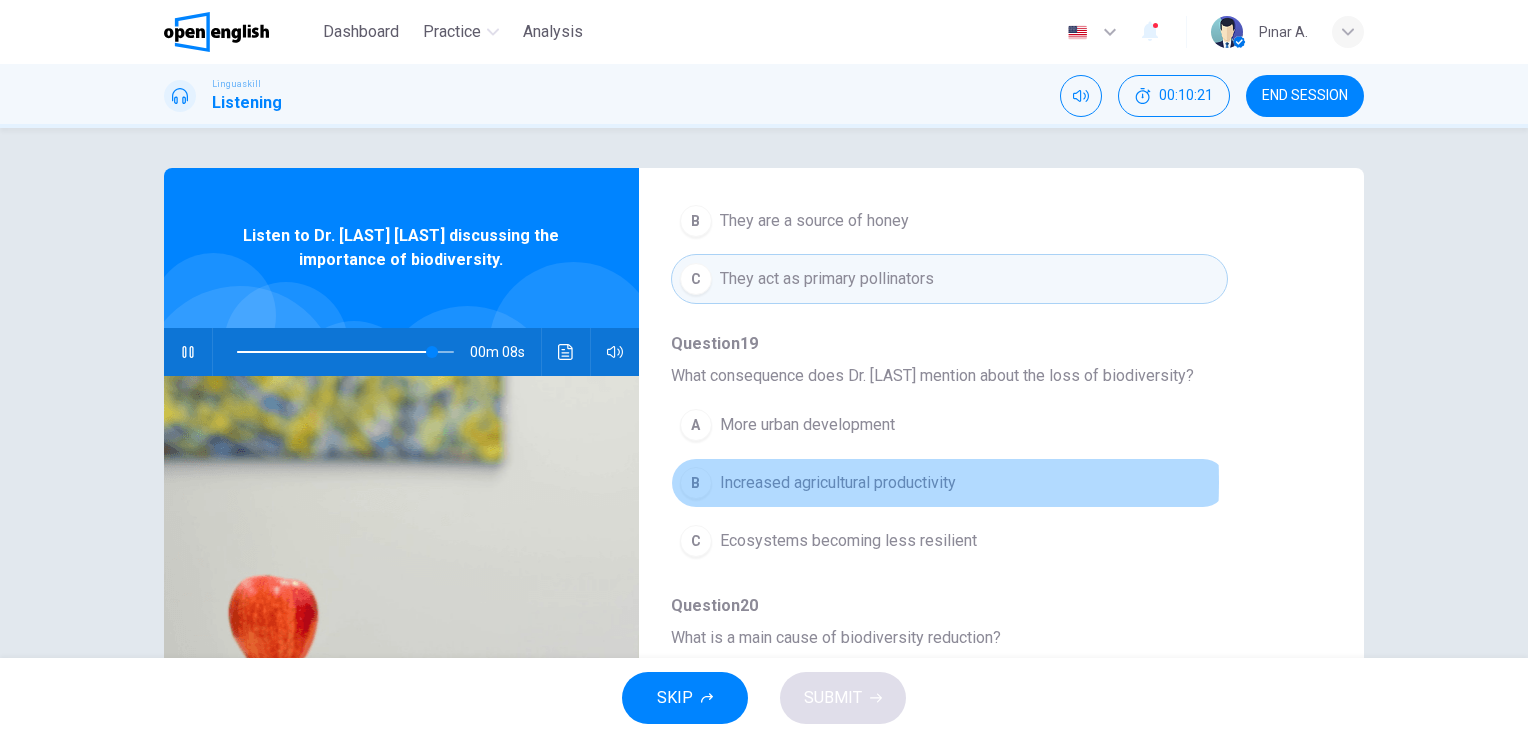 click on "Increased agricultural productivity" at bounding box center [838, 483] 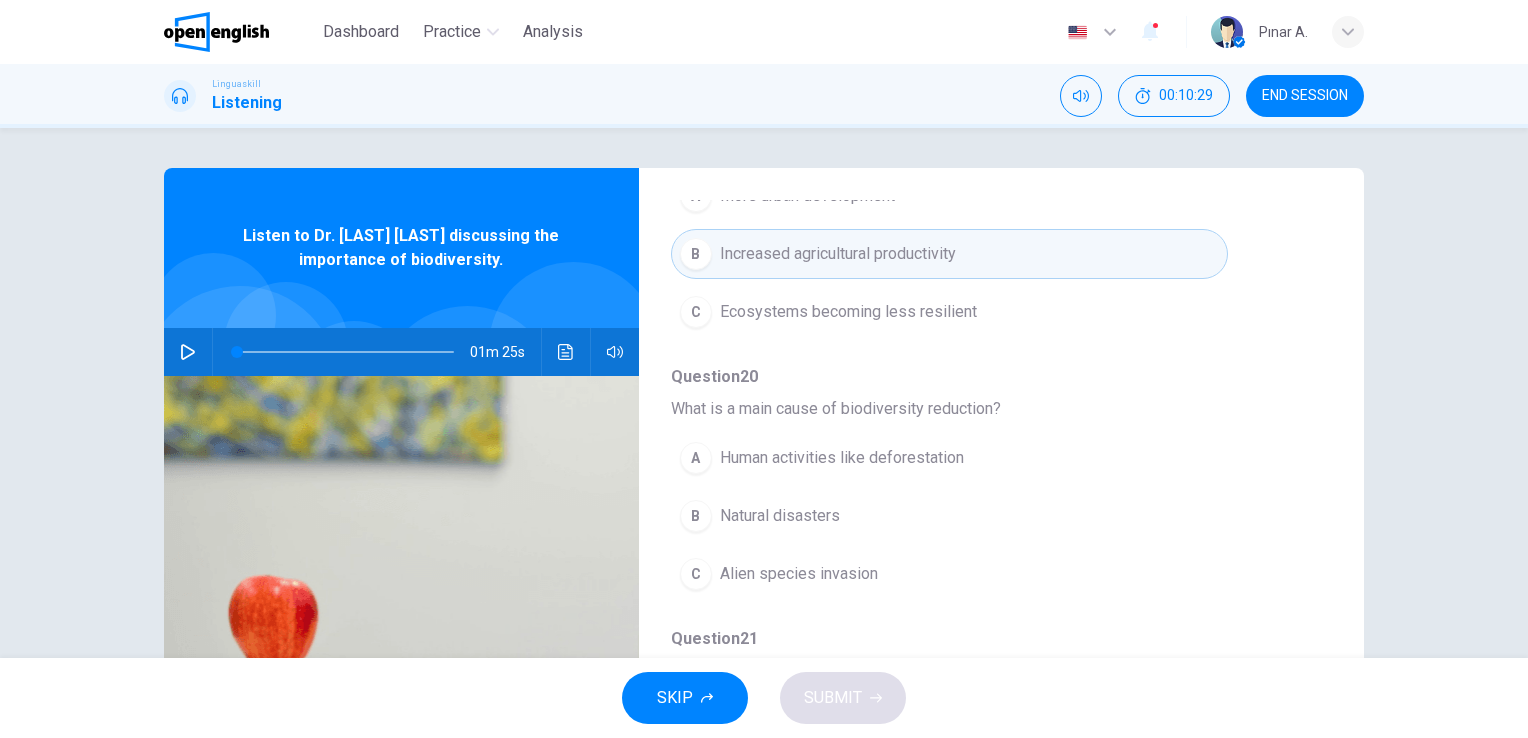 scroll, scrollTop: 856, scrollLeft: 0, axis: vertical 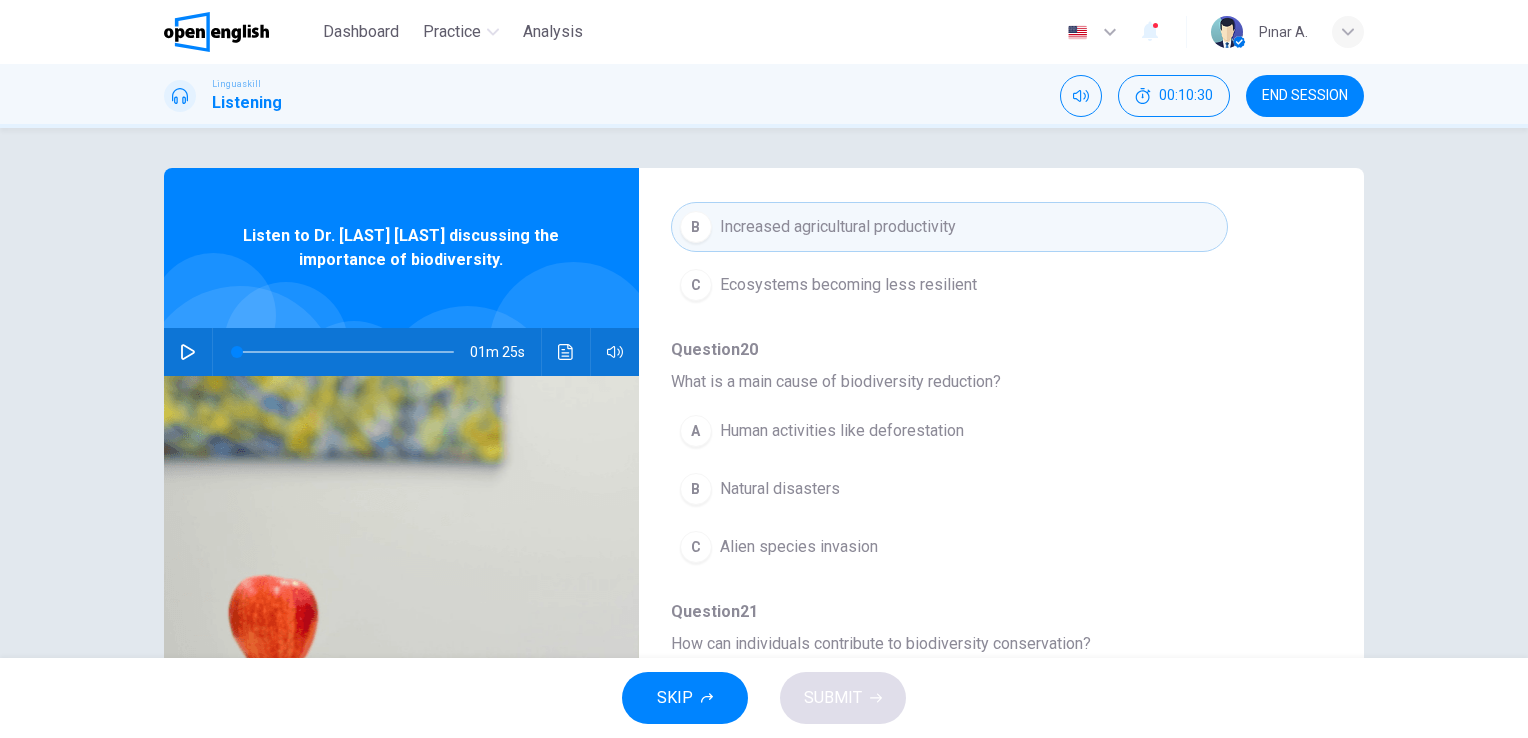 click on "Human activities like deforestation" at bounding box center [842, 431] 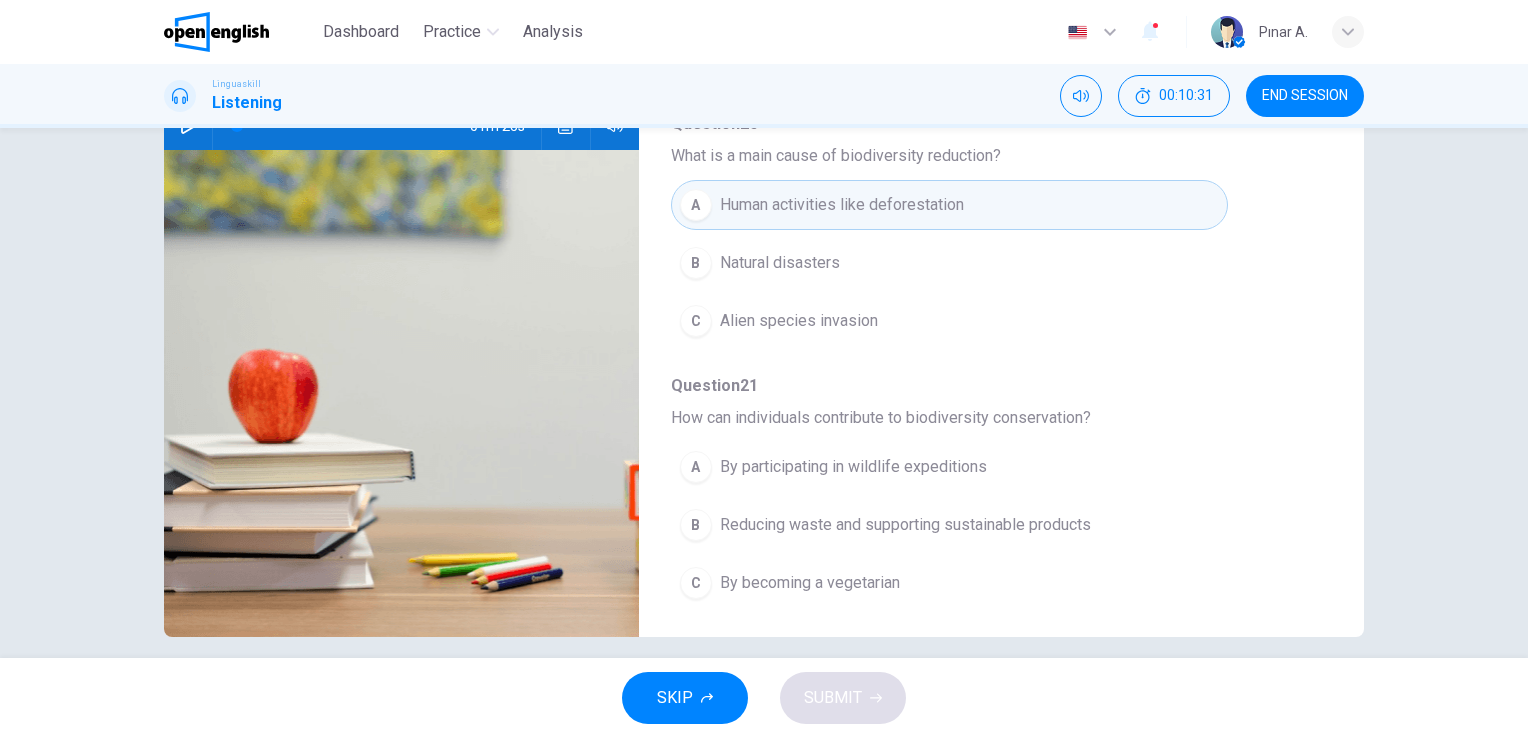 scroll, scrollTop: 244, scrollLeft: 0, axis: vertical 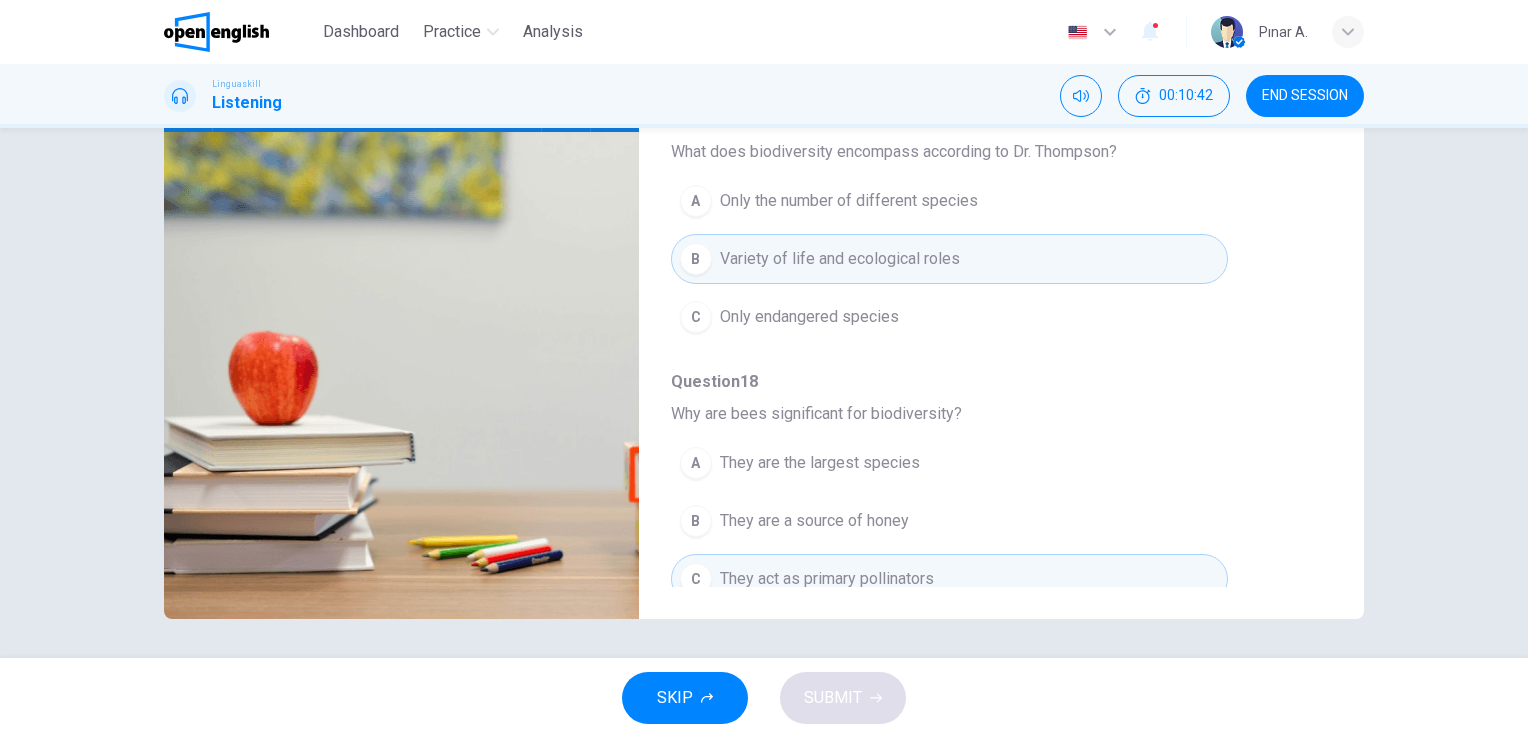 drag, startPoint x: 0, startPoint y: 262, endPoint x: 0, endPoint y: 281, distance: 19 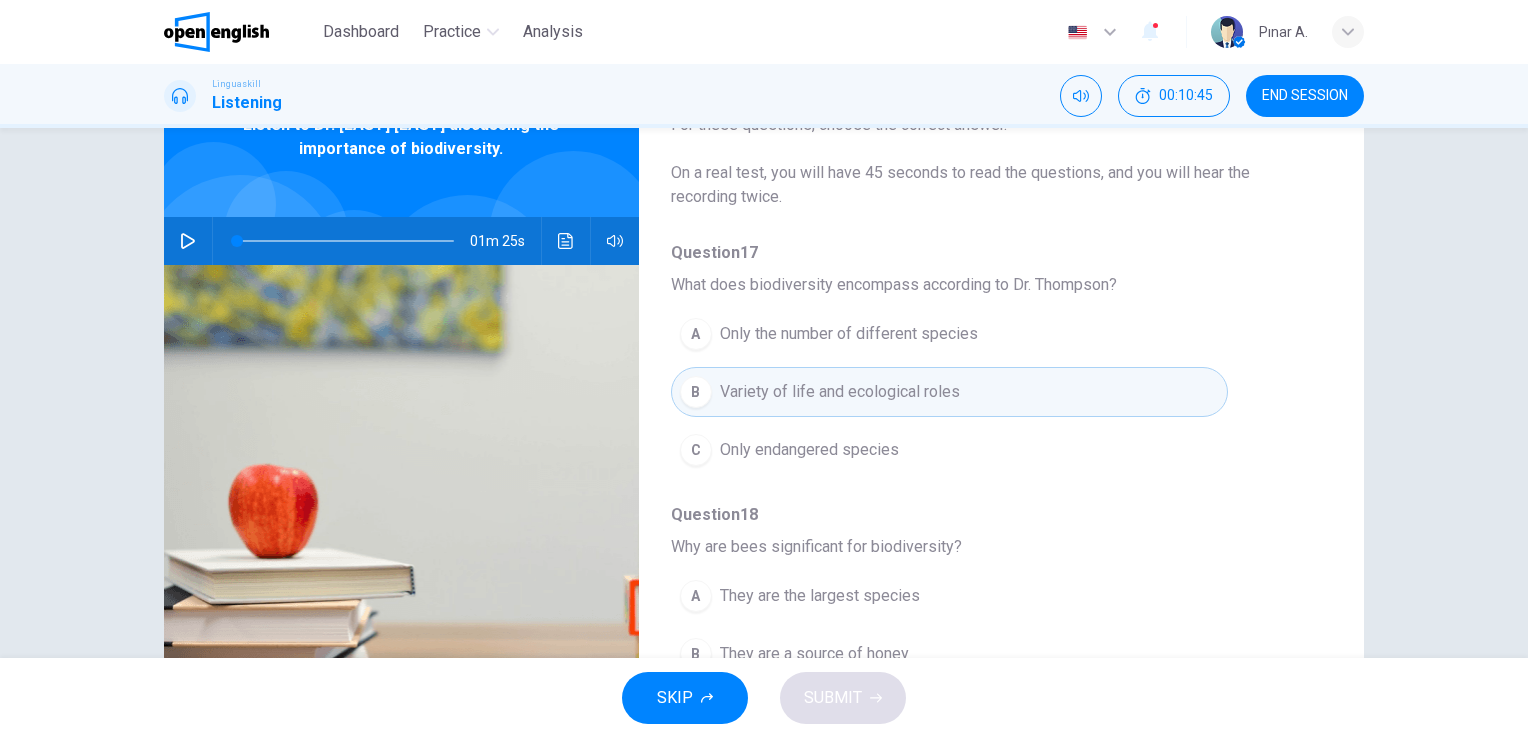 scroll, scrollTop: 0, scrollLeft: 0, axis: both 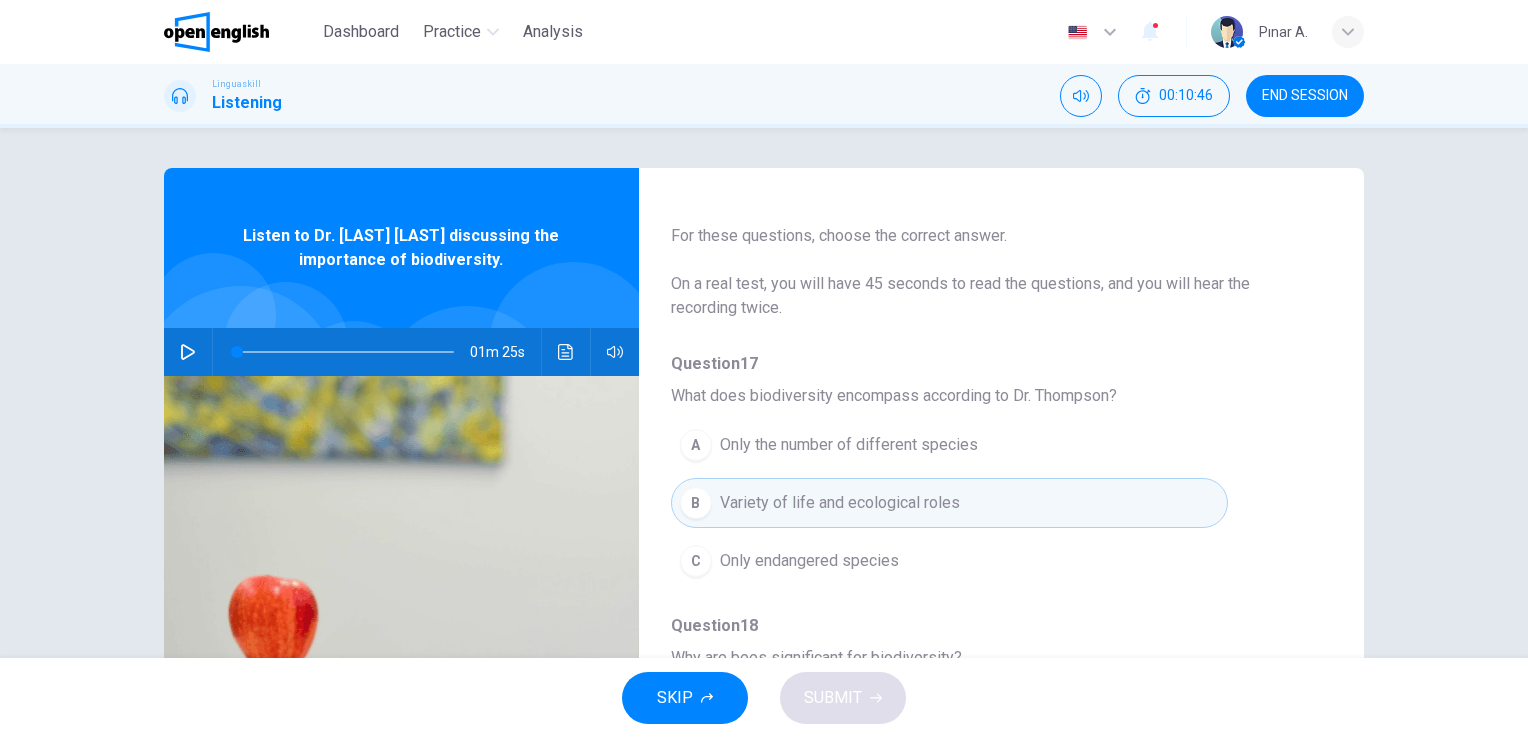 click 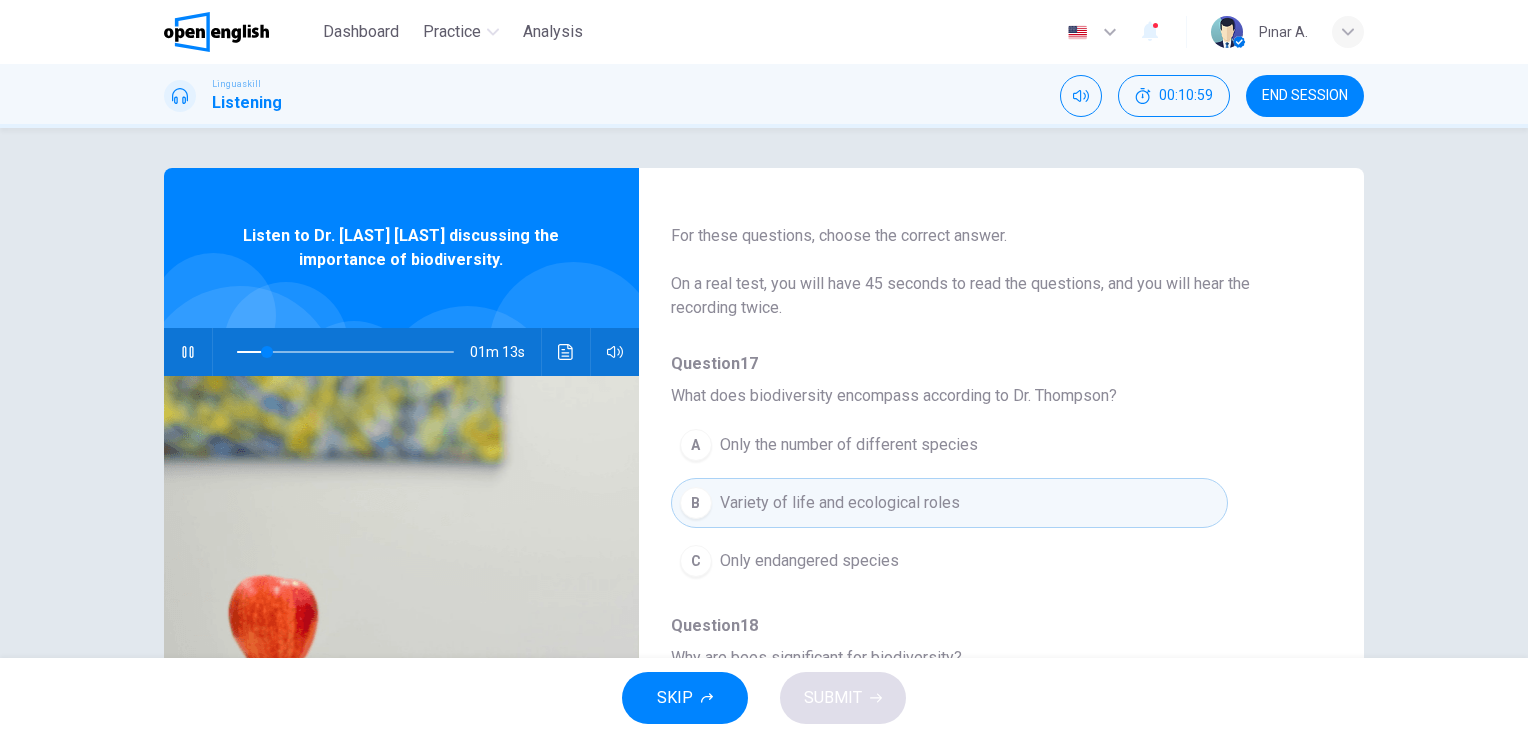 click on "01m 13s" at bounding box center (505, 352) 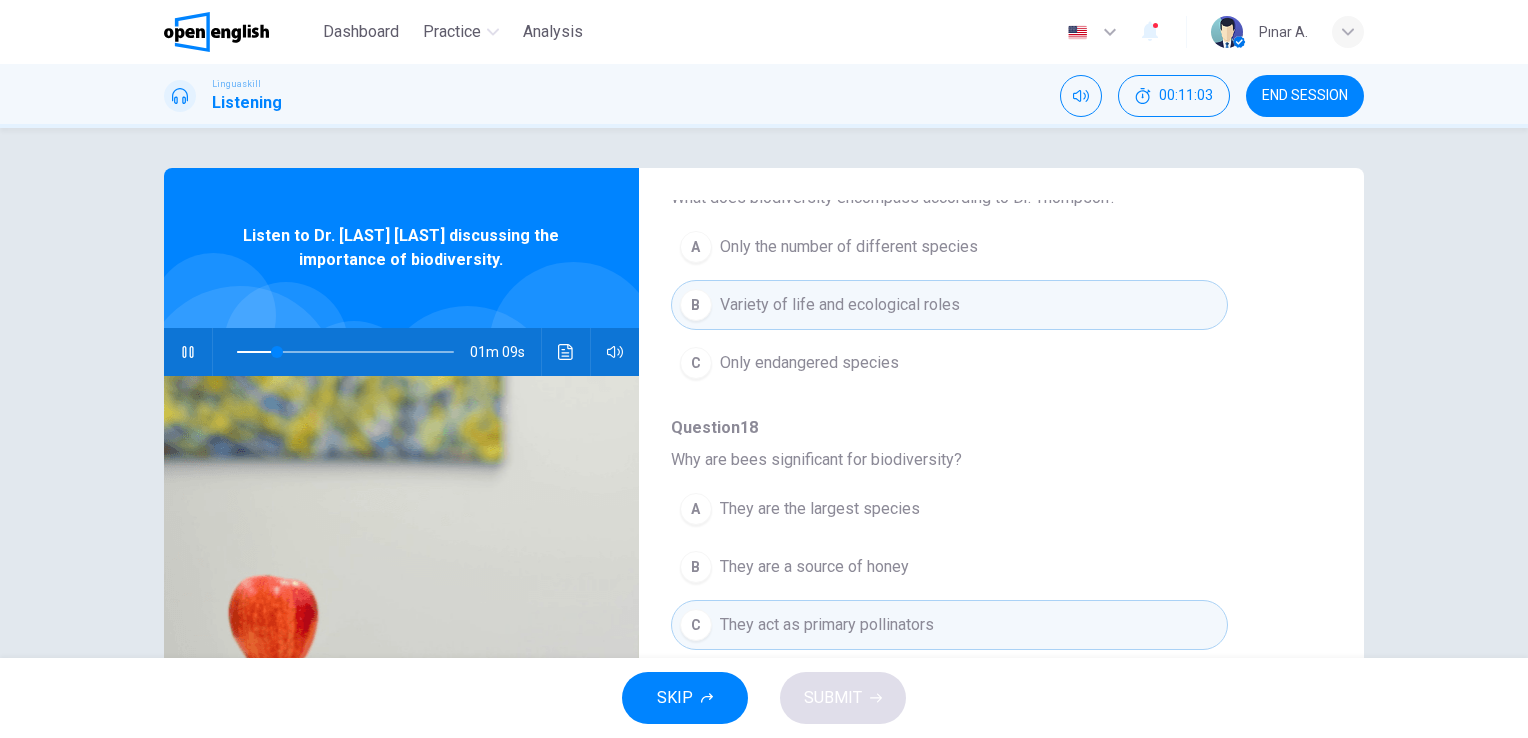 scroll, scrollTop: 256, scrollLeft: 0, axis: vertical 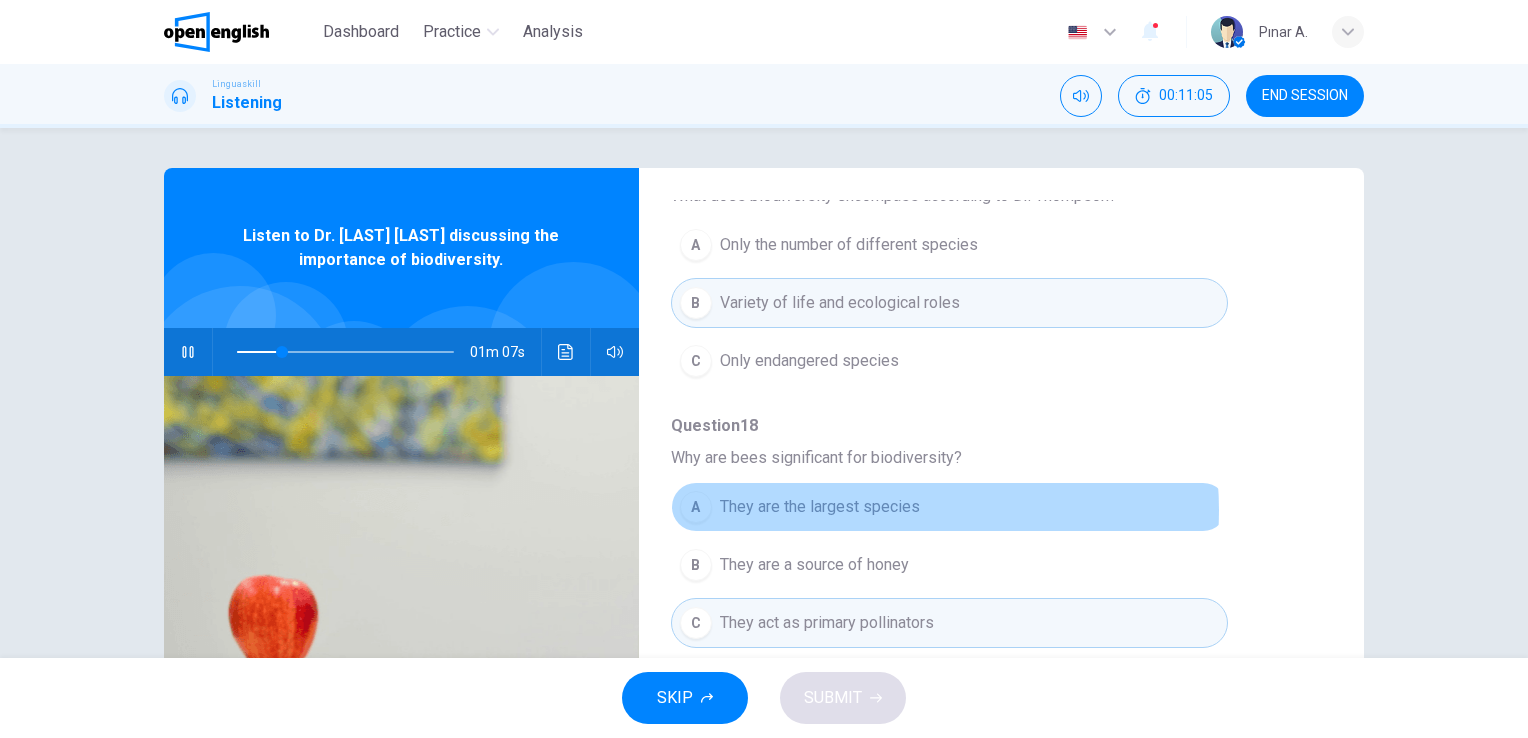 click on "They are the largest species" at bounding box center [820, 507] 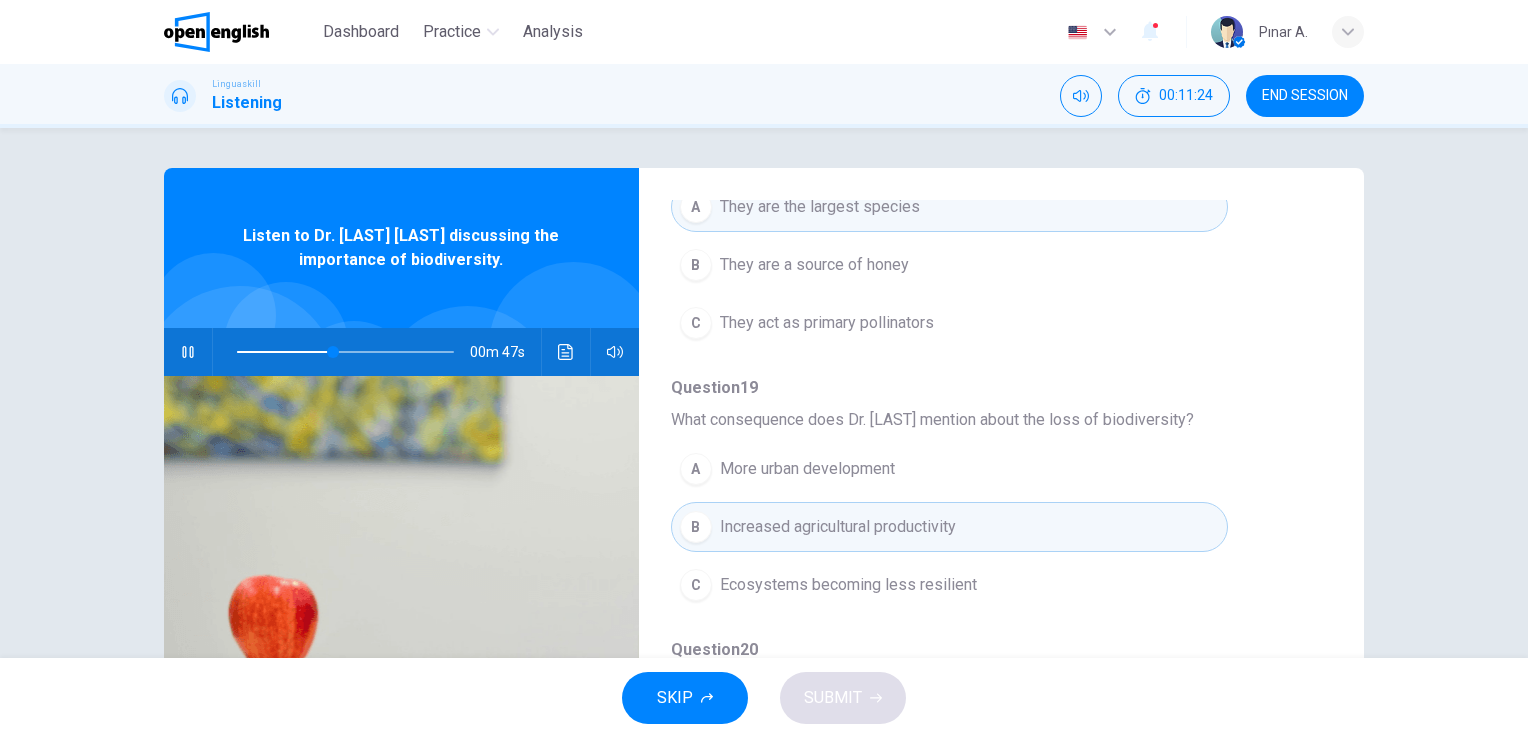 scroll, scrollTop: 656, scrollLeft: 0, axis: vertical 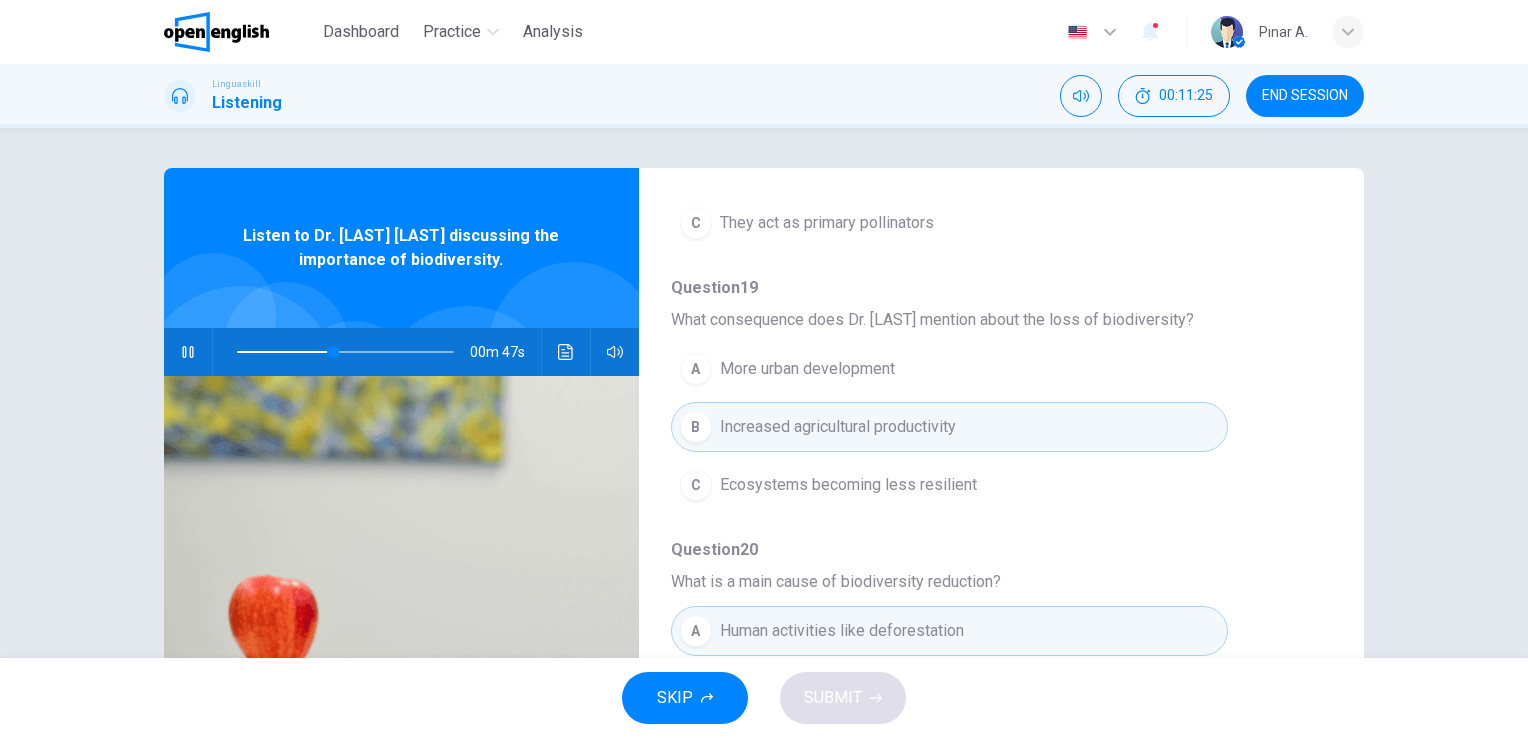 click on "C Ecosystems becoming less resilient" at bounding box center (949, 485) 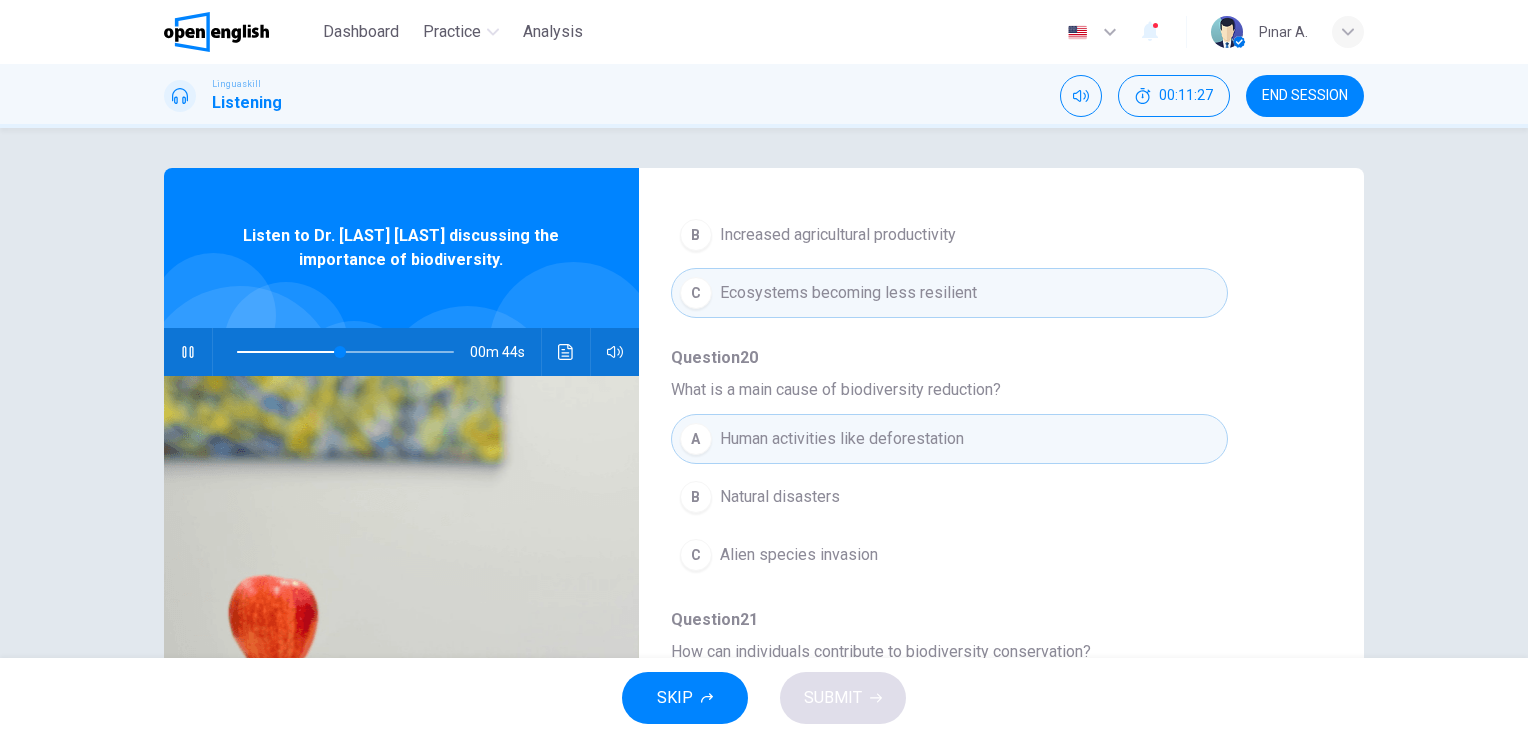 scroll, scrollTop: 856, scrollLeft: 0, axis: vertical 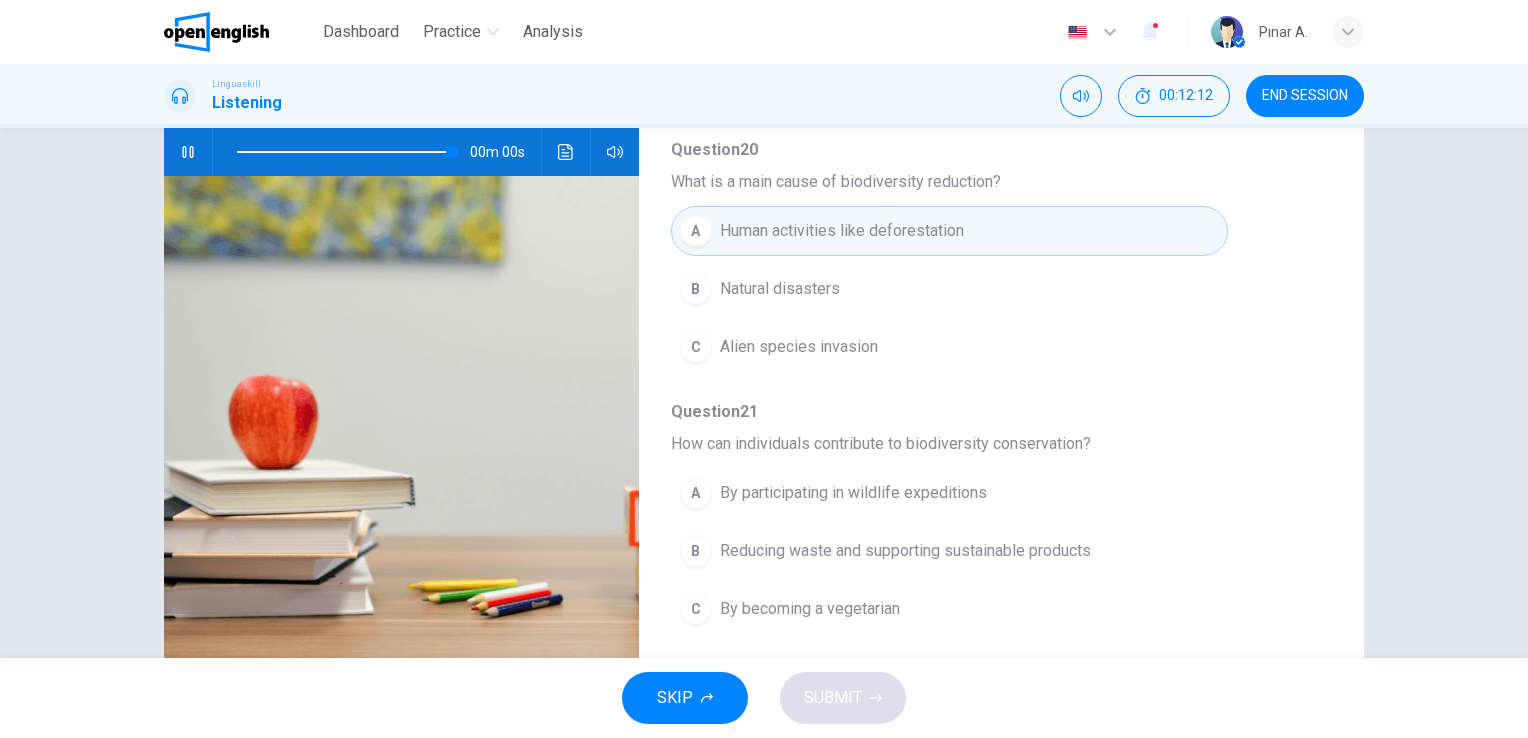 type on "*" 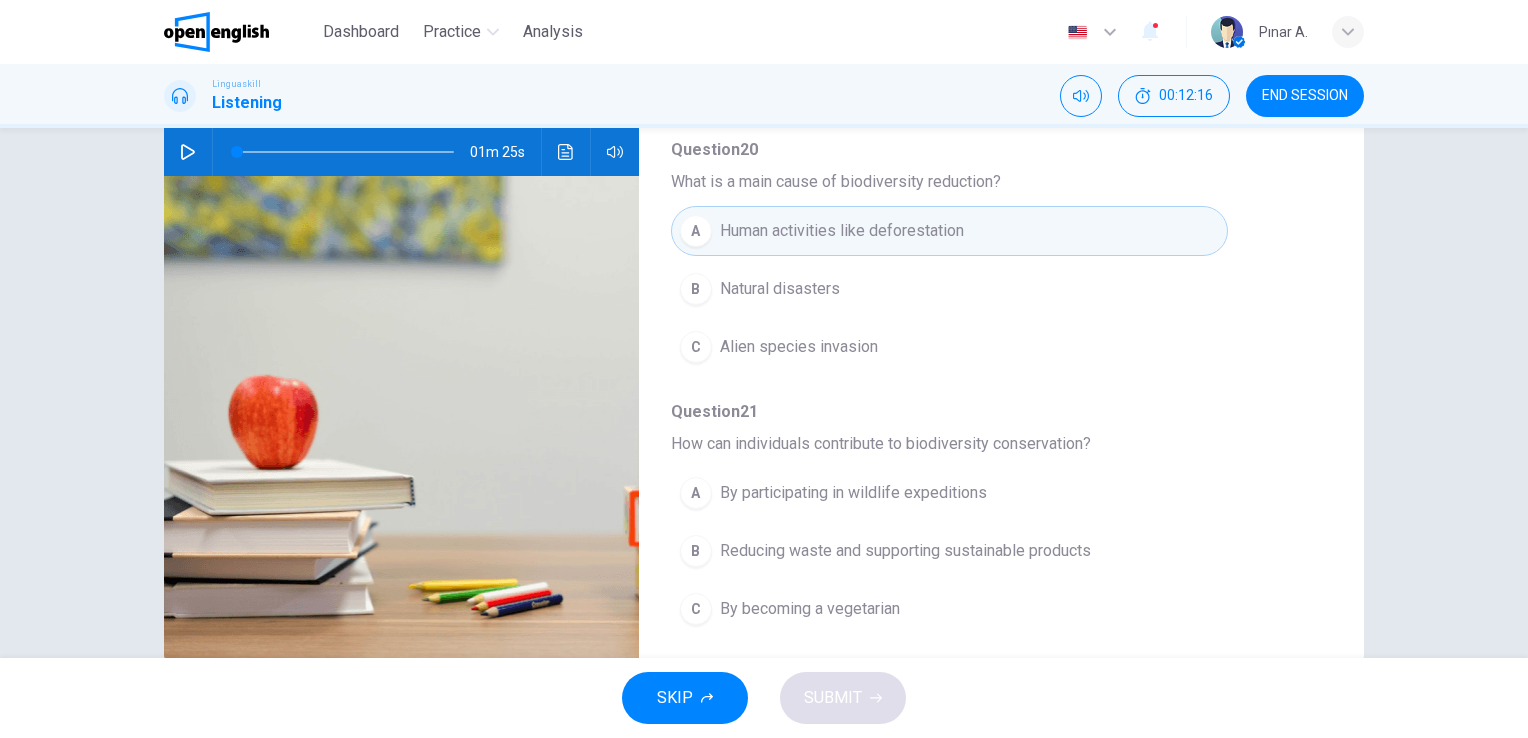 click on "By becoming a vegetarian" at bounding box center (810, 609) 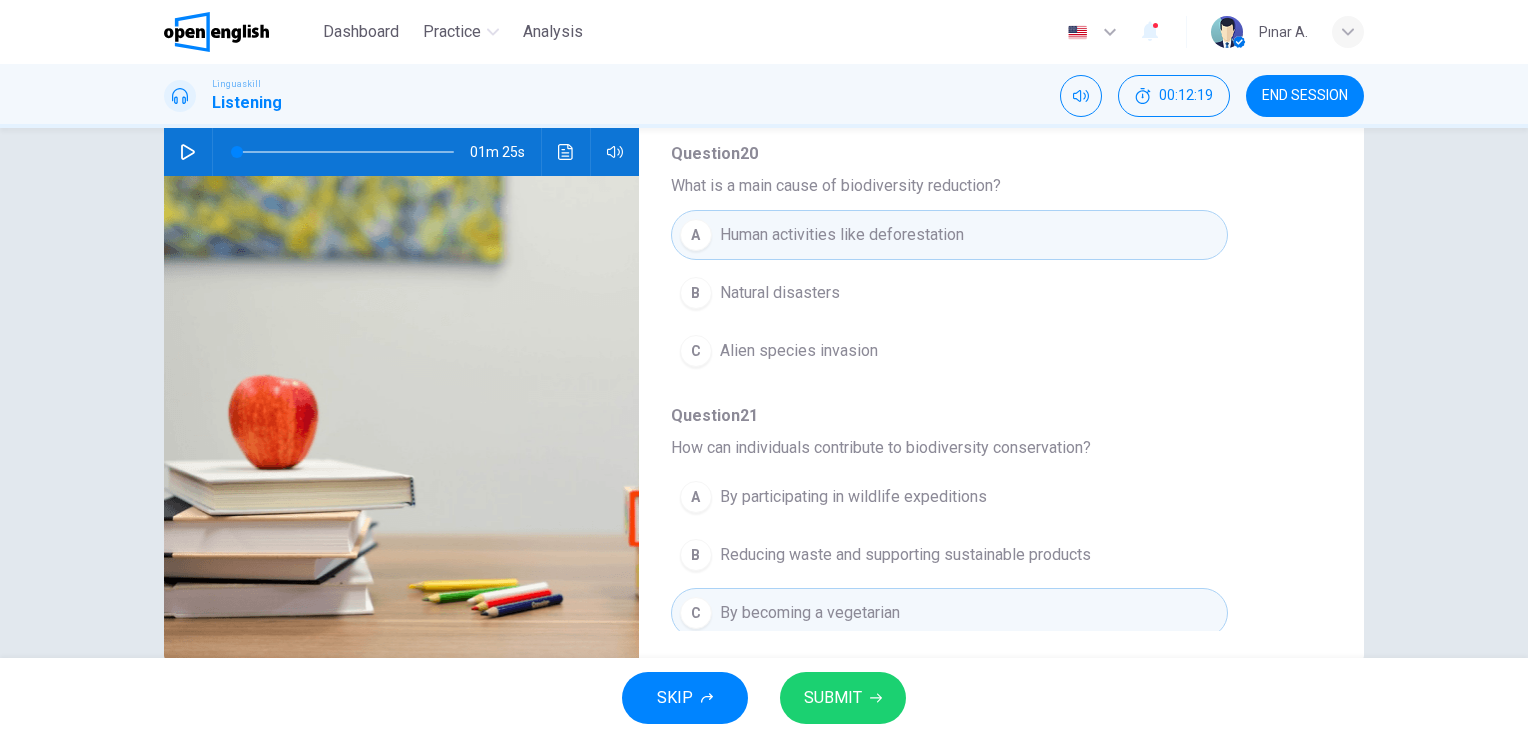 scroll, scrollTop: 856, scrollLeft: 0, axis: vertical 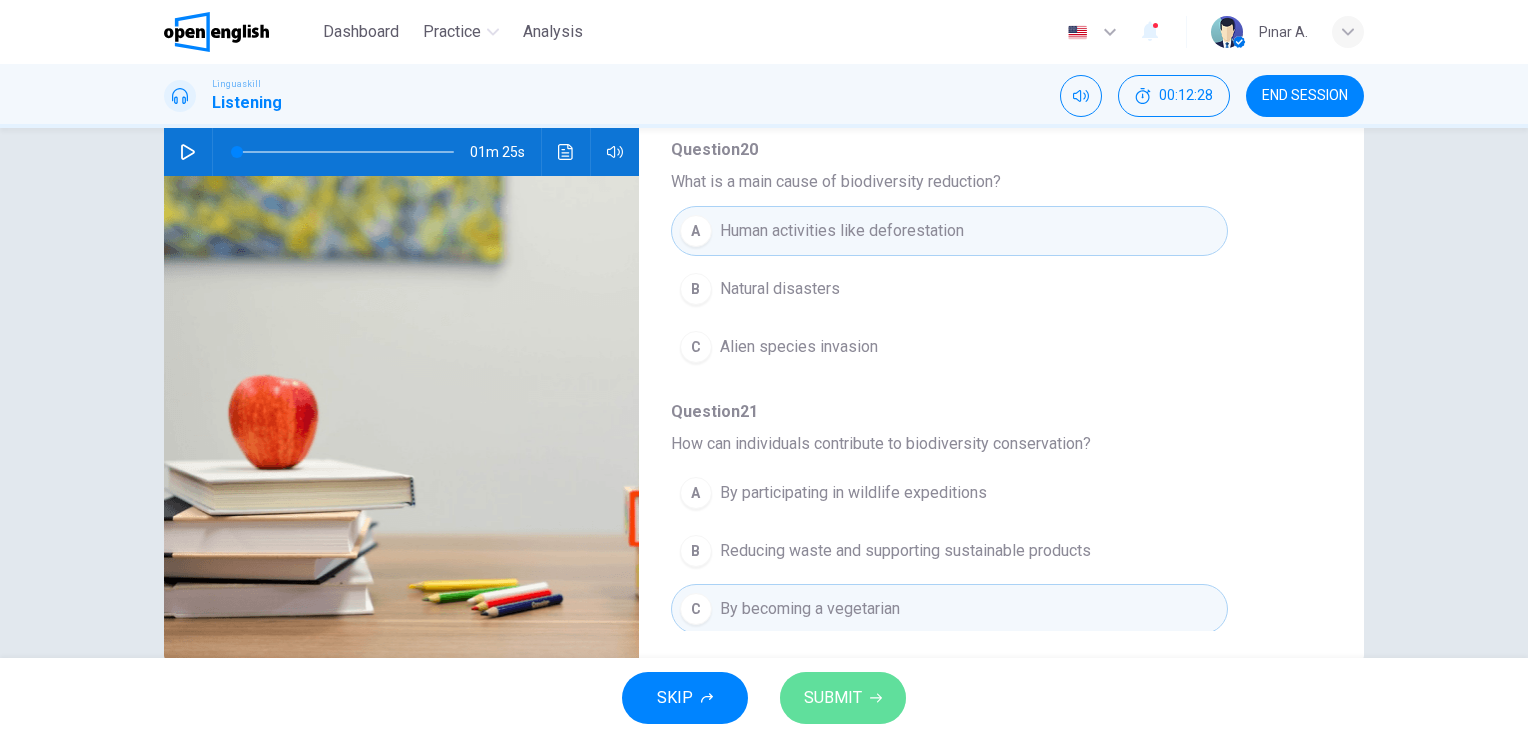 click on "SUBMIT" at bounding box center [833, 698] 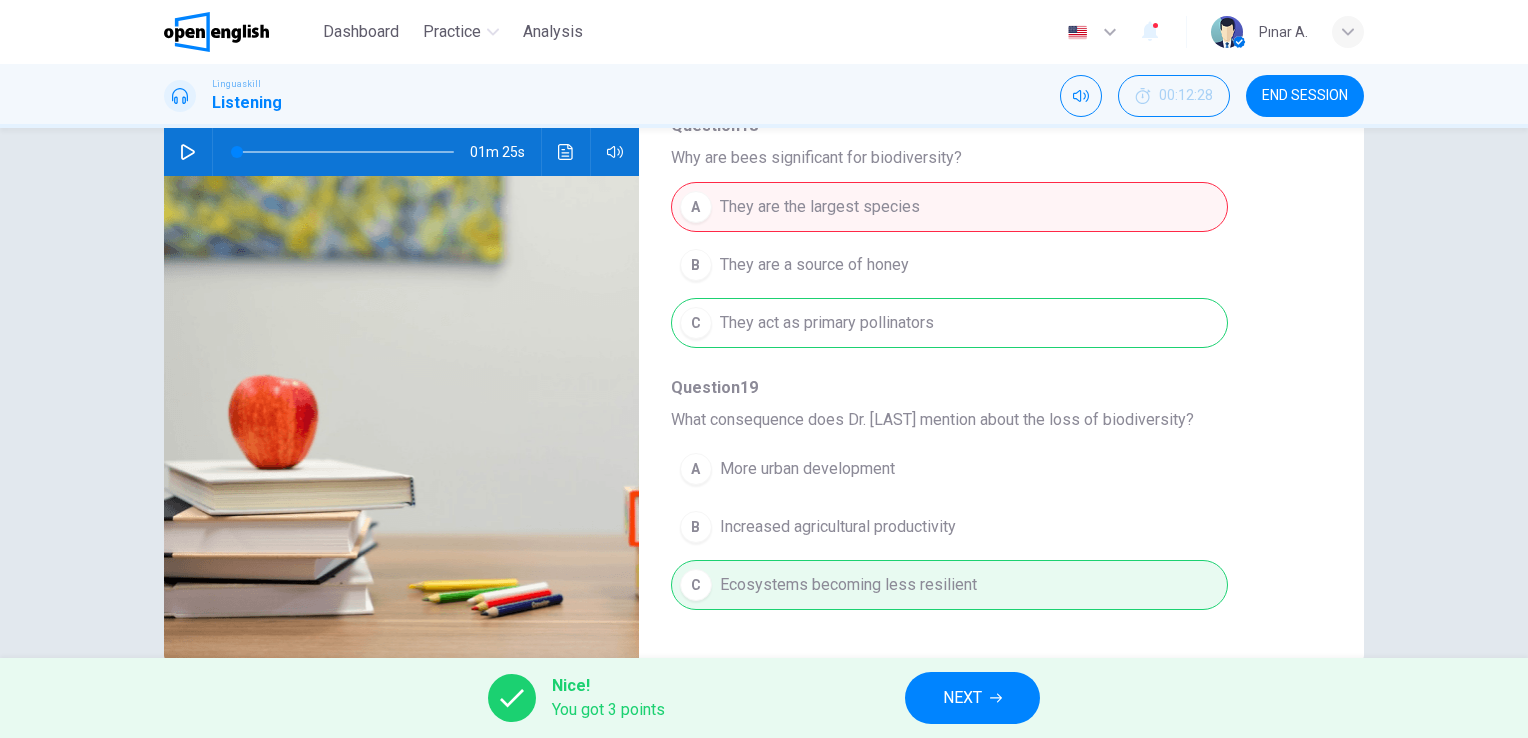 scroll, scrollTop: 856, scrollLeft: 0, axis: vertical 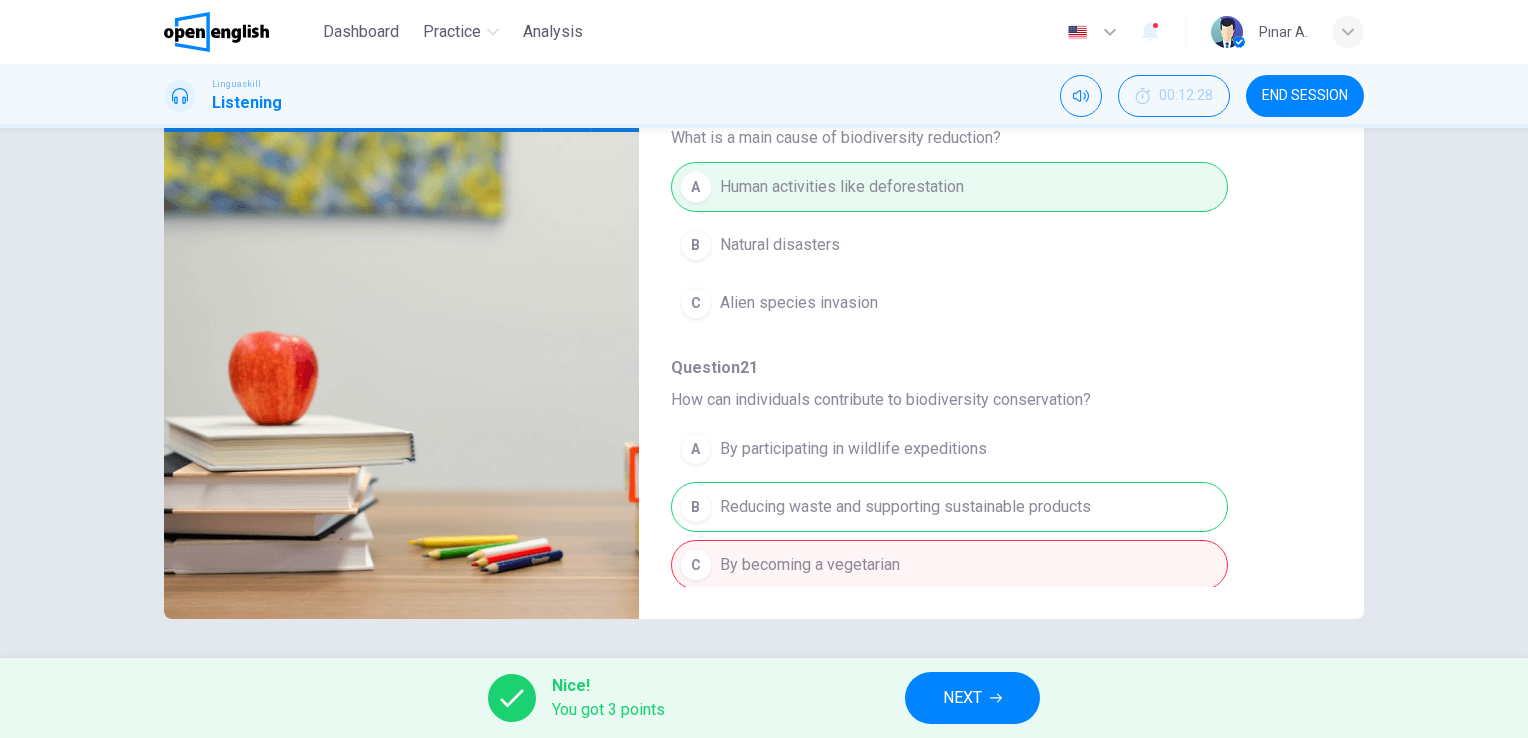 click on "NEXT" at bounding box center [972, 698] 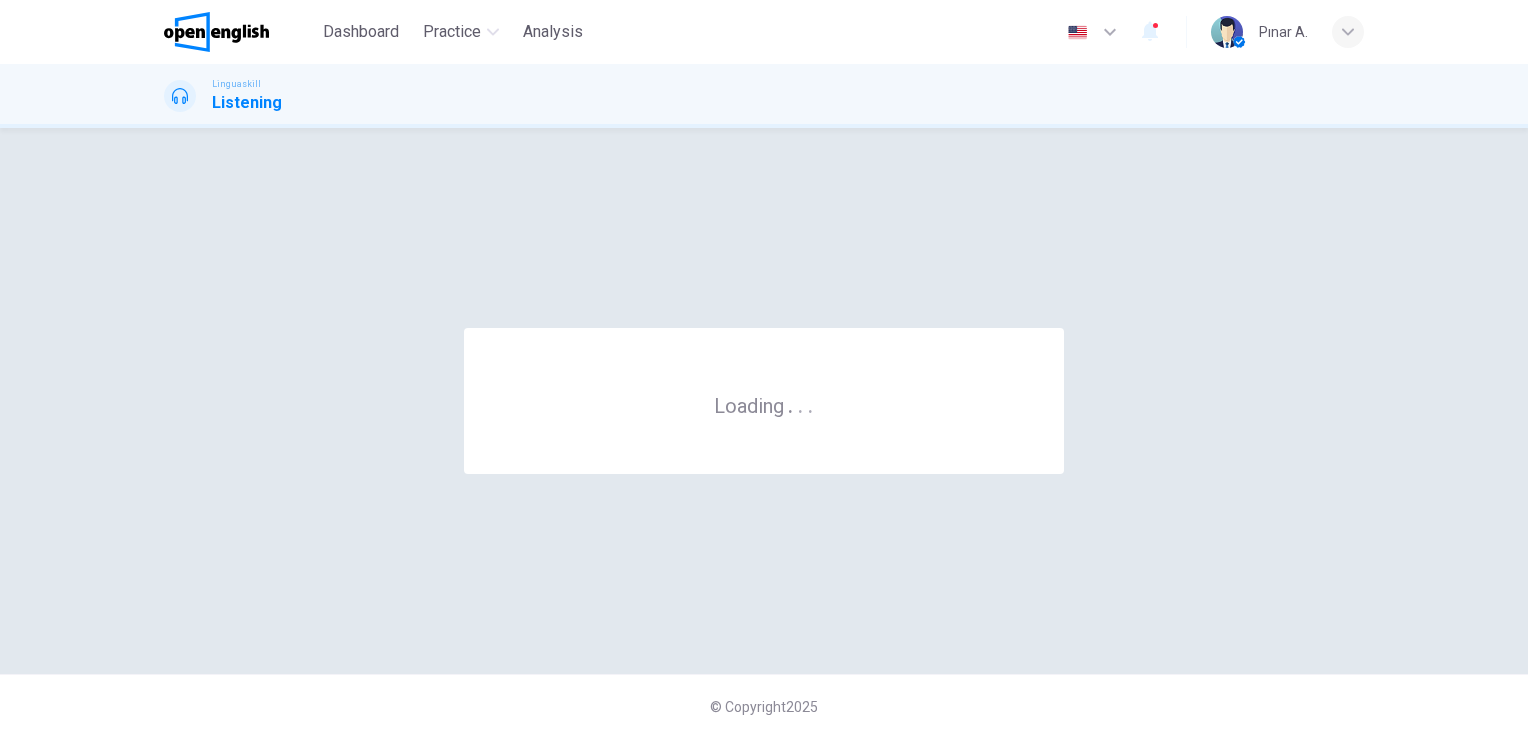 scroll, scrollTop: 0, scrollLeft: 0, axis: both 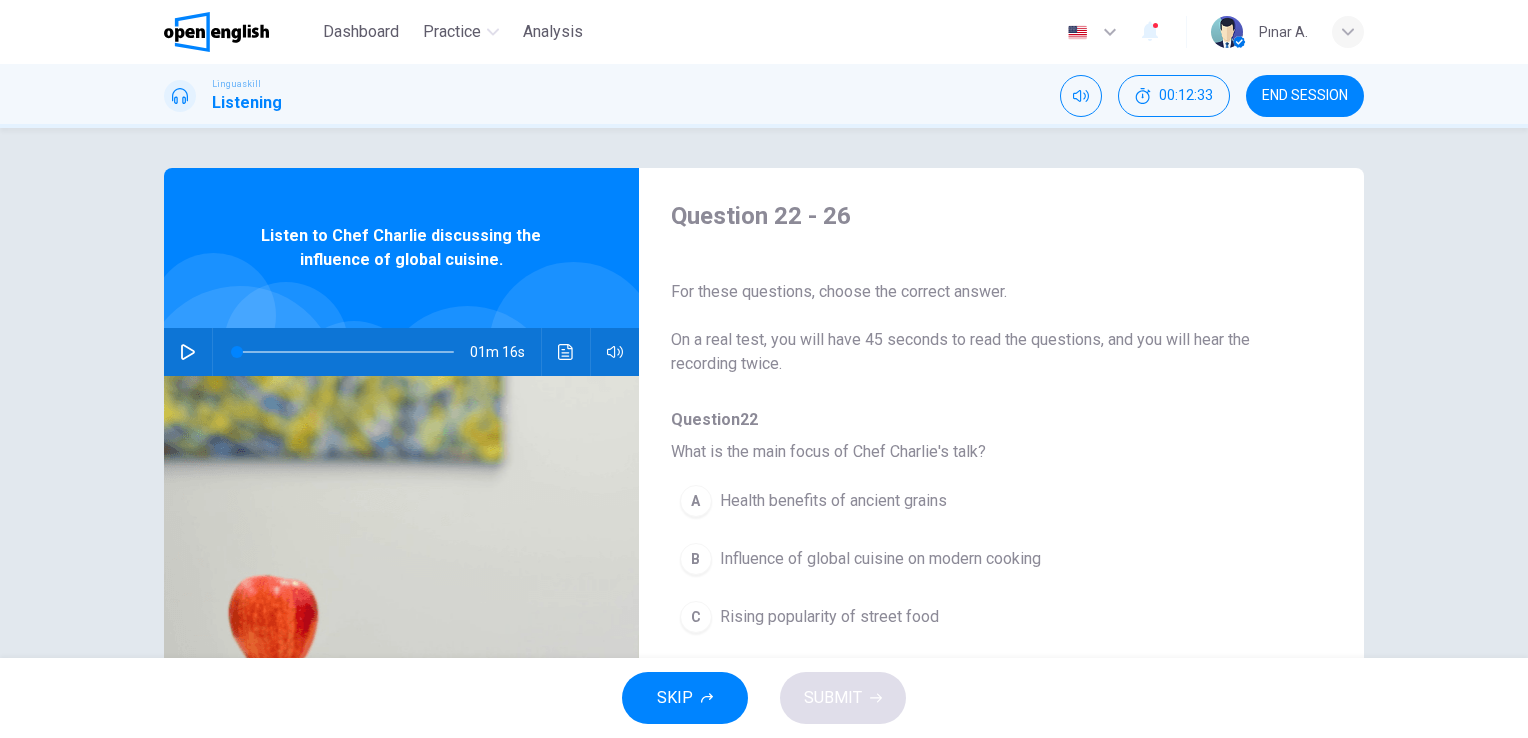 click on "01m 16s" at bounding box center (505, 352) 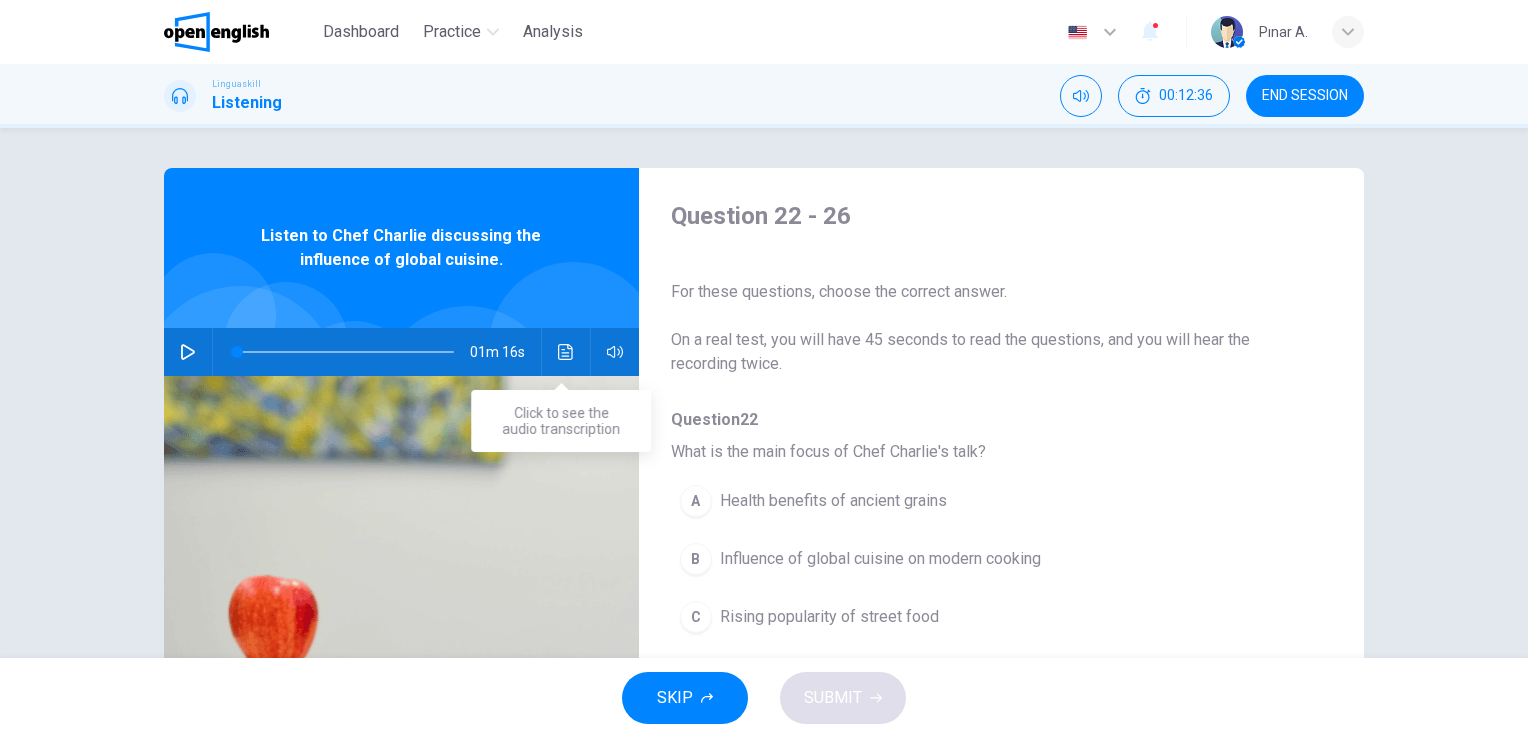 click at bounding box center (566, 352) 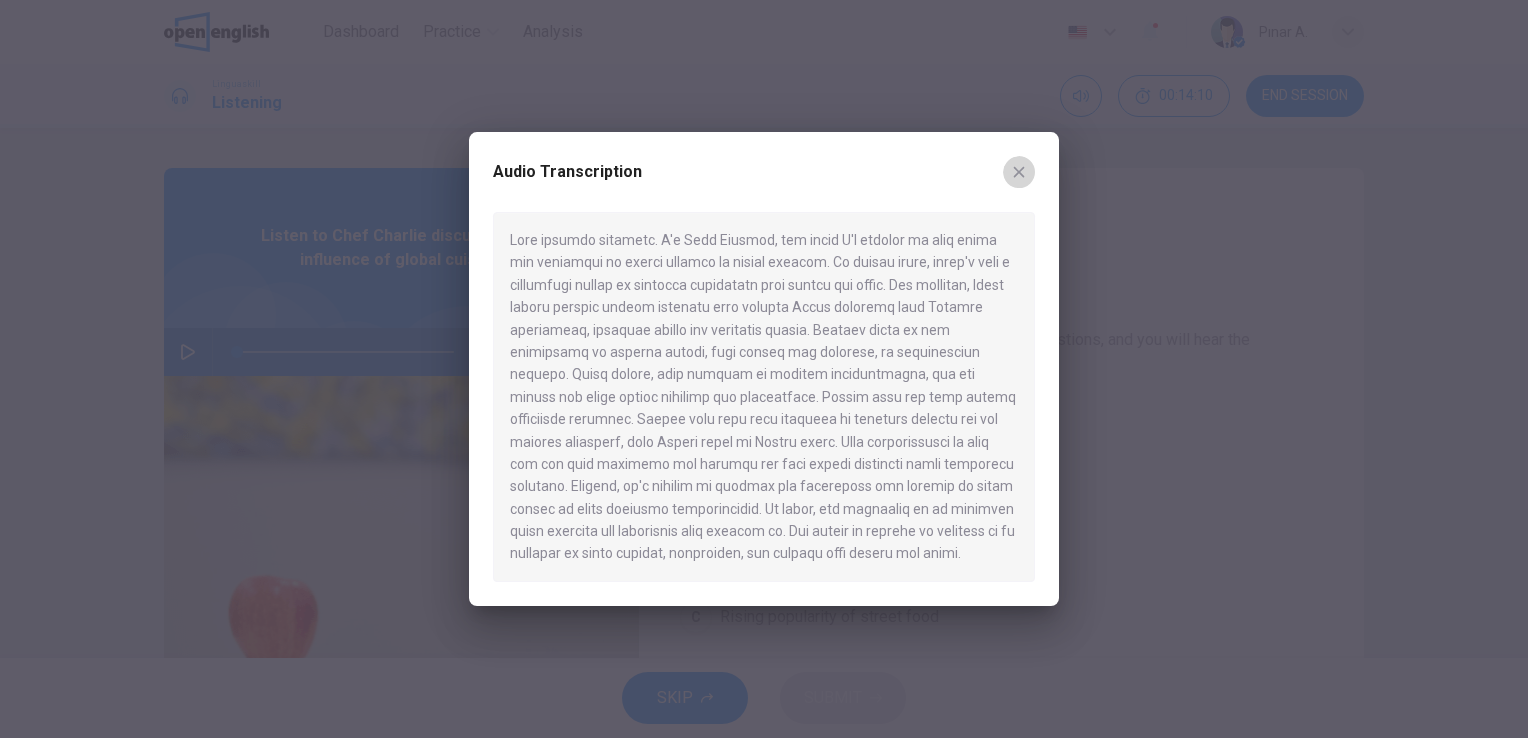 click 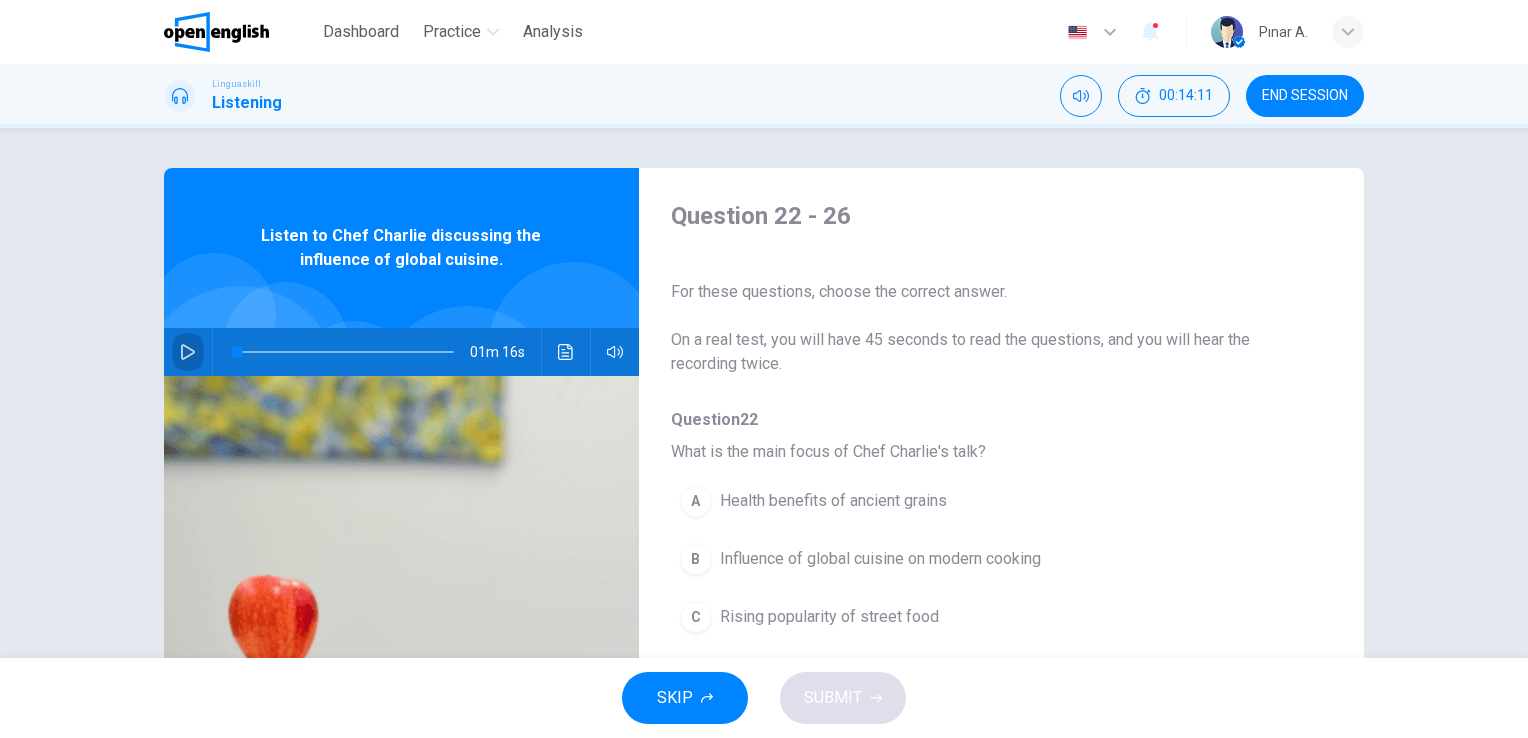 click 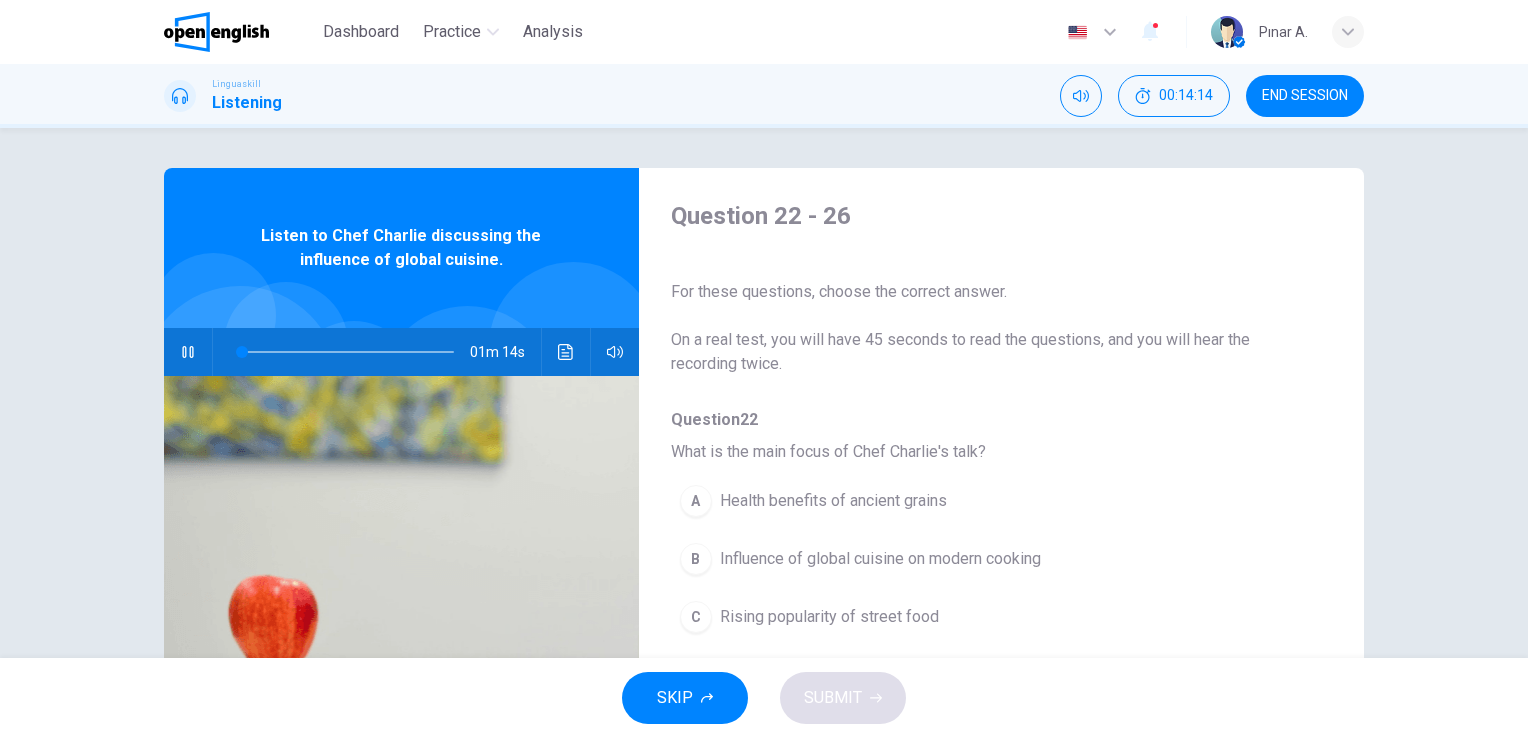scroll, scrollTop: 100, scrollLeft: 0, axis: vertical 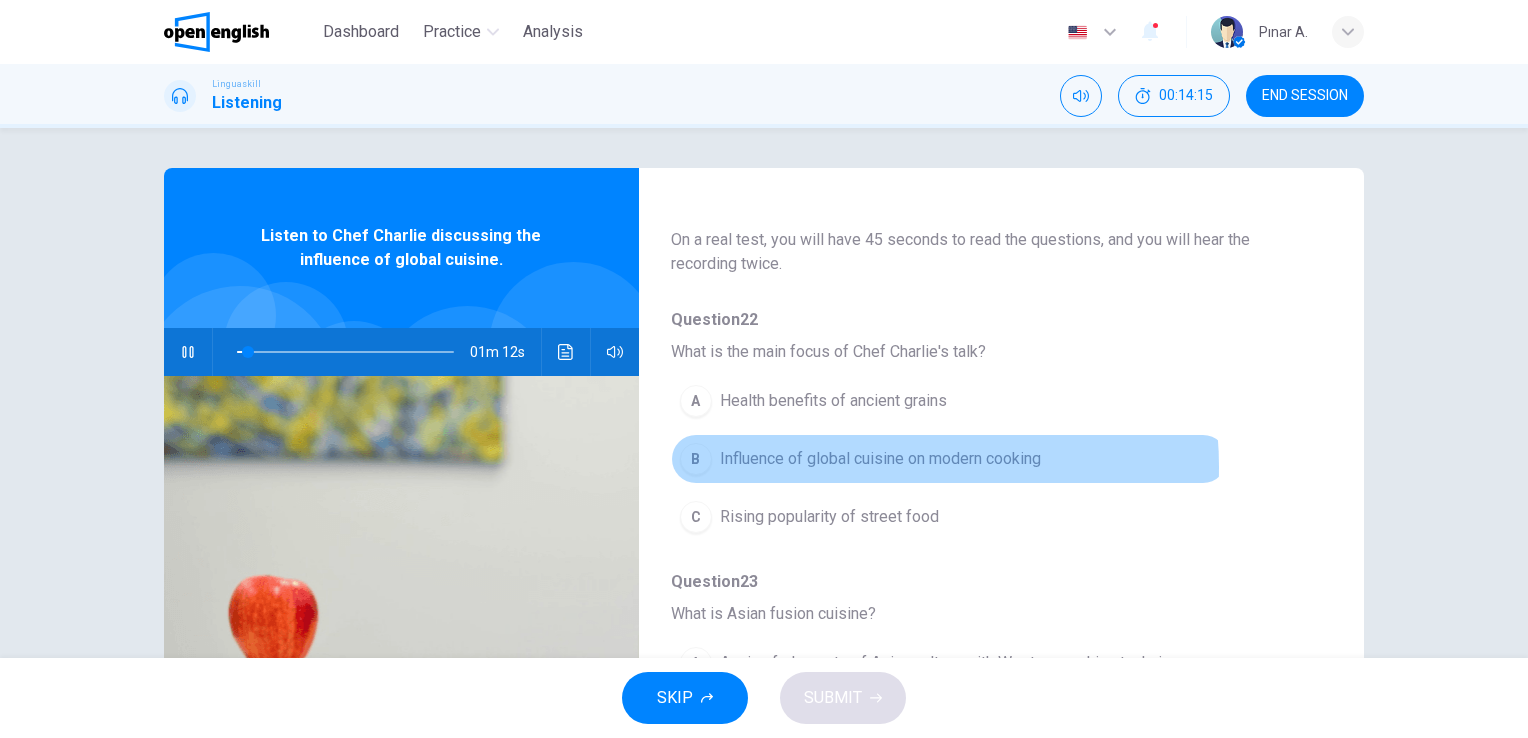 click on "Influence of global cuisine on modern cooking" at bounding box center [880, 459] 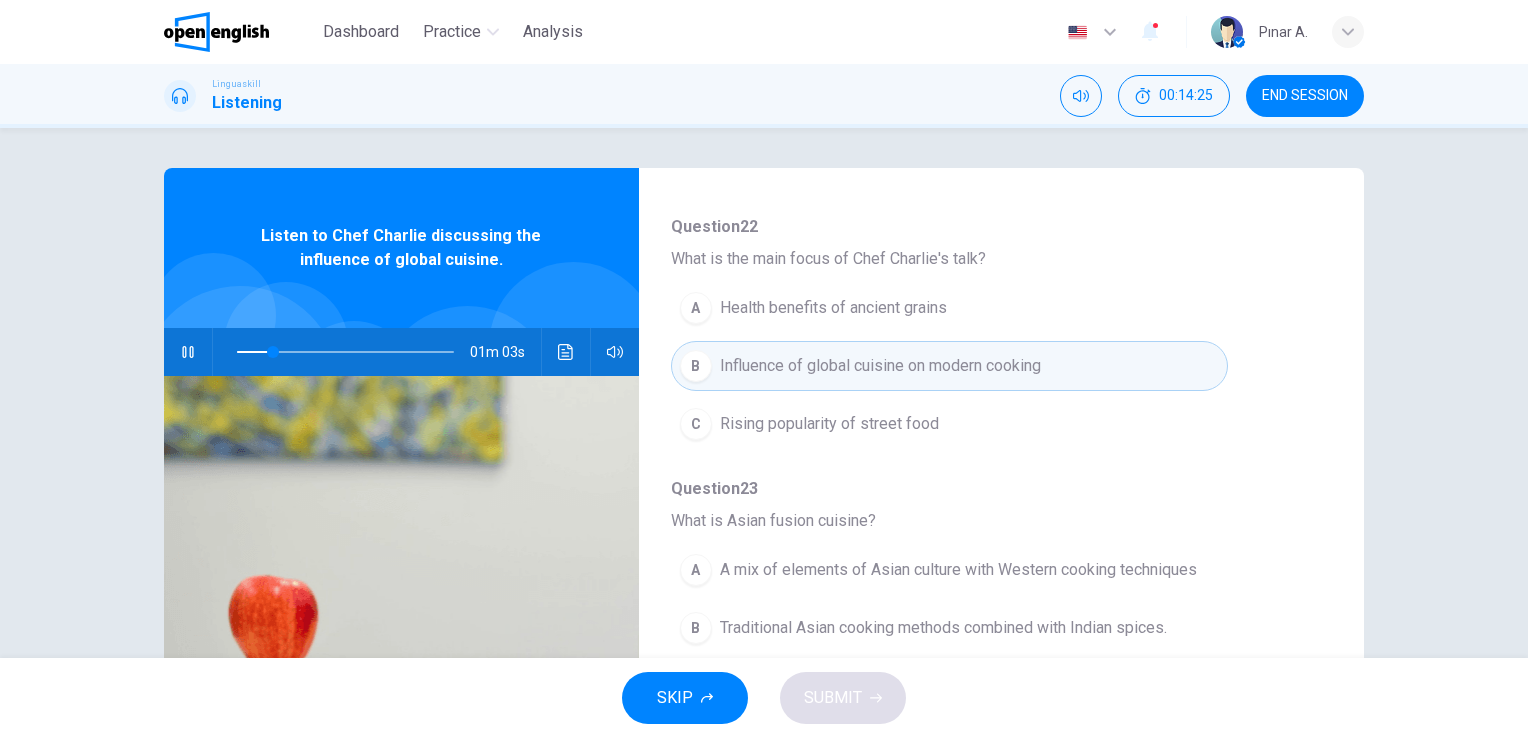 scroll, scrollTop: 400, scrollLeft: 0, axis: vertical 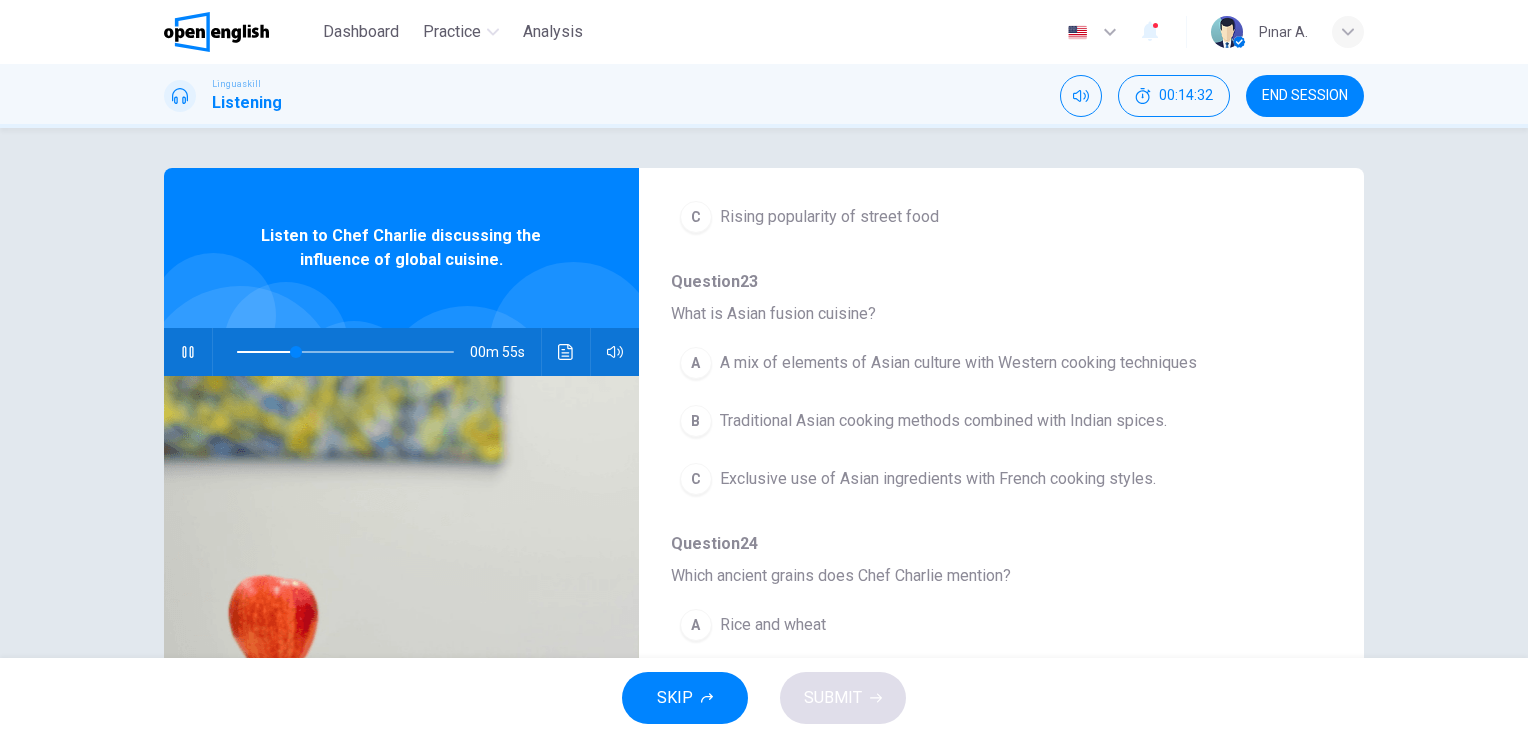 click on "A mix of elements of Asian culture with Western cooking techniques" at bounding box center (958, 363) 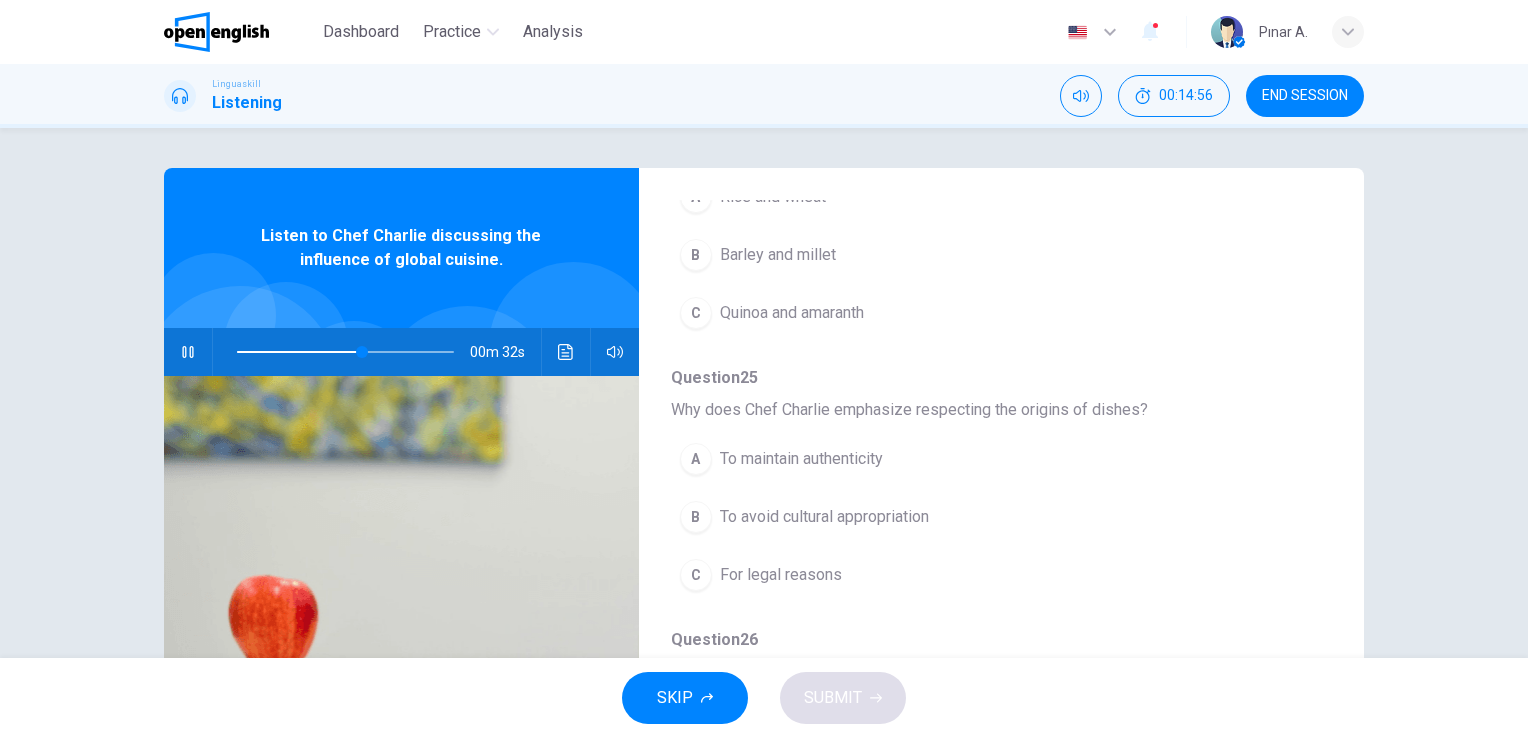 scroll, scrollTop: 856, scrollLeft: 0, axis: vertical 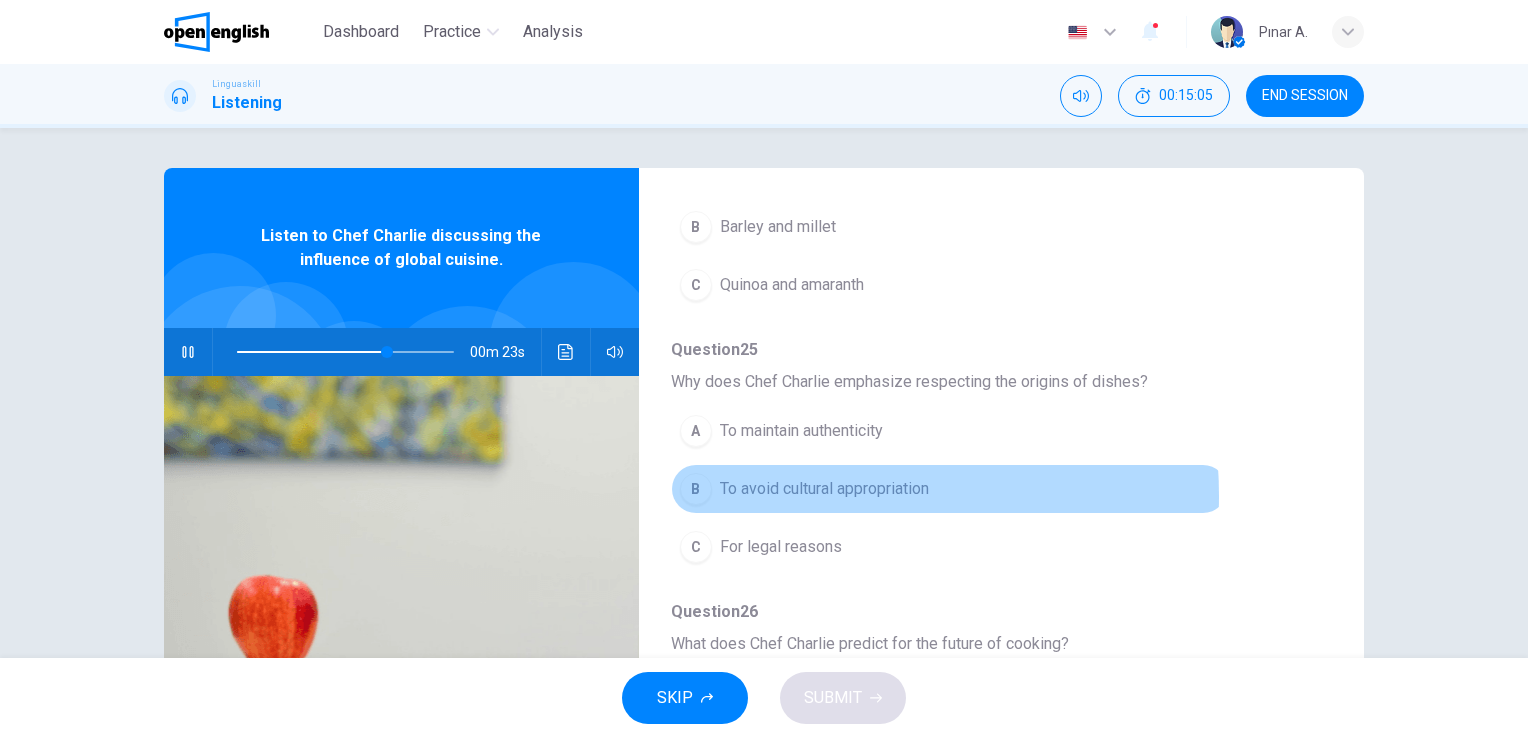 drag, startPoint x: 774, startPoint y: 491, endPoint x: 777, endPoint y: 479, distance: 12.369317 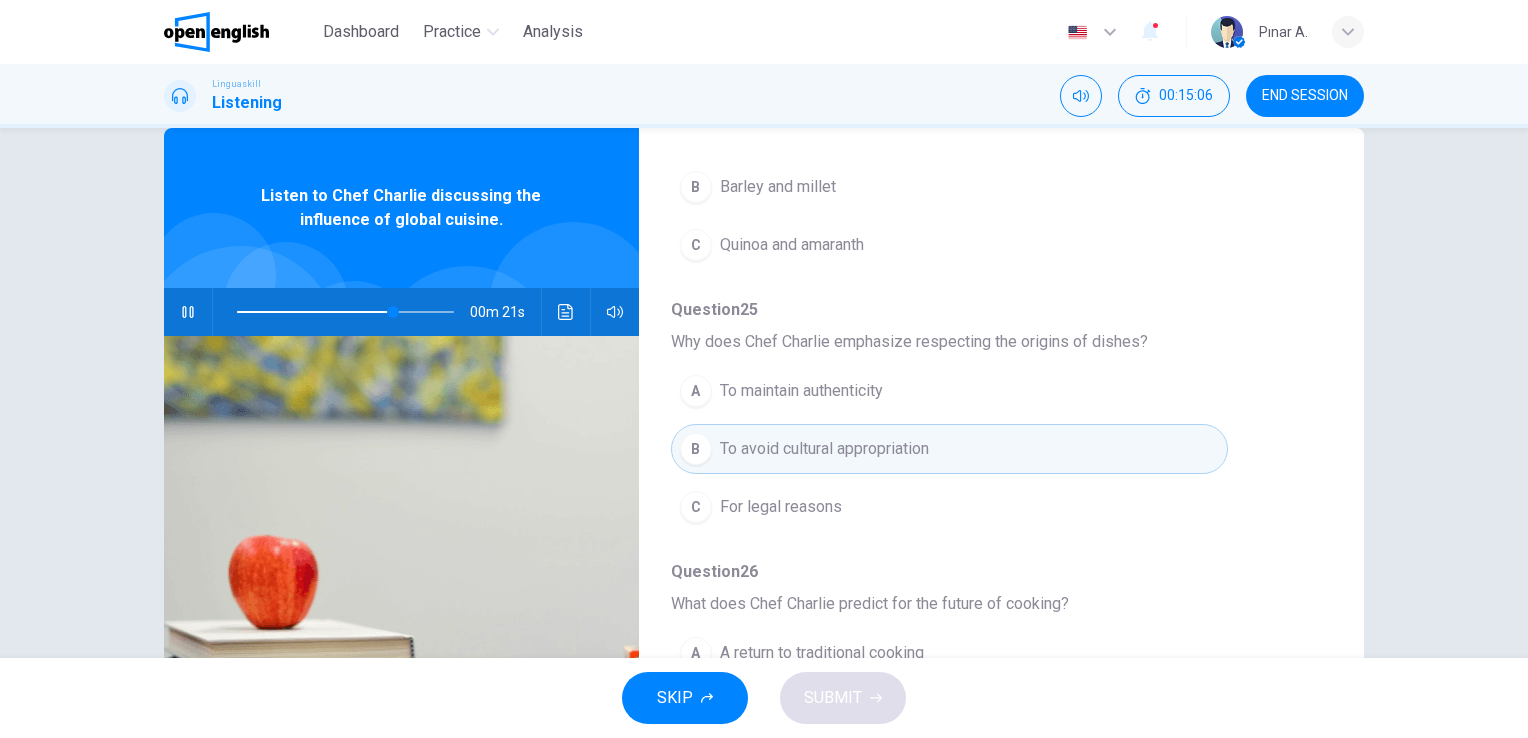scroll, scrollTop: 200, scrollLeft: 0, axis: vertical 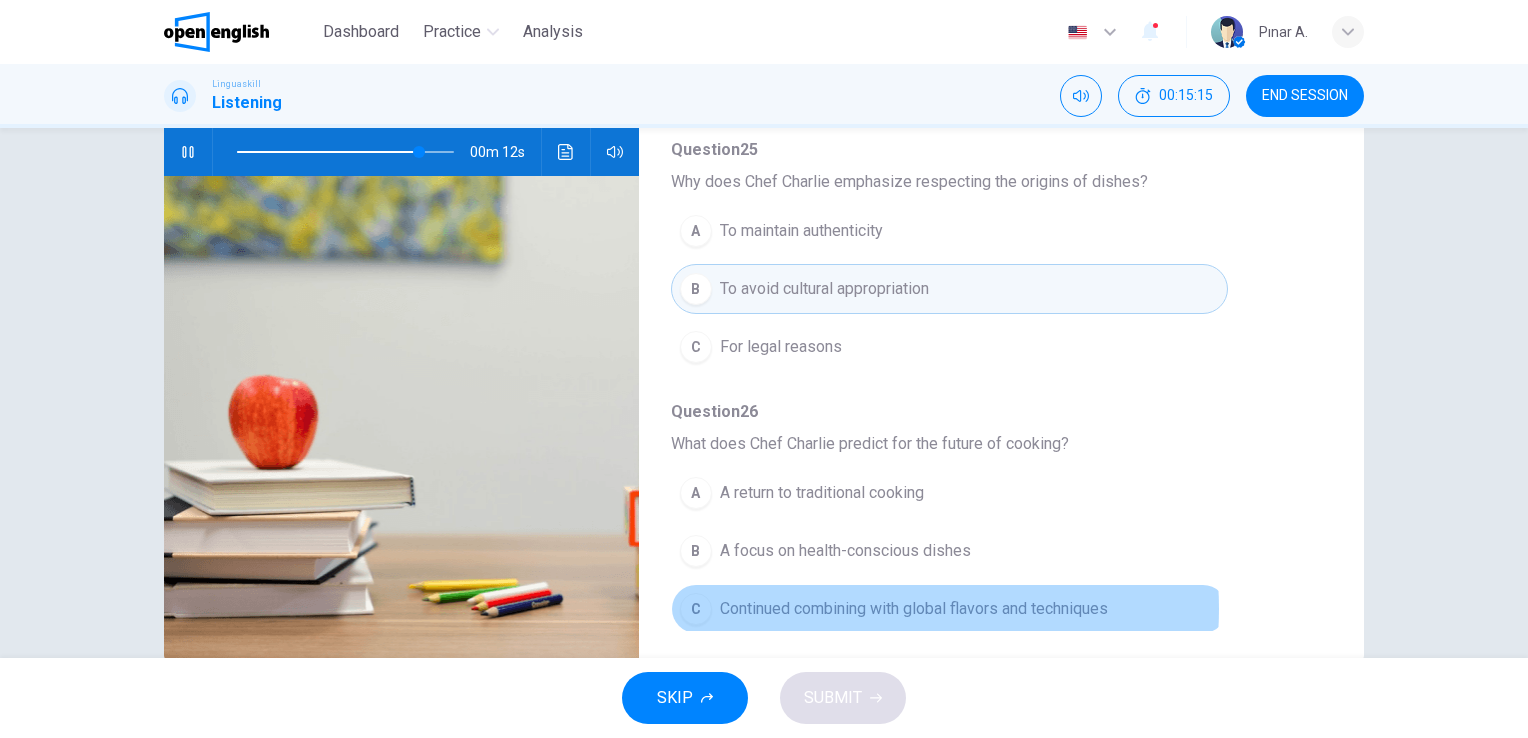 click on "Continued combining with global flavors and techniques" at bounding box center (914, 609) 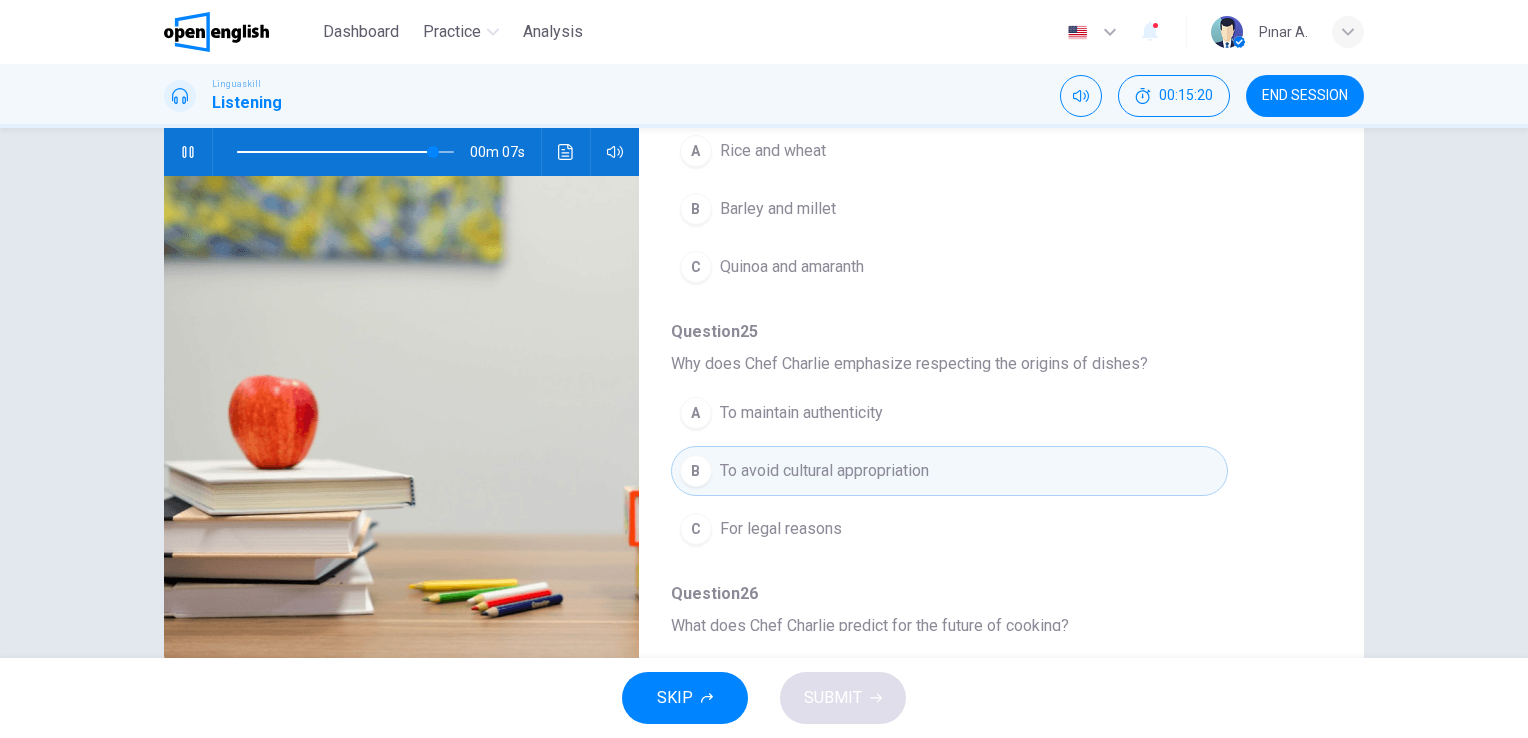 scroll, scrollTop: 656, scrollLeft: 0, axis: vertical 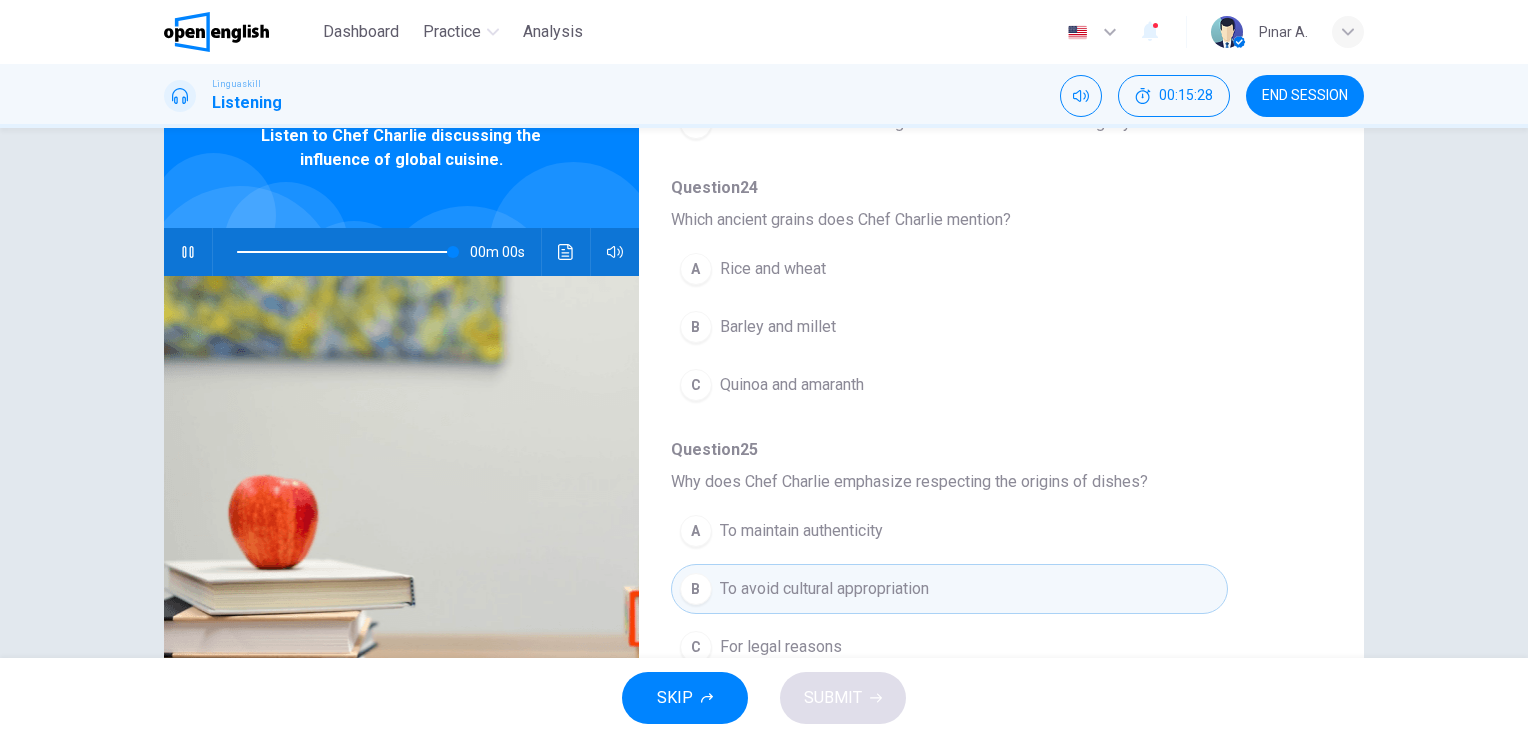 type on "*" 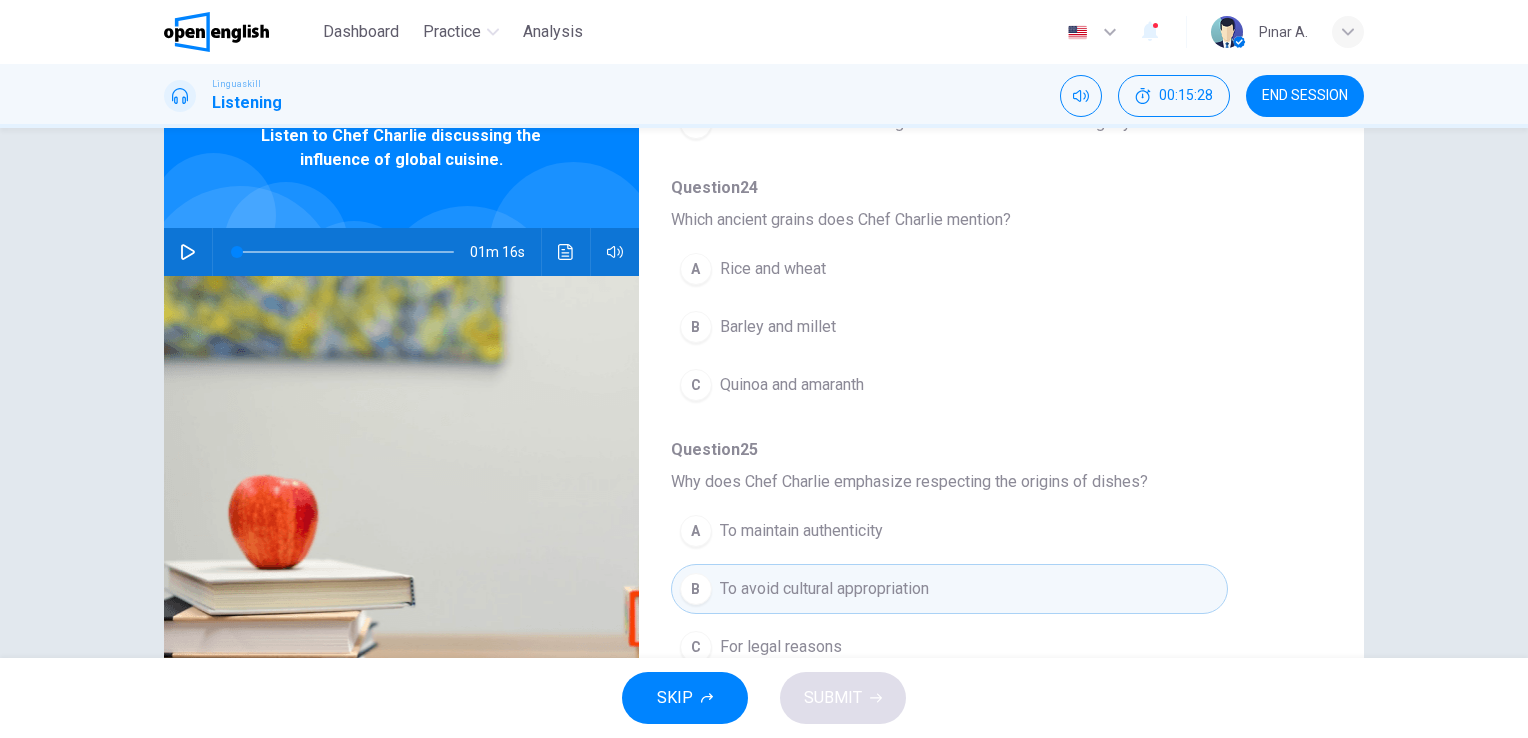 click on "B Barley and millet" at bounding box center [949, 327] 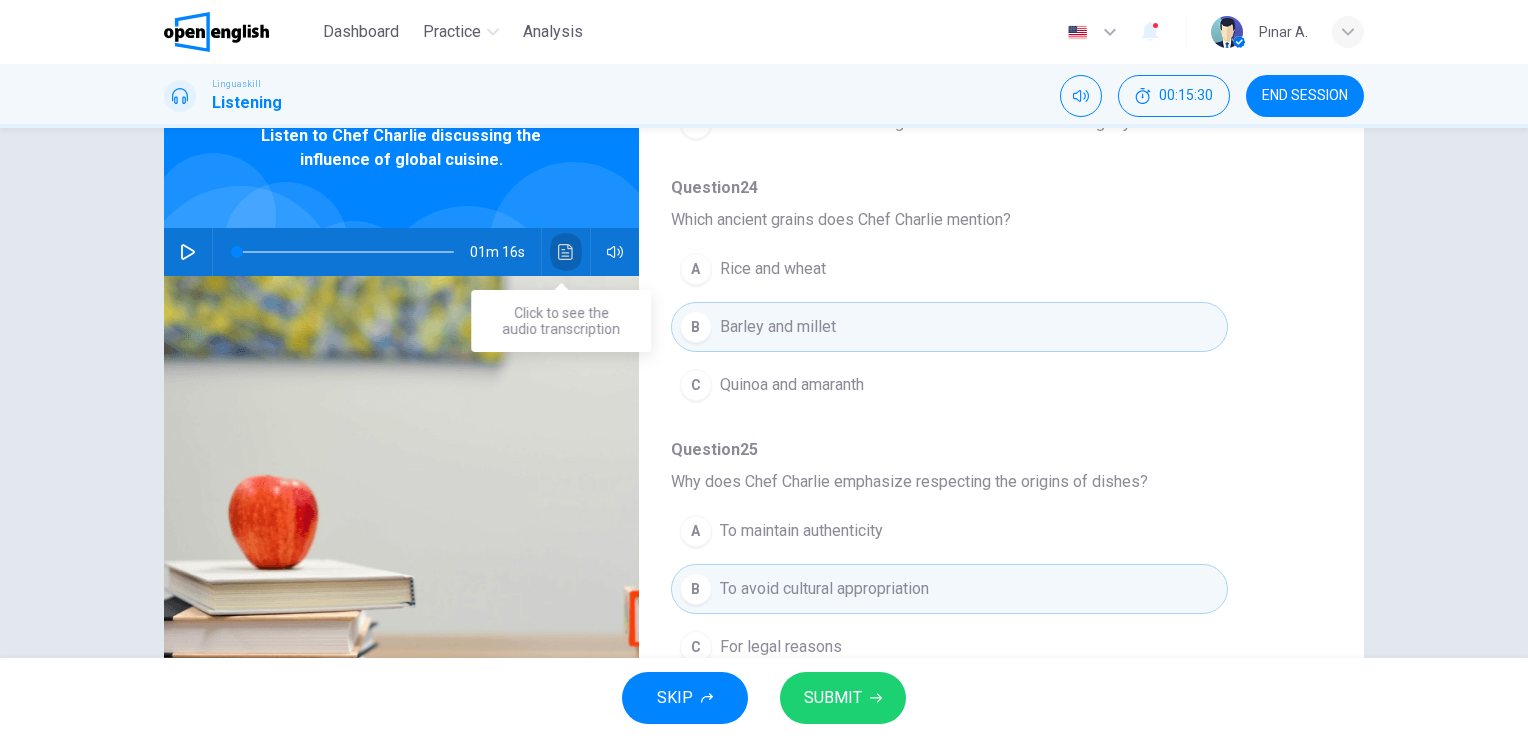 click 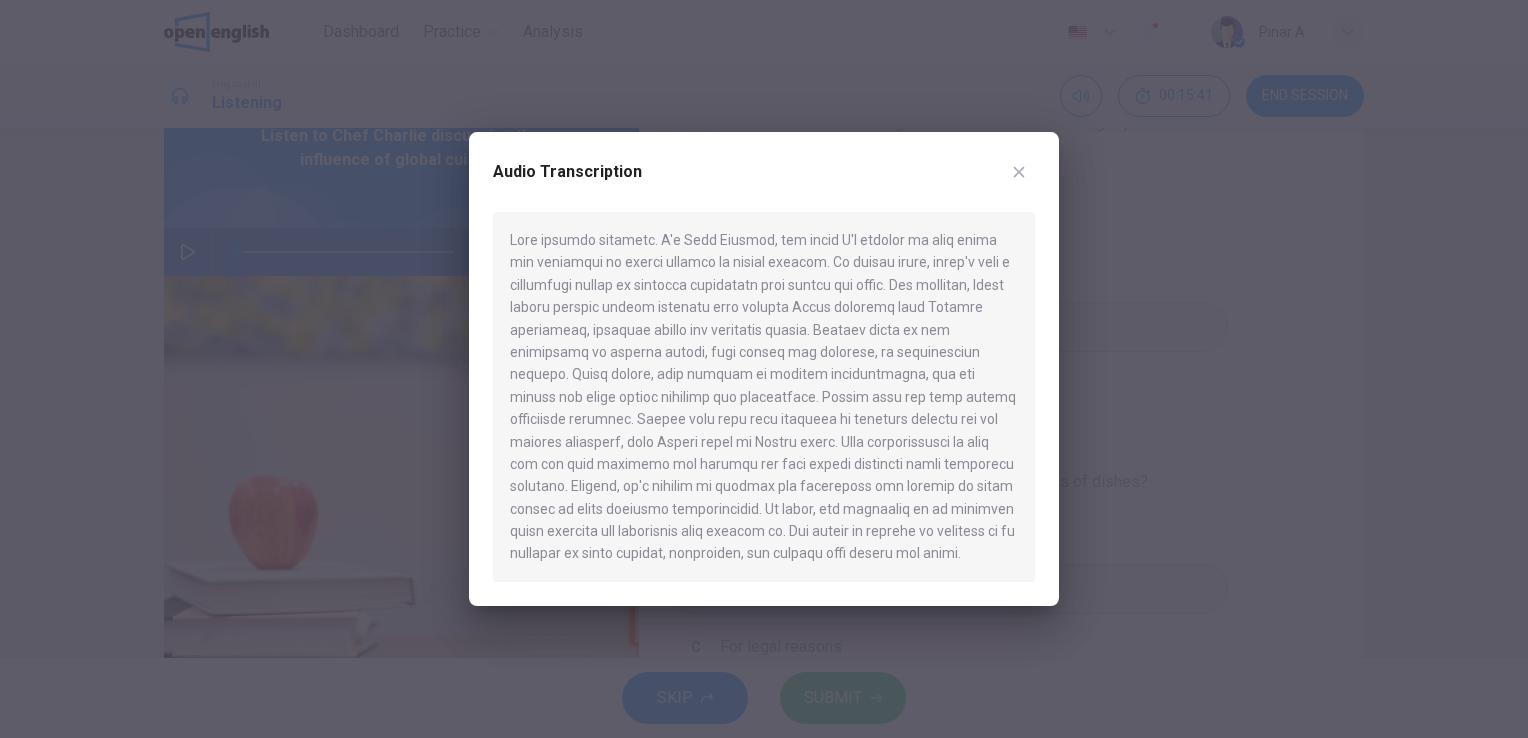 drag, startPoint x: 688, startPoint y: 465, endPoint x: 706, endPoint y: 482, distance: 24.758837 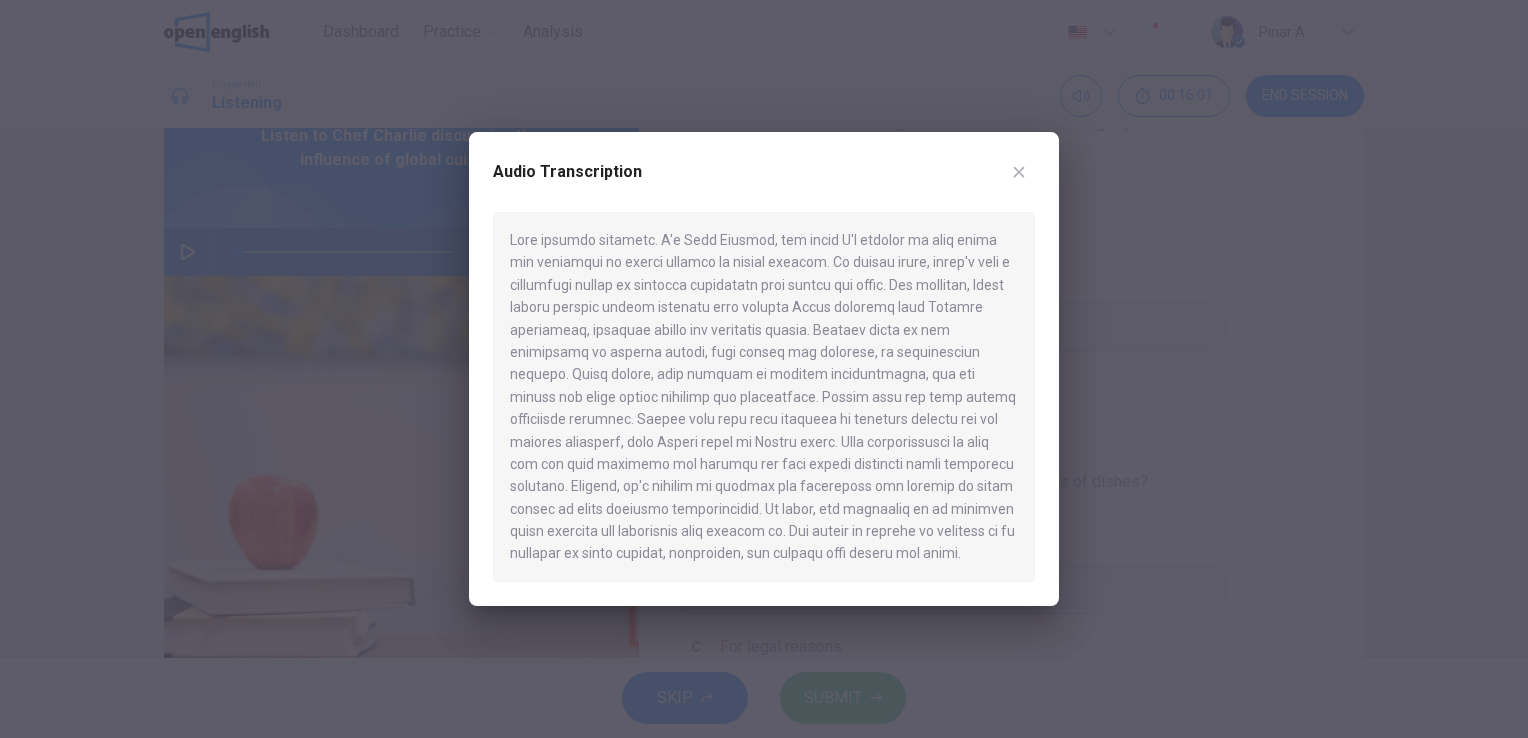 click on "Audio Transcription" at bounding box center [764, 184] 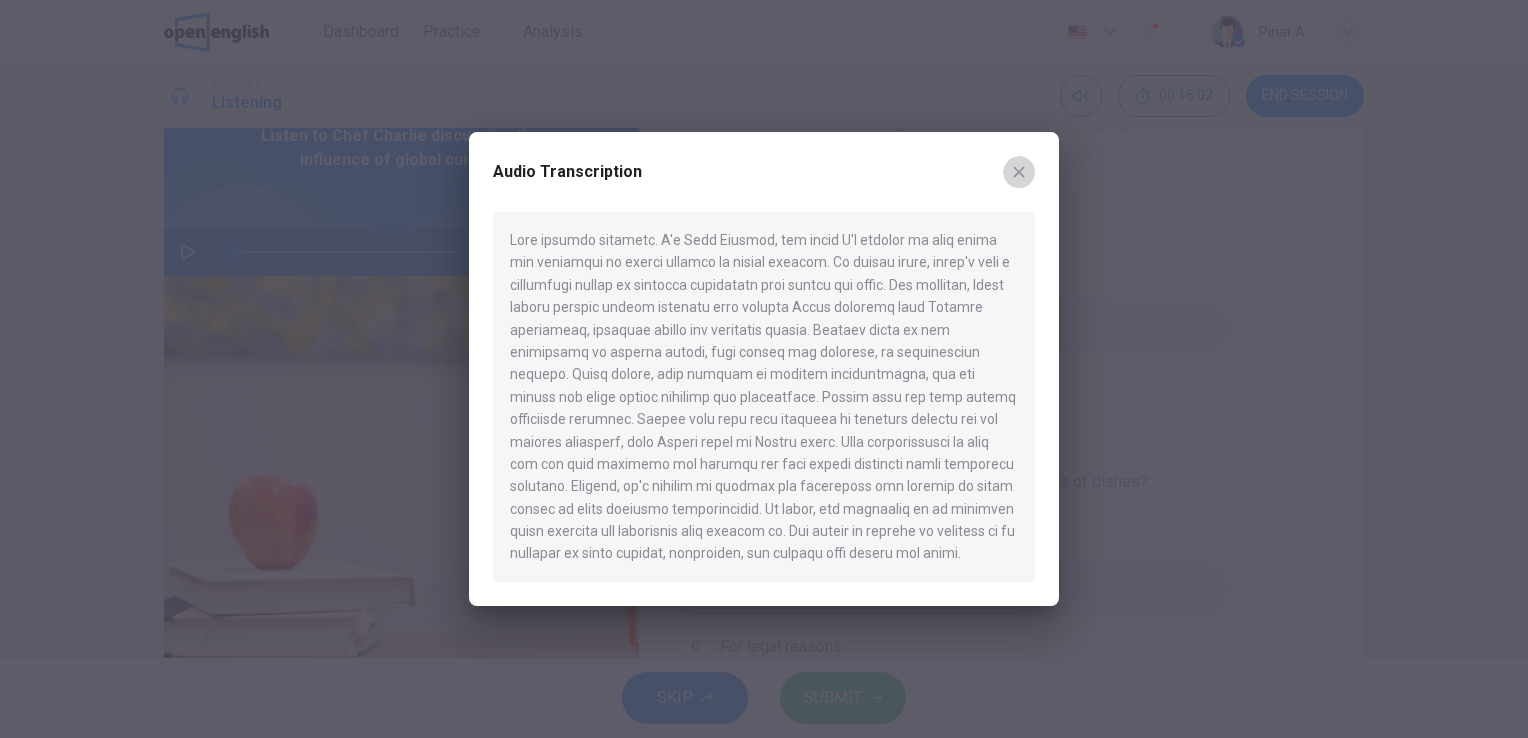 click 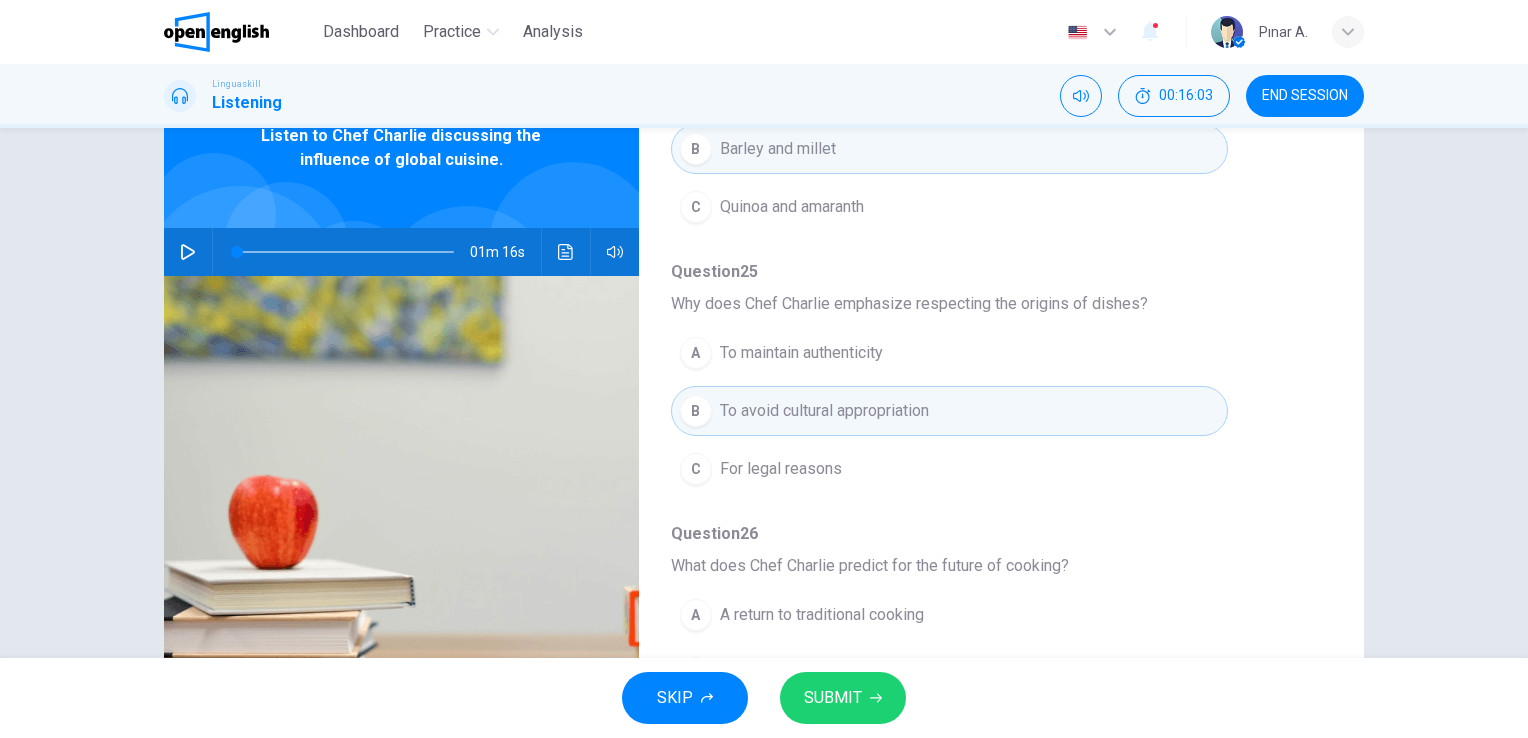 scroll, scrollTop: 856, scrollLeft: 0, axis: vertical 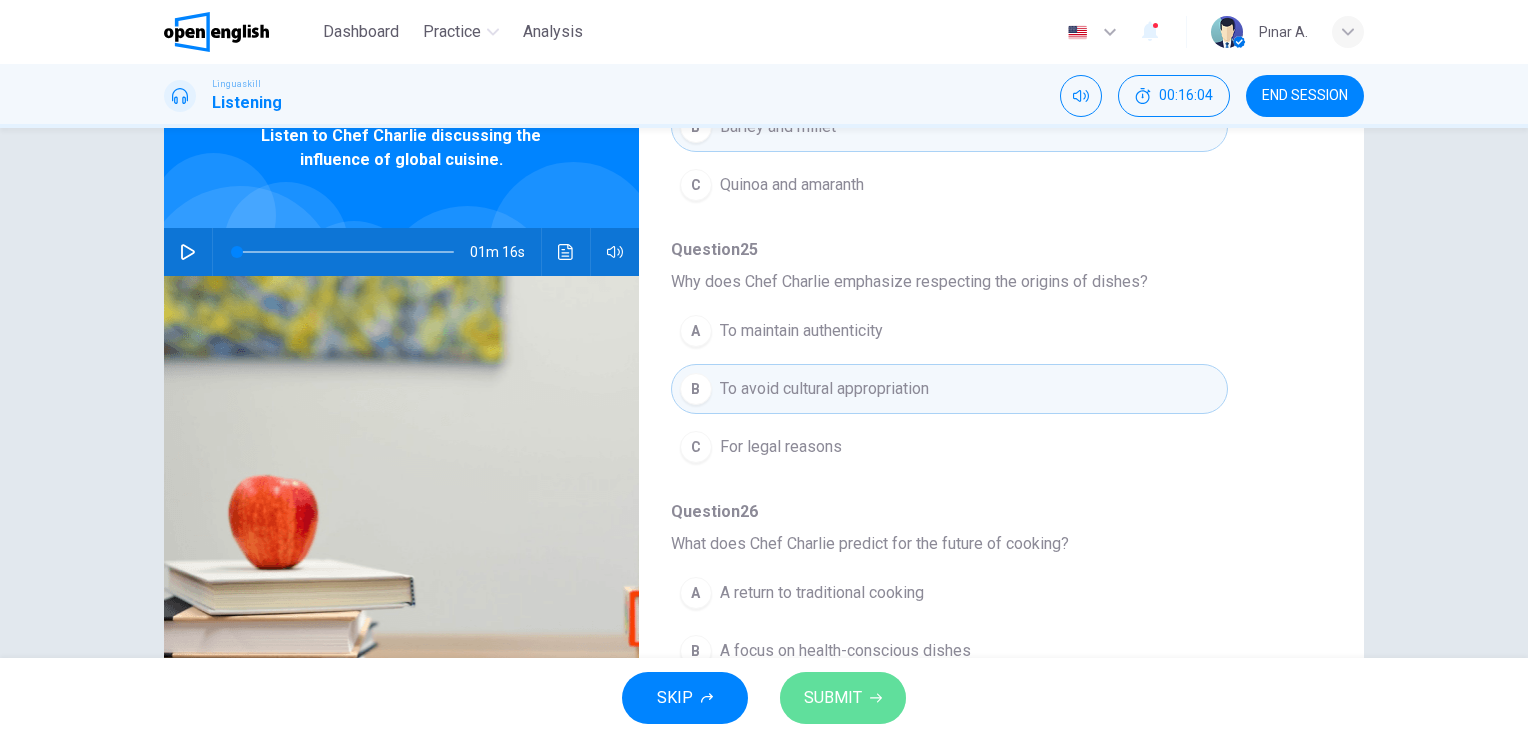click on "SUBMIT" at bounding box center (833, 698) 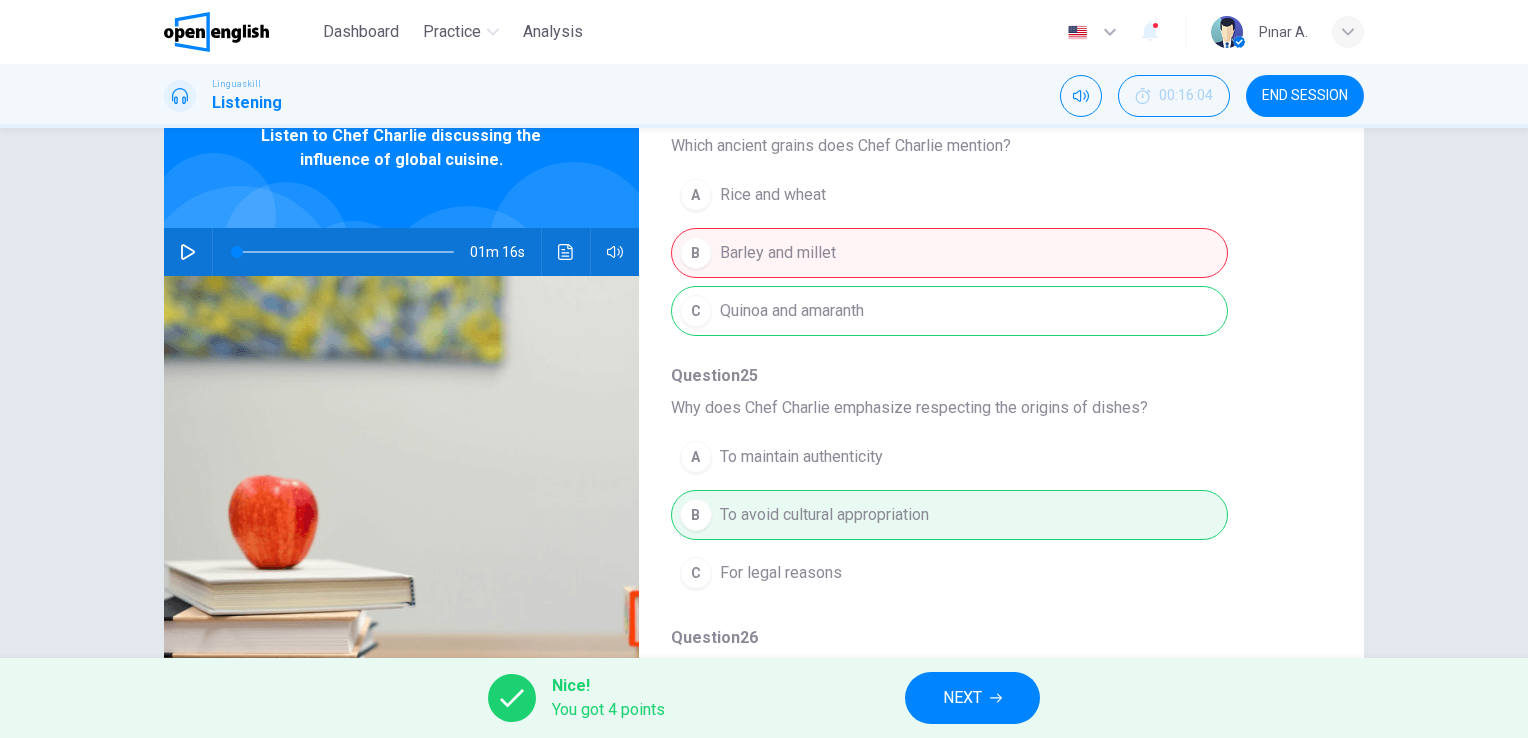 scroll, scrollTop: 856, scrollLeft: 0, axis: vertical 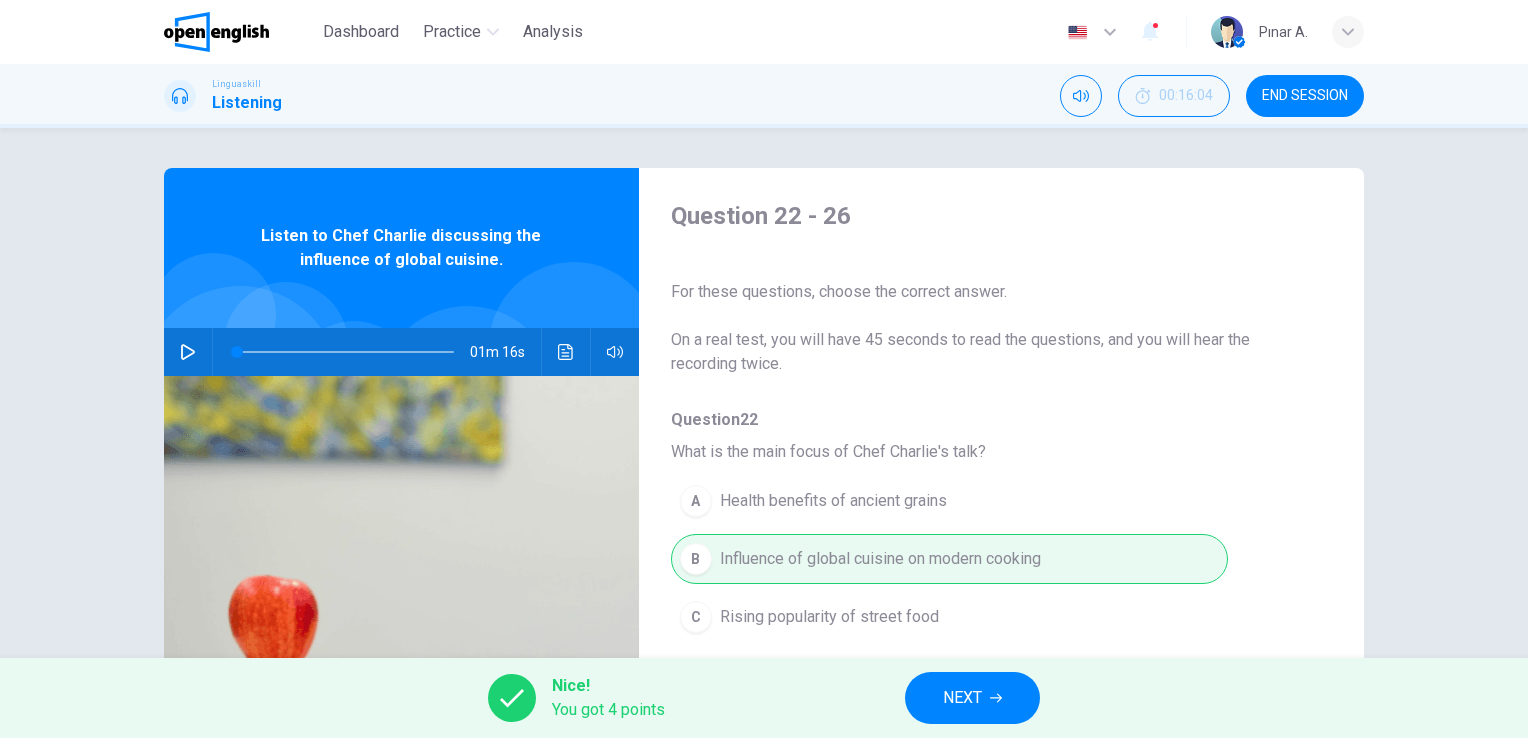 click at bounding box center (566, 352) 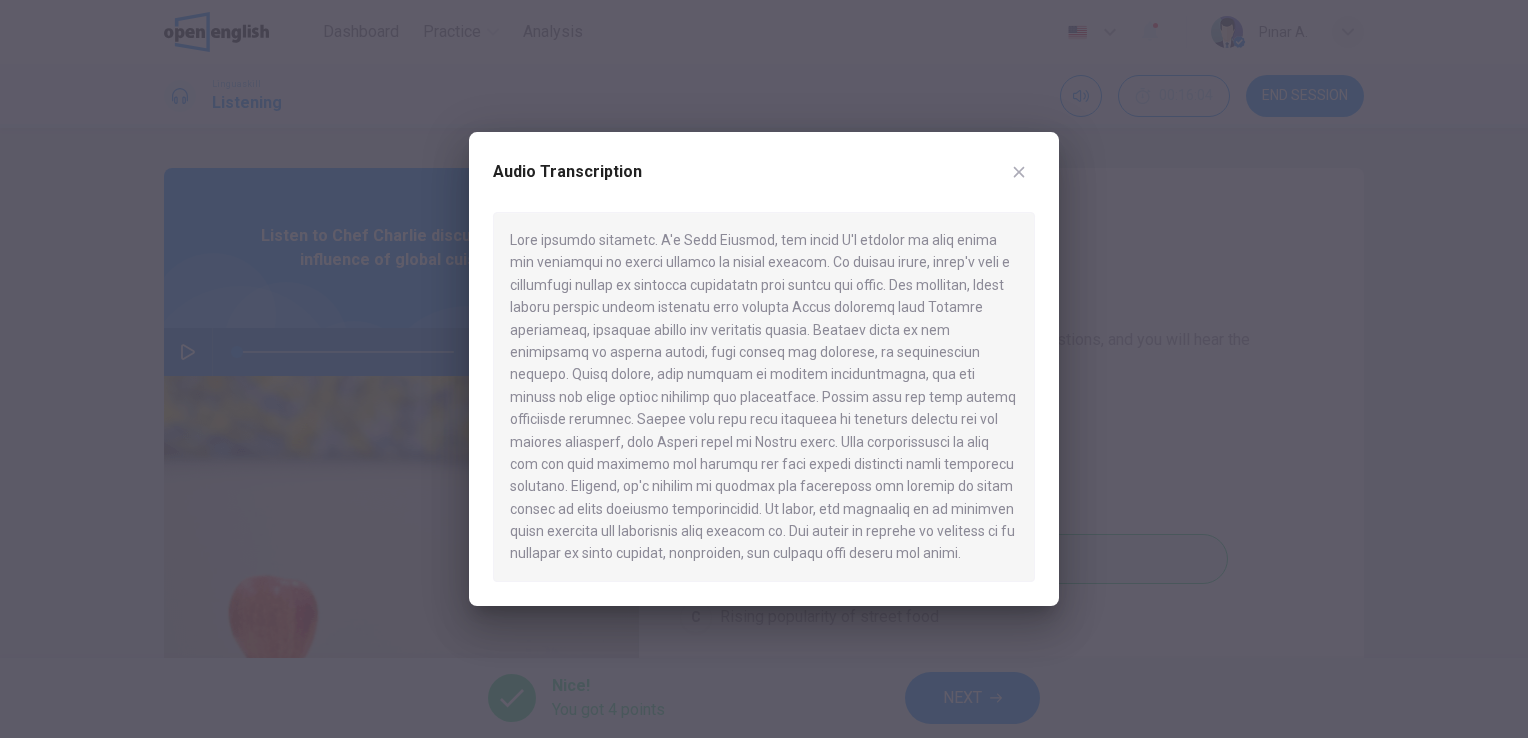 drag, startPoint x: 624, startPoint y: 310, endPoint x: 686, endPoint y: 426, distance: 131.52946 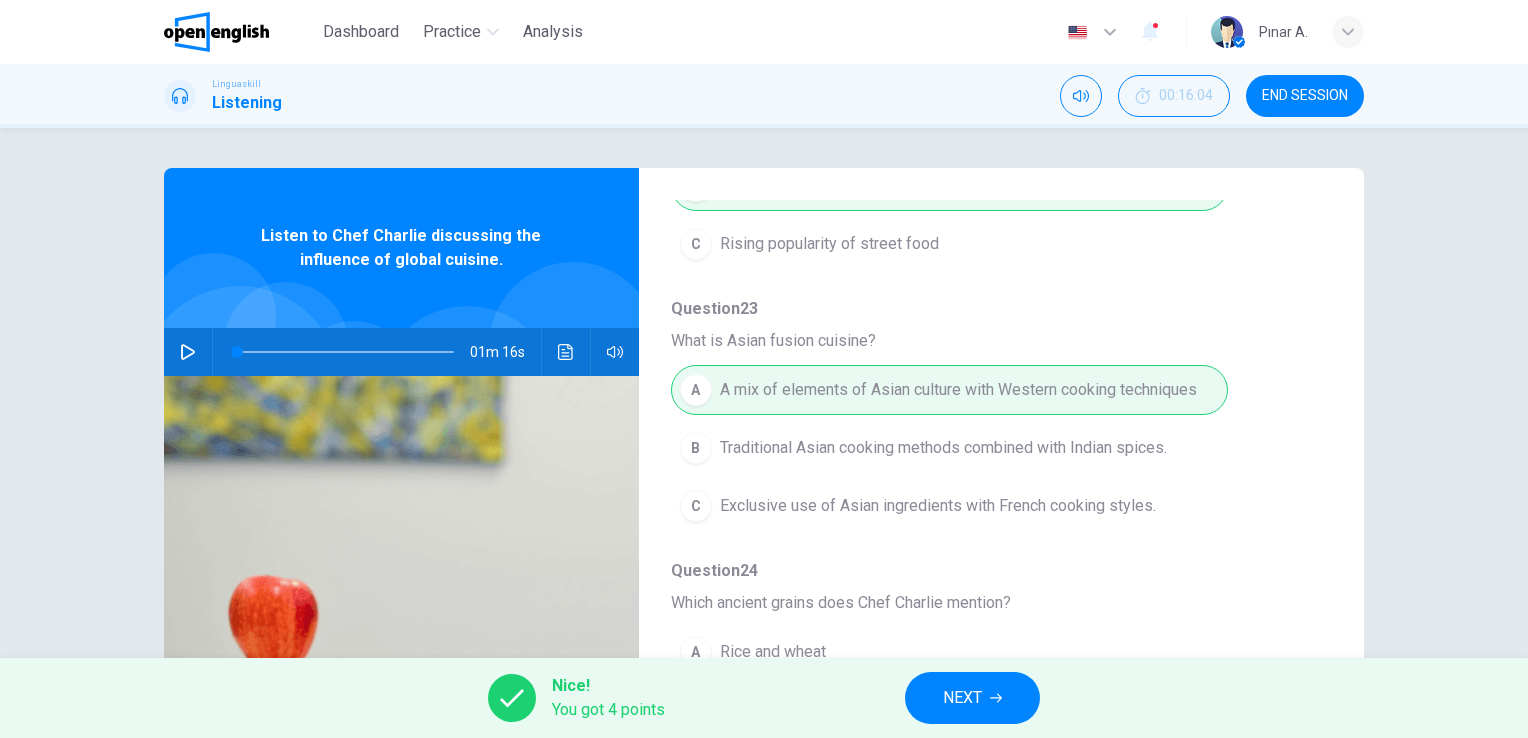 scroll, scrollTop: 500, scrollLeft: 0, axis: vertical 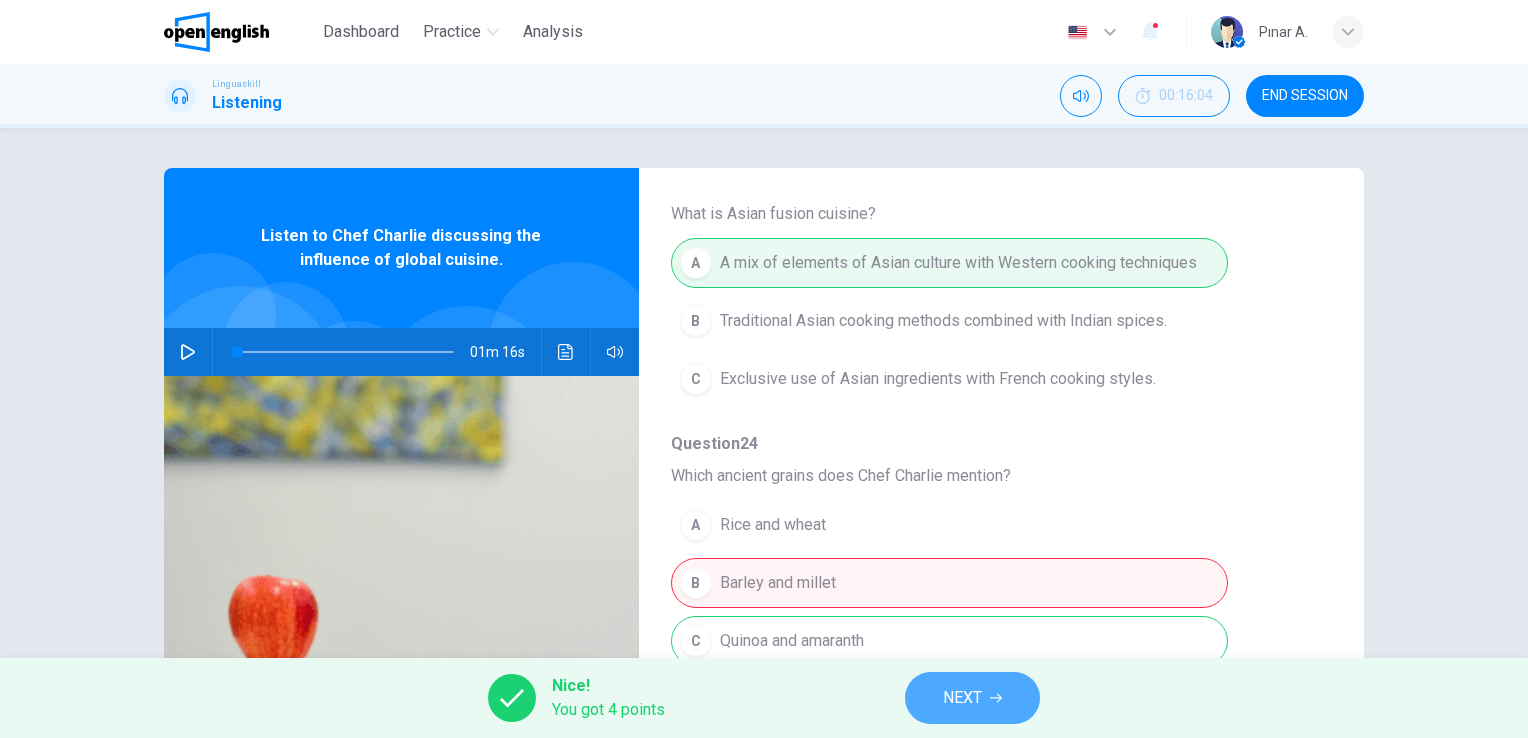 click on "NEXT" at bounding box center (972, 698) 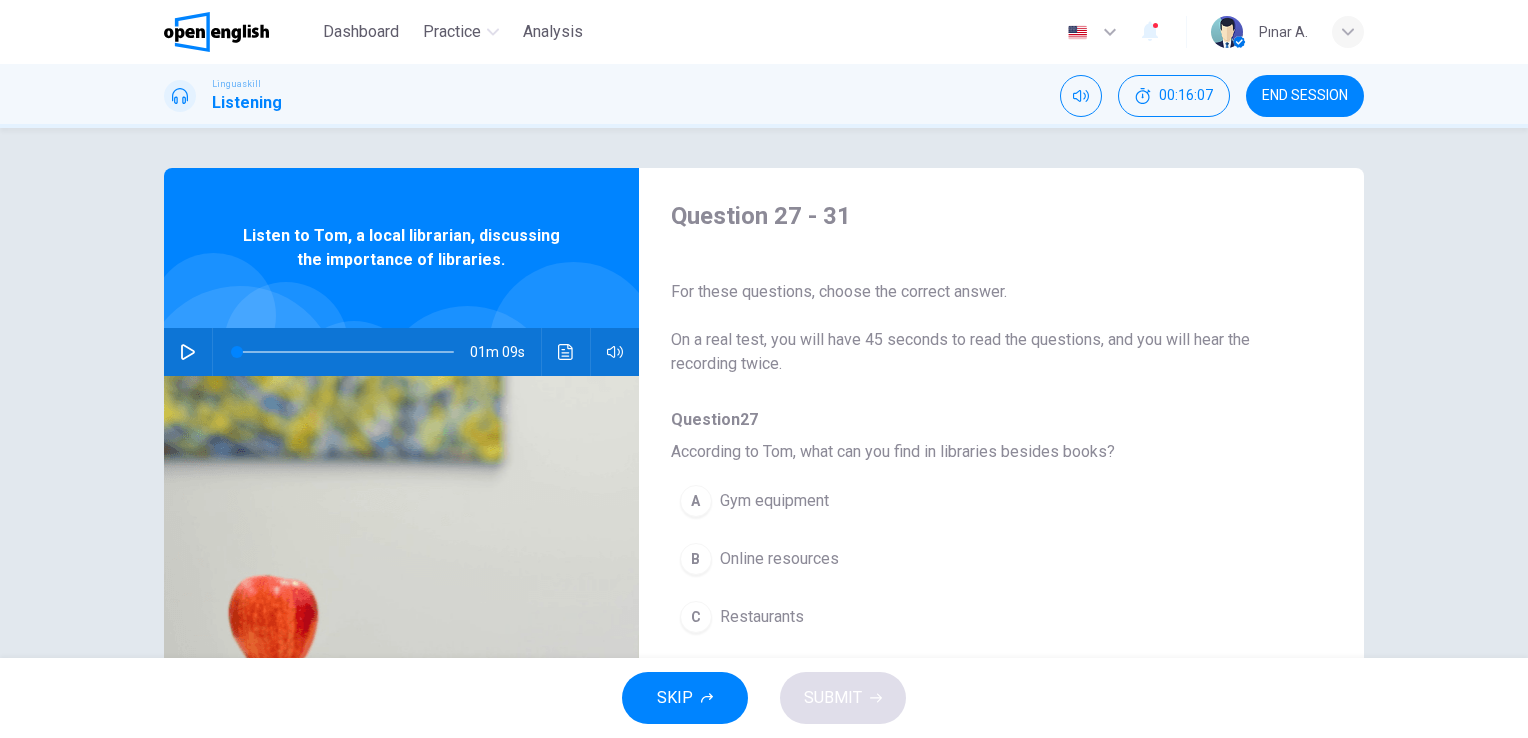 click 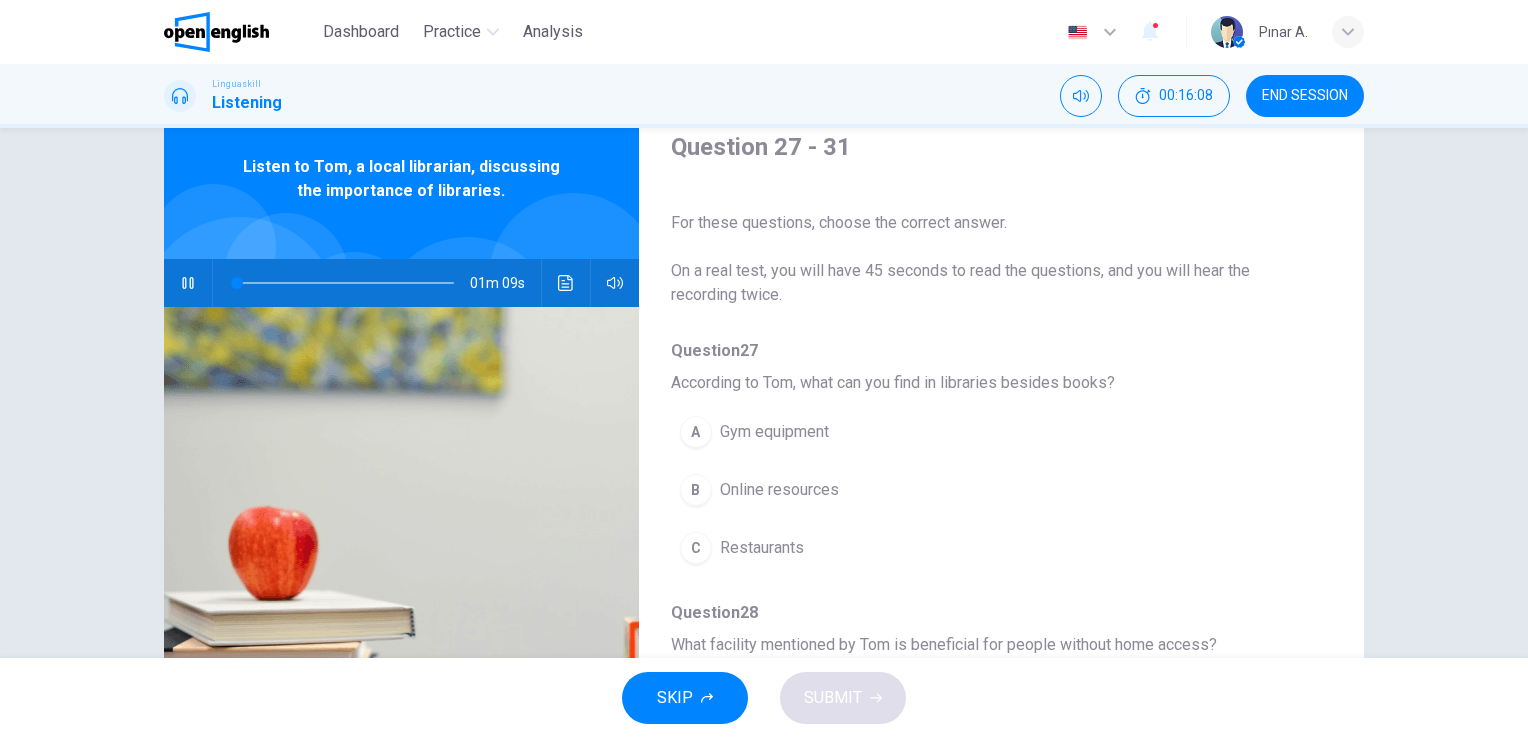 scroll, scrollTop: 100, scrollLeft: 0, axis: vertical 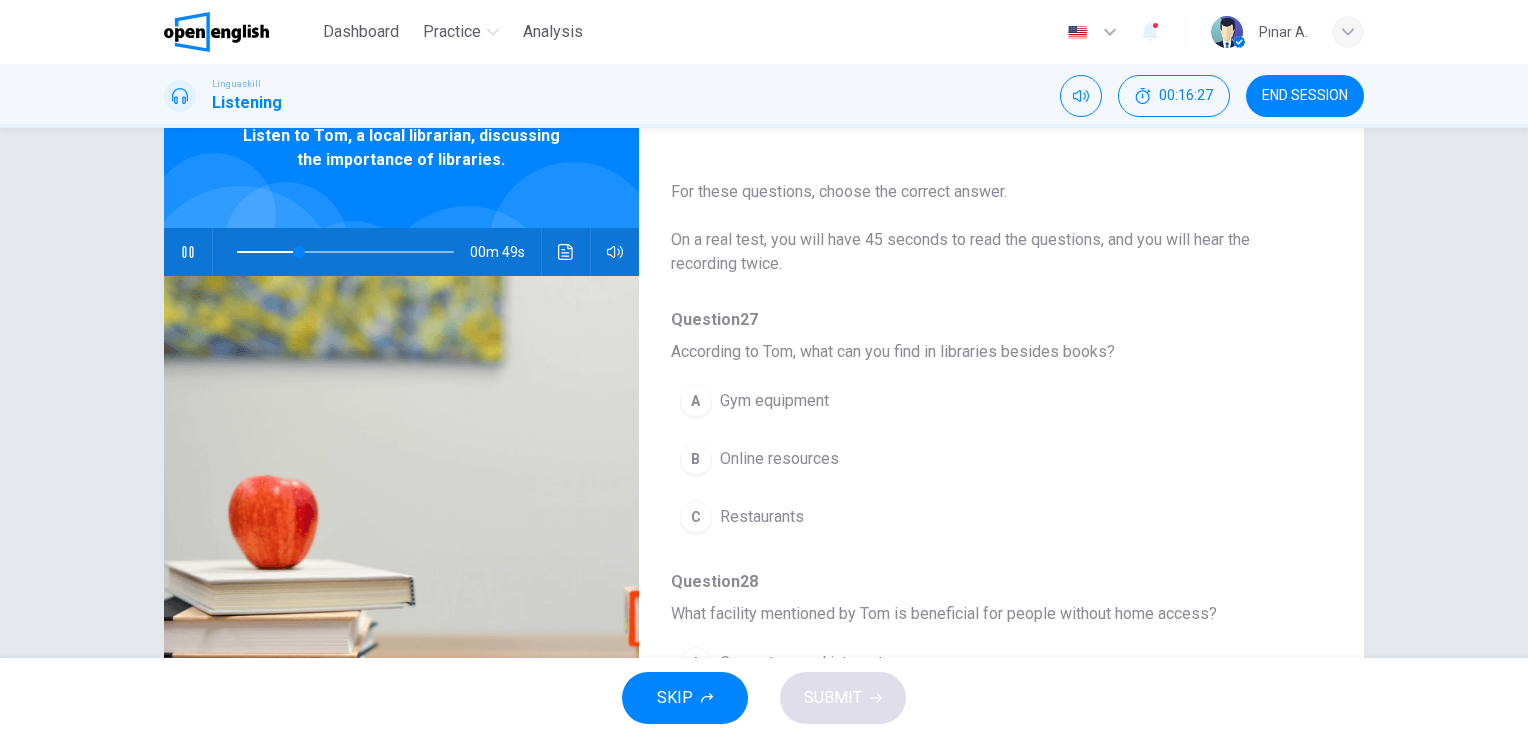 click on "A Gym equipment B Online resources C Restaurants" at bounding box center [985, 459] 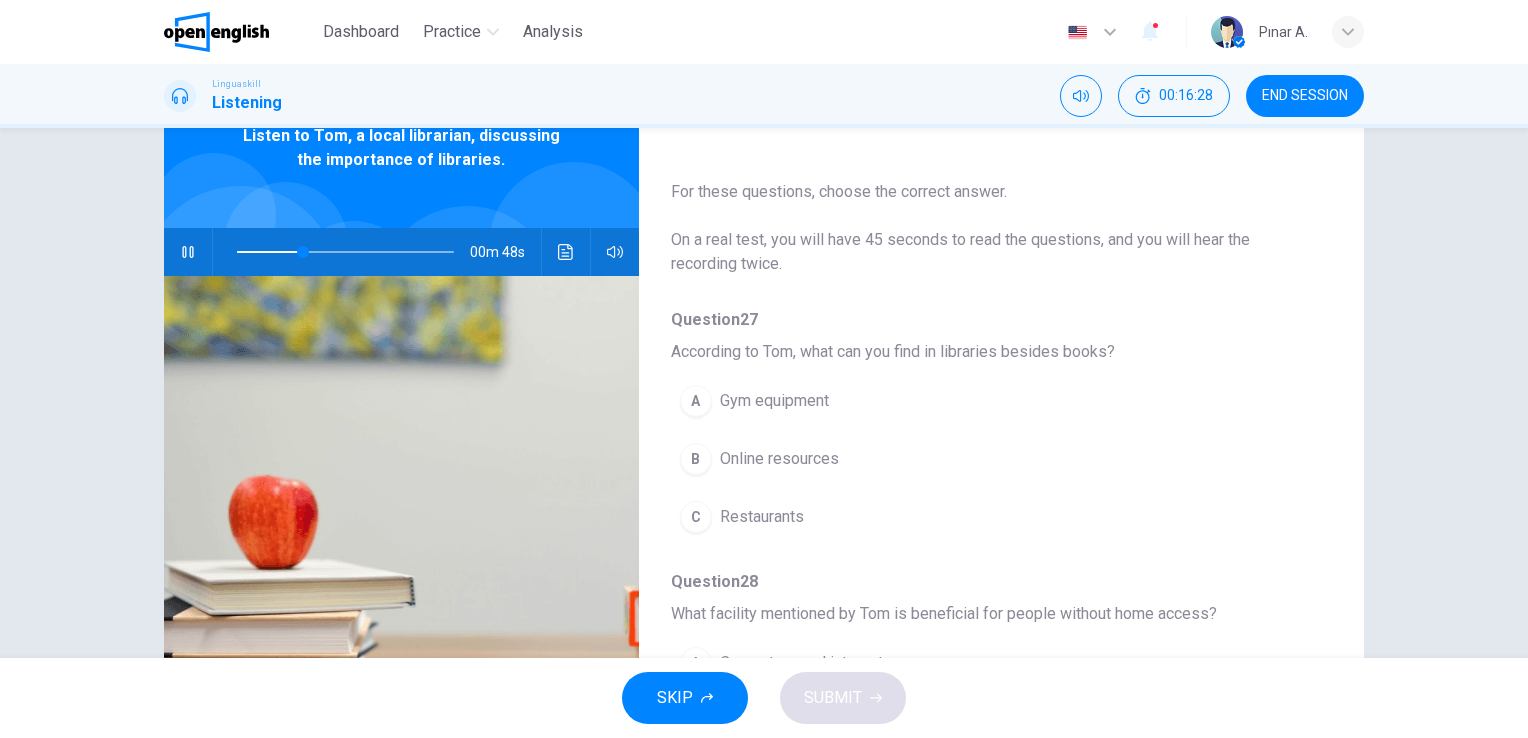 click on "Online resources" at bounding box center [779, 459] 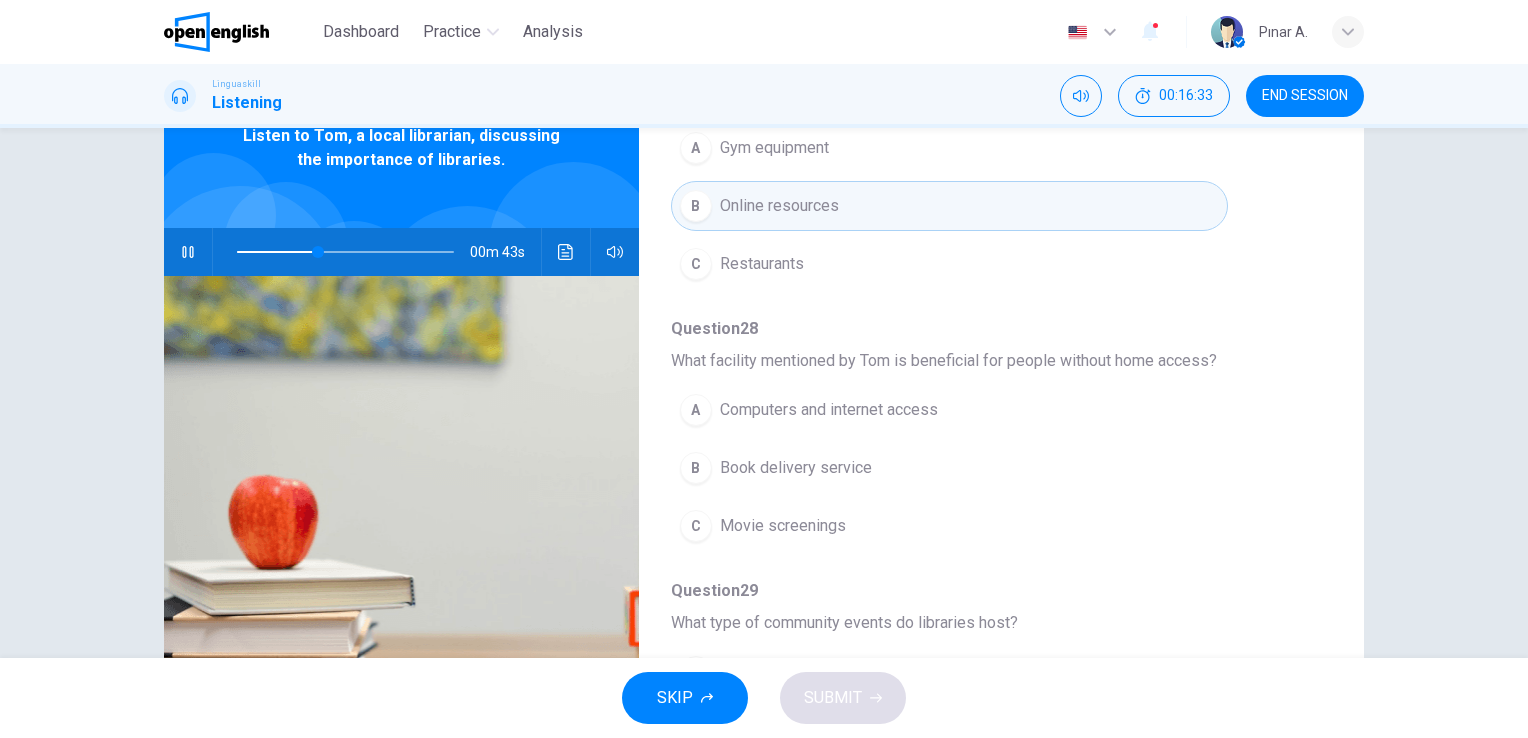 scroll, scrollTop: 300, scrollLeft: 0, axis: vertical 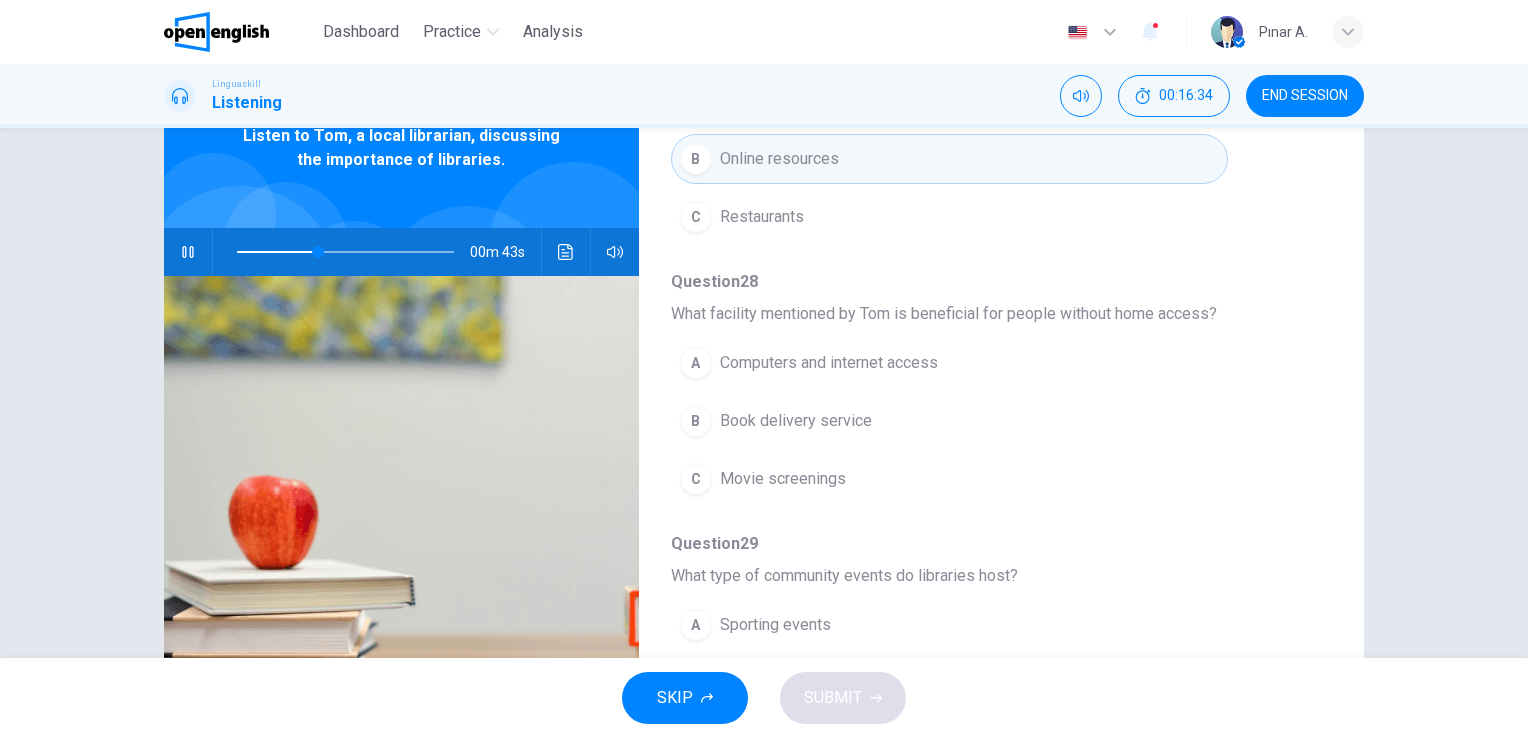 click on "A Computers and internet access" at bounding box center (949, 363) 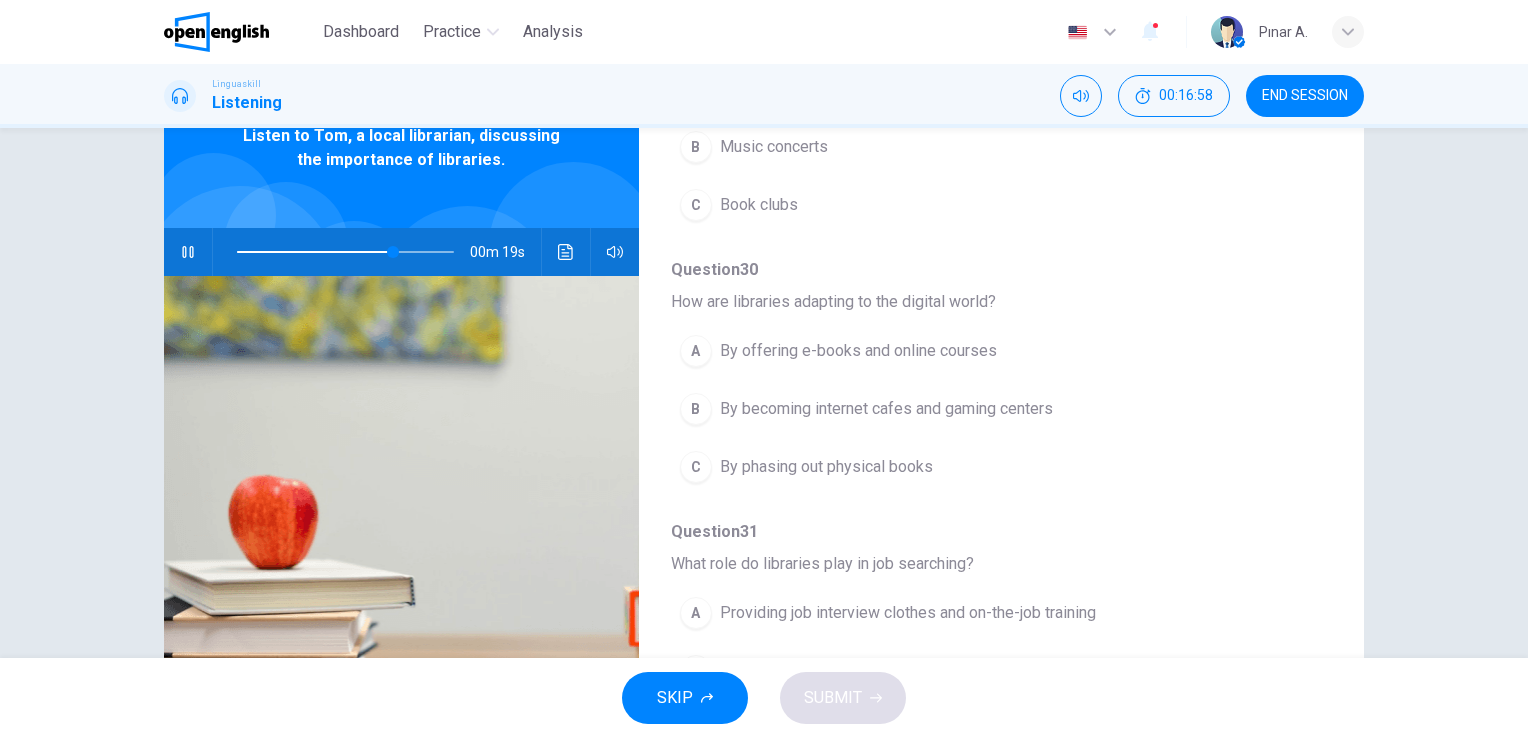 scroll, scrollTop: 856, scrollLeft: 0, axis: vertical 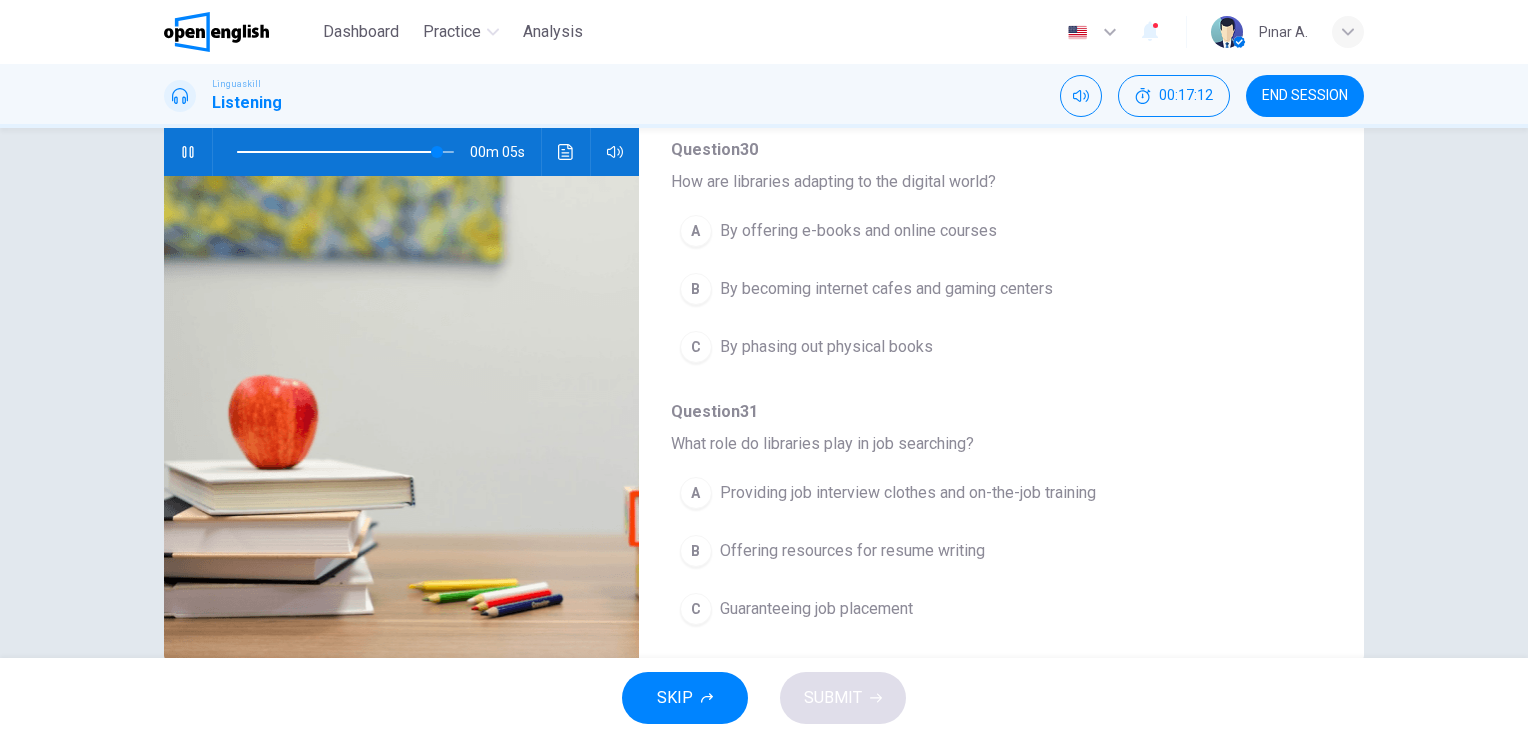 click on "By offering e-books and online courses" at bounding box center [858, 231] 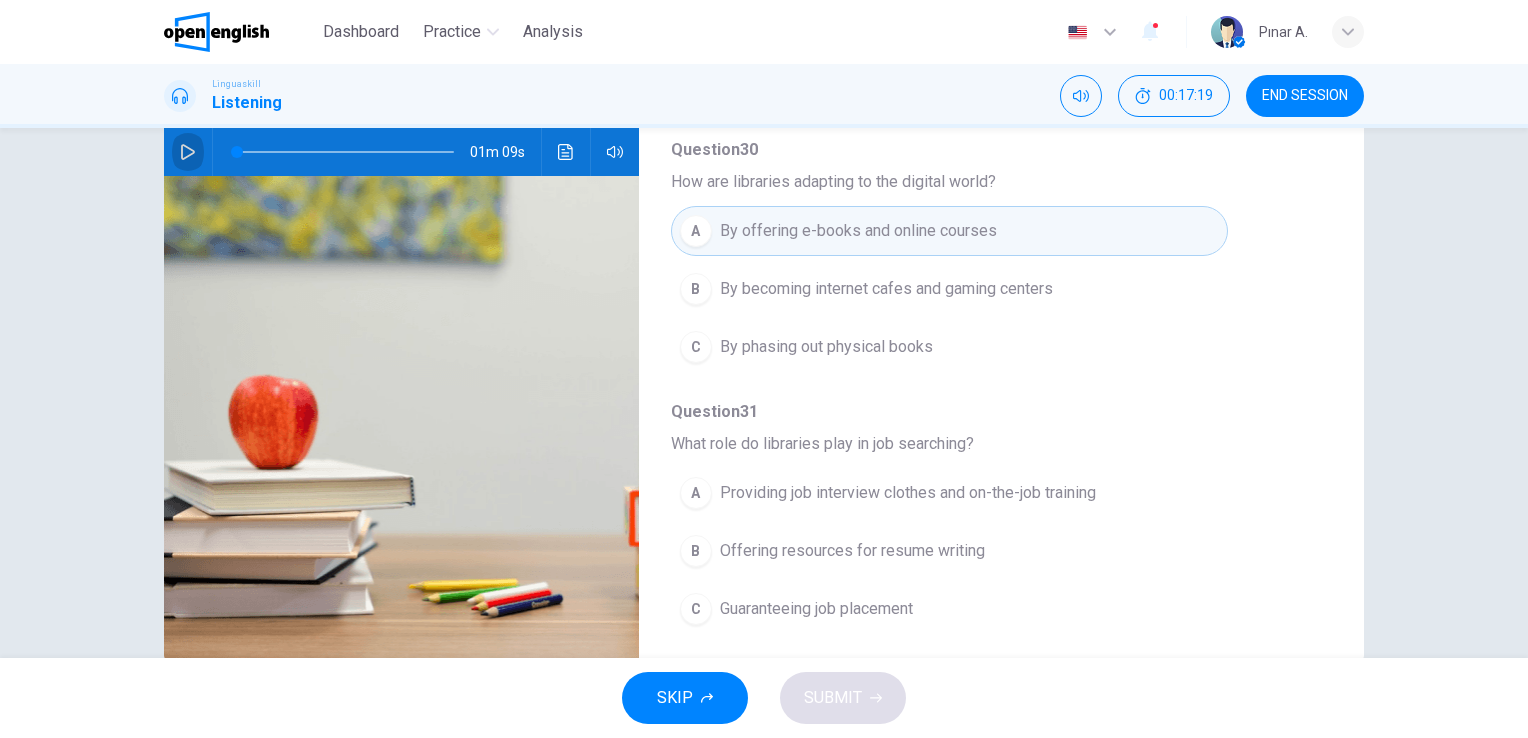 click 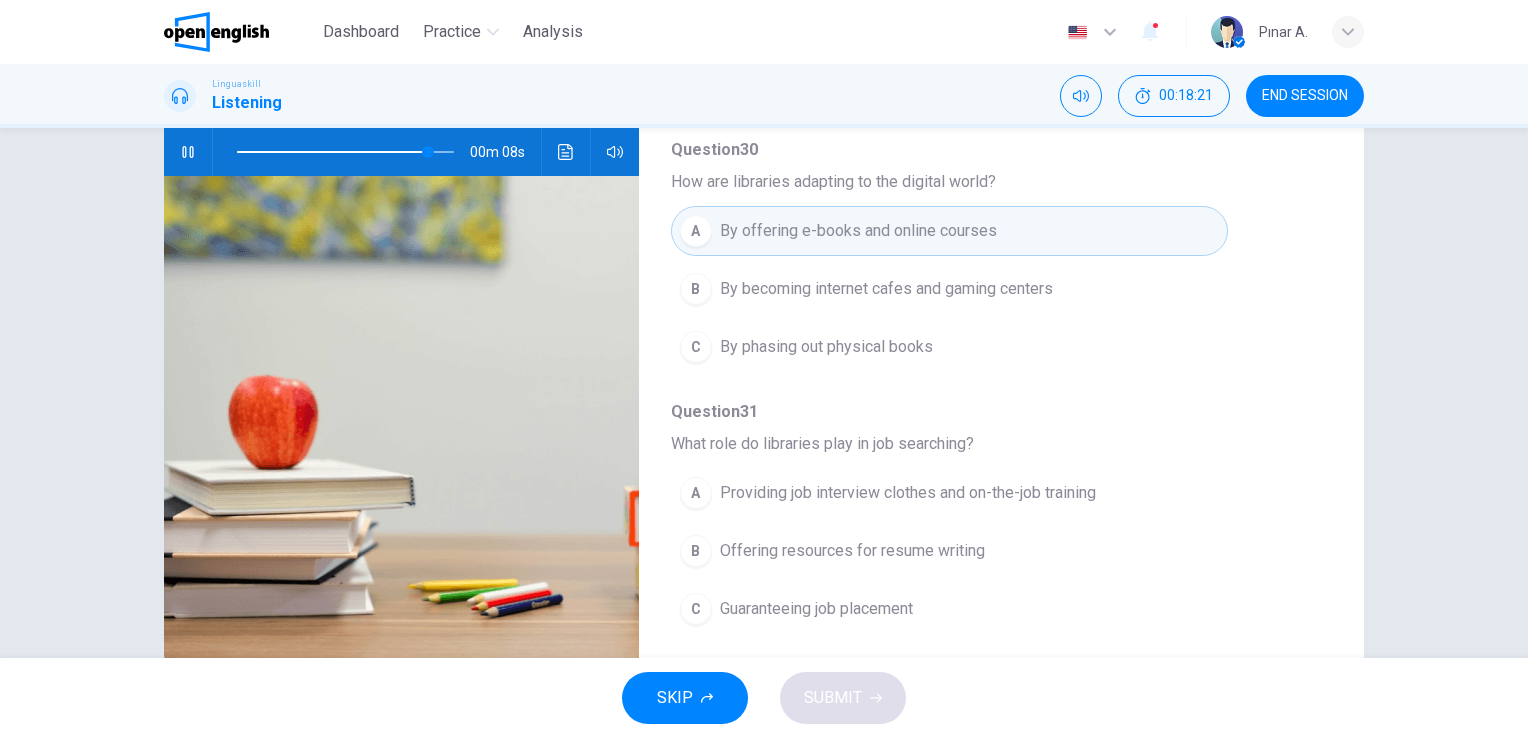 click on "Guaranteeing job placement" at bounding box center [816, 609] 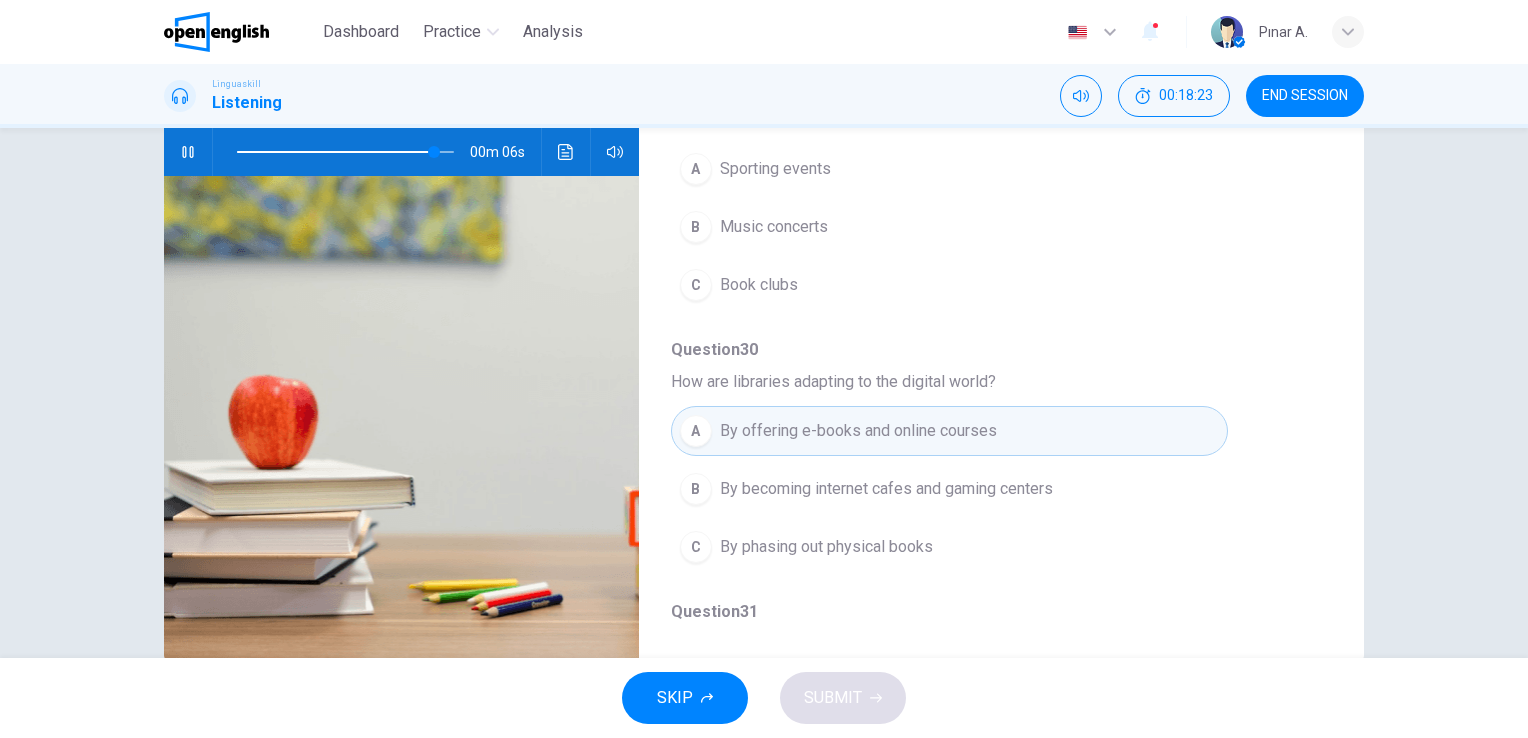 scroll, scrollTop: 456, scrollLeft: 0, axis: vertical 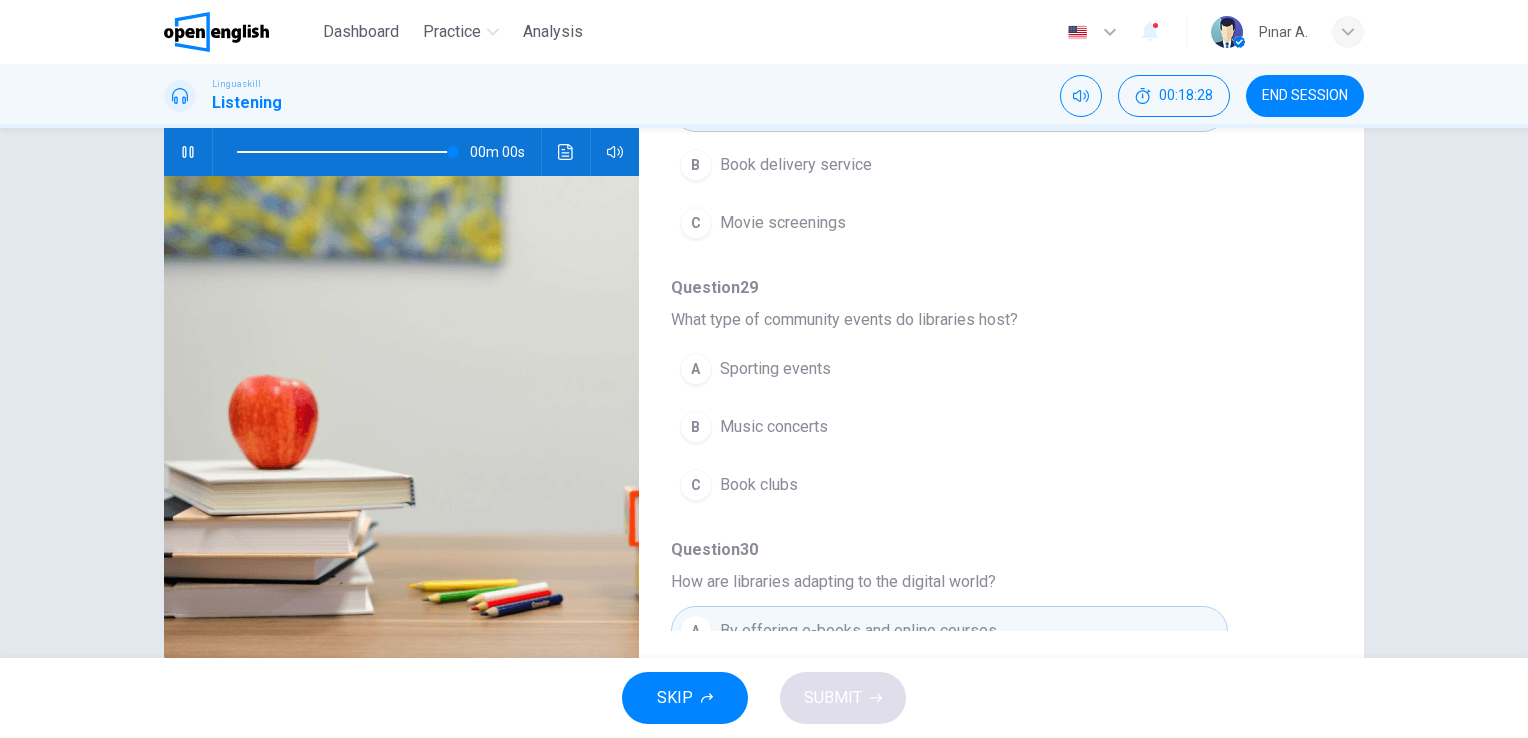 type on "*" 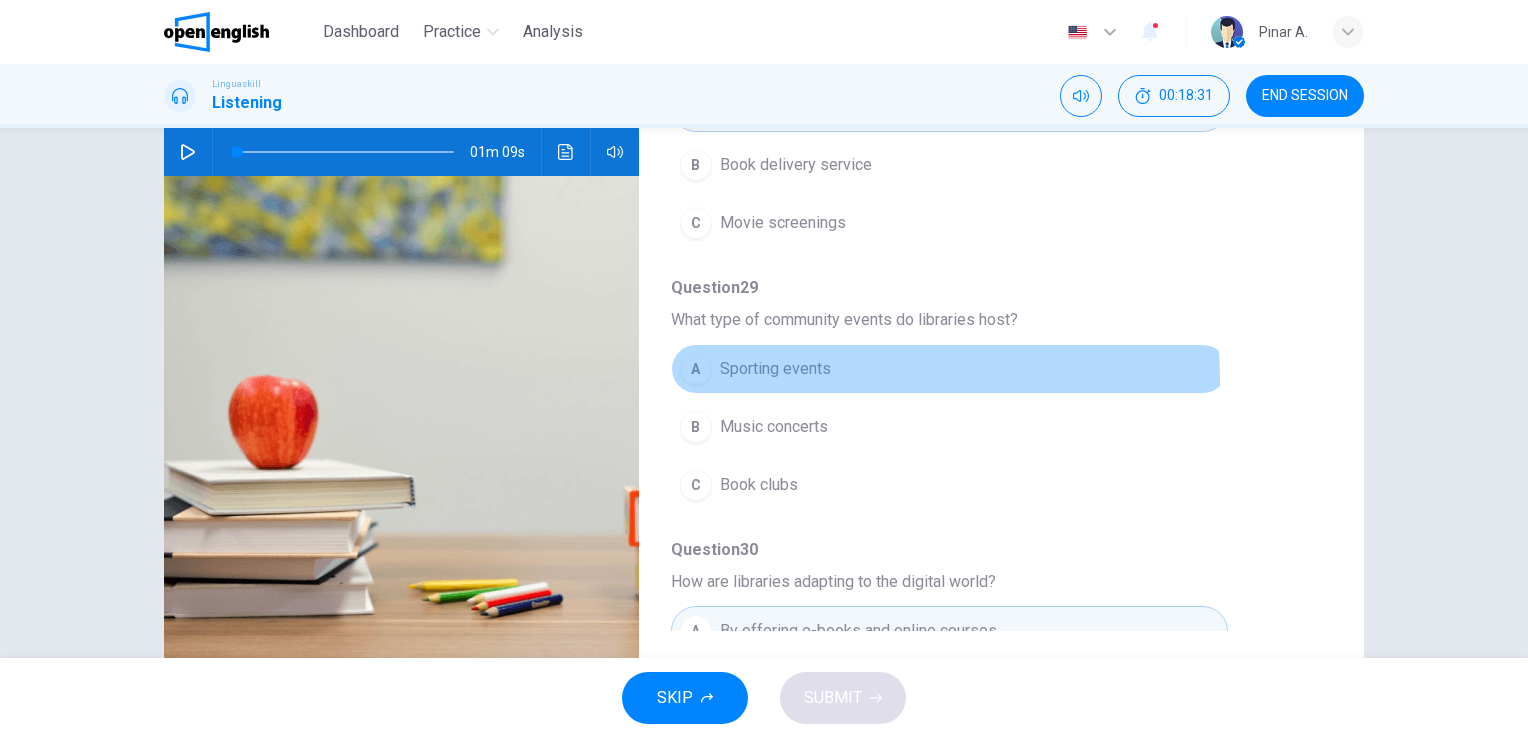 click on "Sporting events" at bounding box center [775, 369] 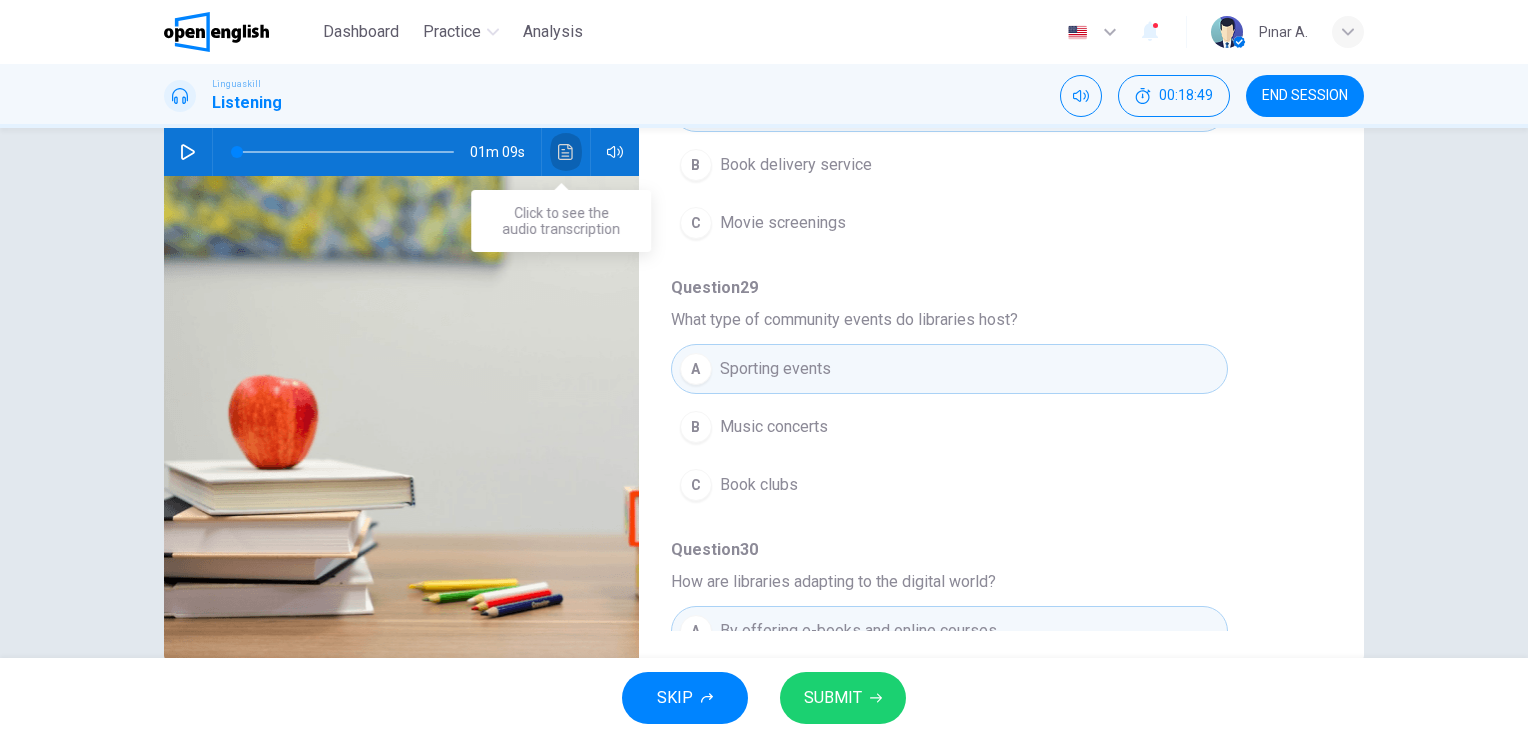 click at bounding box center [566, 152] 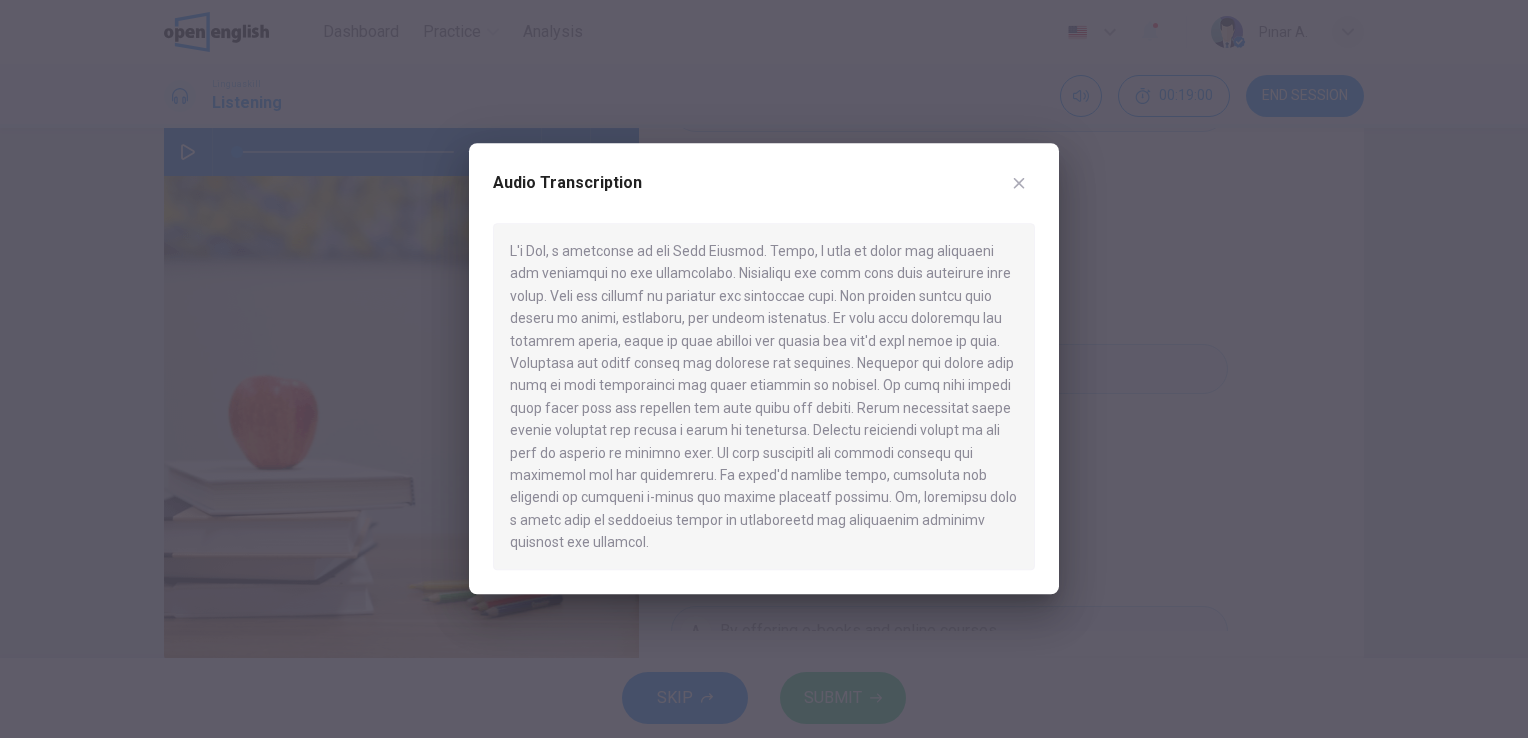 click 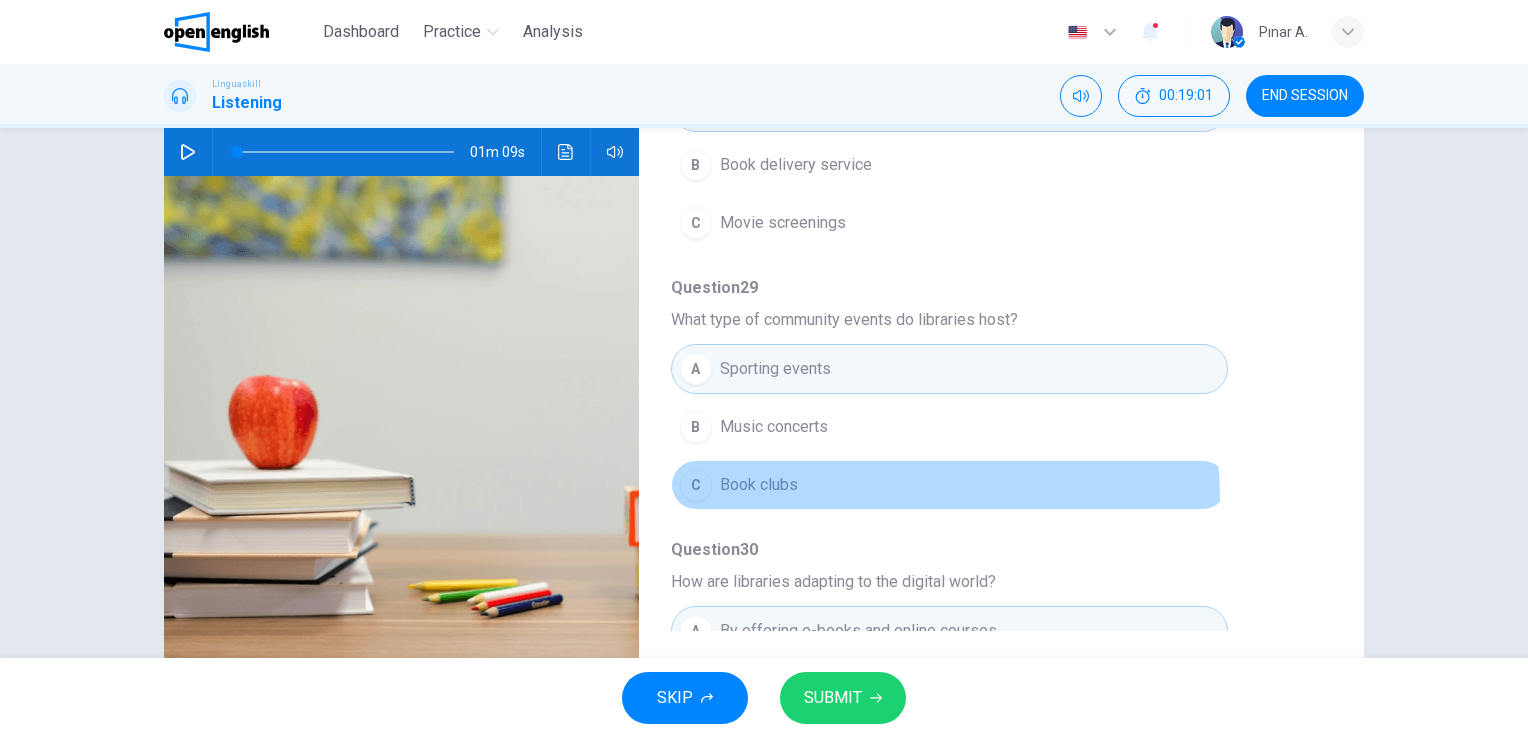 click on "C Book clubs" at bounding box center (949, 485) 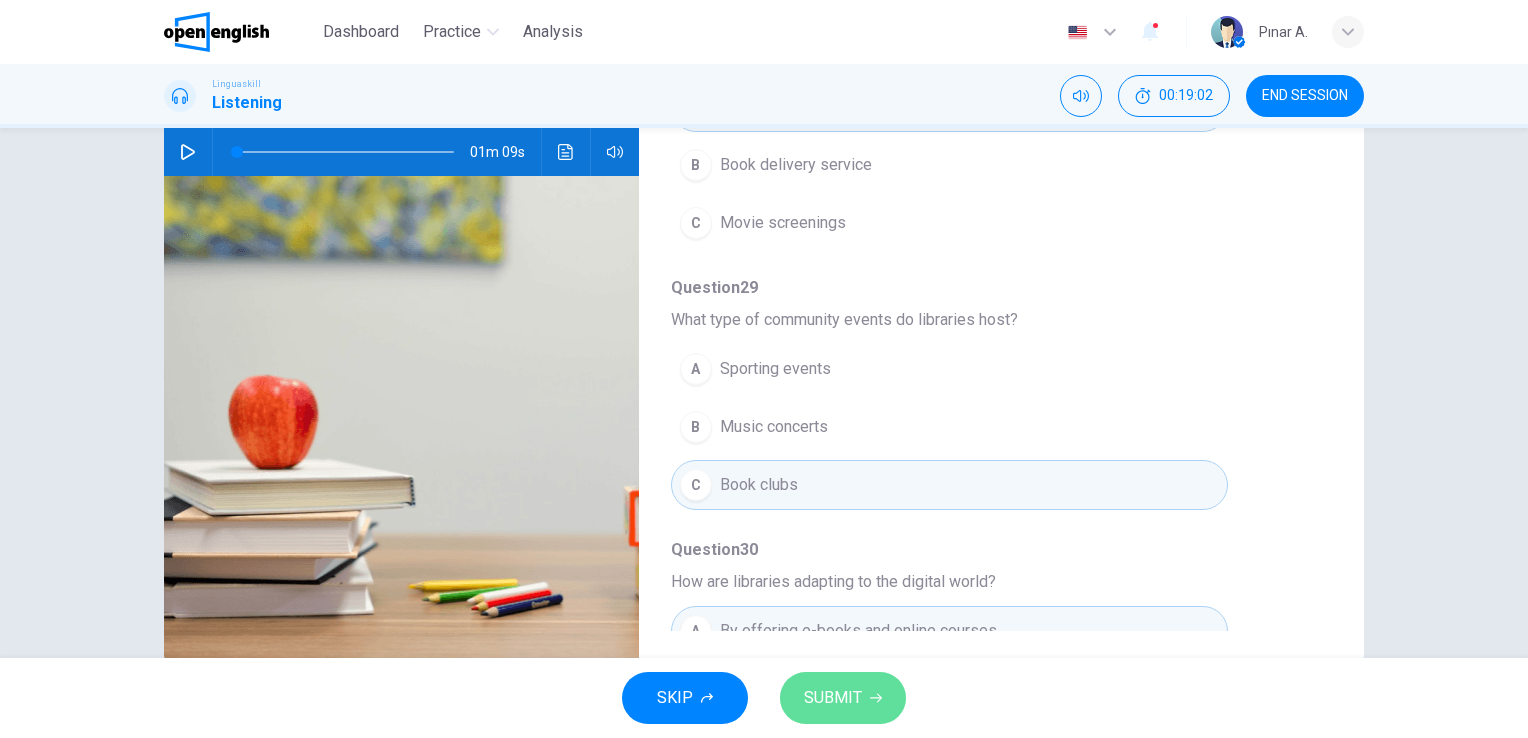 click 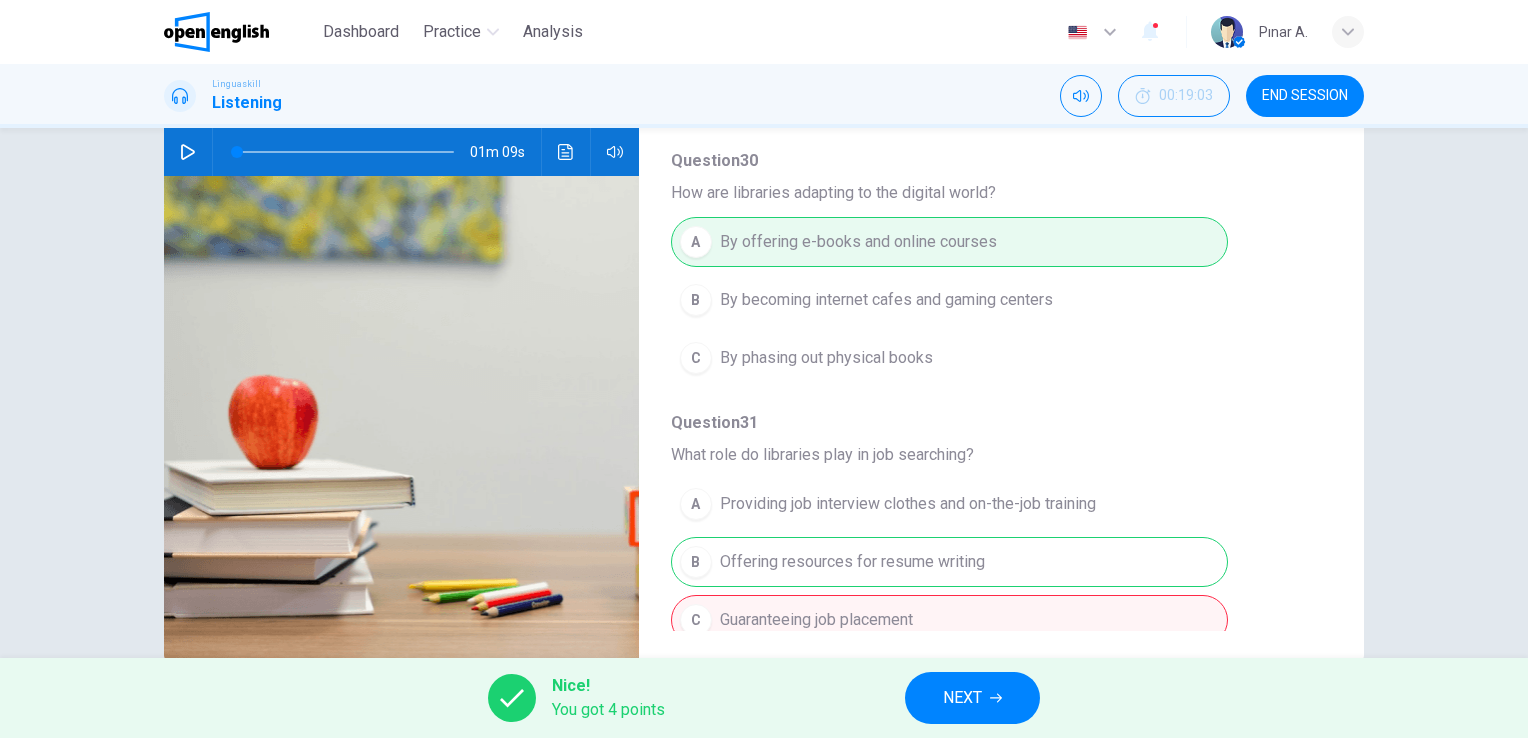 scroll, scrollTop: 856, scrollLeft: 0, axis: vertical 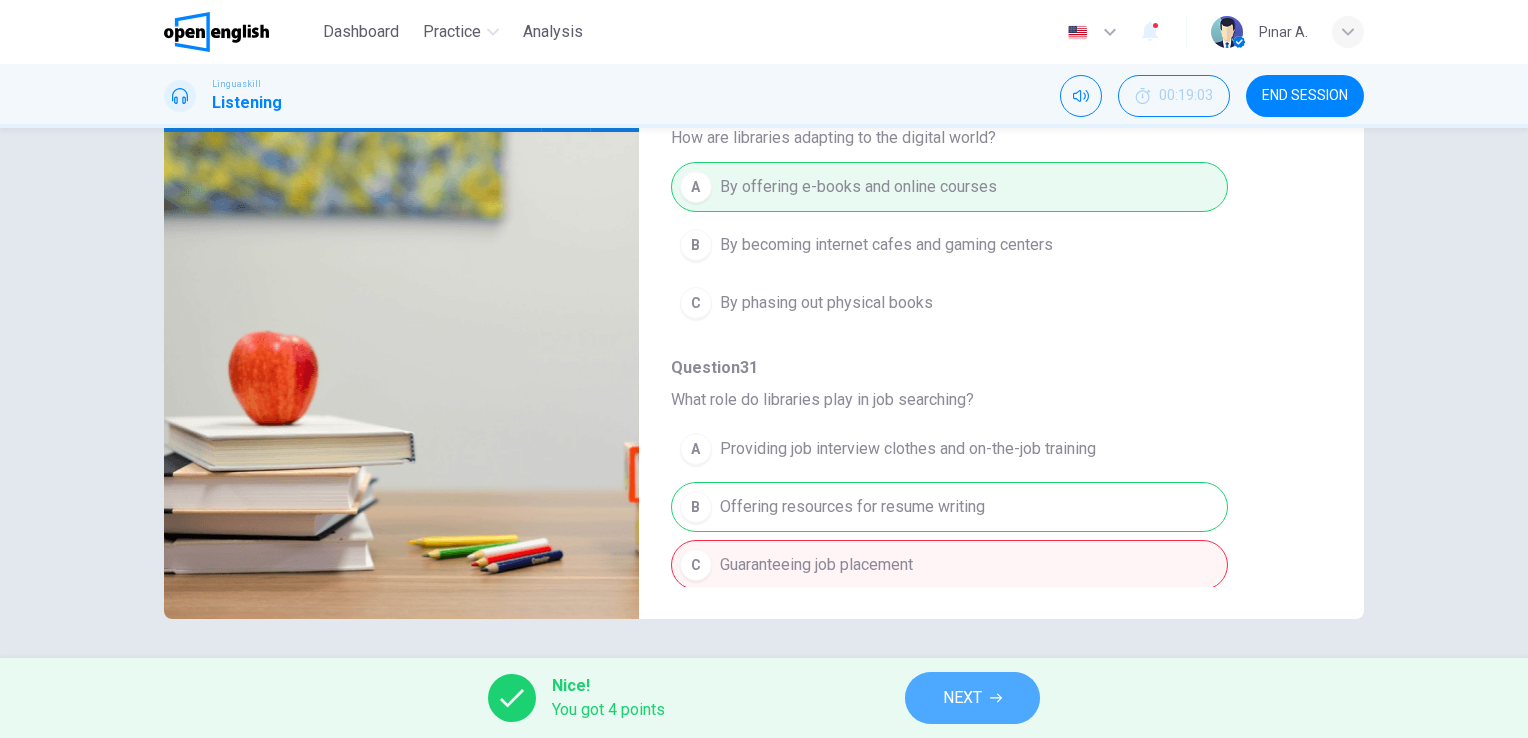 click on "NEXT" at bounding box center (972, 698) 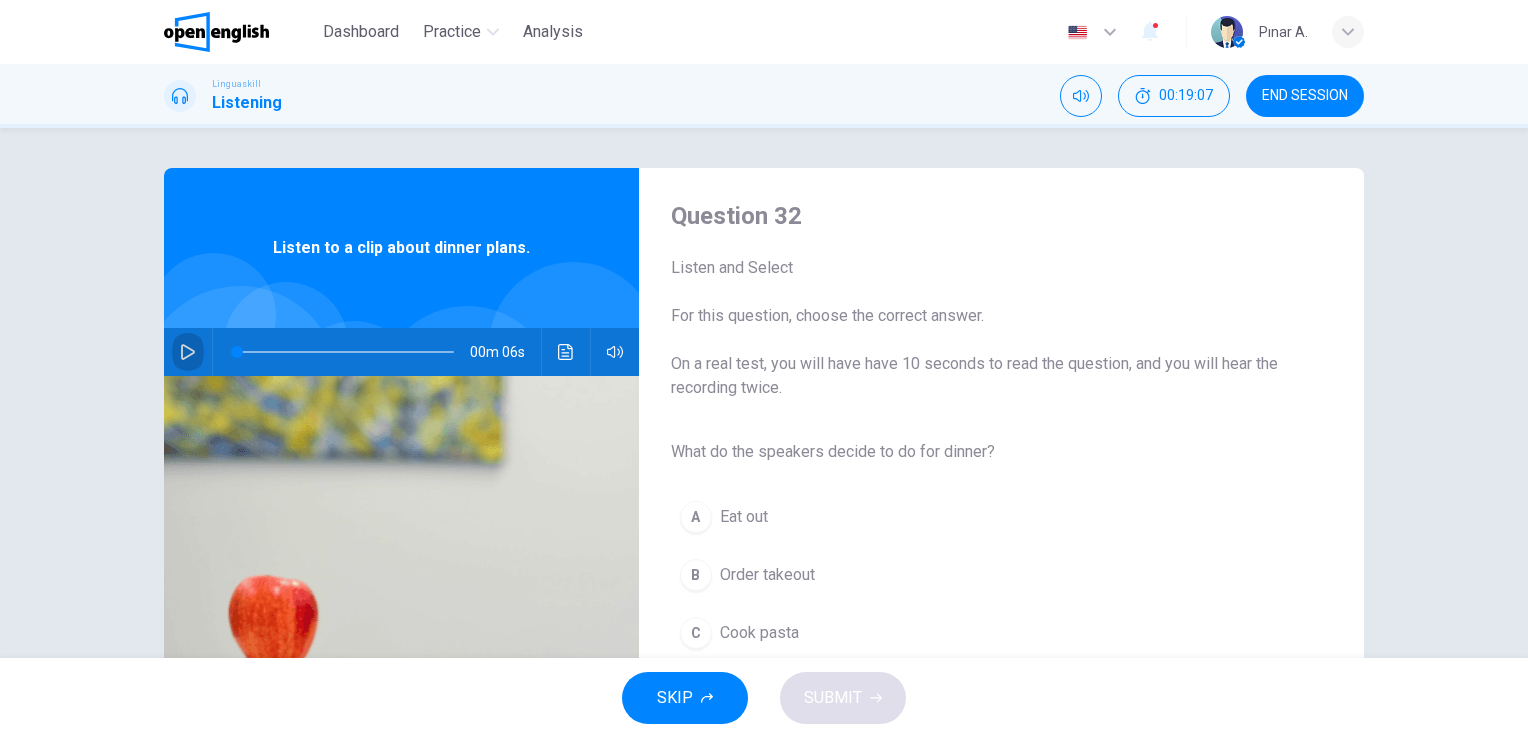 click 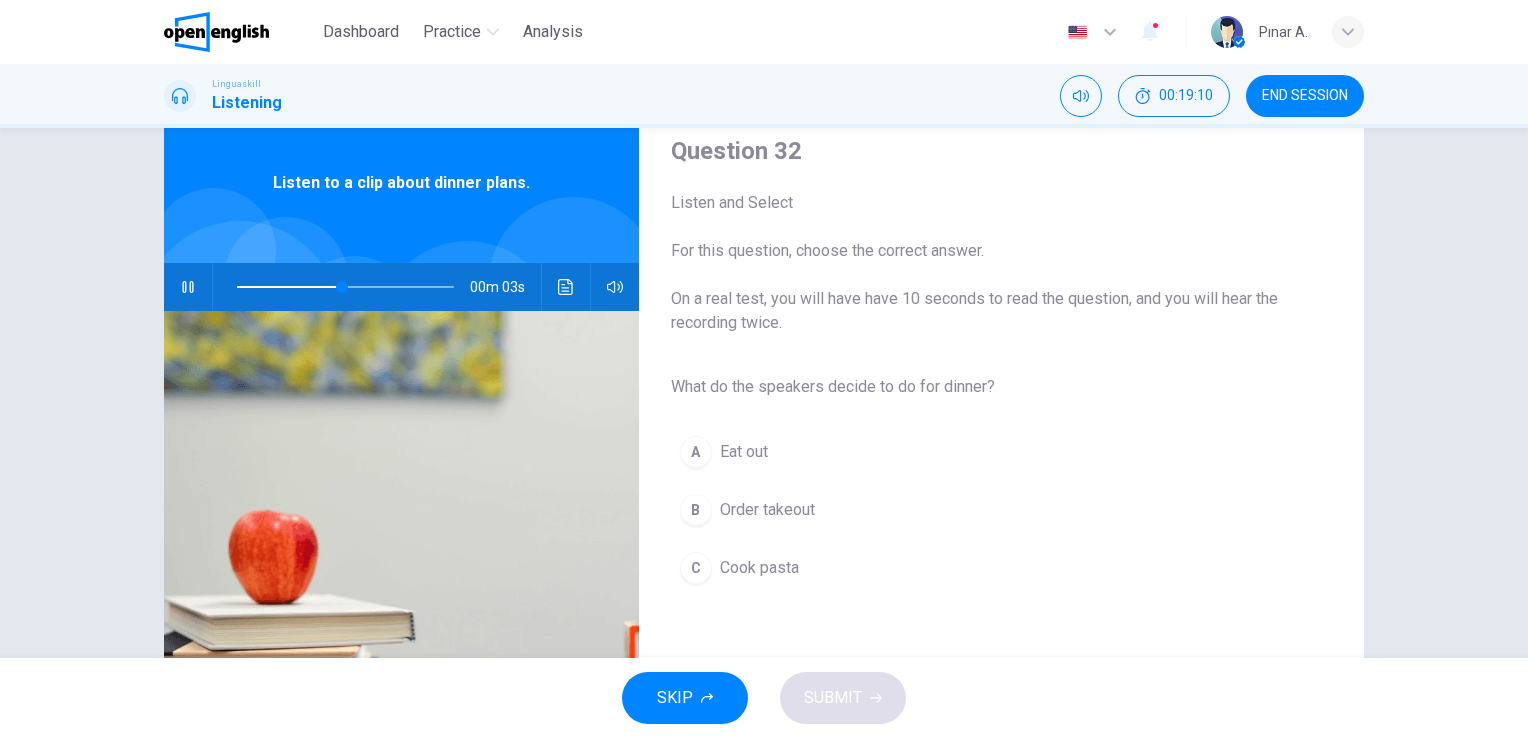 scroll, scrollTop: 100, scrollLeft: 0, axis: vertical 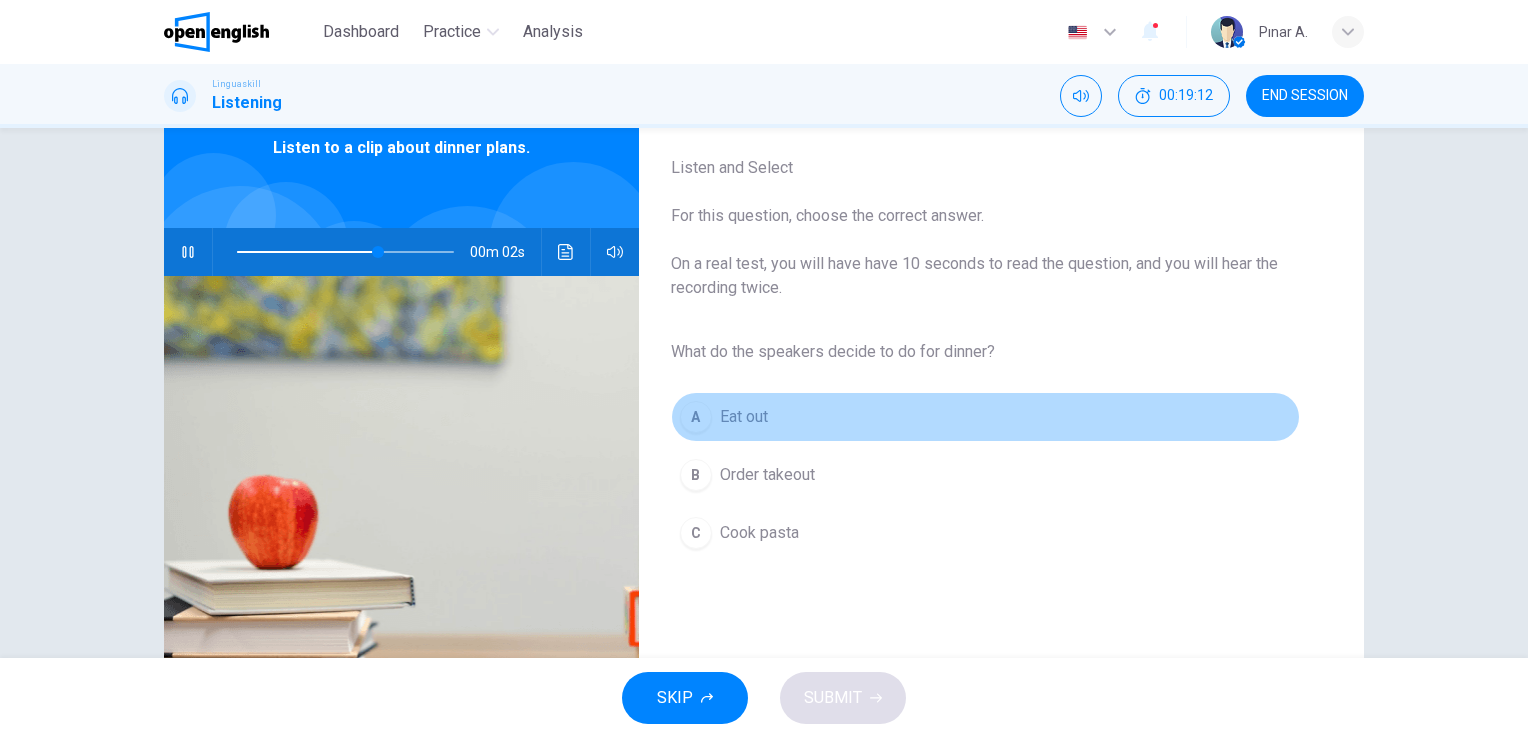 click on "Eat out" at bounding box center [744, 417] 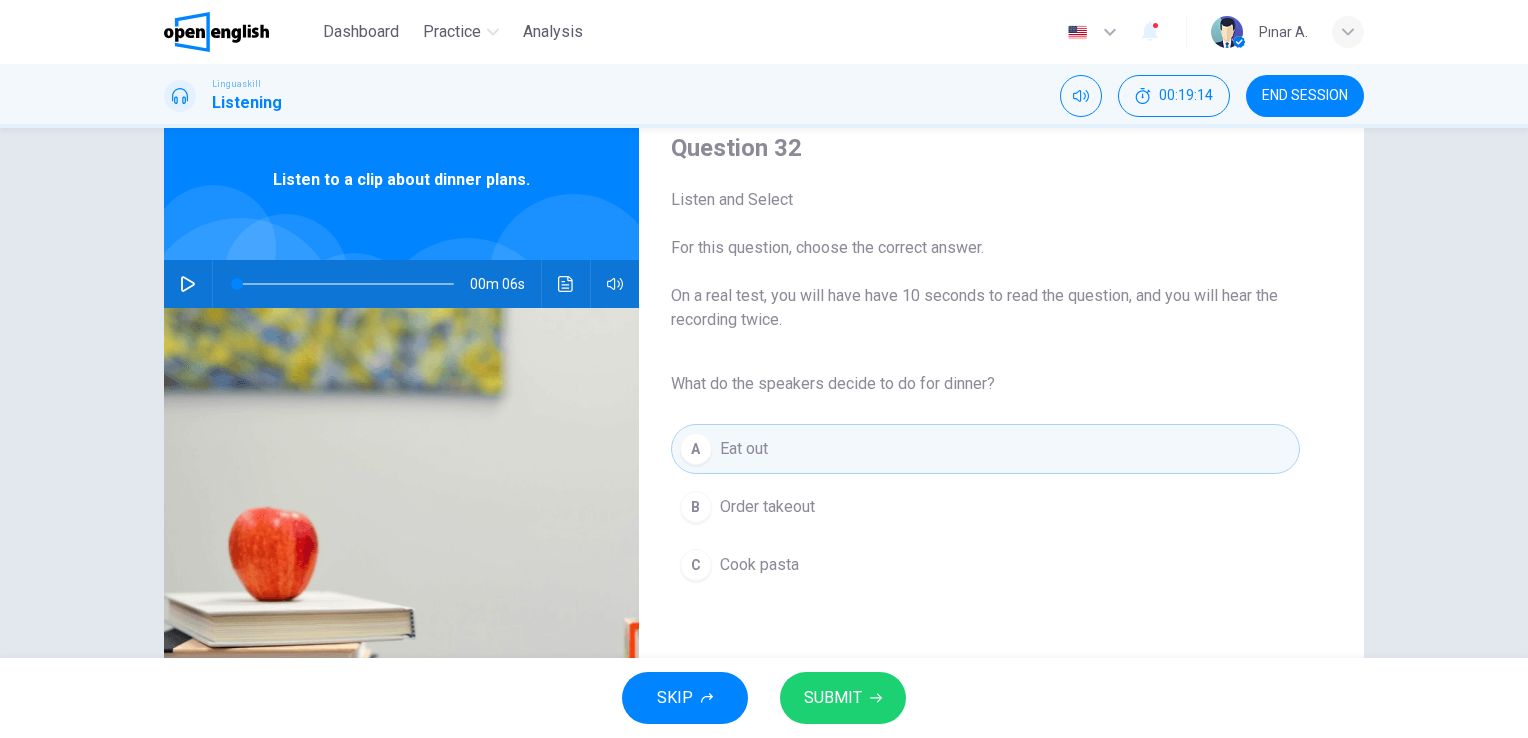 scroll, scrollTop: 44, scrollLeft: 0, axis: vertical 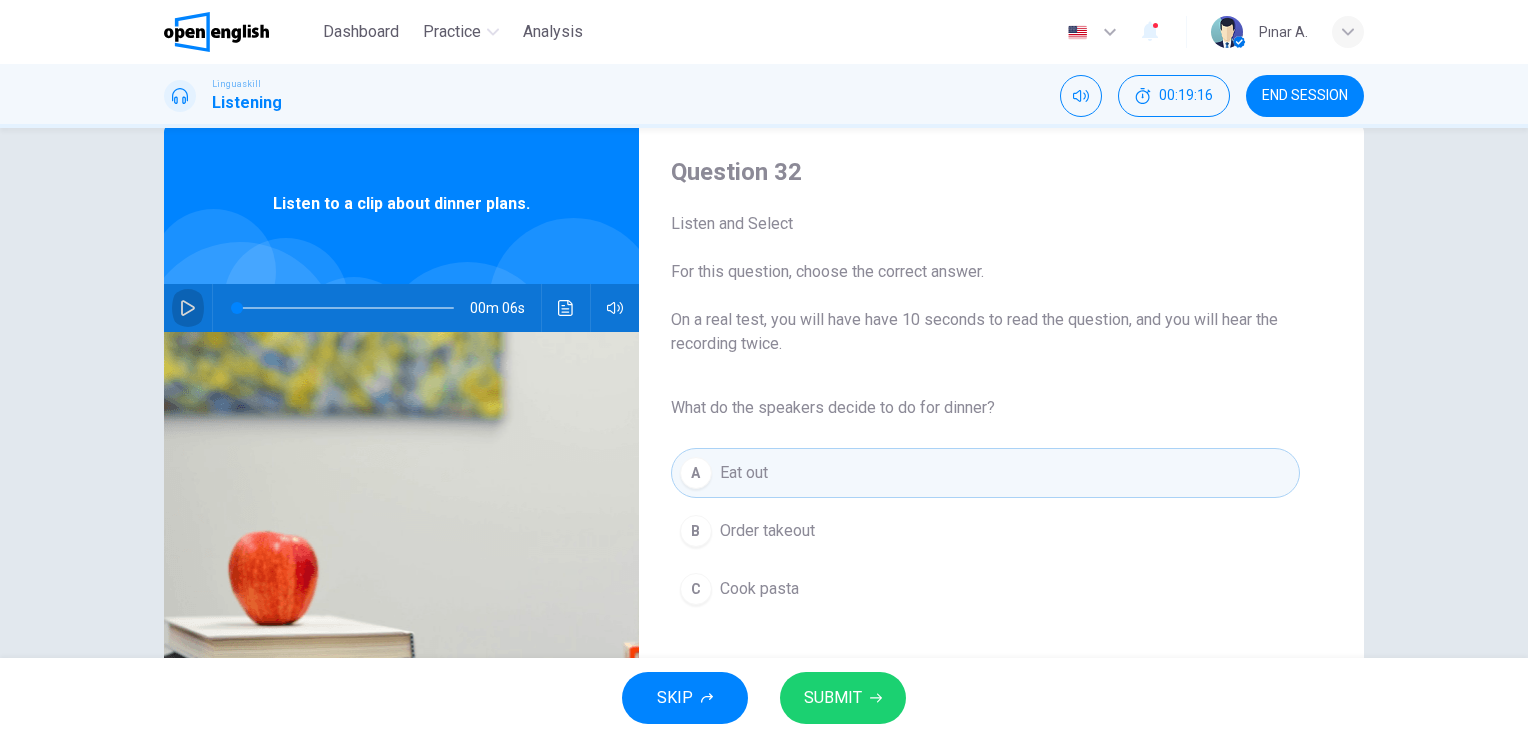 click 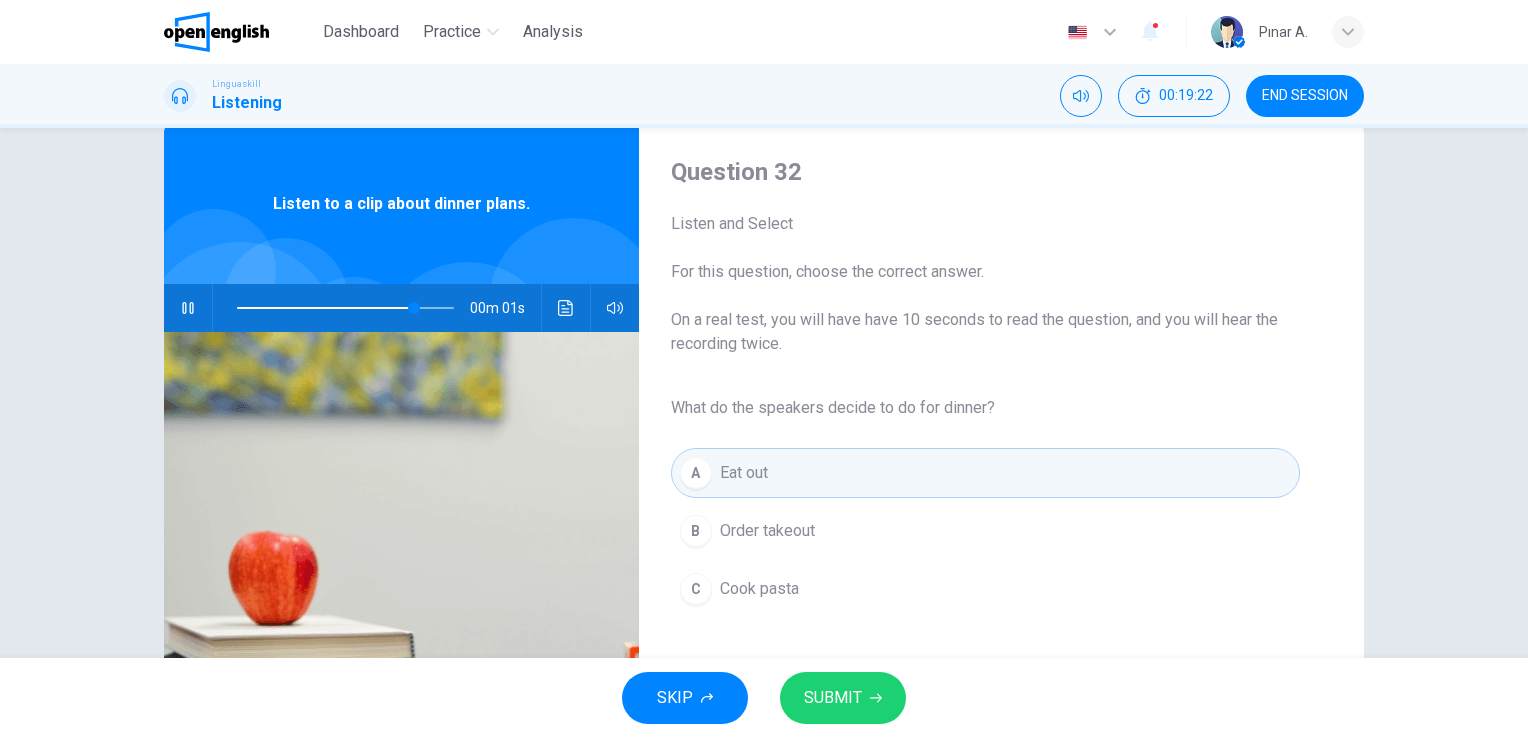 type on "*" 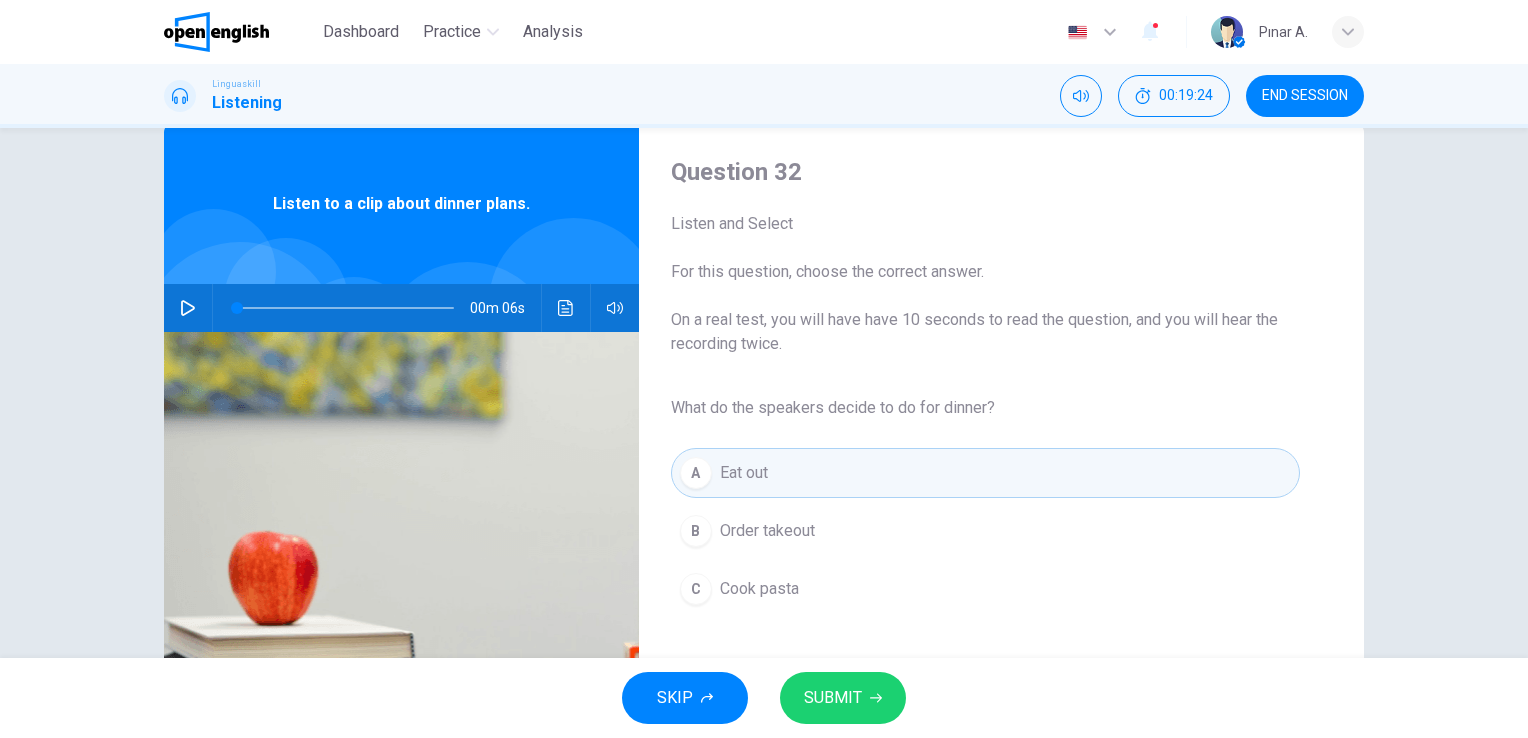 click on "Cook pasta" at bounding box center (759, 589) 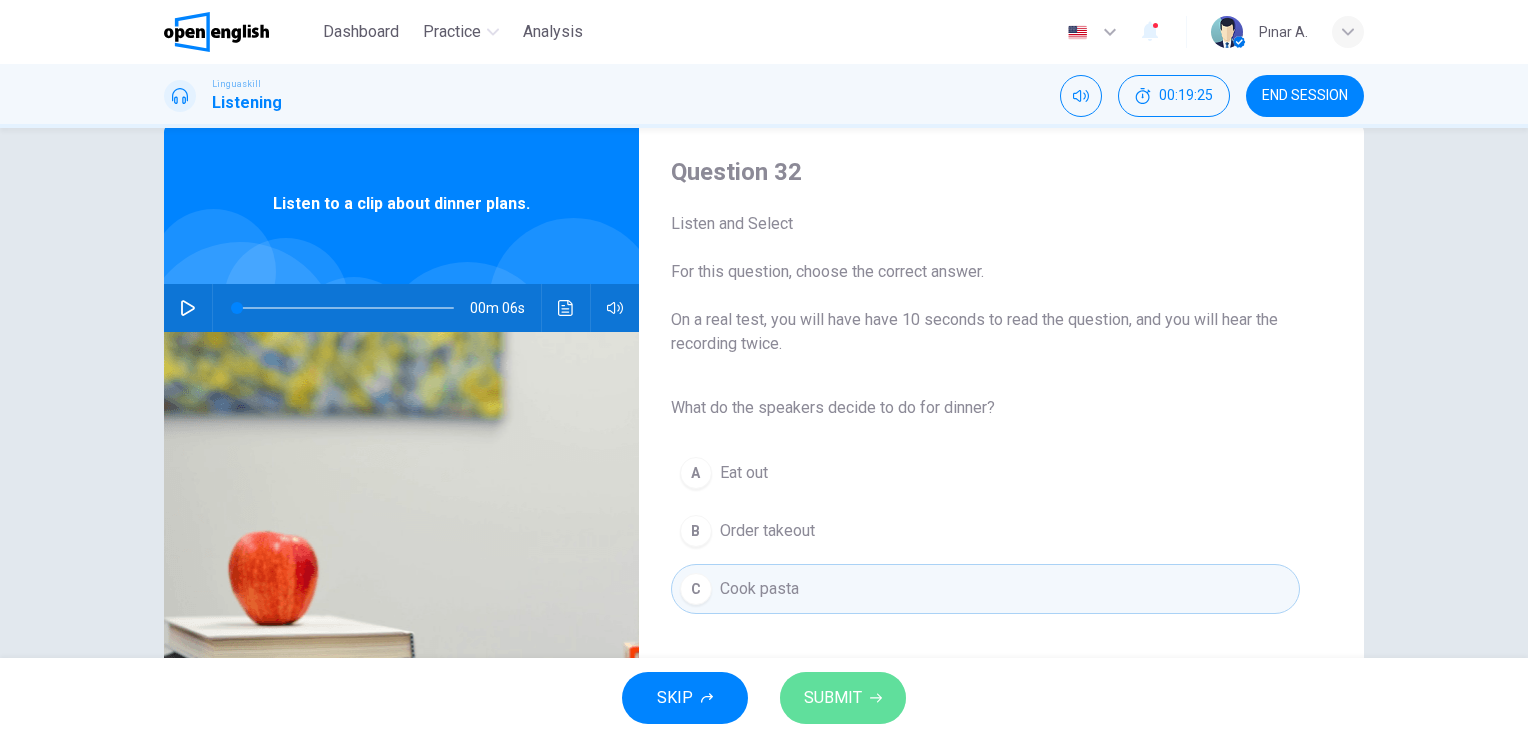 click on "SUBMIT" at bounding box center [833, 698] 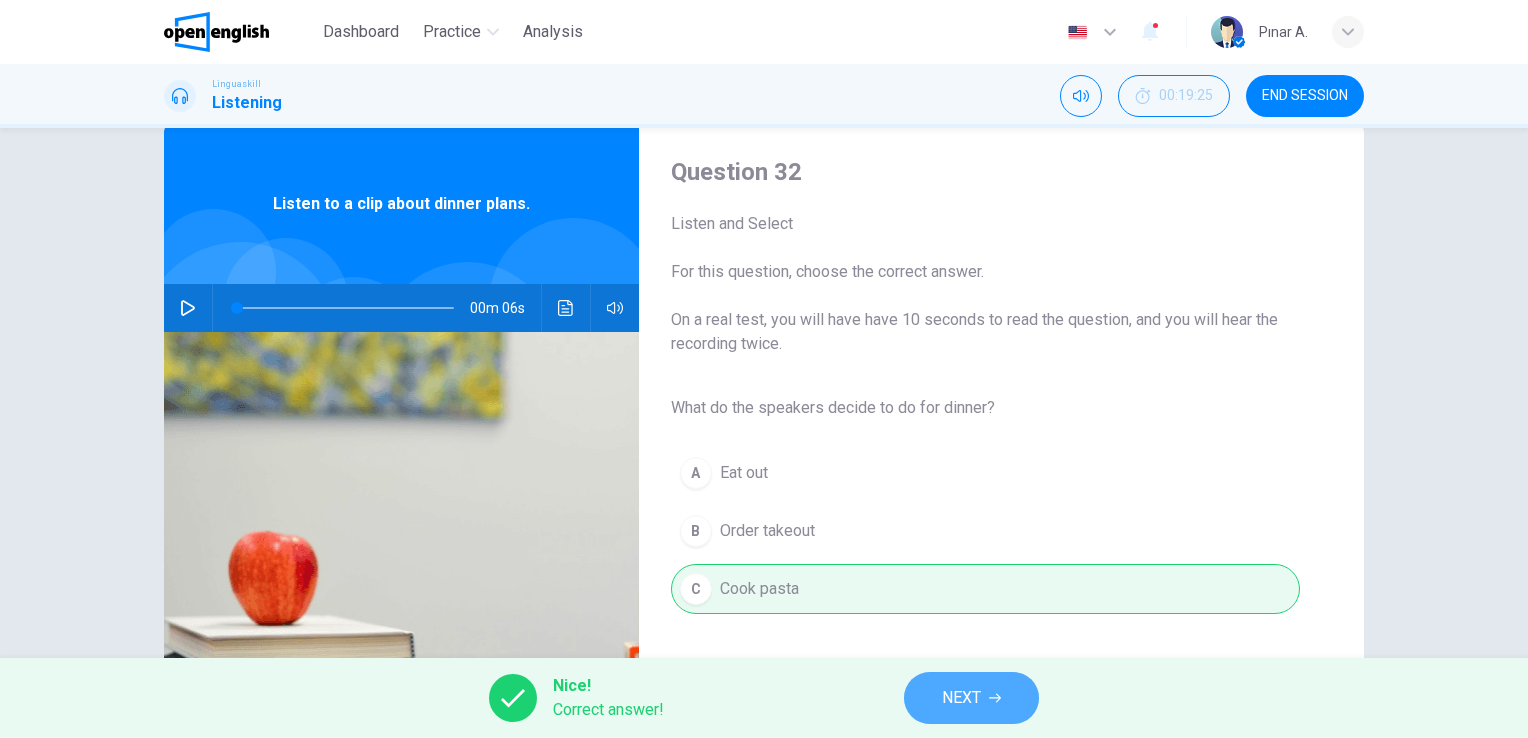 click on "NEXT" at bounding box center [961, 698] 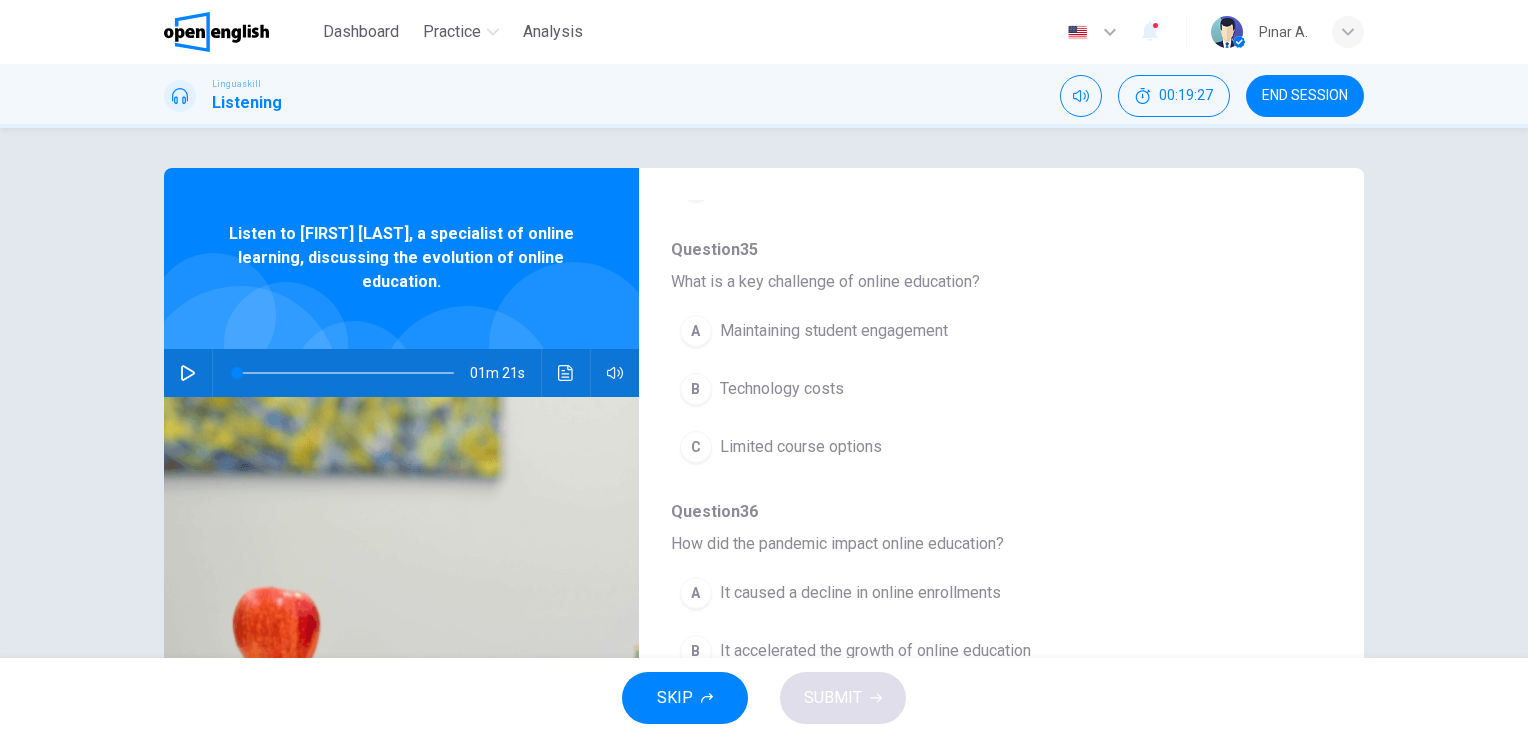 scroll, scrollTop: 856, scrollLeft: 0, axis: vertical 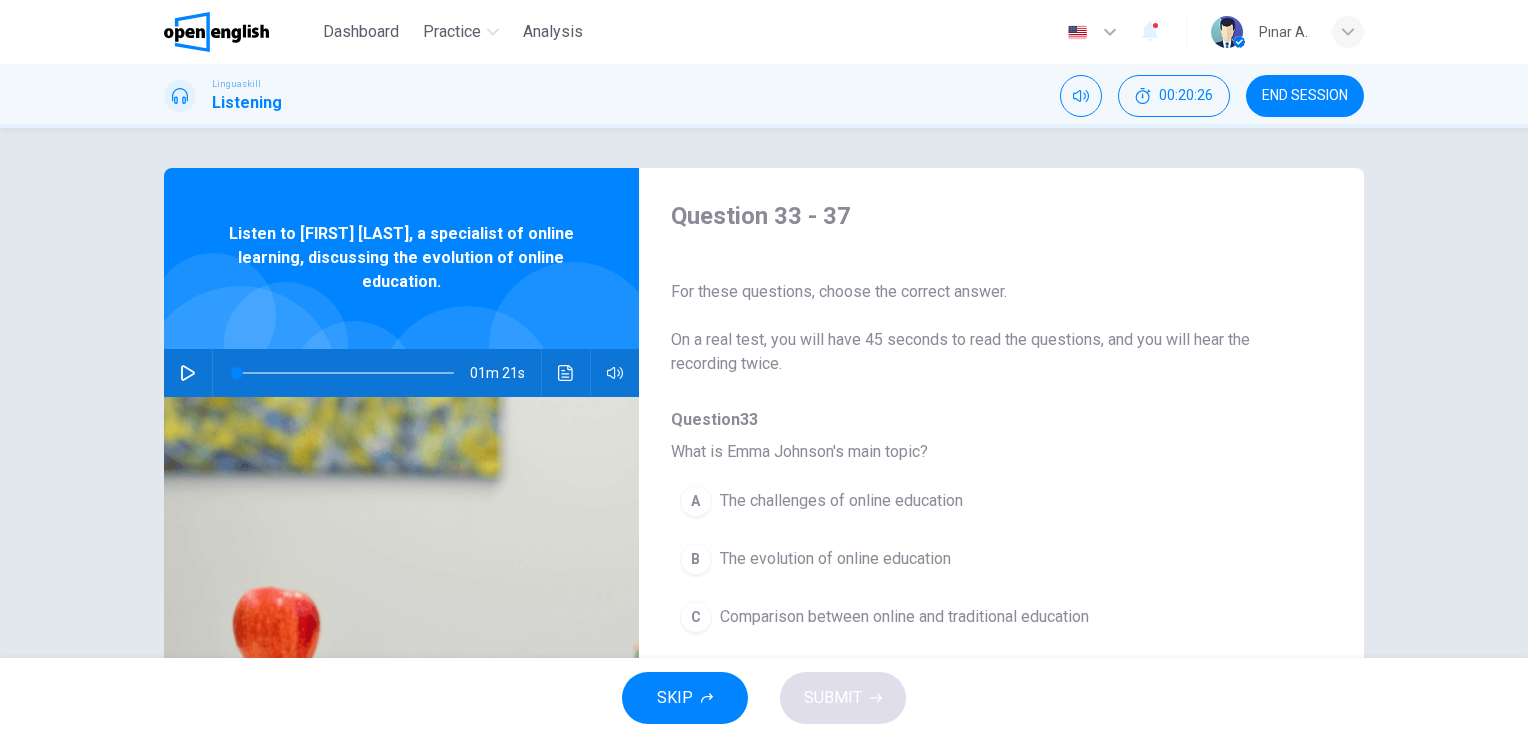 click 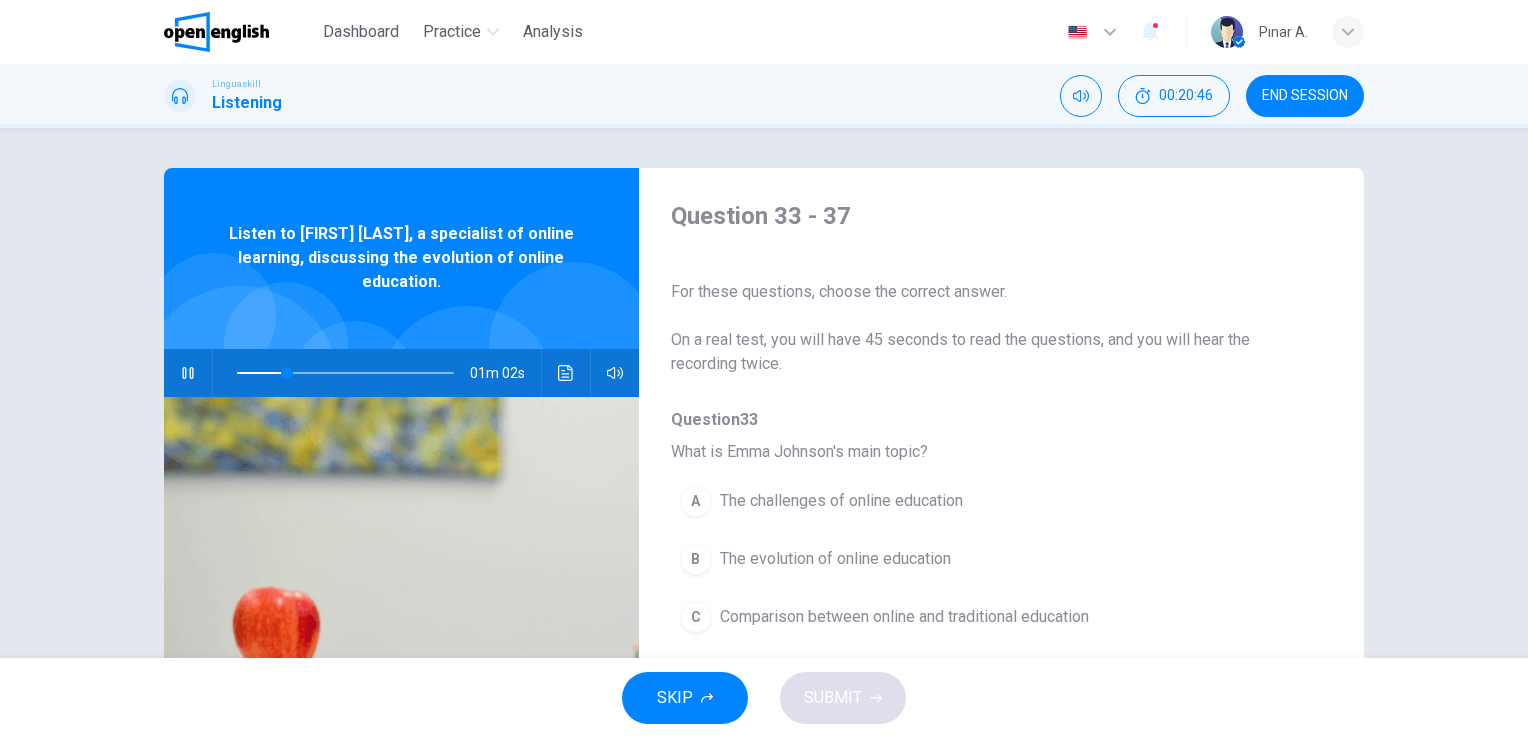 scroll, scrollTop: 100, scrollLeft: 0, axis: vertical 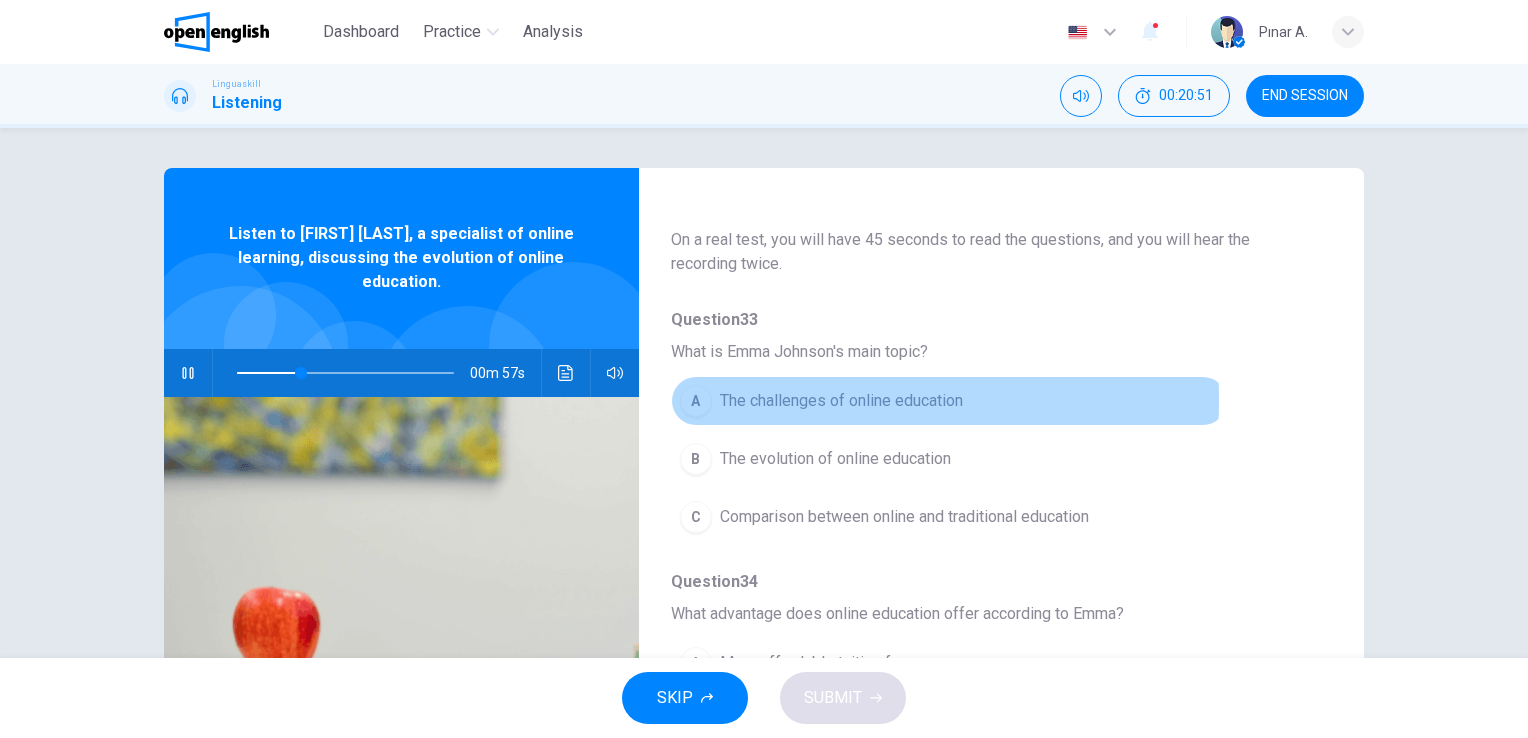 click on "The challenges of online education" at bounding box center (841, 401) 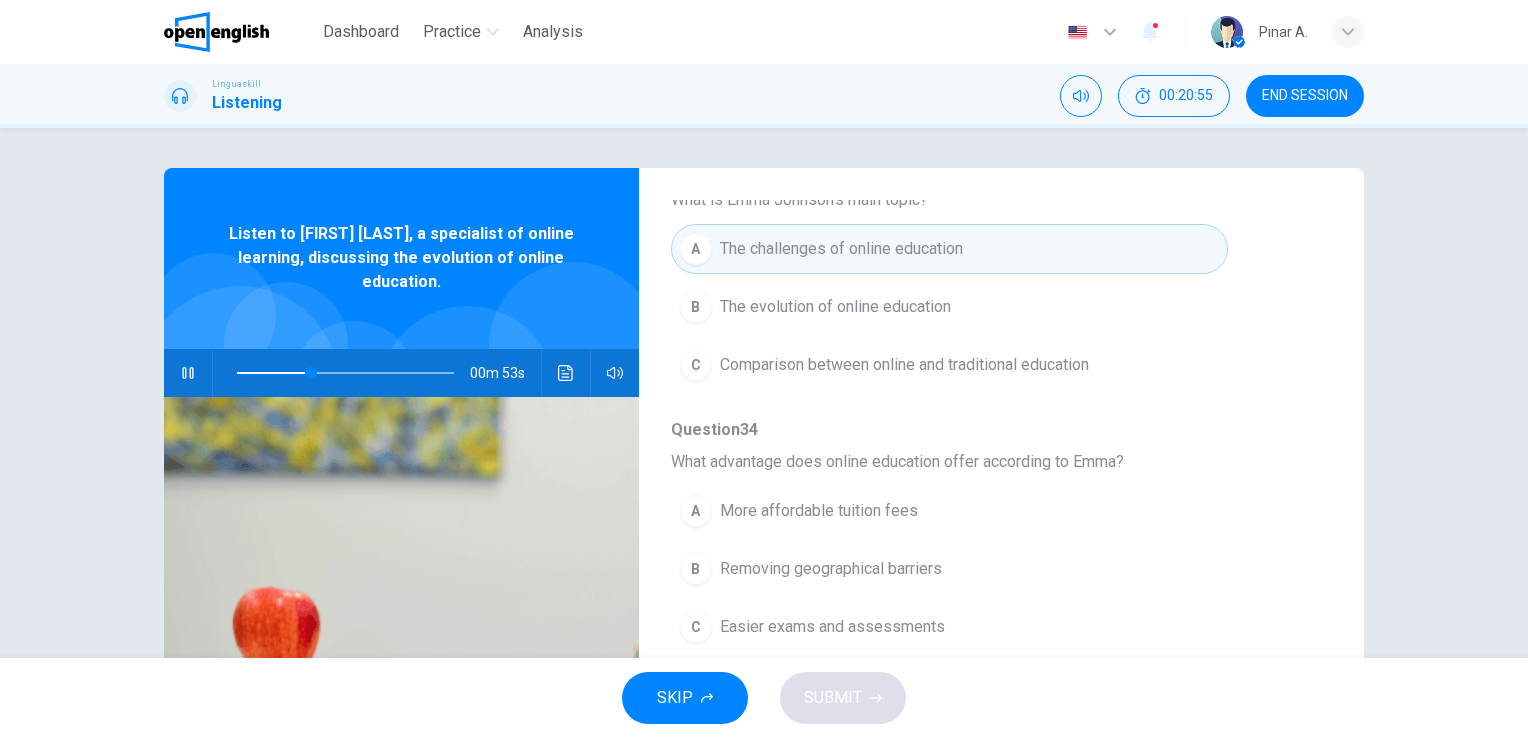 scroll, scrollTop: 300, scrollLeft: 0, axis: vertical 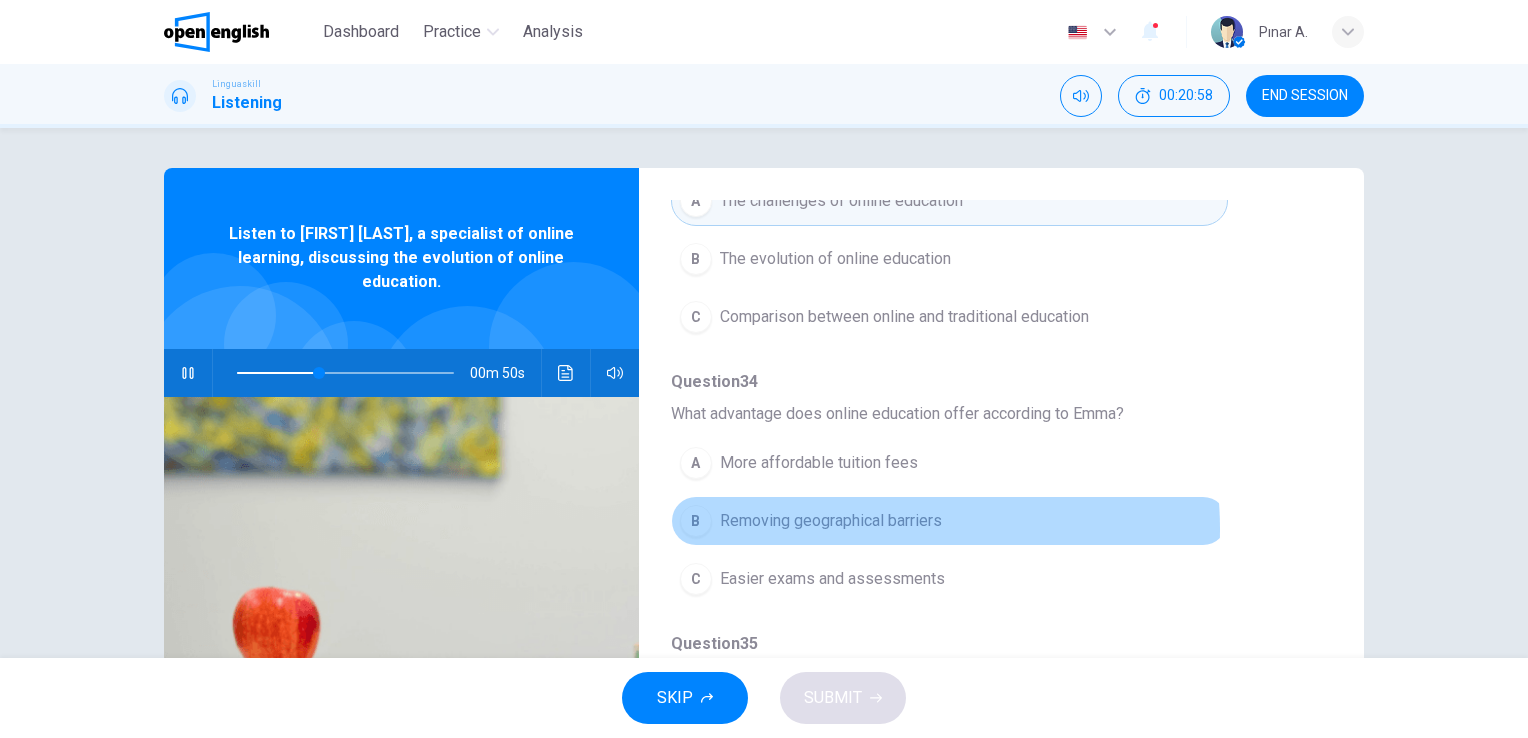 click on "Removing geographical barriers" at bounding box center [831, 521] 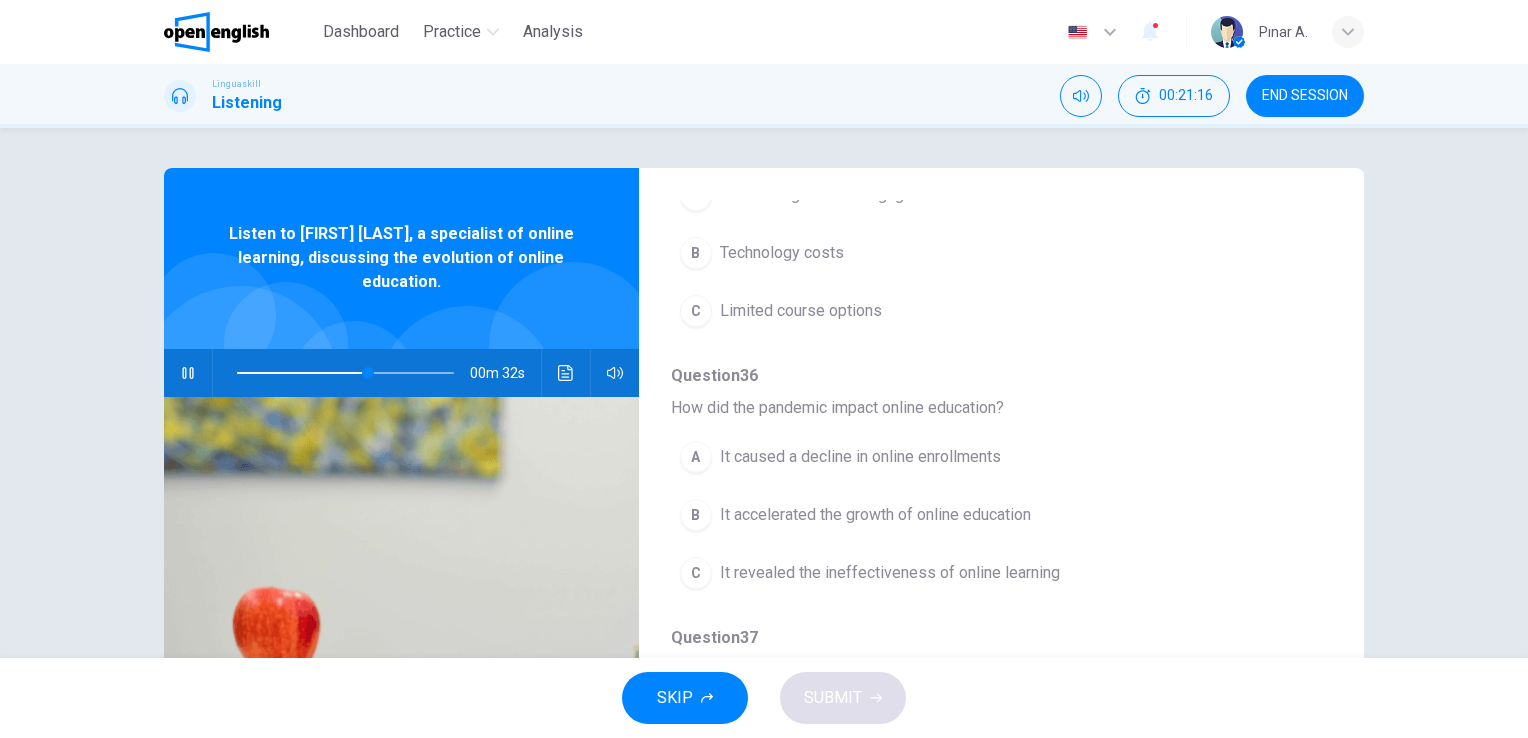 scroll, scrollTop: 856, scrollLeft: 0, axis: vertical 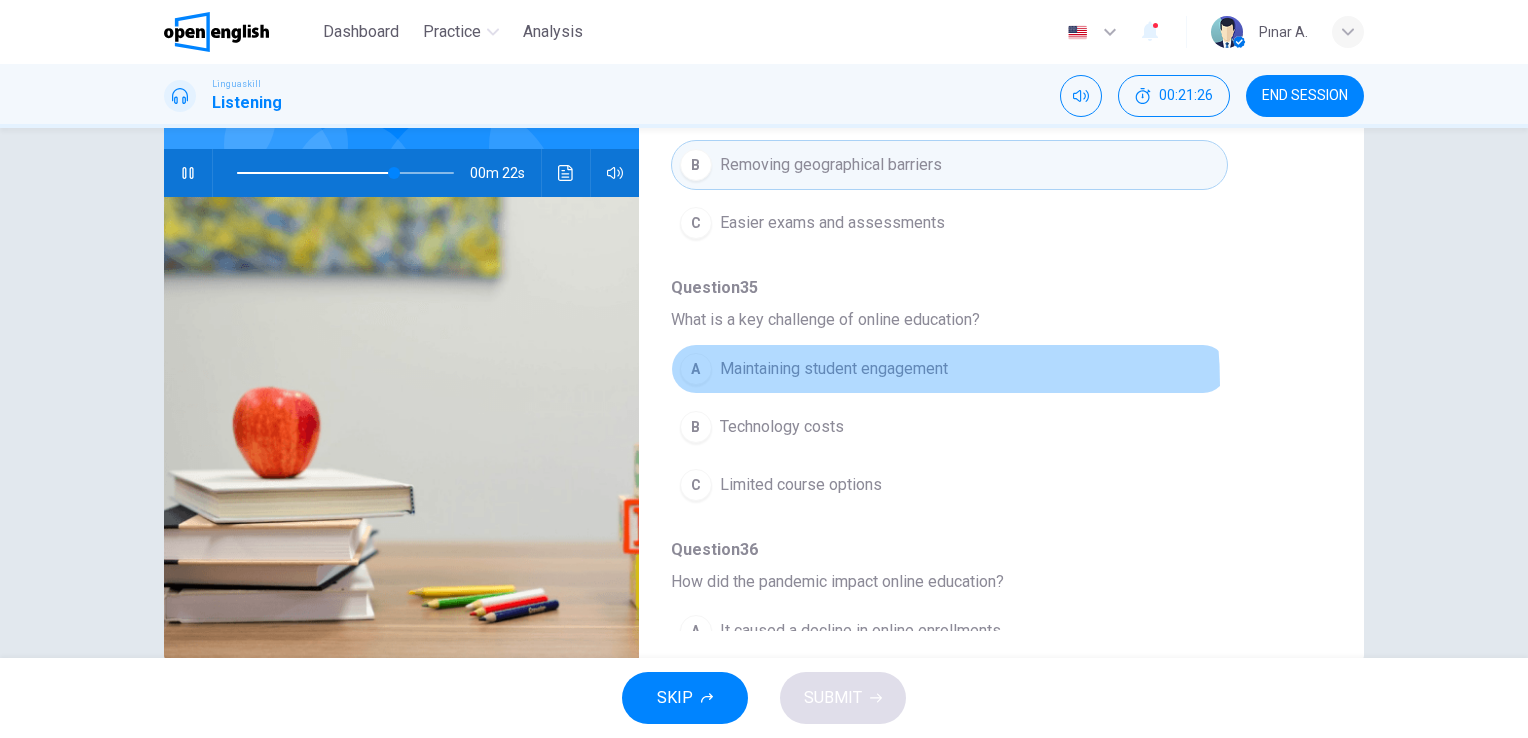 click on "A Maintaining student engagement" at bounding box center [949, 369] 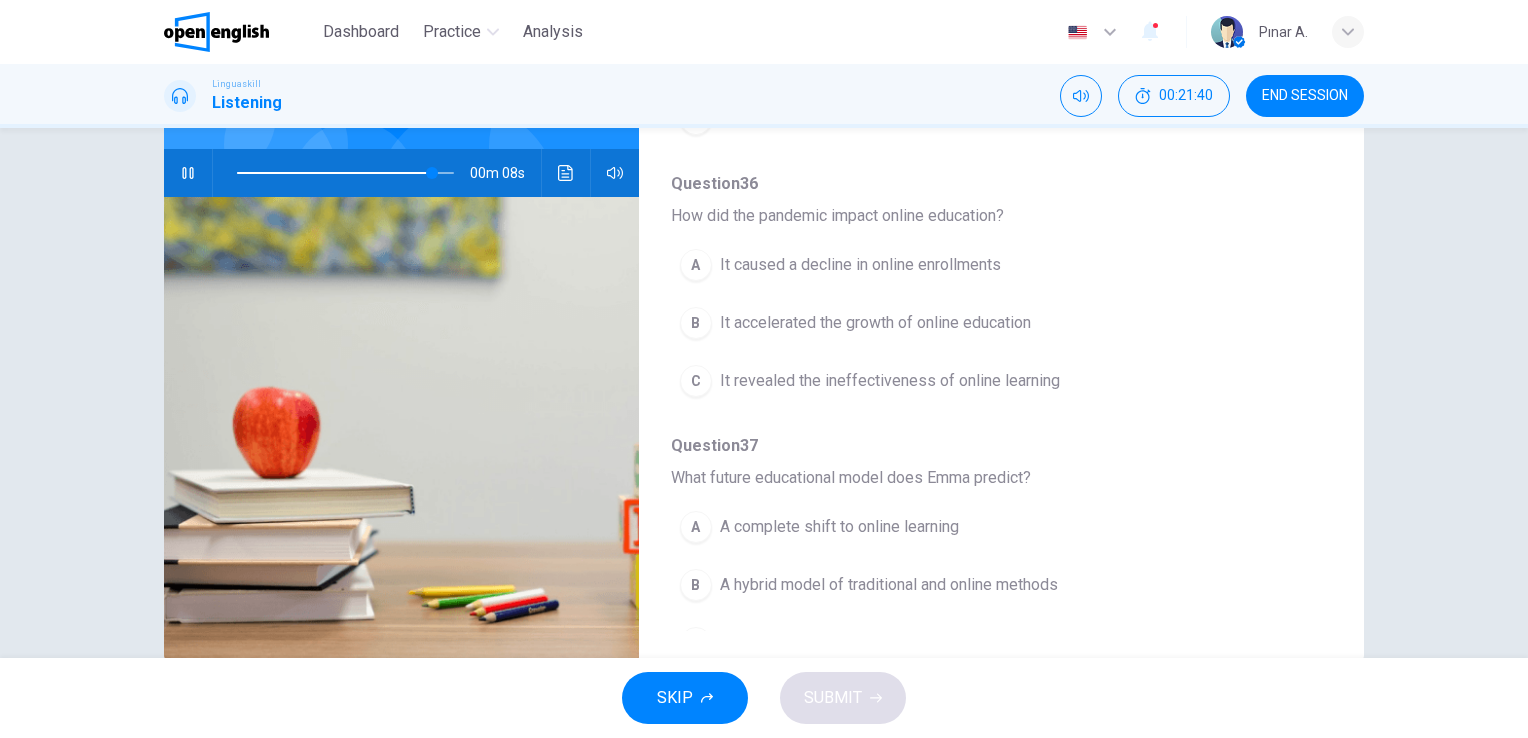 scroll, scrollTop: 856, scrollLeft: 0, axis: vertical 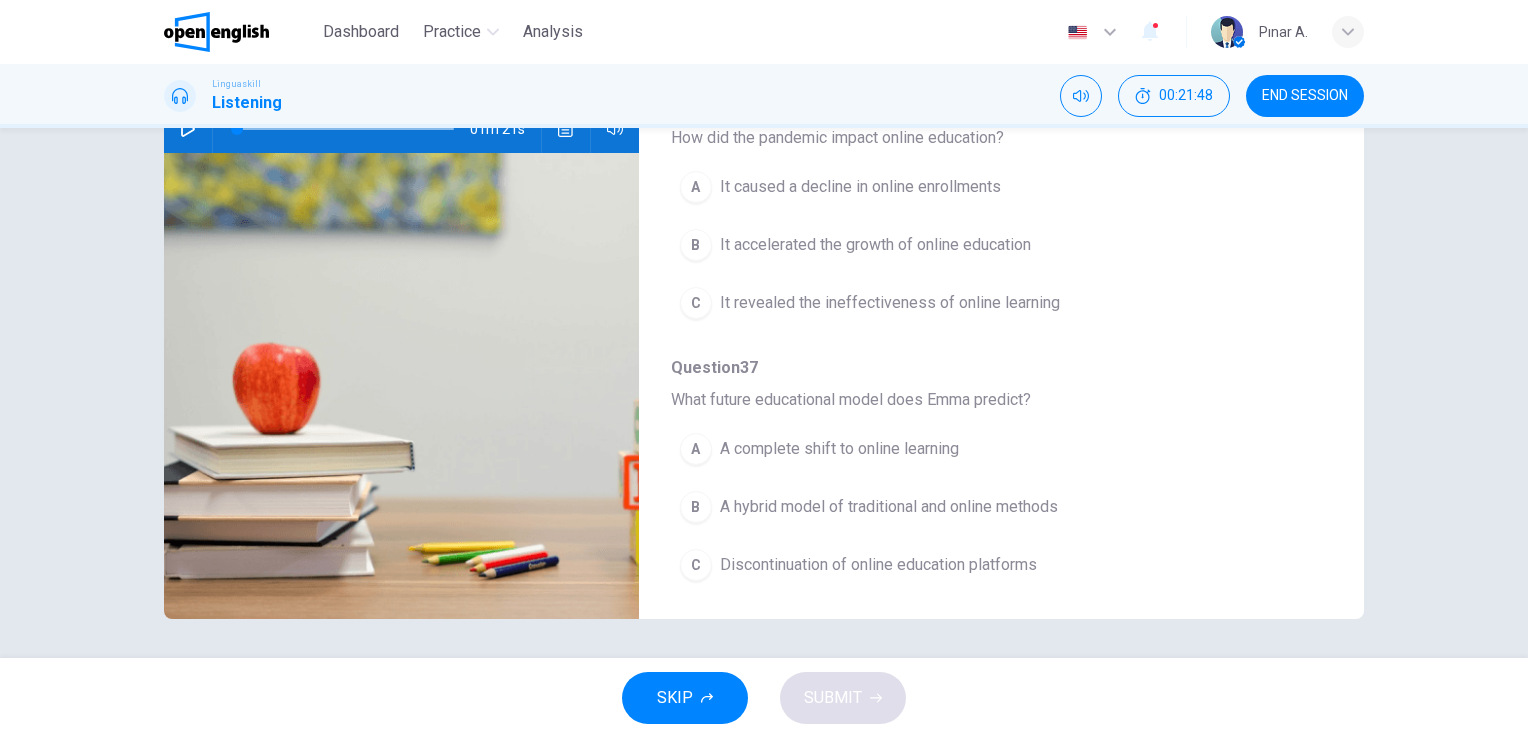 click on "Discontinuation of online education platforms" at bounding box center [878, 565] 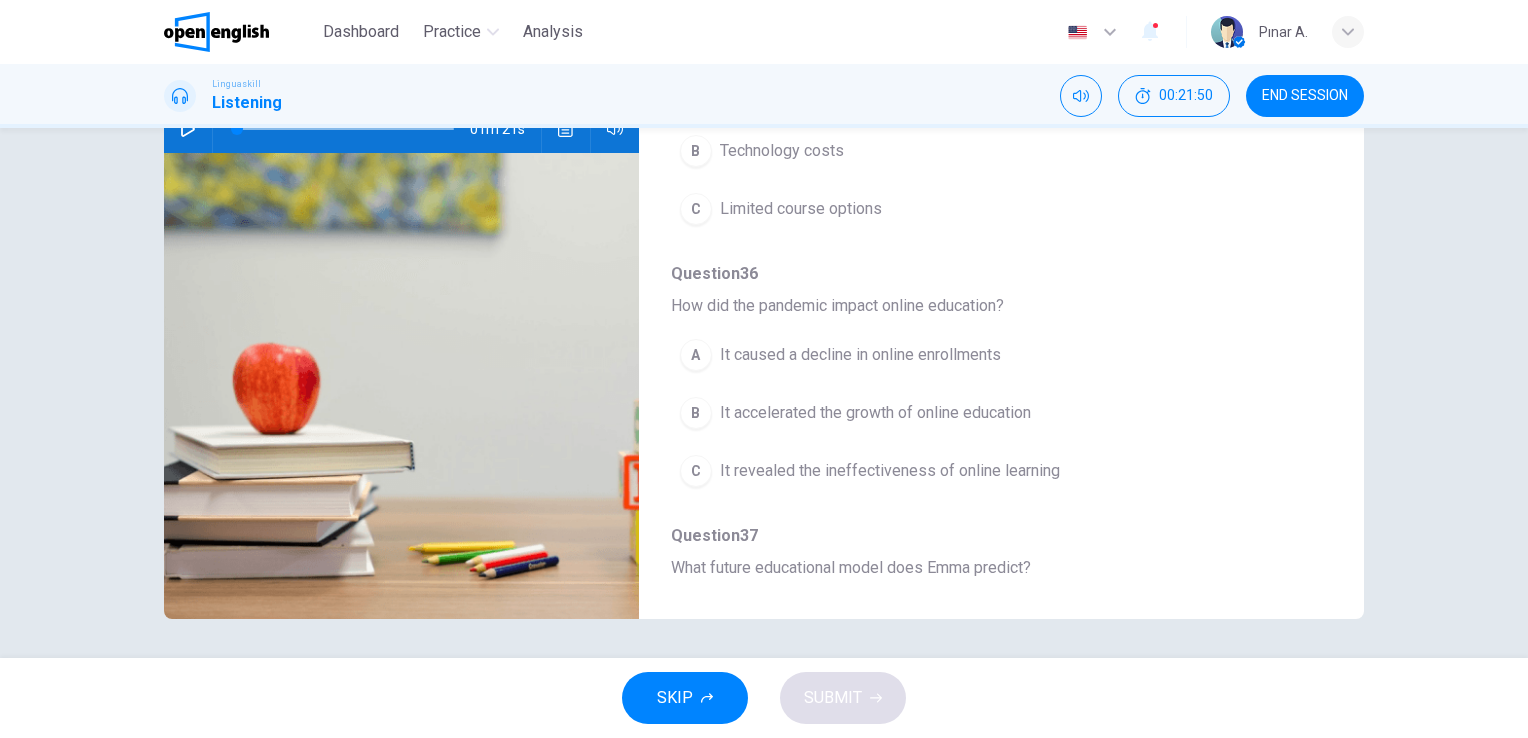 scroll, scrollTop: 656, scrollLeft: 0, axis: vertical 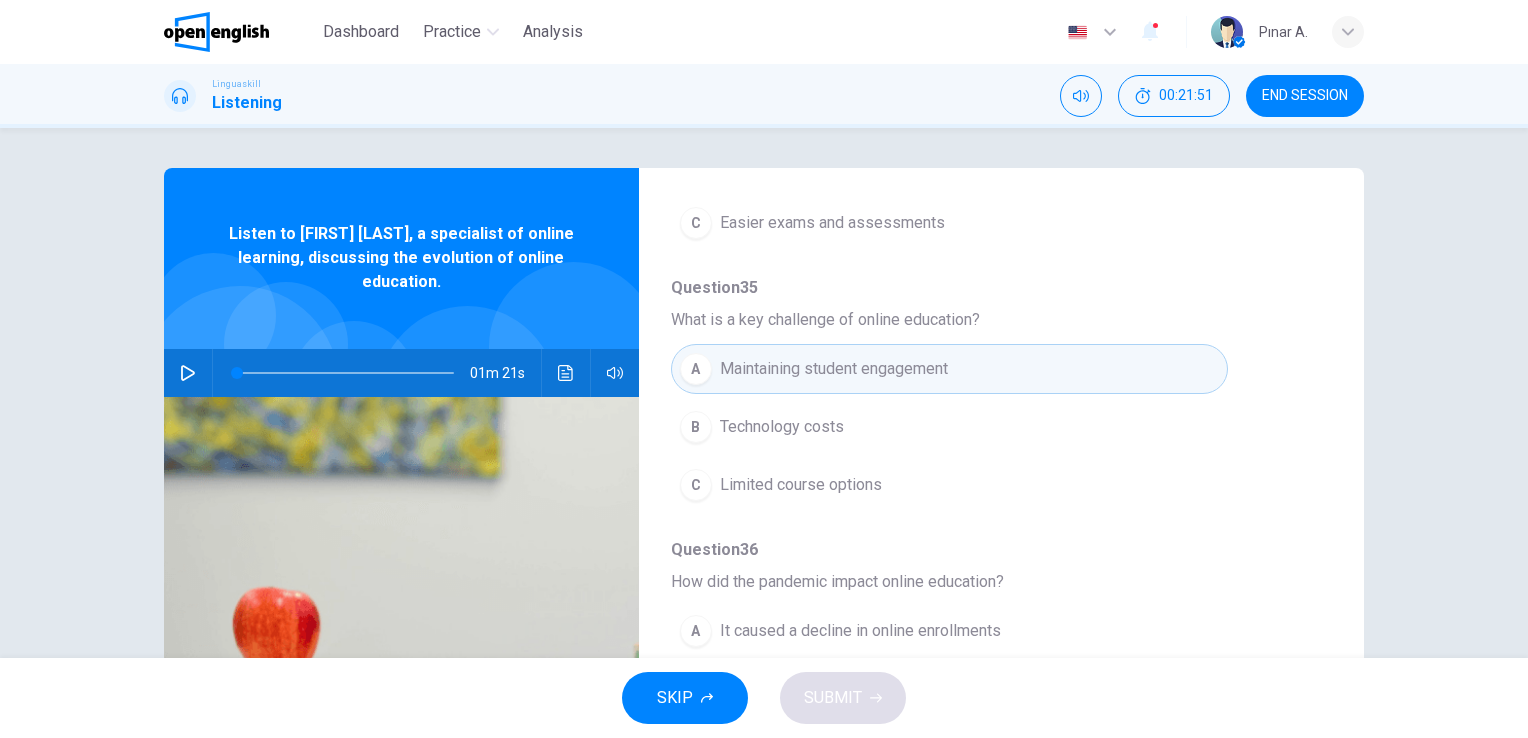 click 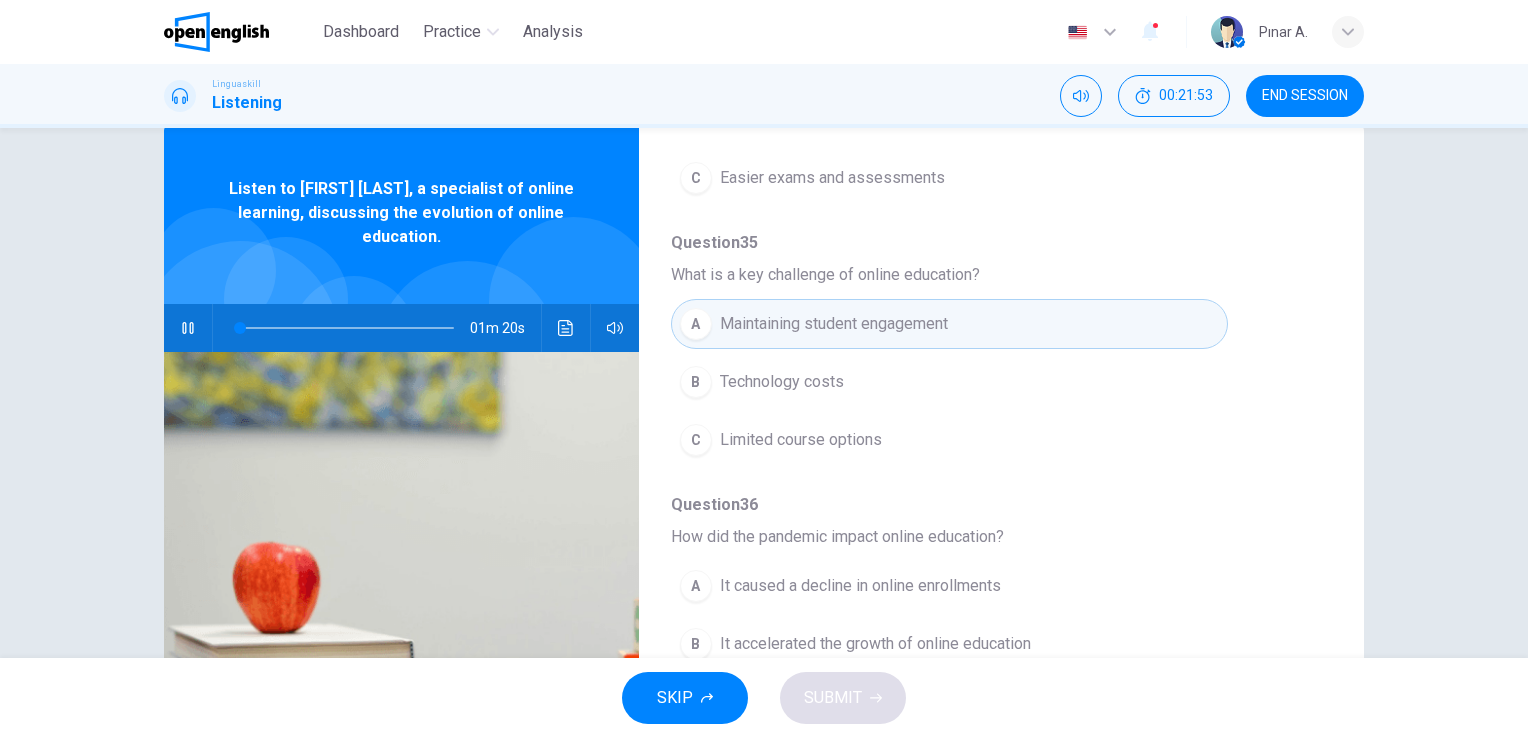 scroll, scrollTop: 0, scrollLeft: 0, axis: both 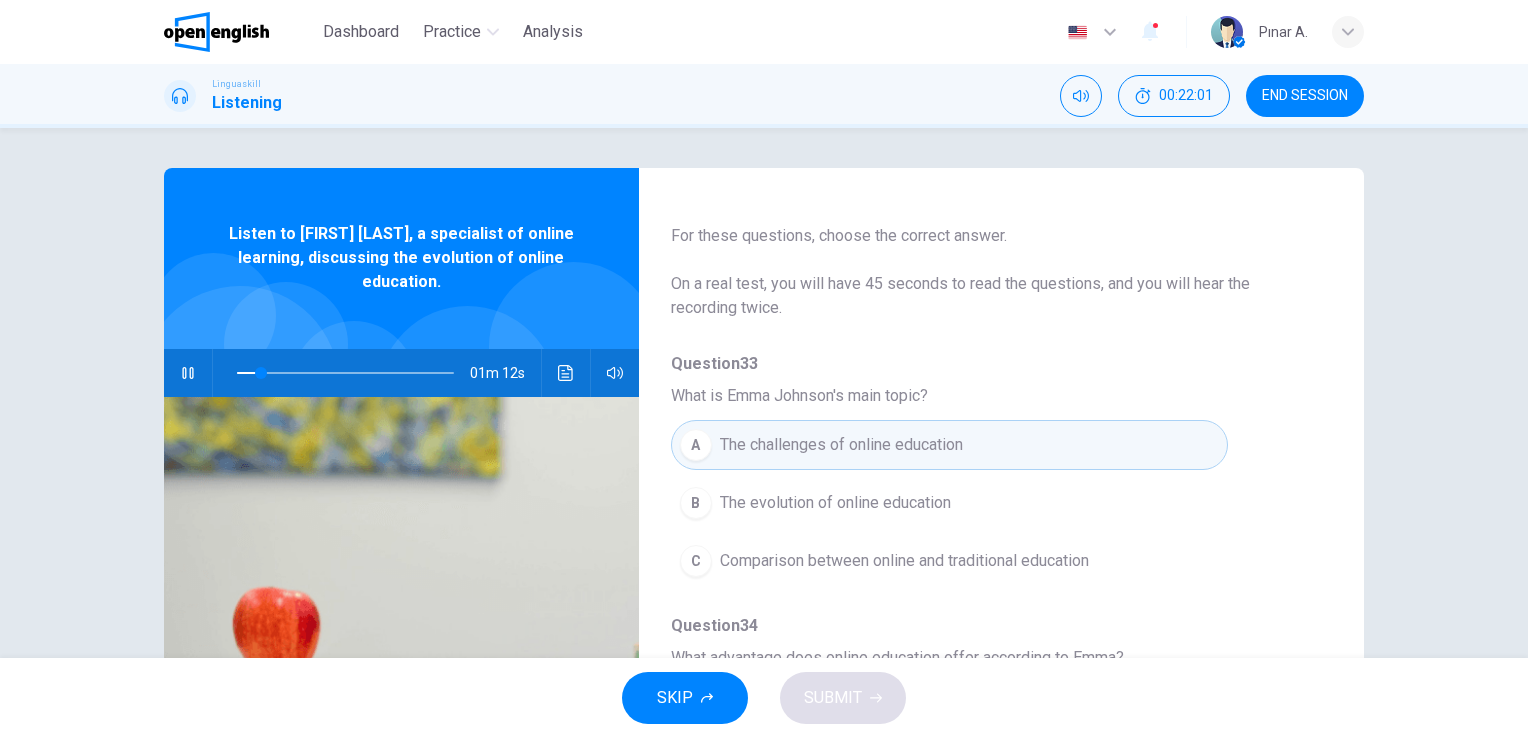 click on "B The evolution of online education" at bounding box center (949, 503) 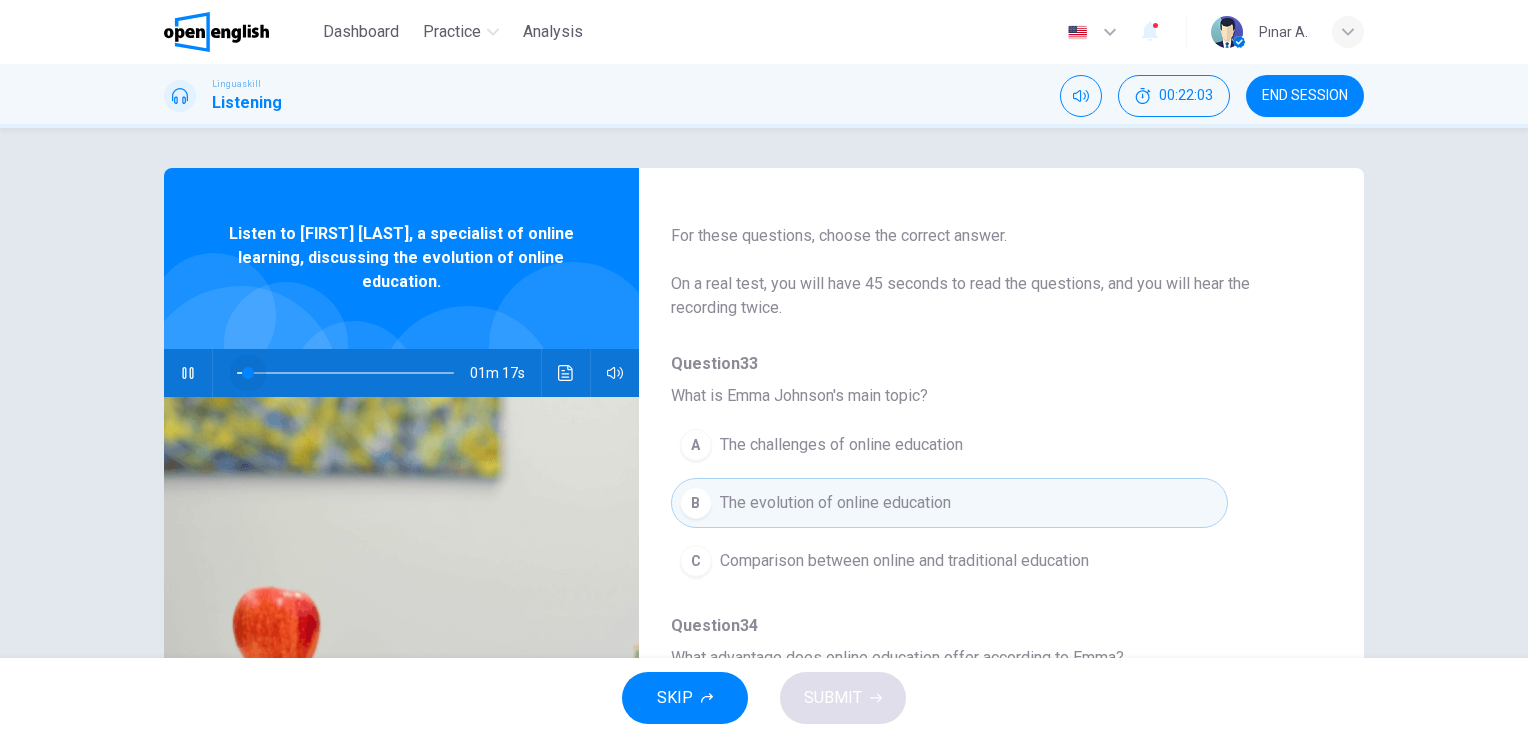 drag, startPoint x: 240, startPoint y: 377, endPoint x: 225, endPoint y: 378, distance: 15.033297 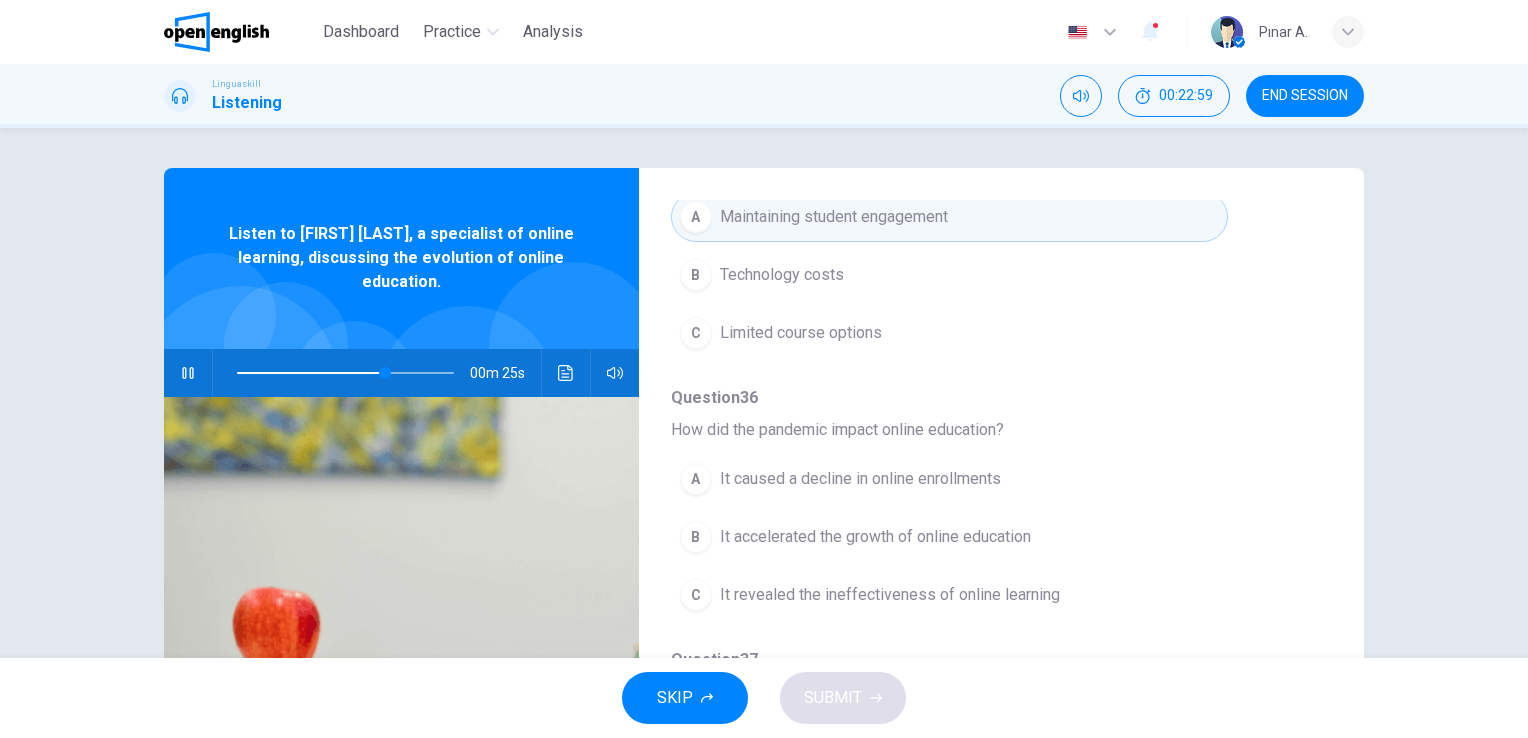 scroll, scrollTop: 856, scrollLeft: 0, axis: vertical 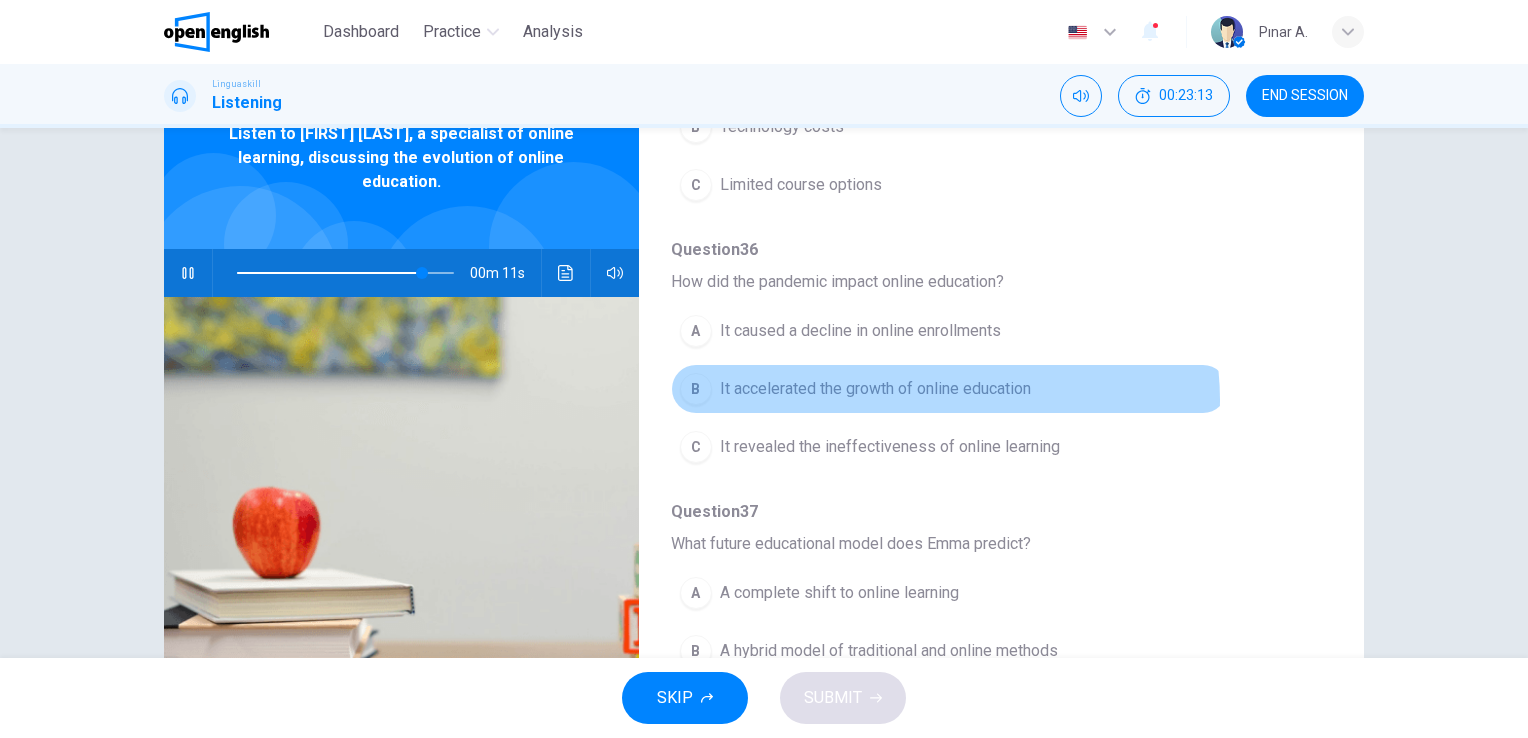 click on "It accelerated the growth of online education" at bounding box center (875, 389) 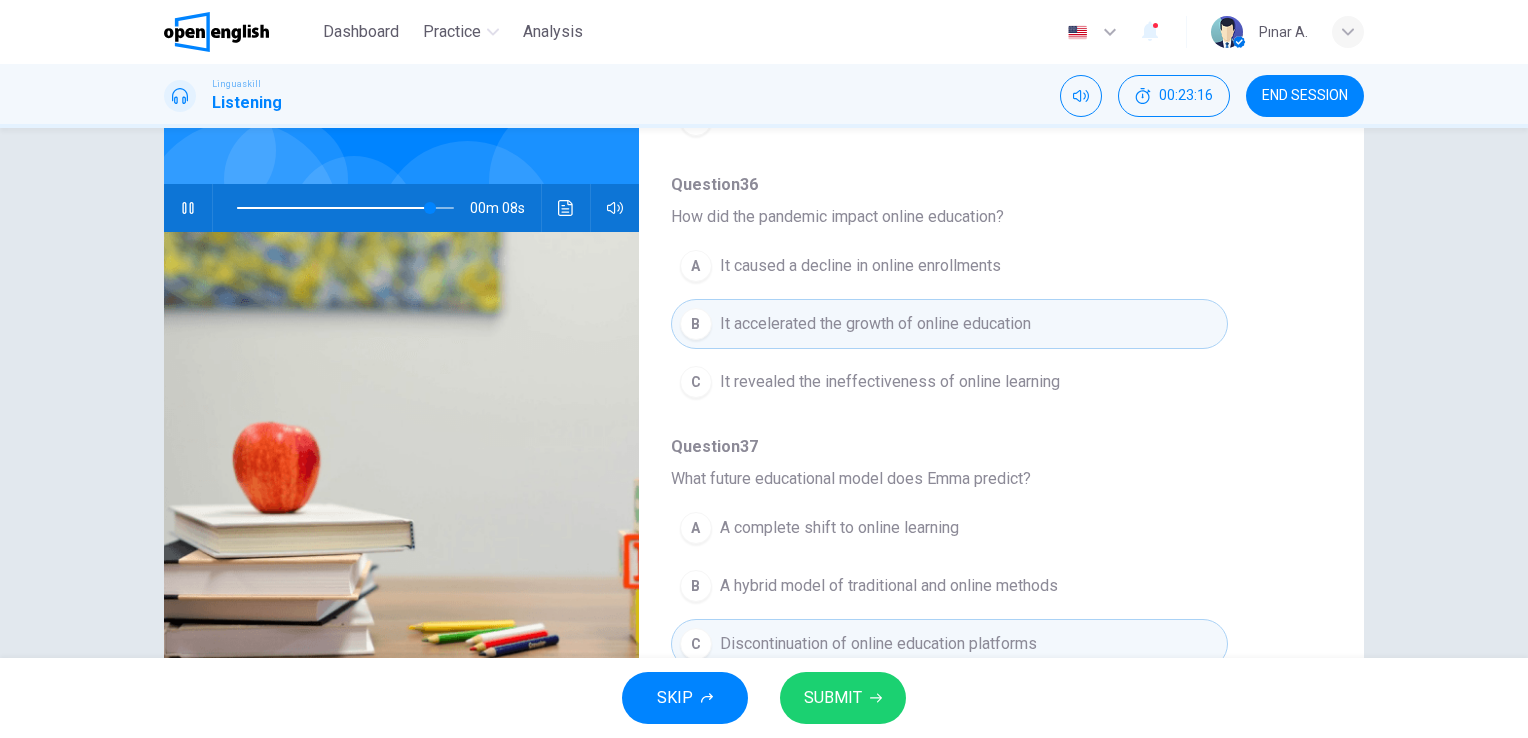 scroll, scrollTop: 200, scrollLeft: 0, axis: vertical 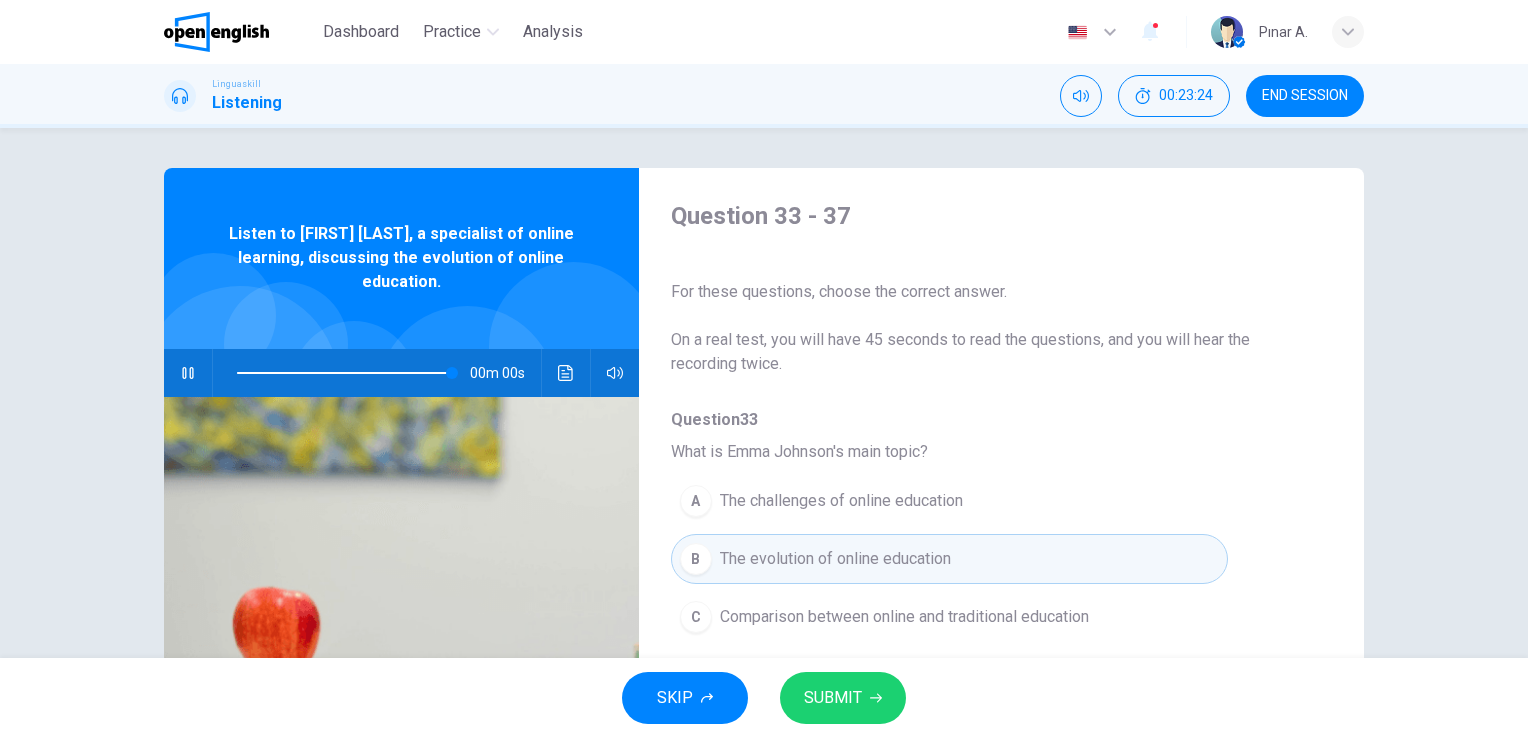 type on "*" 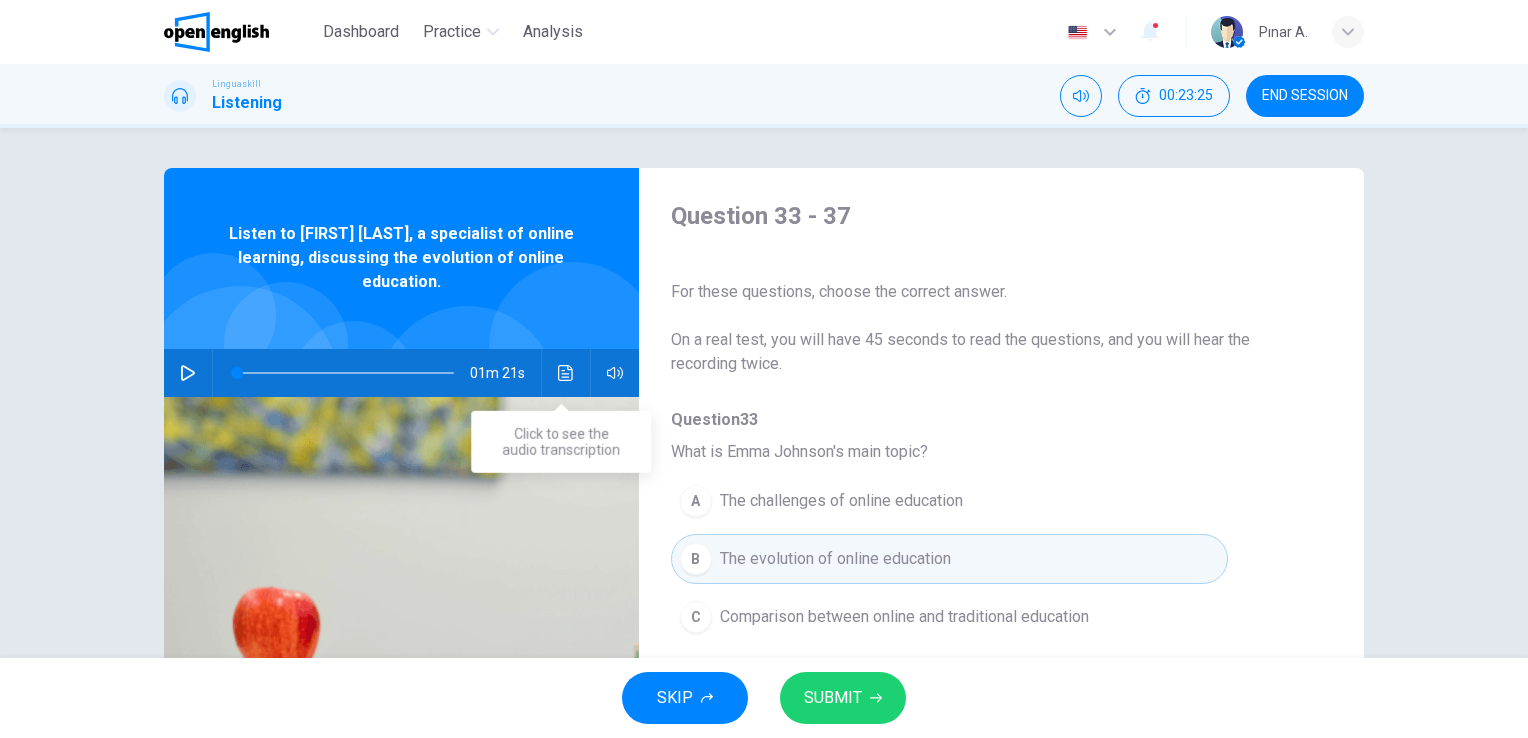 drag, startPoint x: 556, startPoint y: 360, endPoint x: 562, endPoint y: 369, distance: 10.816654 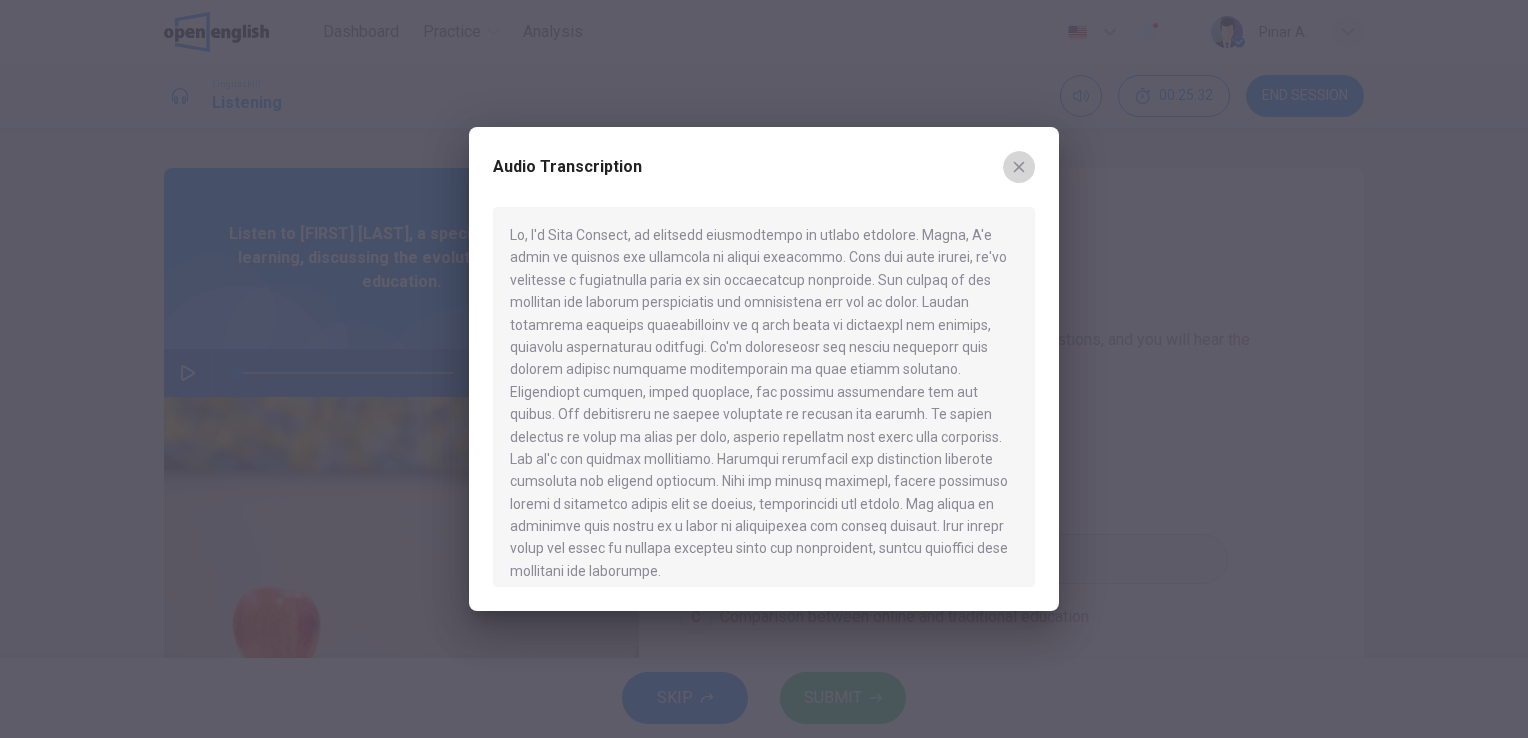 click at bounding box center [1019, 167] 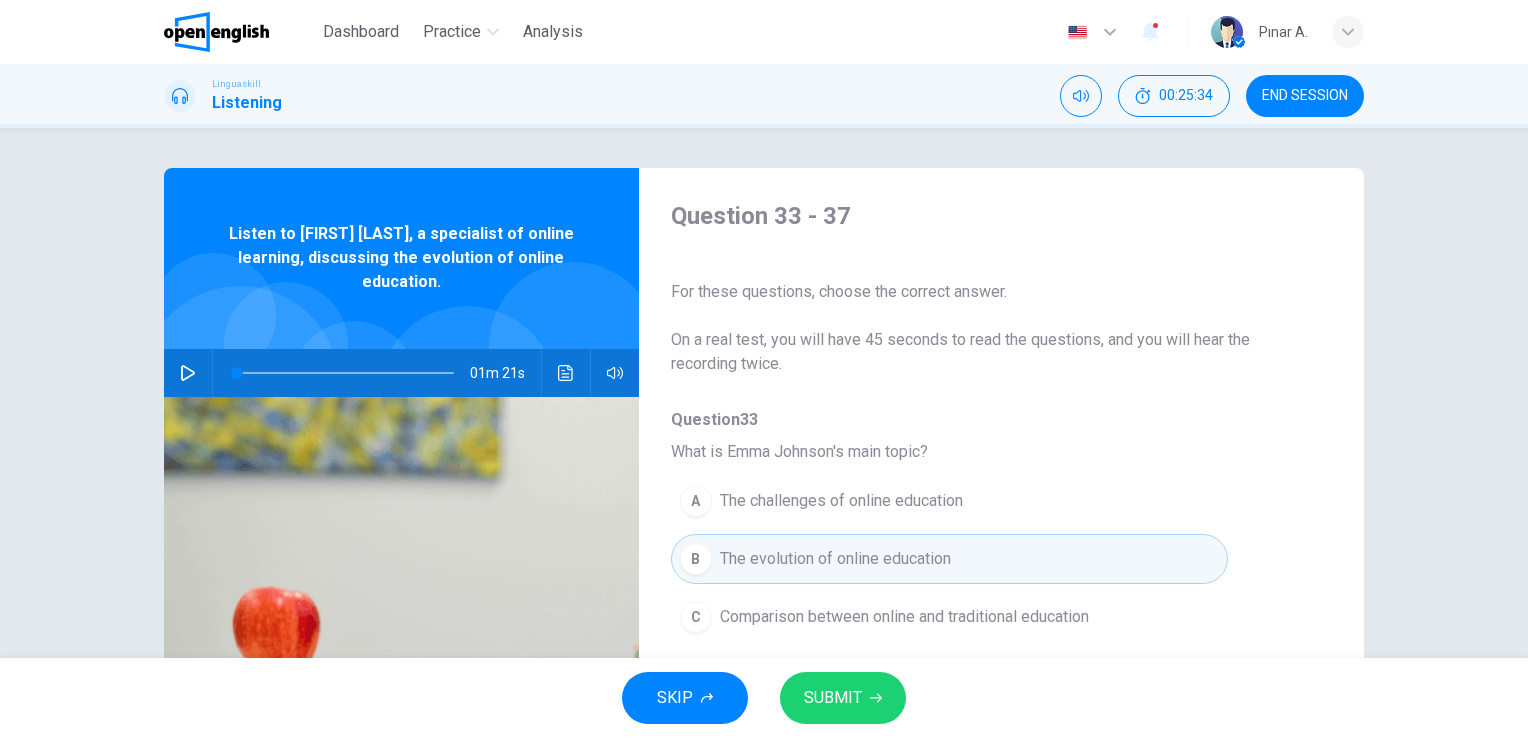 scroll, scrollTop: 552, scrollLeft: 0, axis: vertical 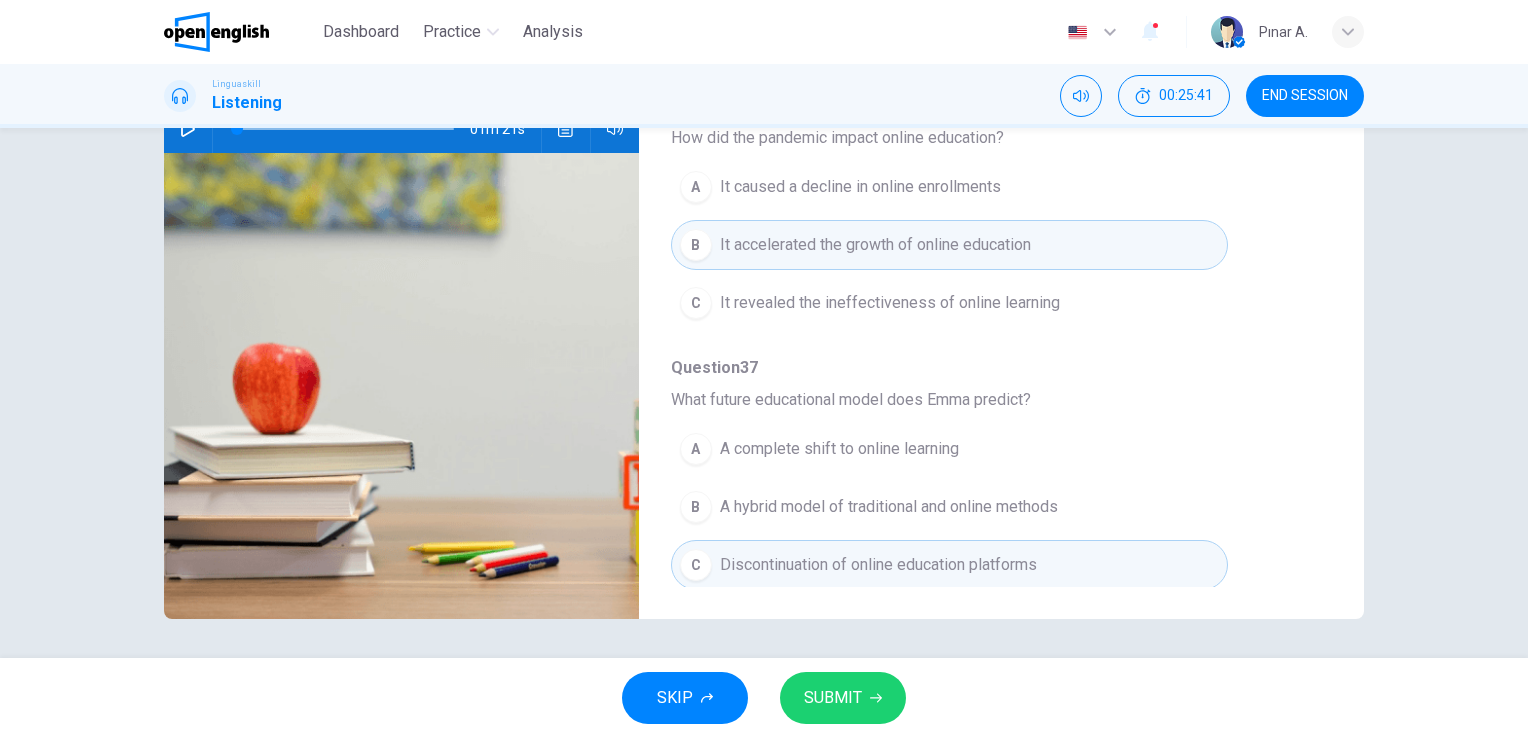 click on "A hybrid model of traditional and online methods" at bounding box center (889, 507) 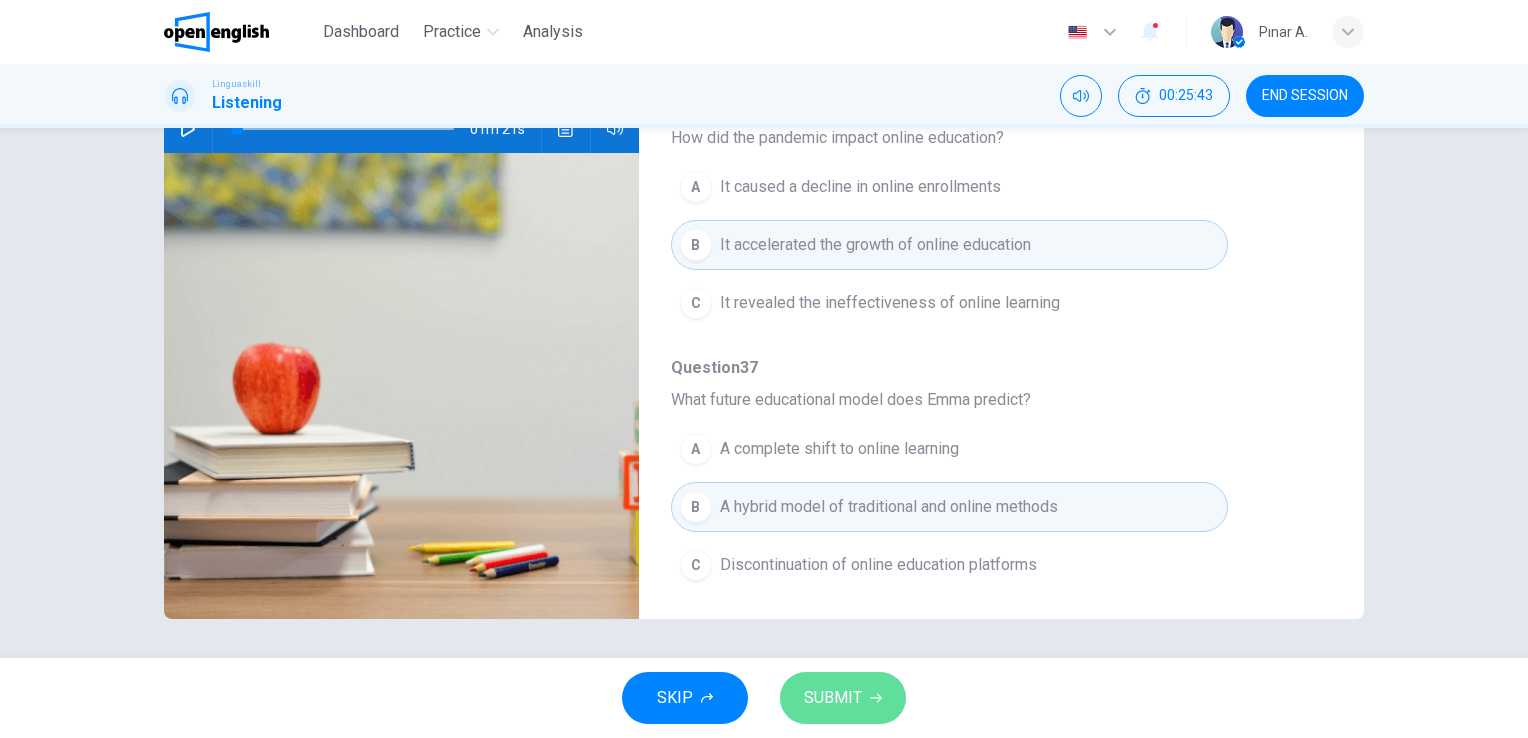 drag, startPoint x: 867, startPoint y: 698, endPoint x: 891, endPoint y: 652, distance: 51.884487 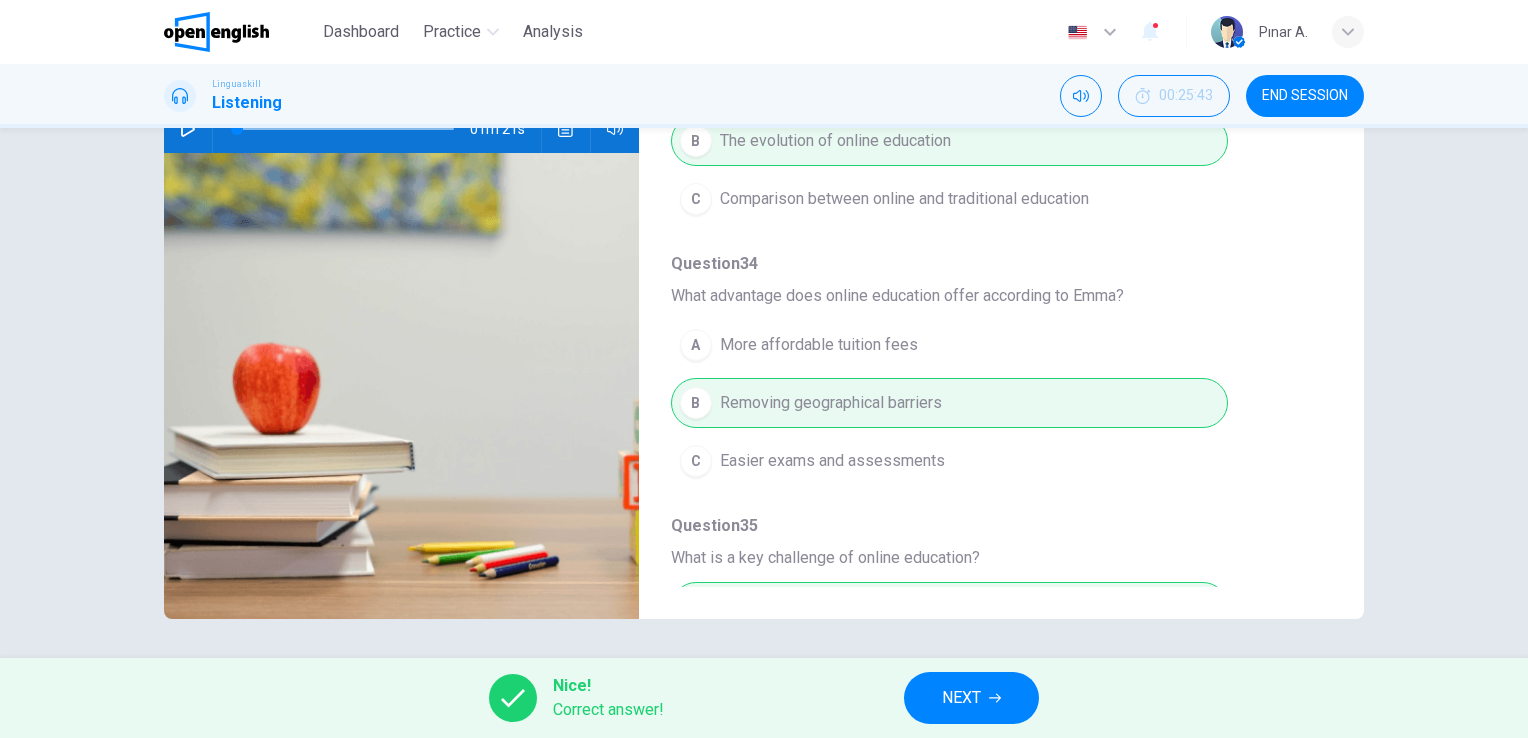 scroll, scrollTop: 600, scrollLeft: 0, axis: vertical 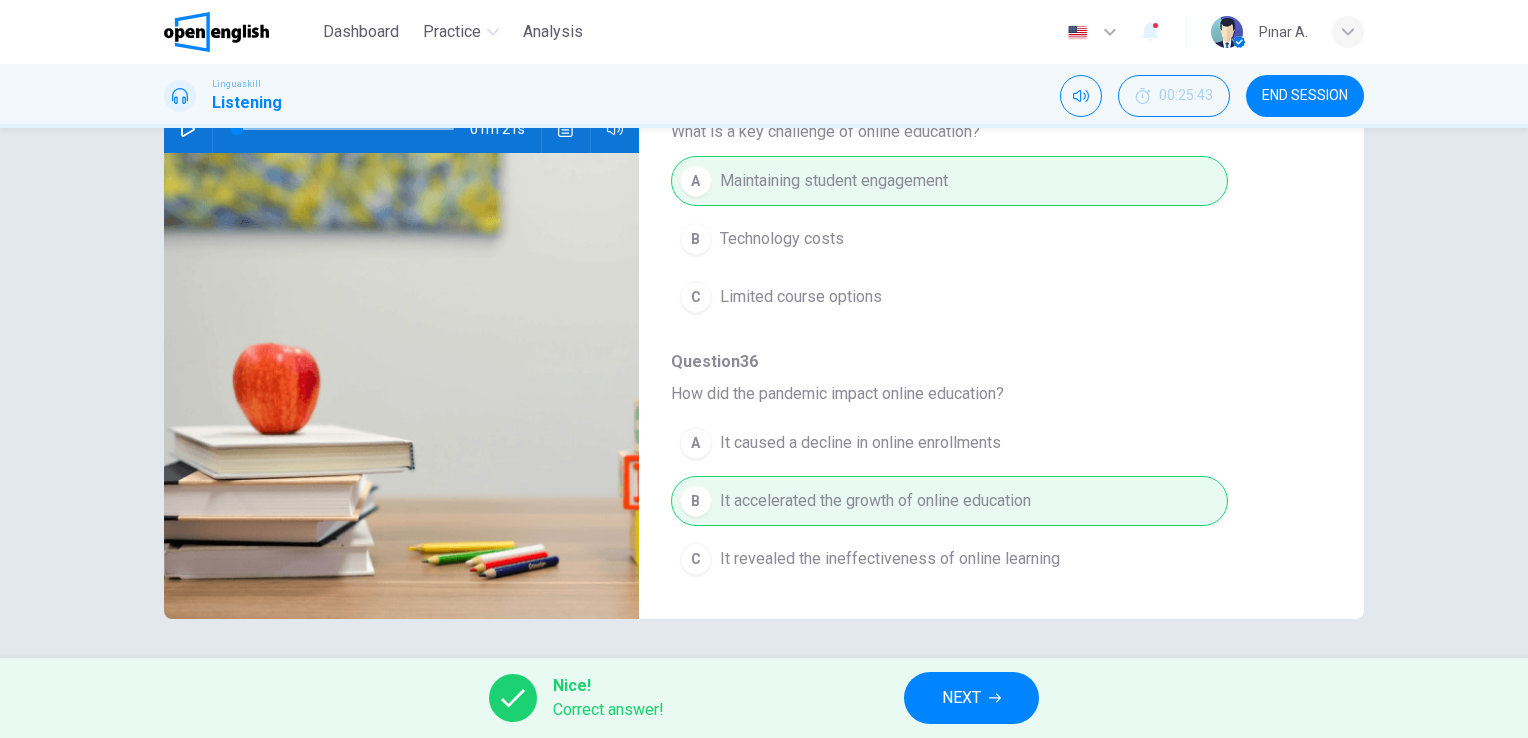 click on "NEXT" at bounding box center [961, 698] 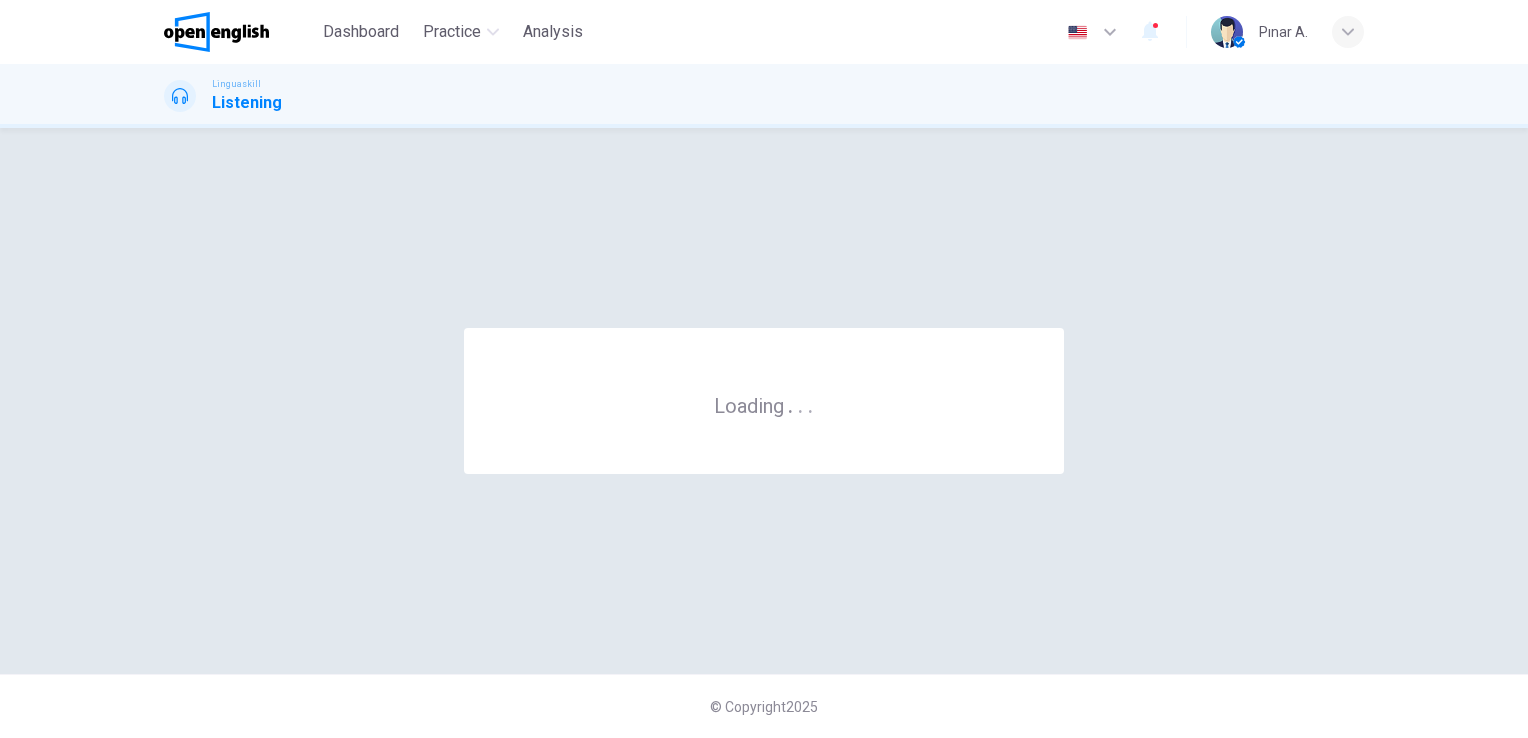 scroll, scrollTop: 0, scrollLeft: 0, axis: both 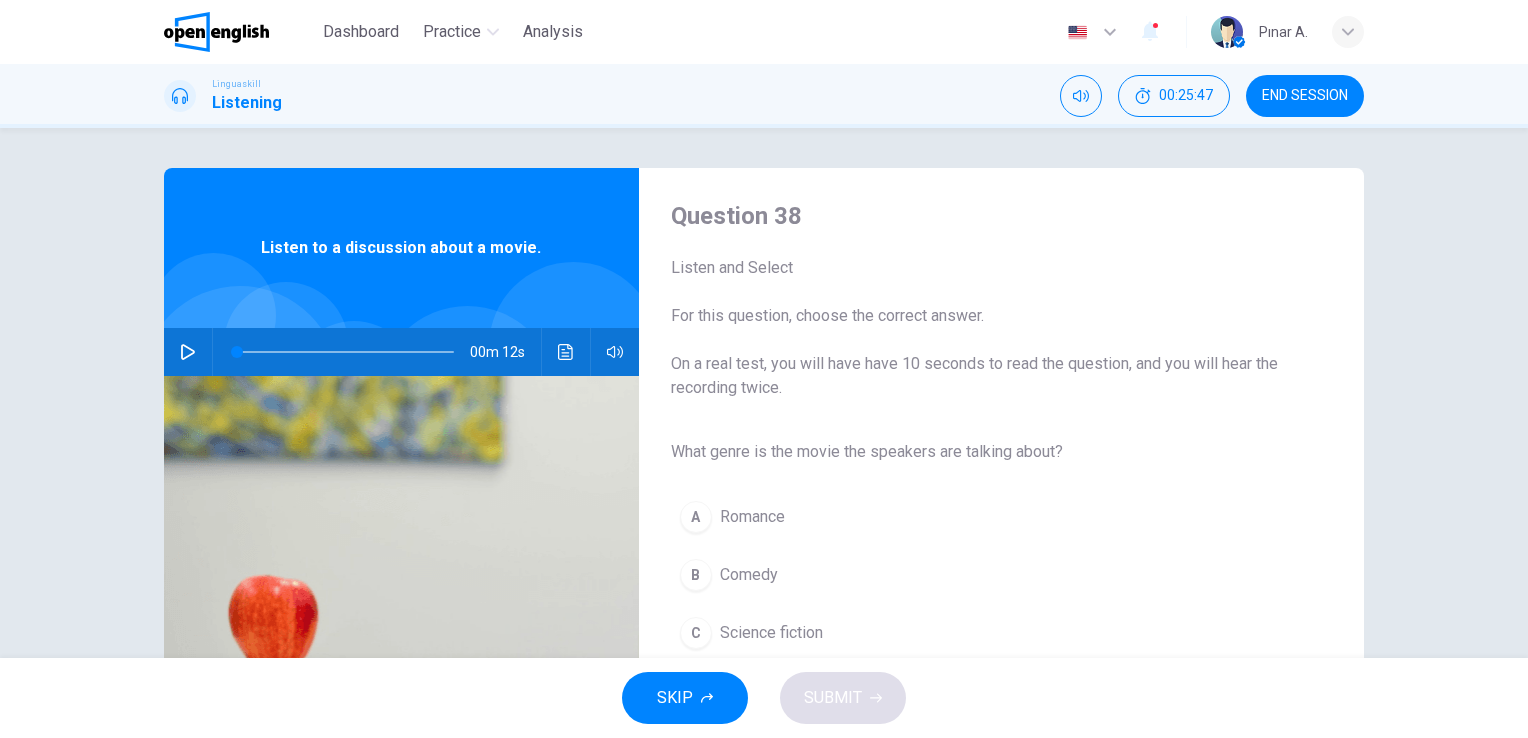 click 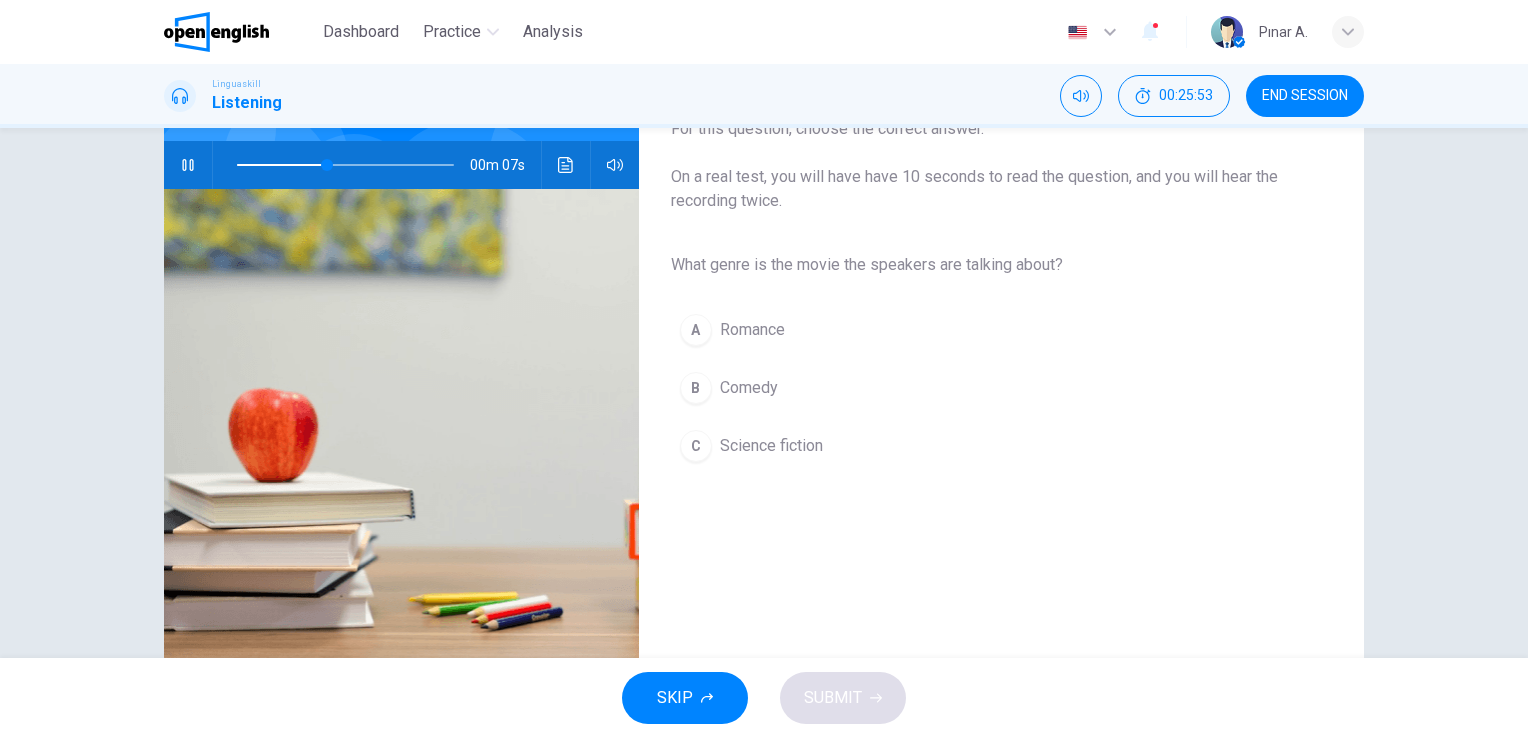 scroll, scrollTop: 200, scrollLeft: 0, axis: vertical 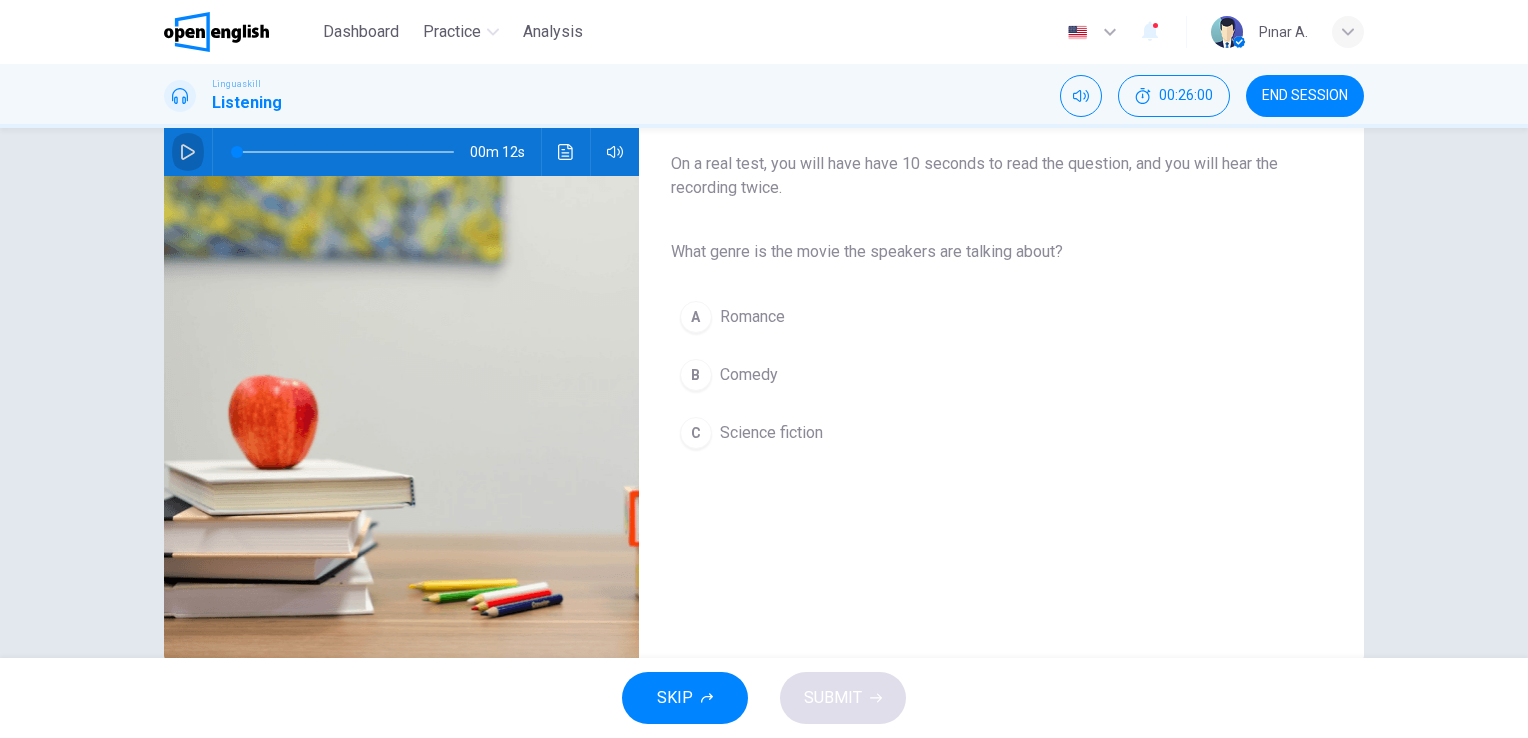click 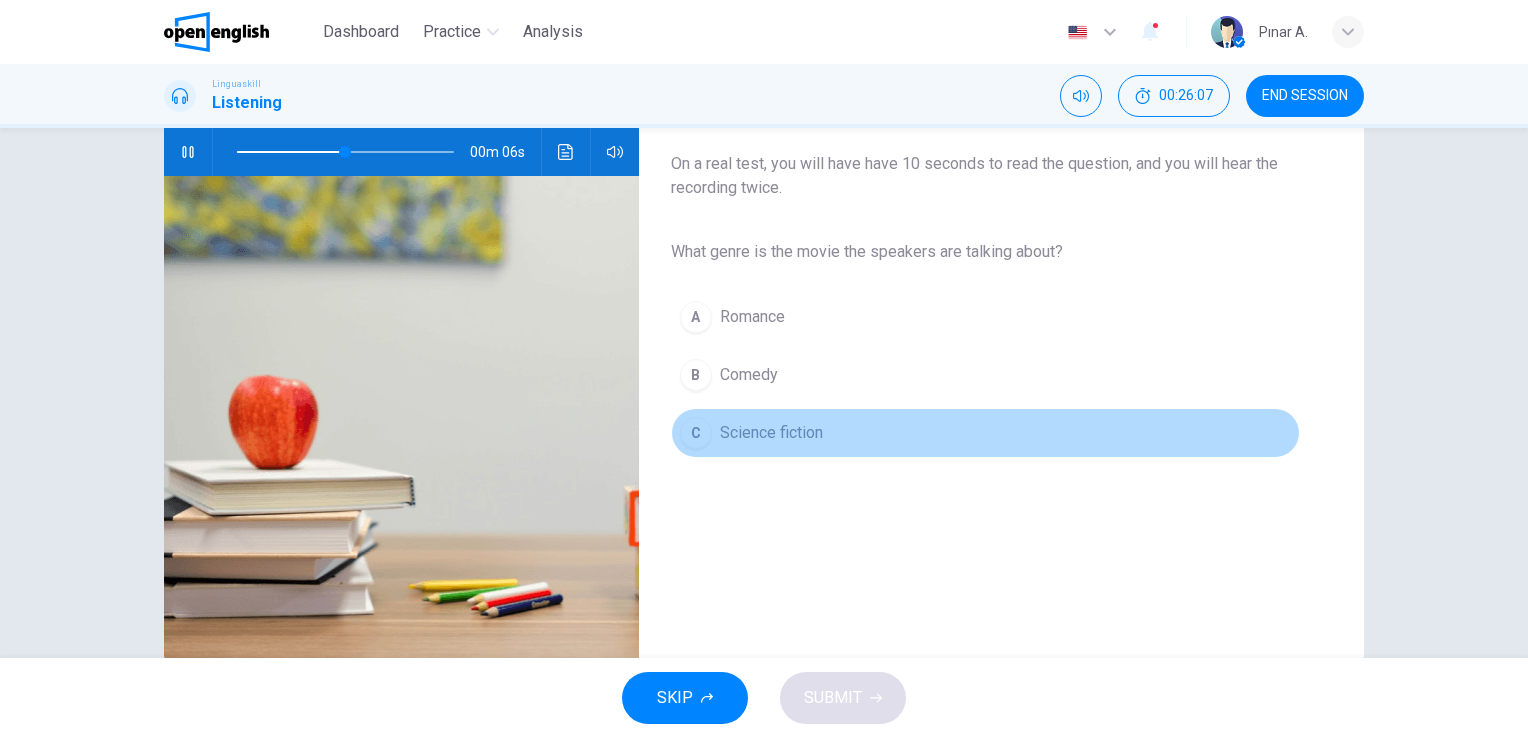 click on "Science fiction" at bounding box center [771, 433] 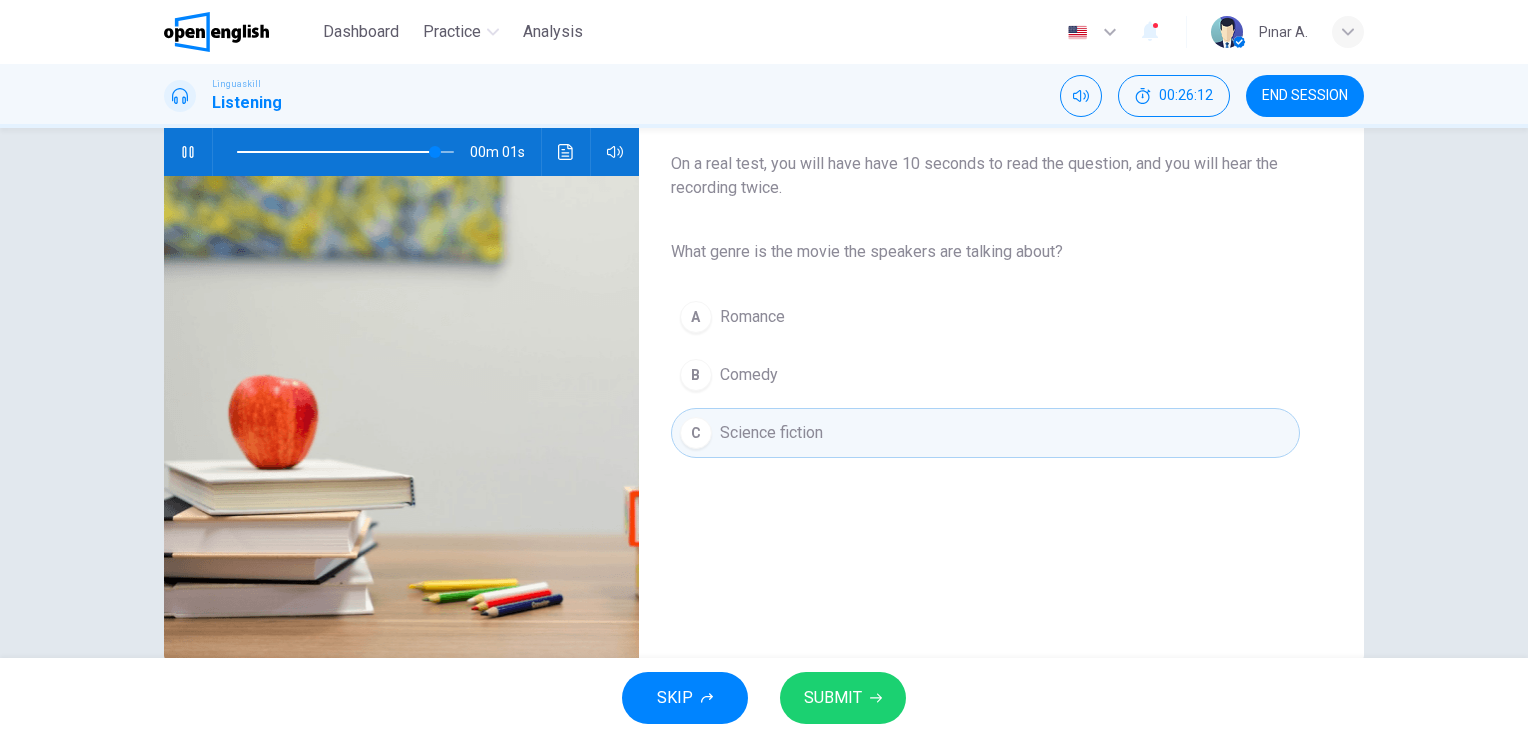 type on "*" 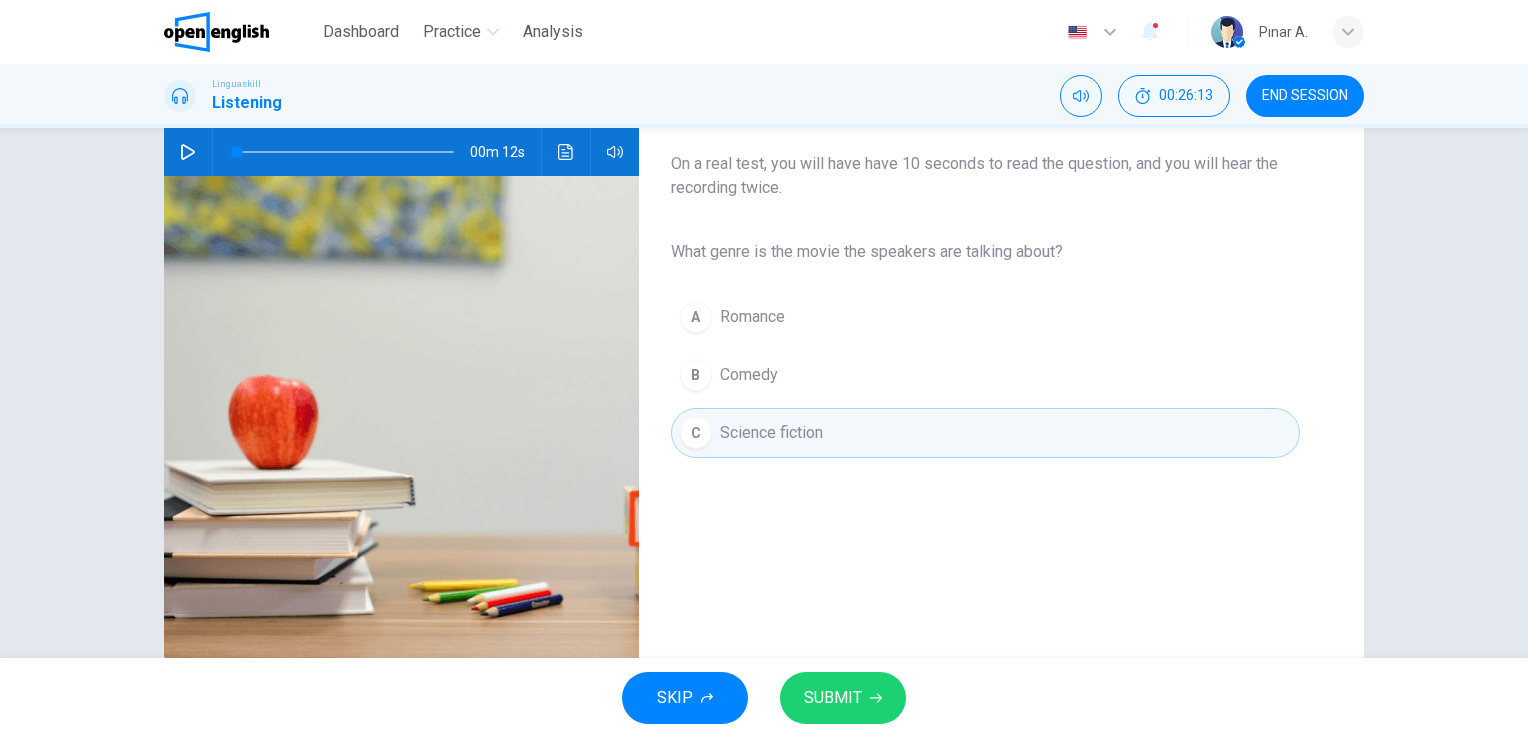 click on "SKIP SUBMIT" at bounding box center [764, 698] 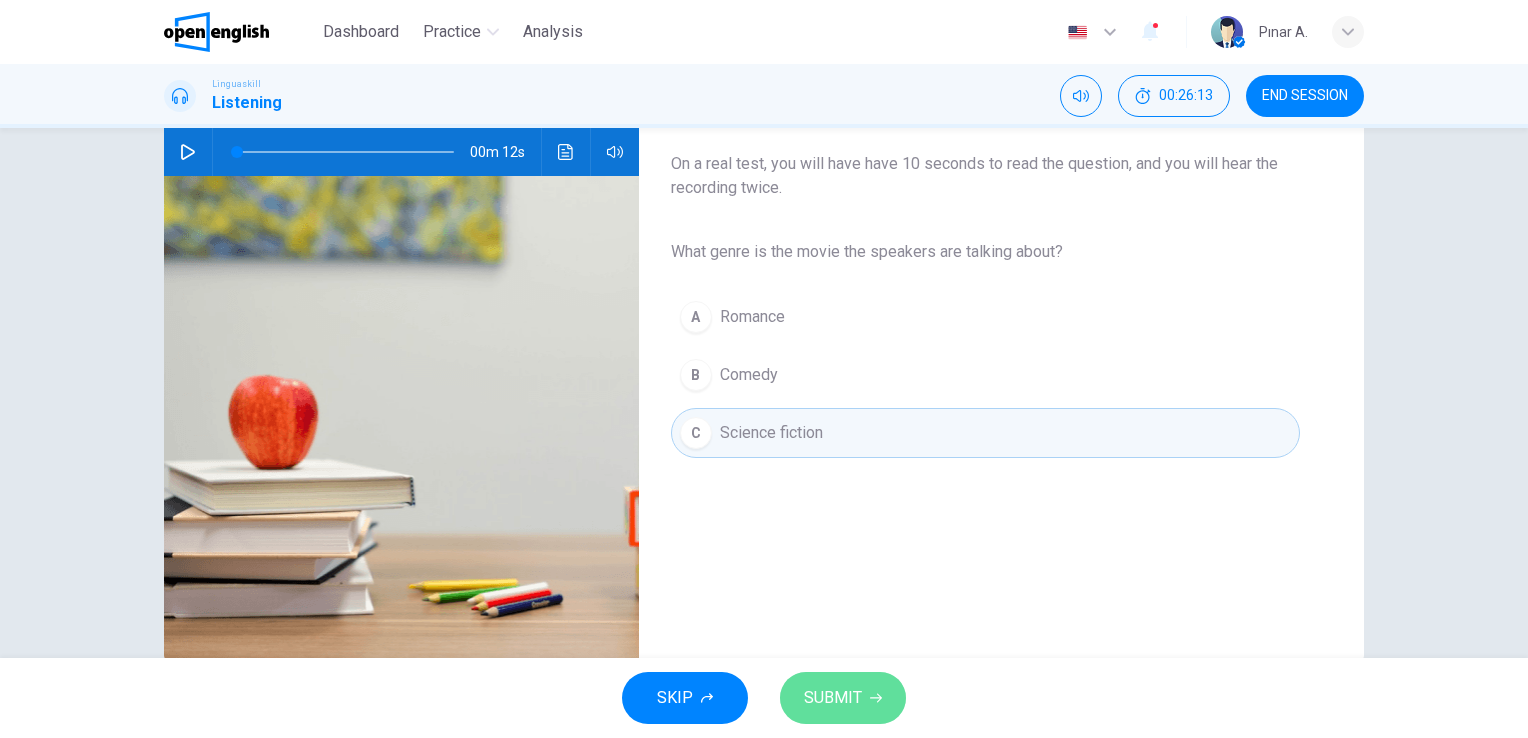 click on "SUBMIT" at bounding box center (833, 698) 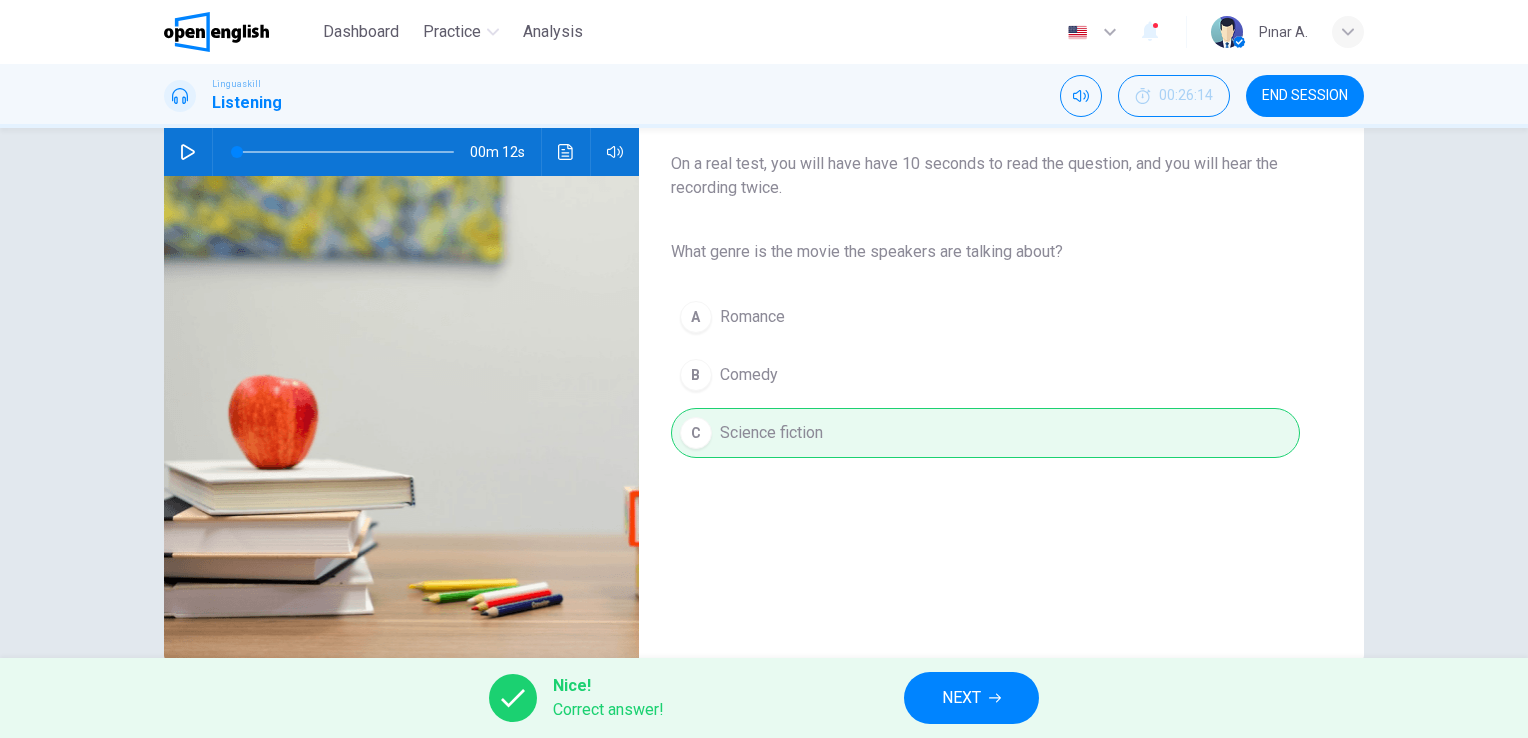 click on "NEXT" at bounding box center (971, 698) 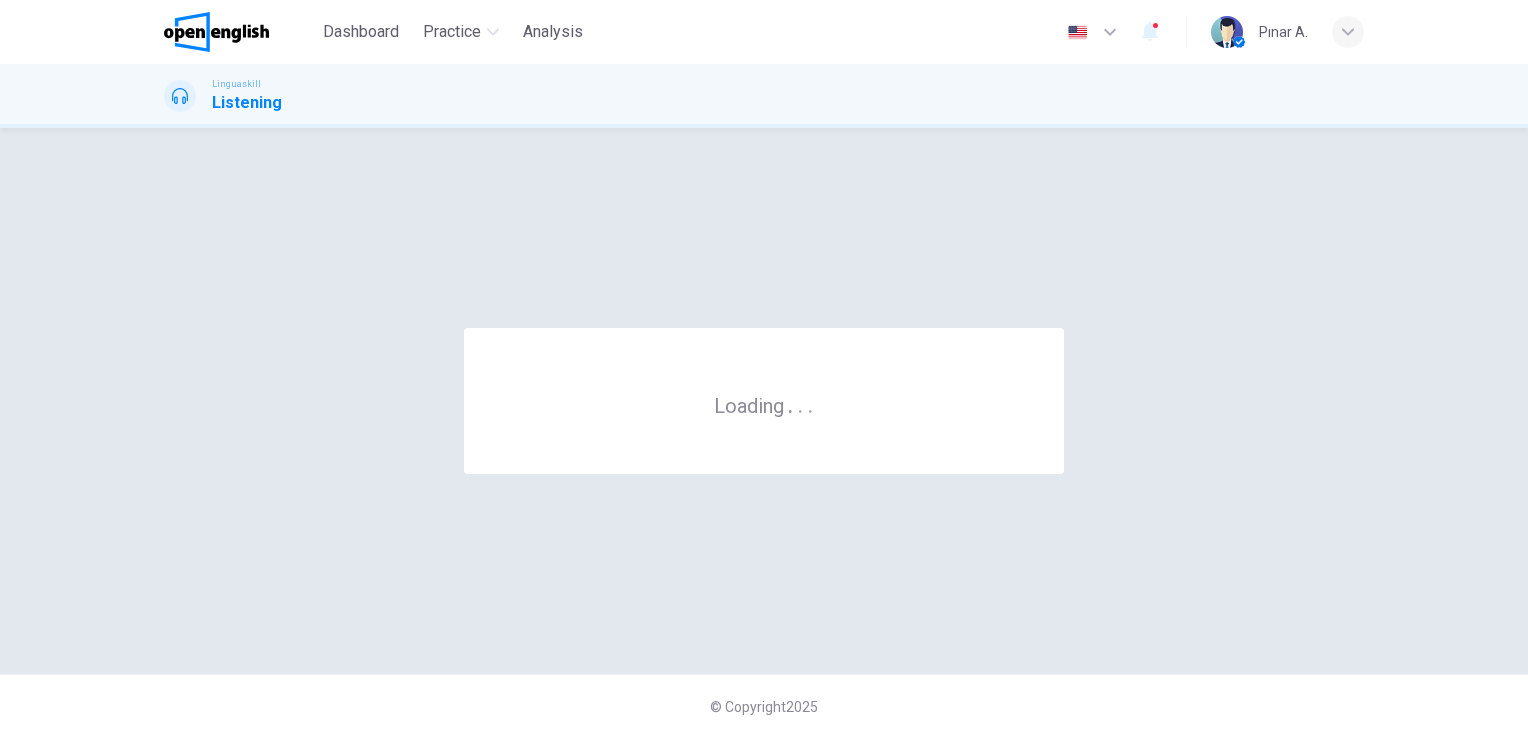 scroll, scrollTop: 0, scrollLeft: 0, axis: both 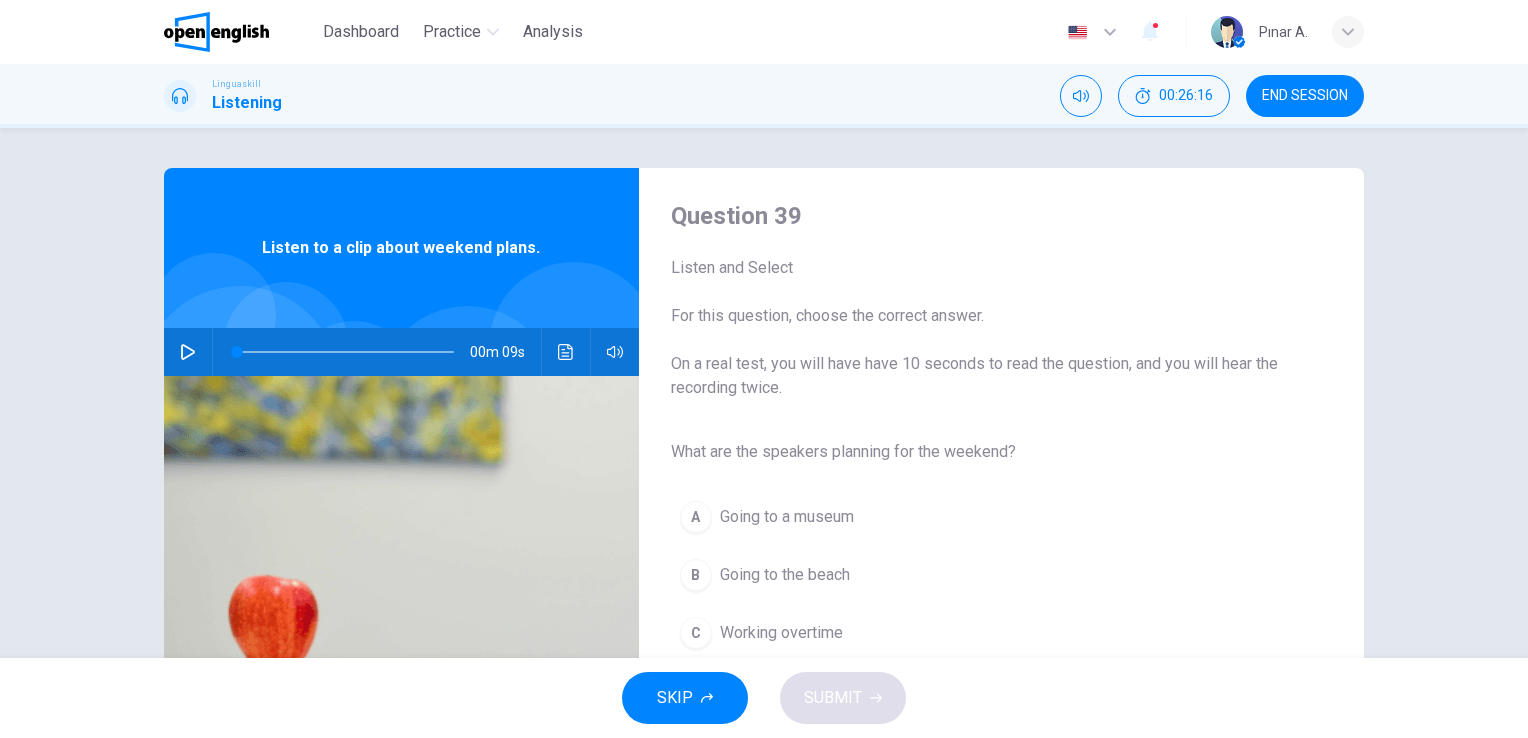 click 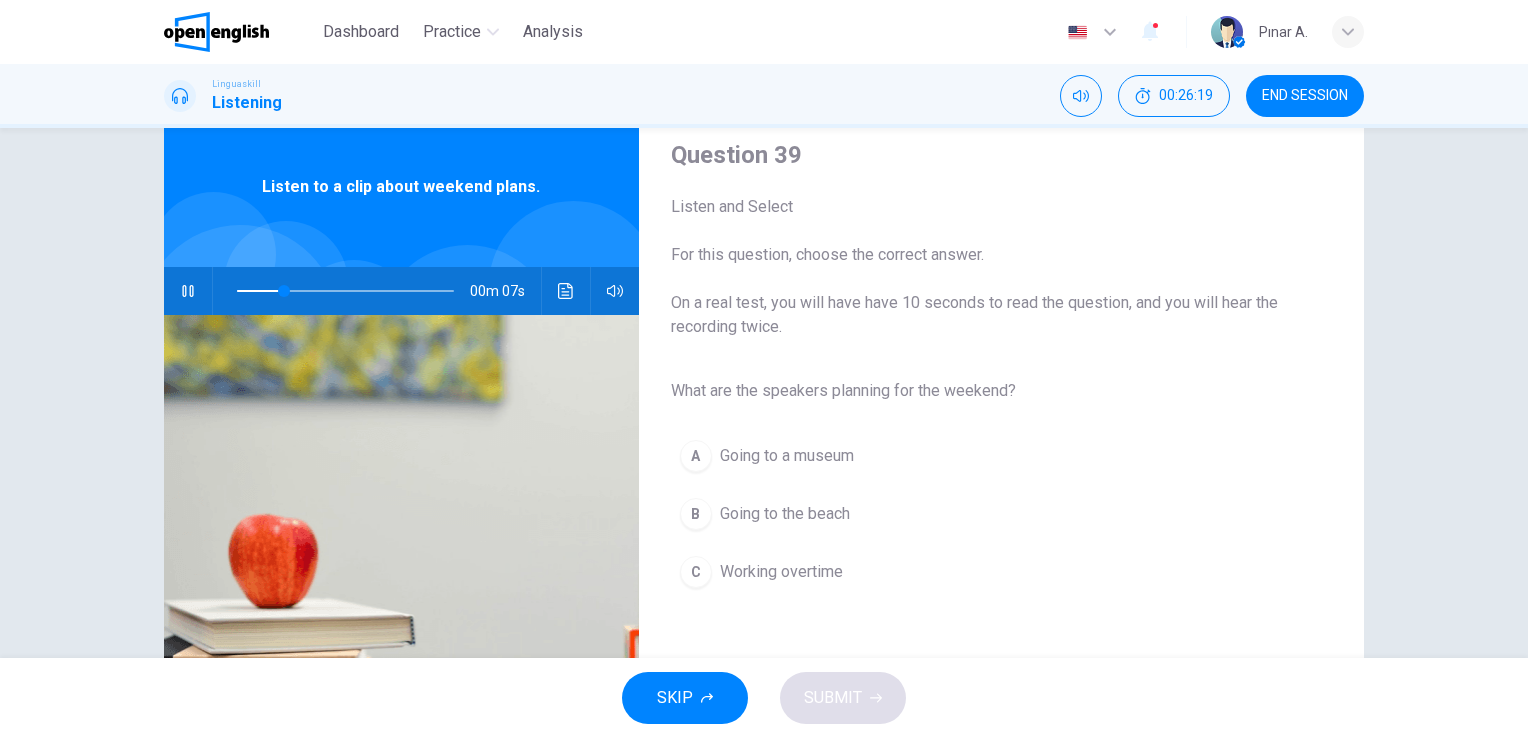 scroll, scrollTop: 44, scrollLeft: 0, axis: vertical 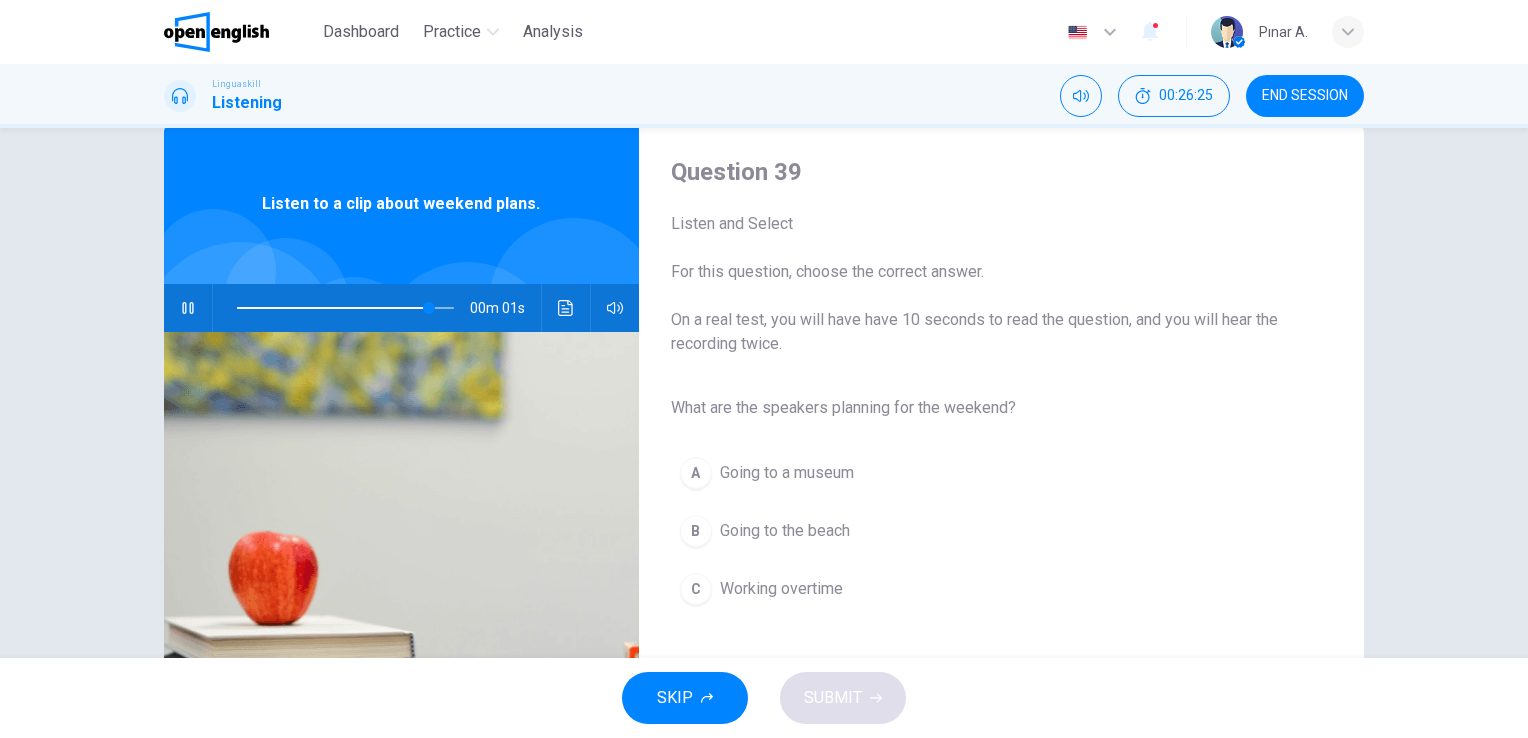 type on "*" 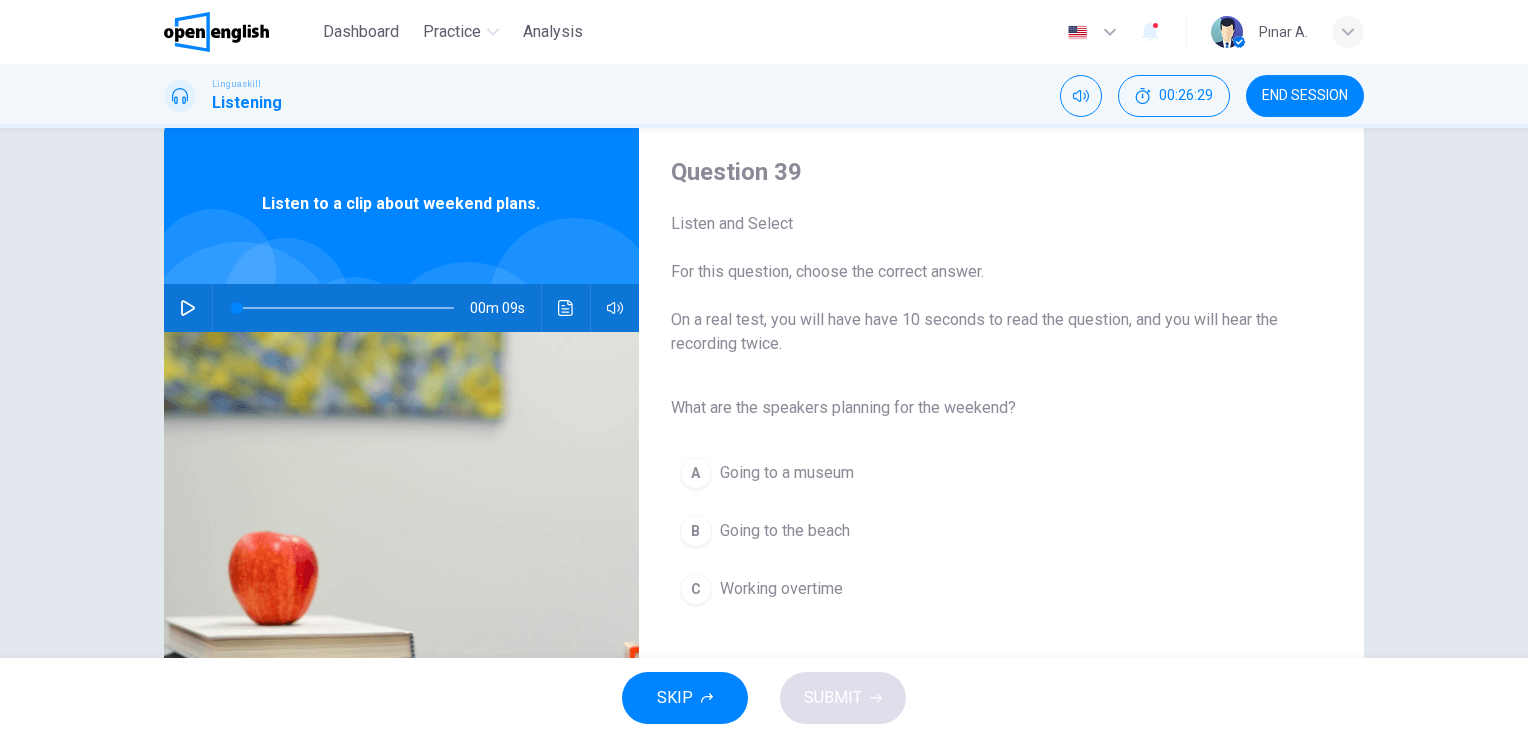 click on "Going to the beach" at bounding box center [785, 531] 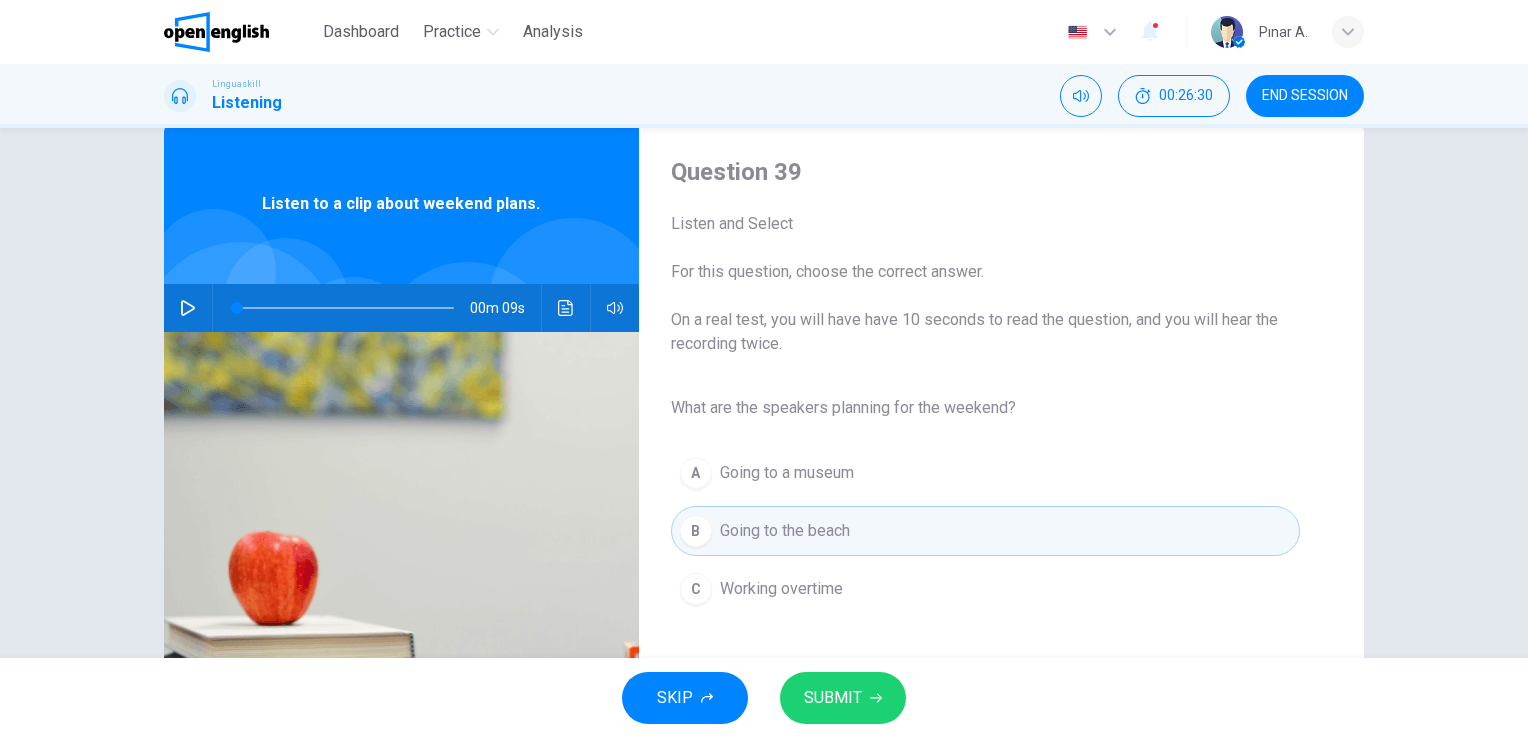 click on "SUBMIT" at bounding box center [833, 698] 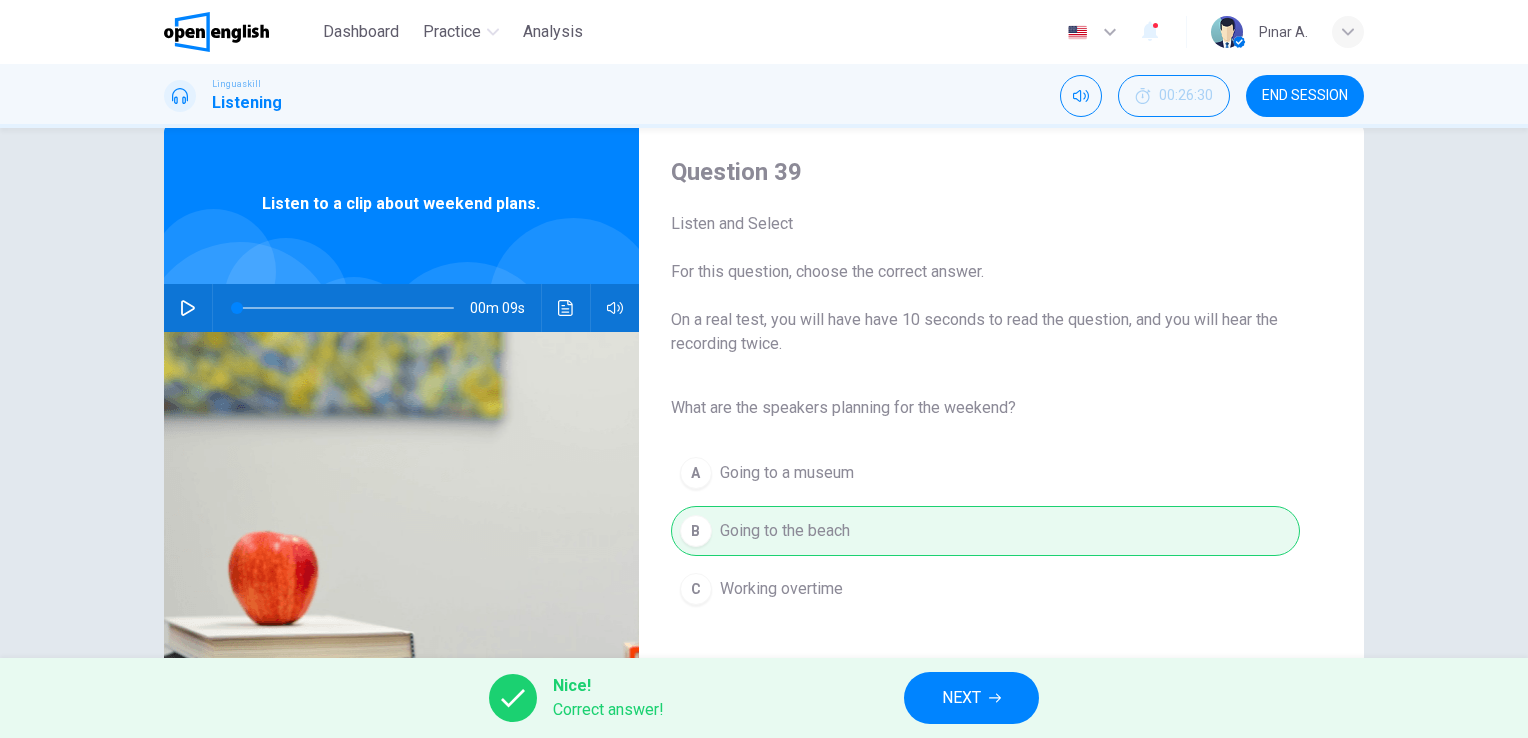 click on "NEXT" at bounding box center (971, 698) 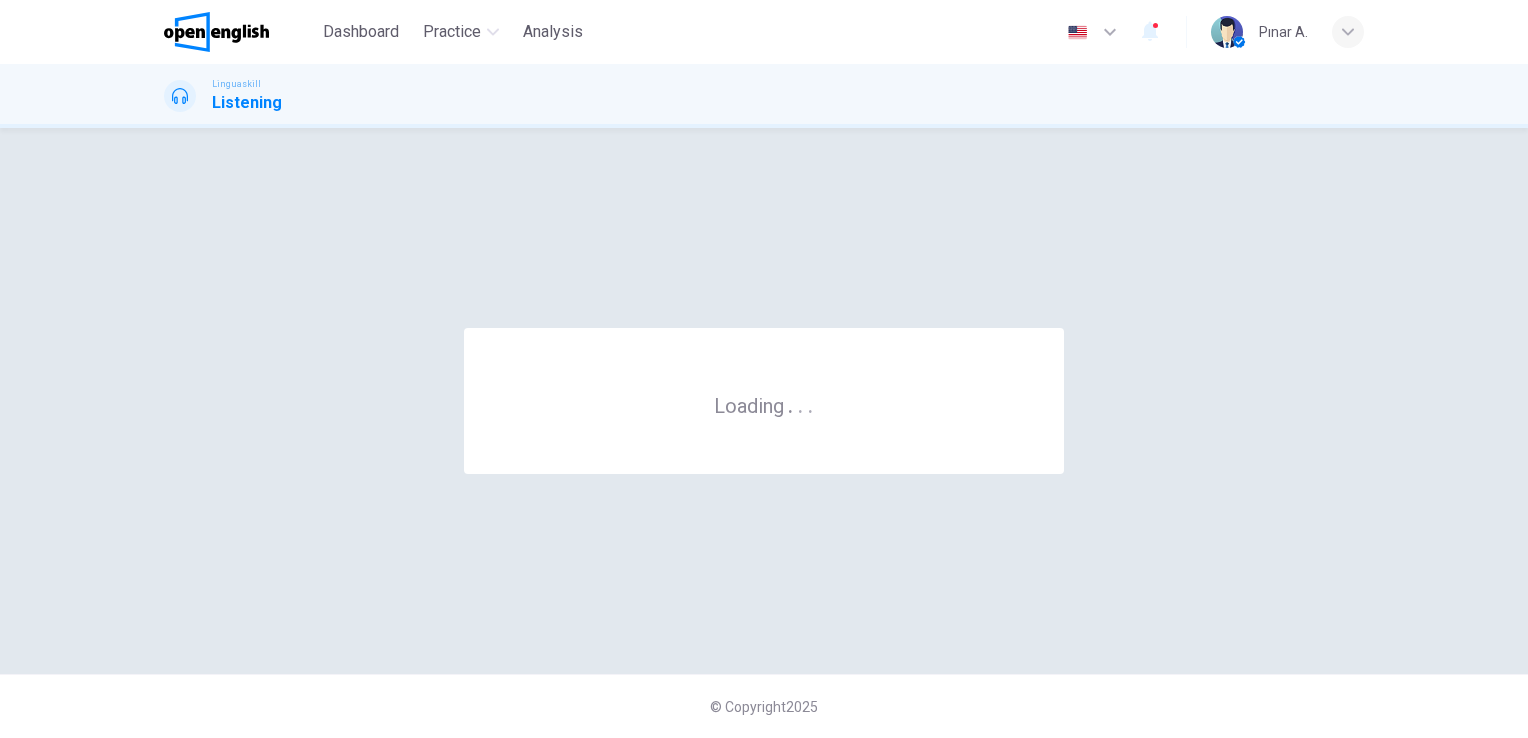 scroll, scrollTop: 0, scrollLeft: 0, axis: both 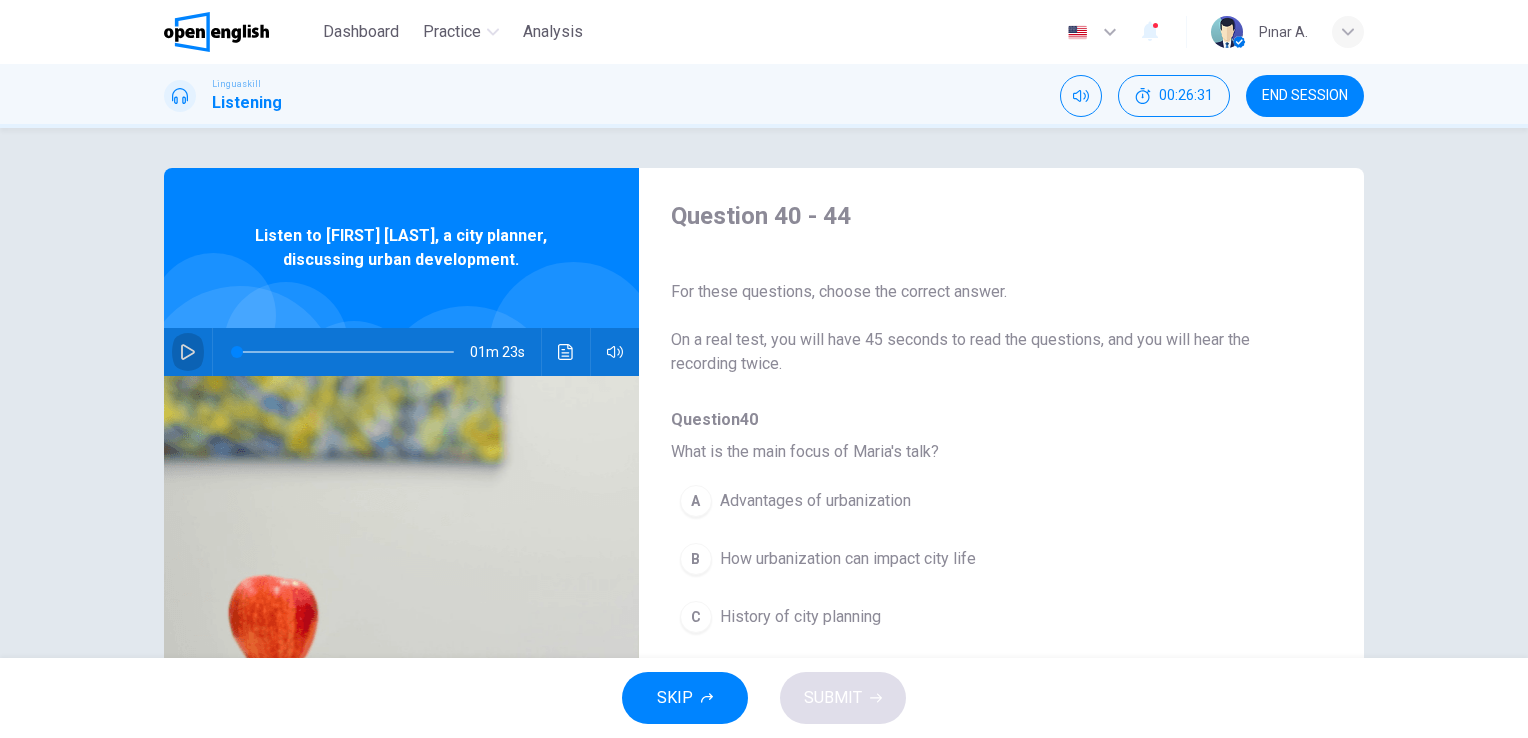 click 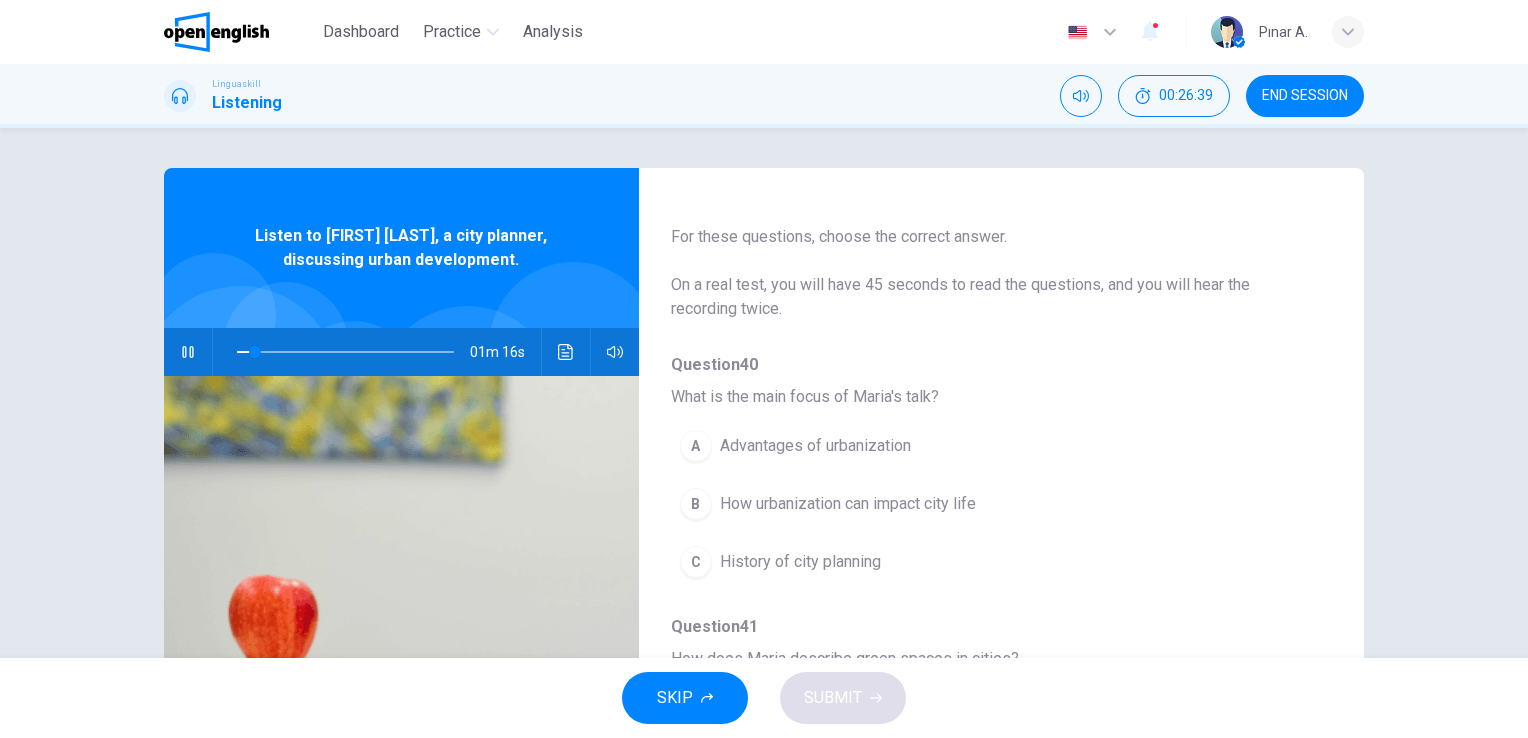 scroll, scrollTop: 100, scrollLeft: 0, axis: vertical 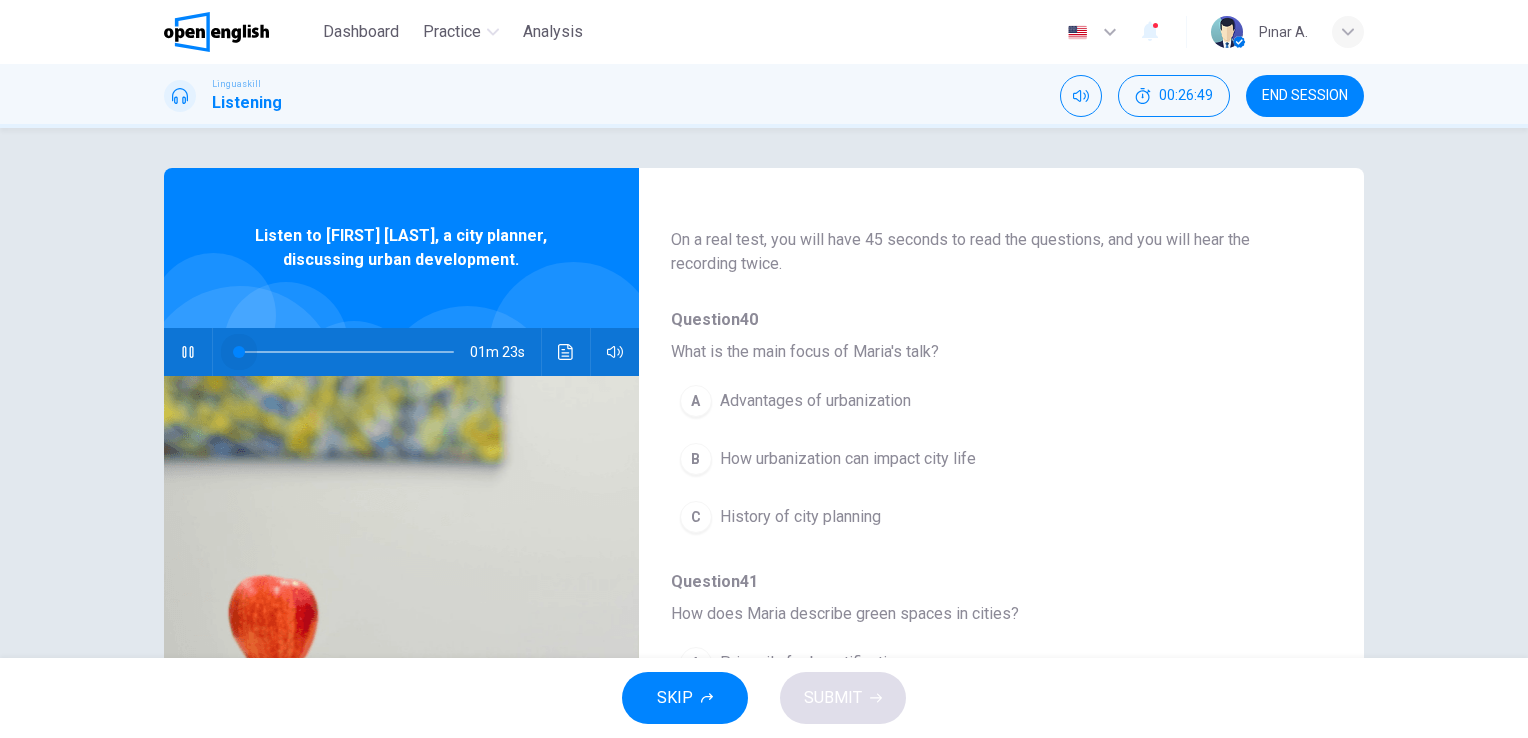 click at bounding box center (345, 352) 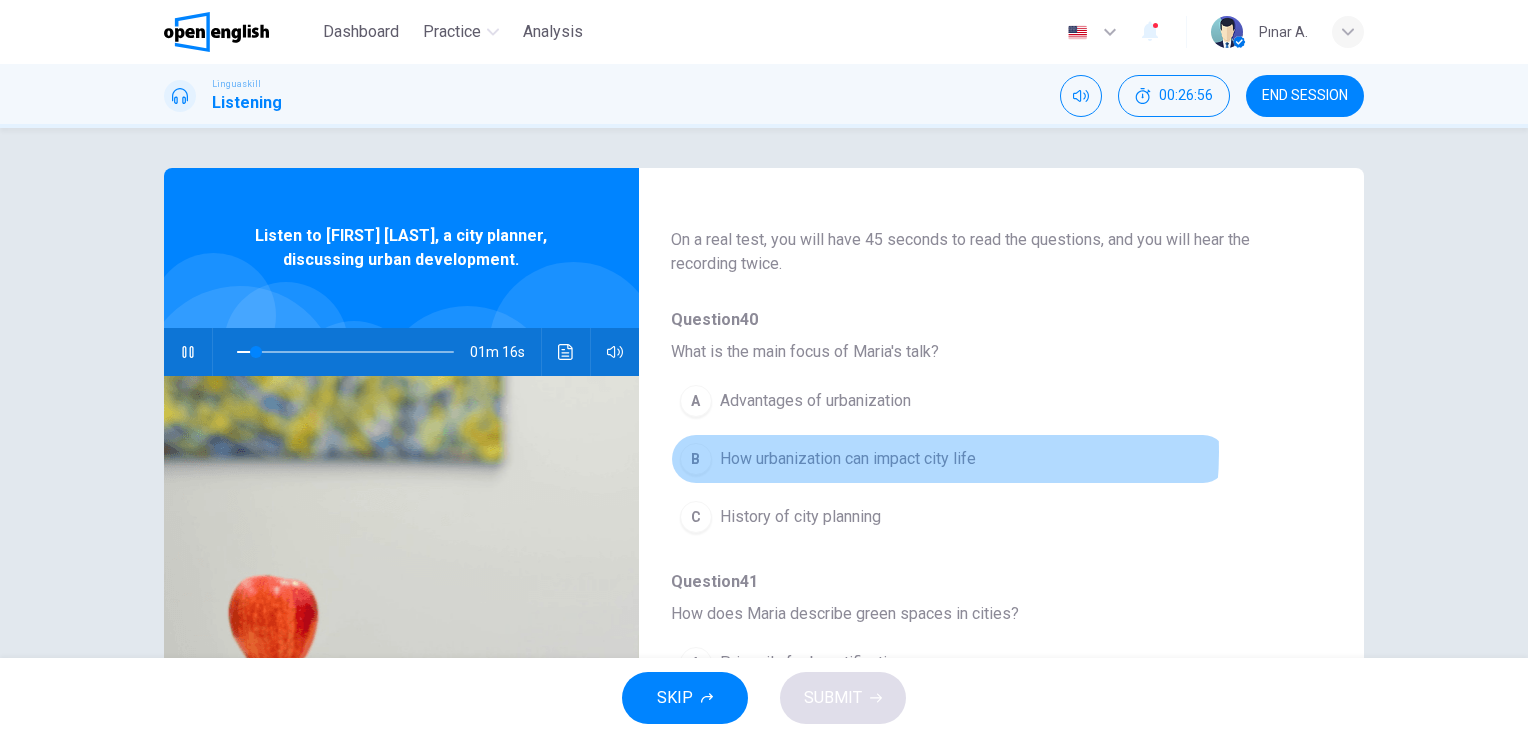 click on "How urbanization can impact city life" at bounding box center [848, 459] 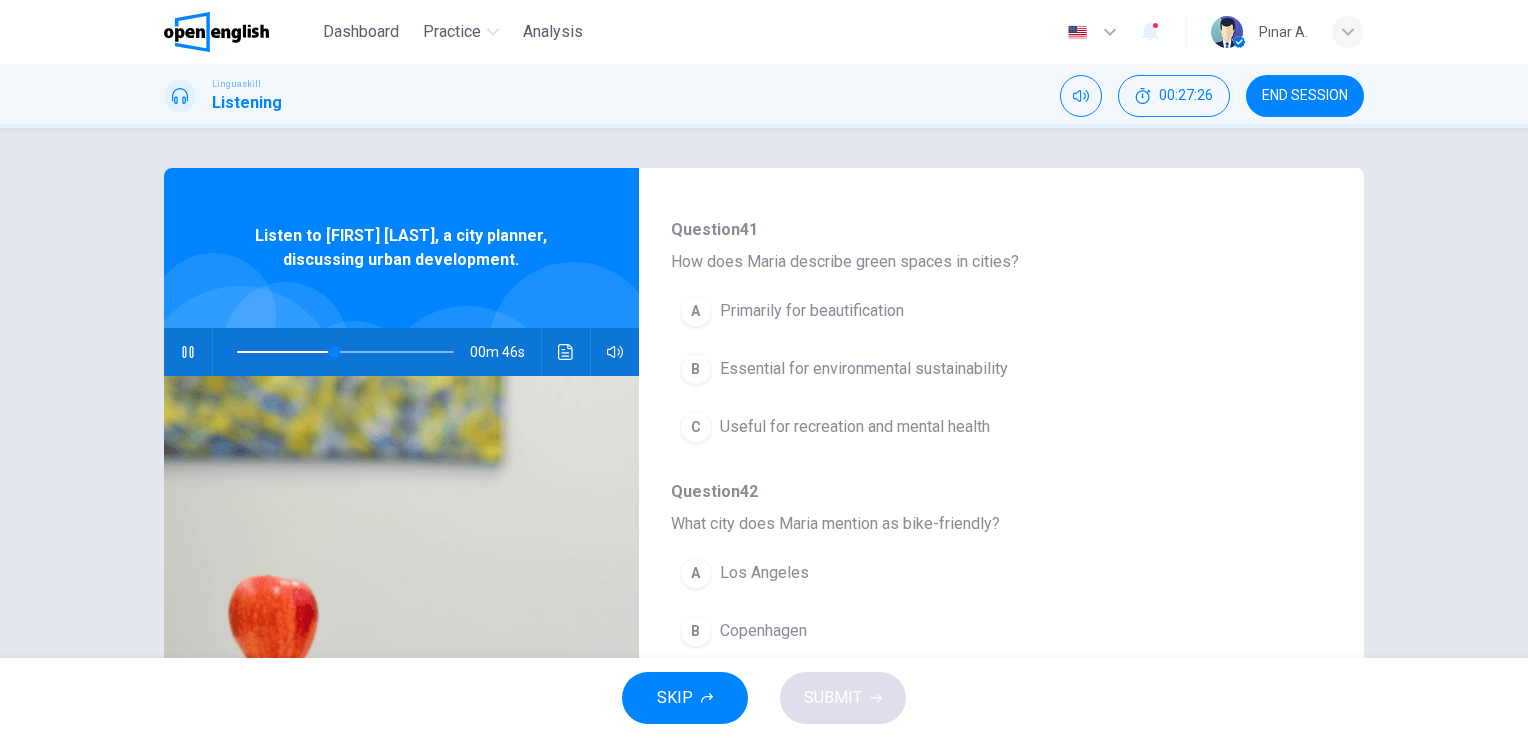 scroll, scrollTop: 500, scrollLeft: 0, axis: vertical 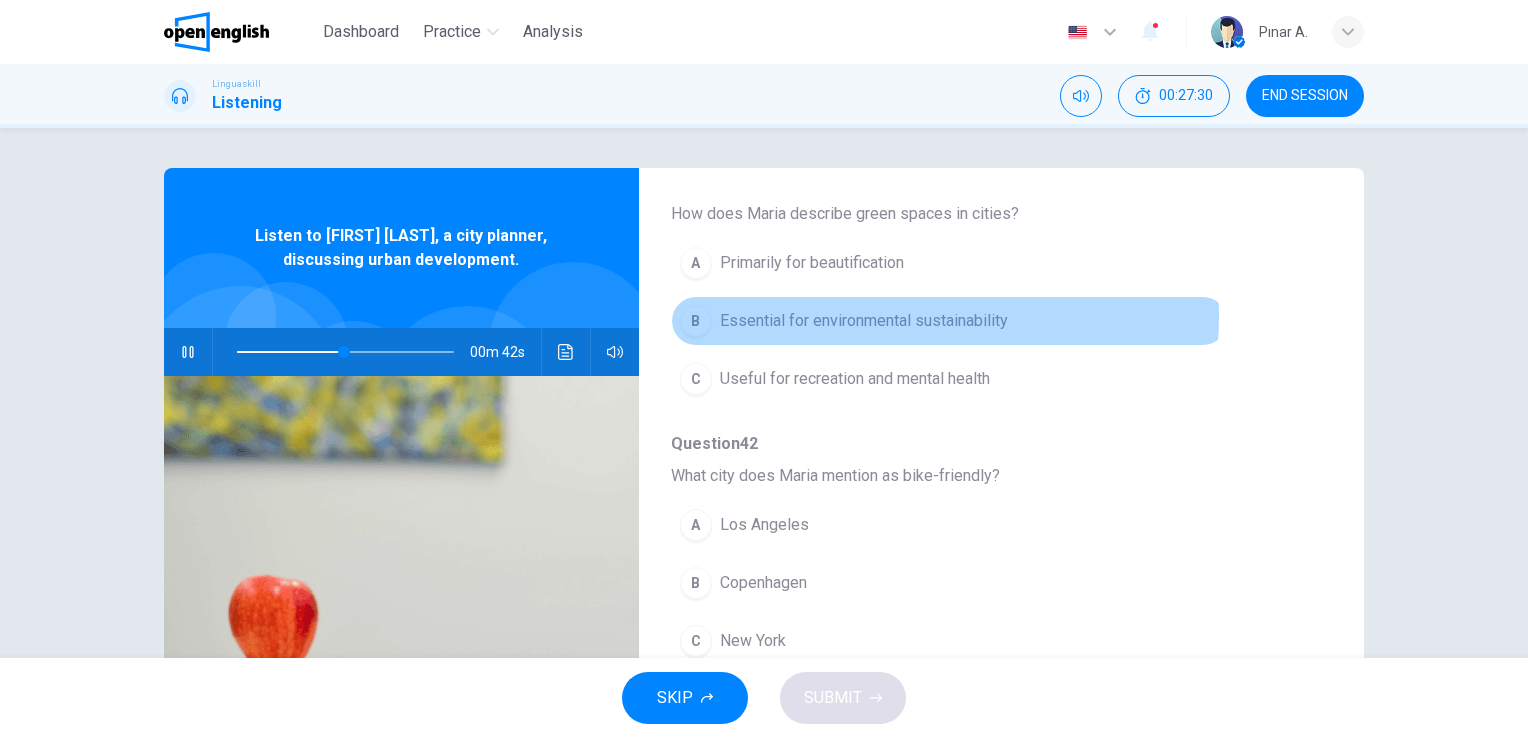 click on "Essential for environmental sustainability" at bounding box center [864, 321] 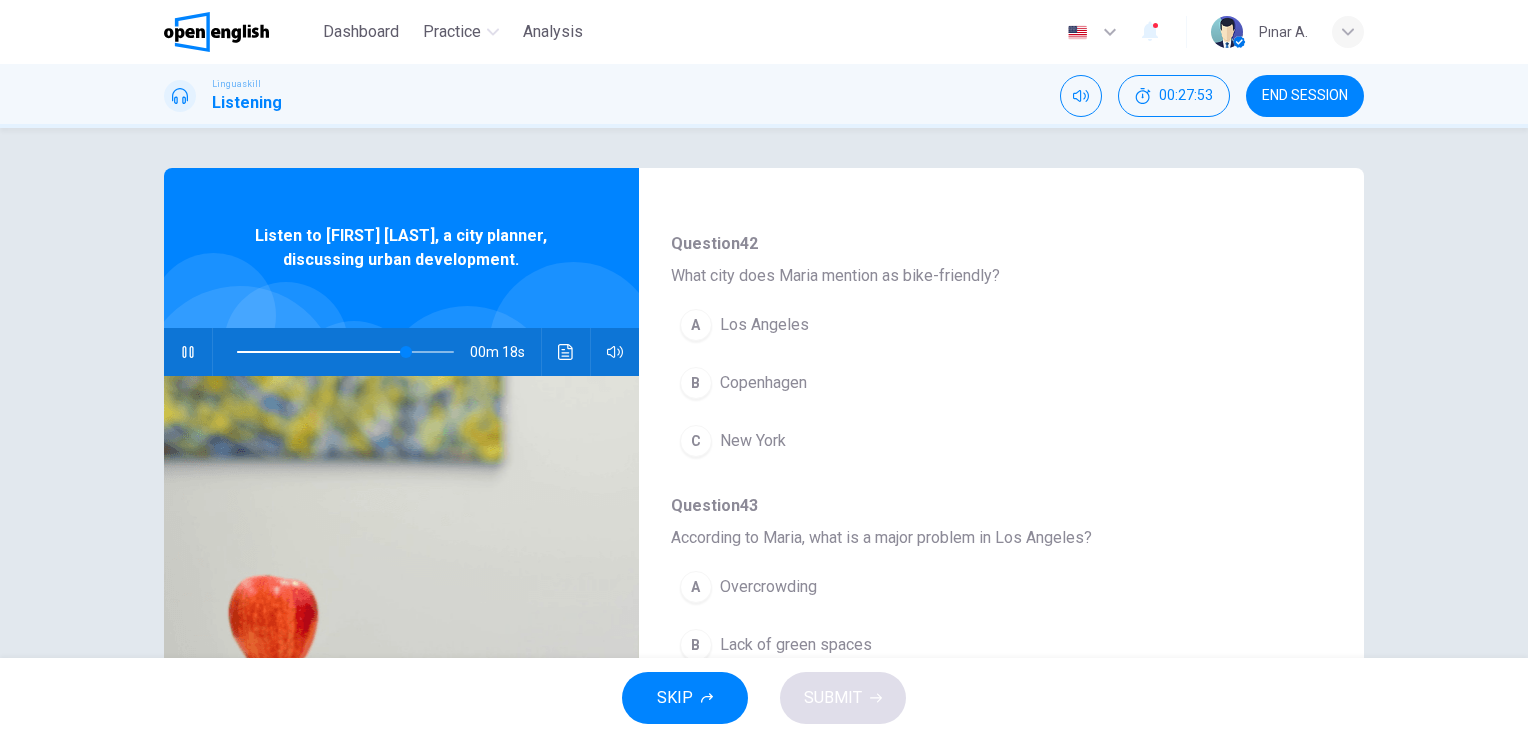 scroll, scrollTop: 800, scrollLeft: 0, axis: vertical 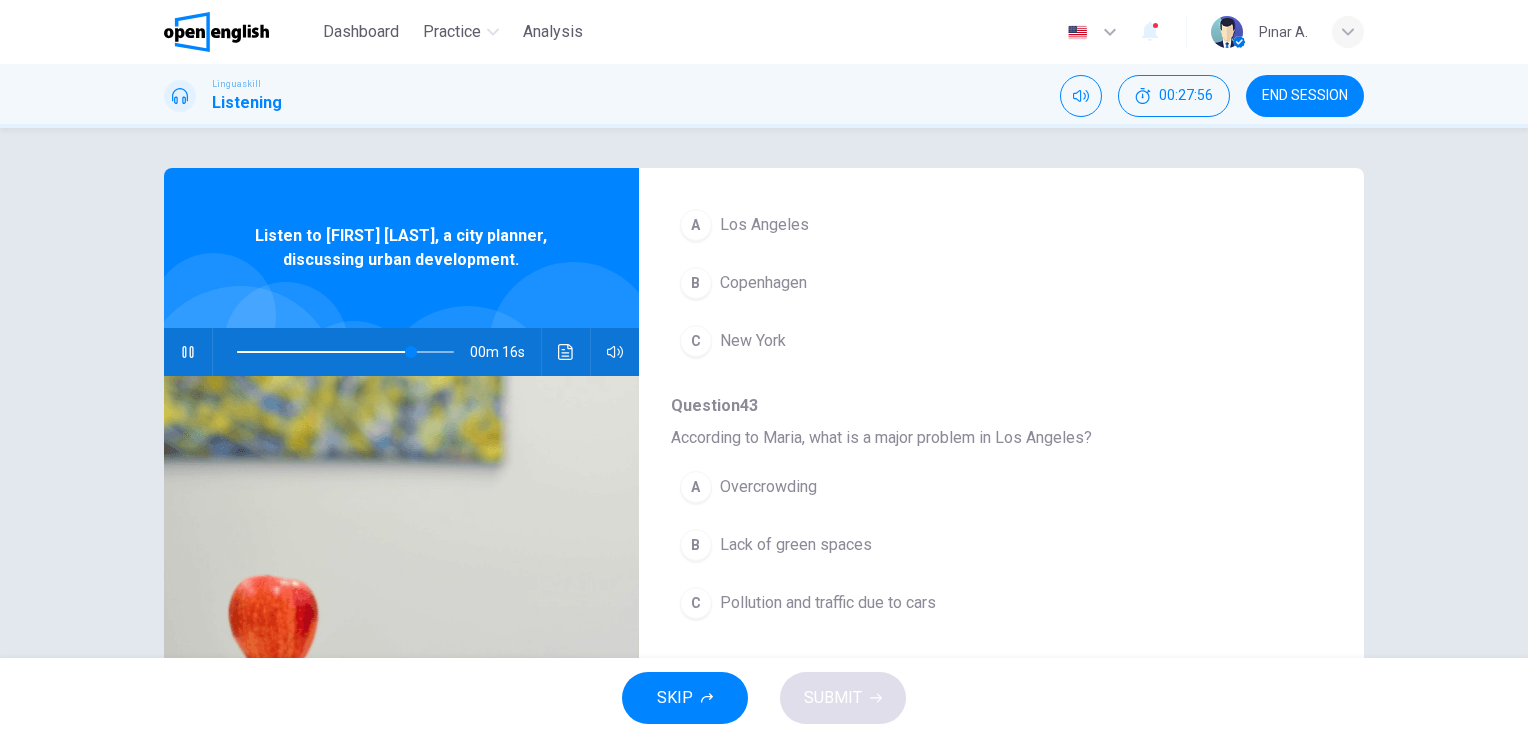 click on "Los Angeles" at bounding box center (764, 225) 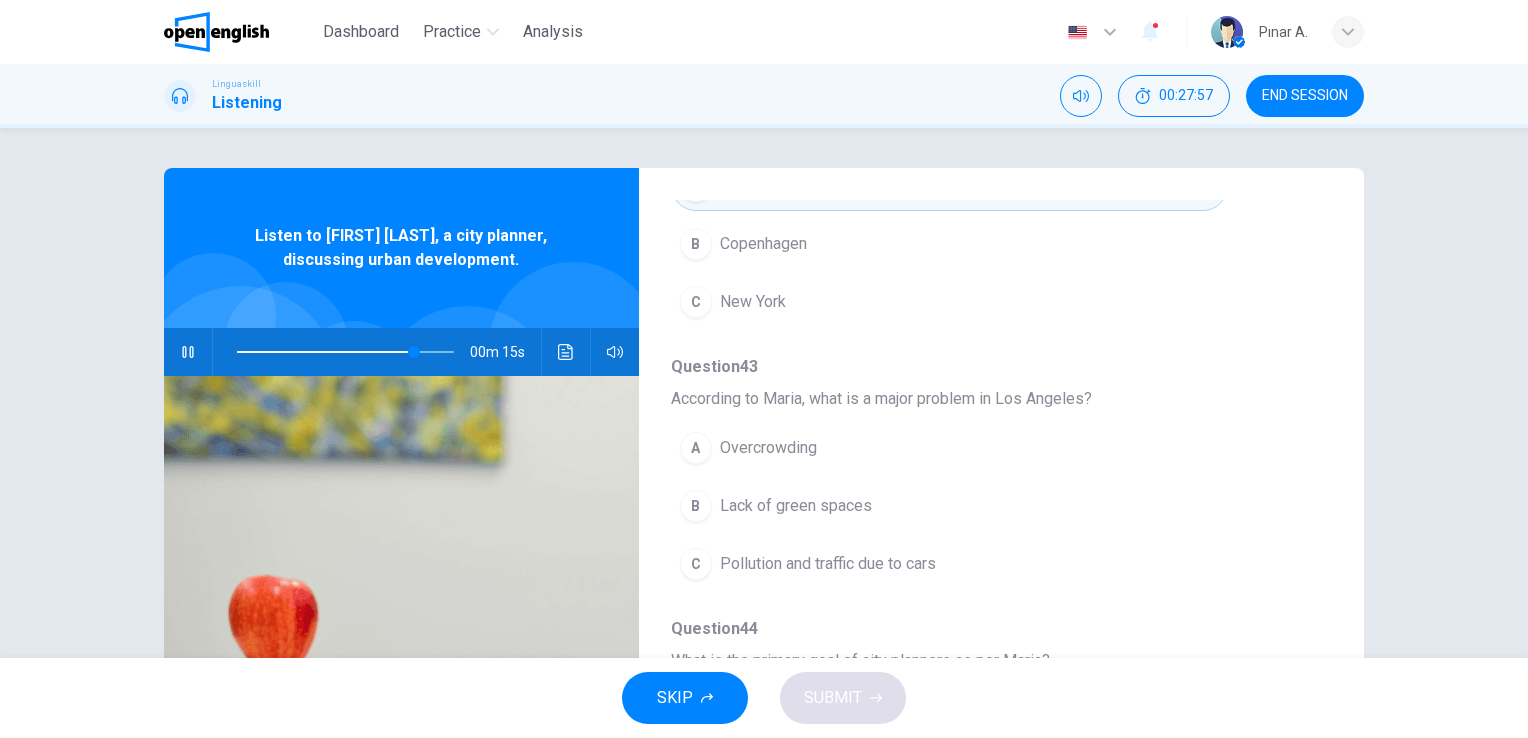 scroll, scrollTop: 856, scrollLeft: 0, axis: vertical 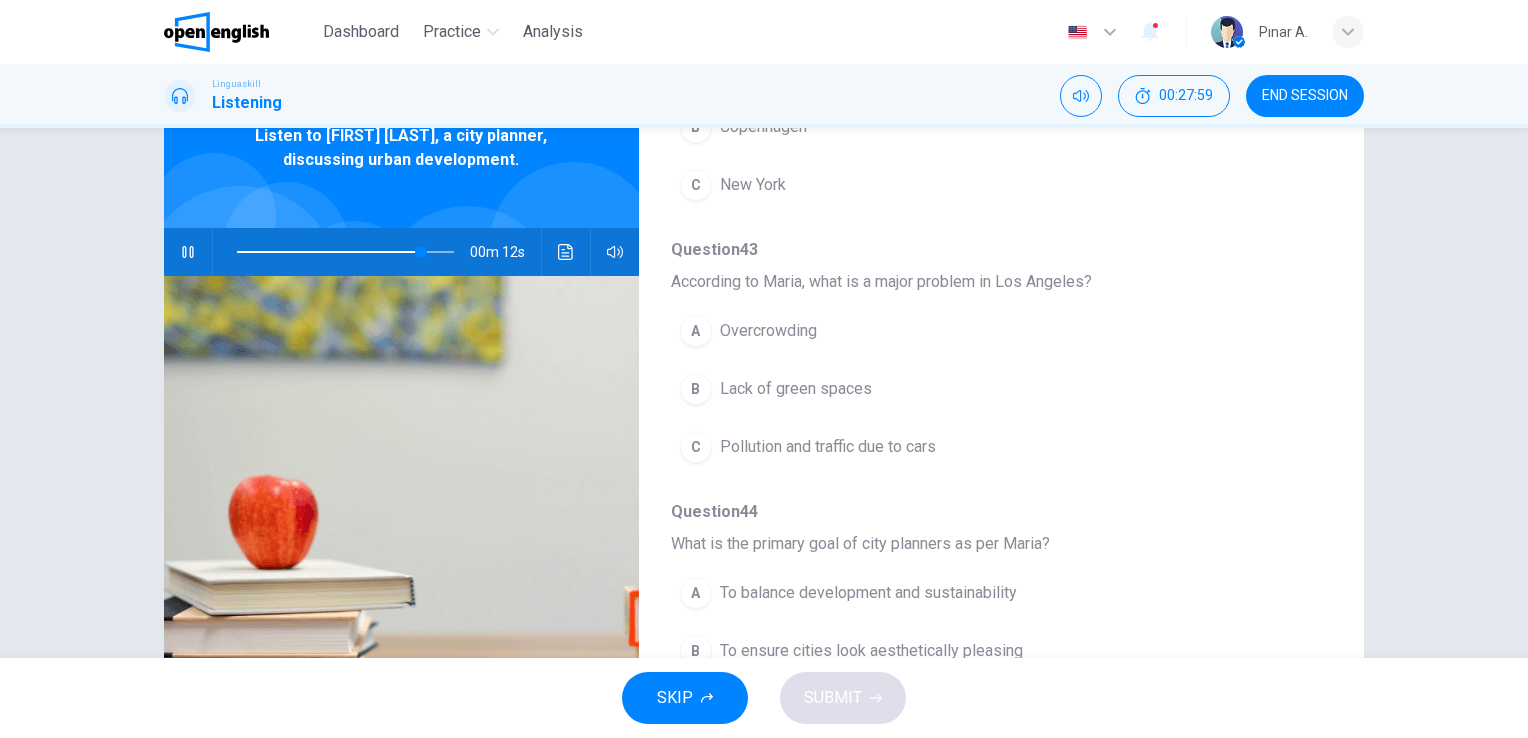 click on "Pollution and traffic due to cars" at bounding box center [828, 447] 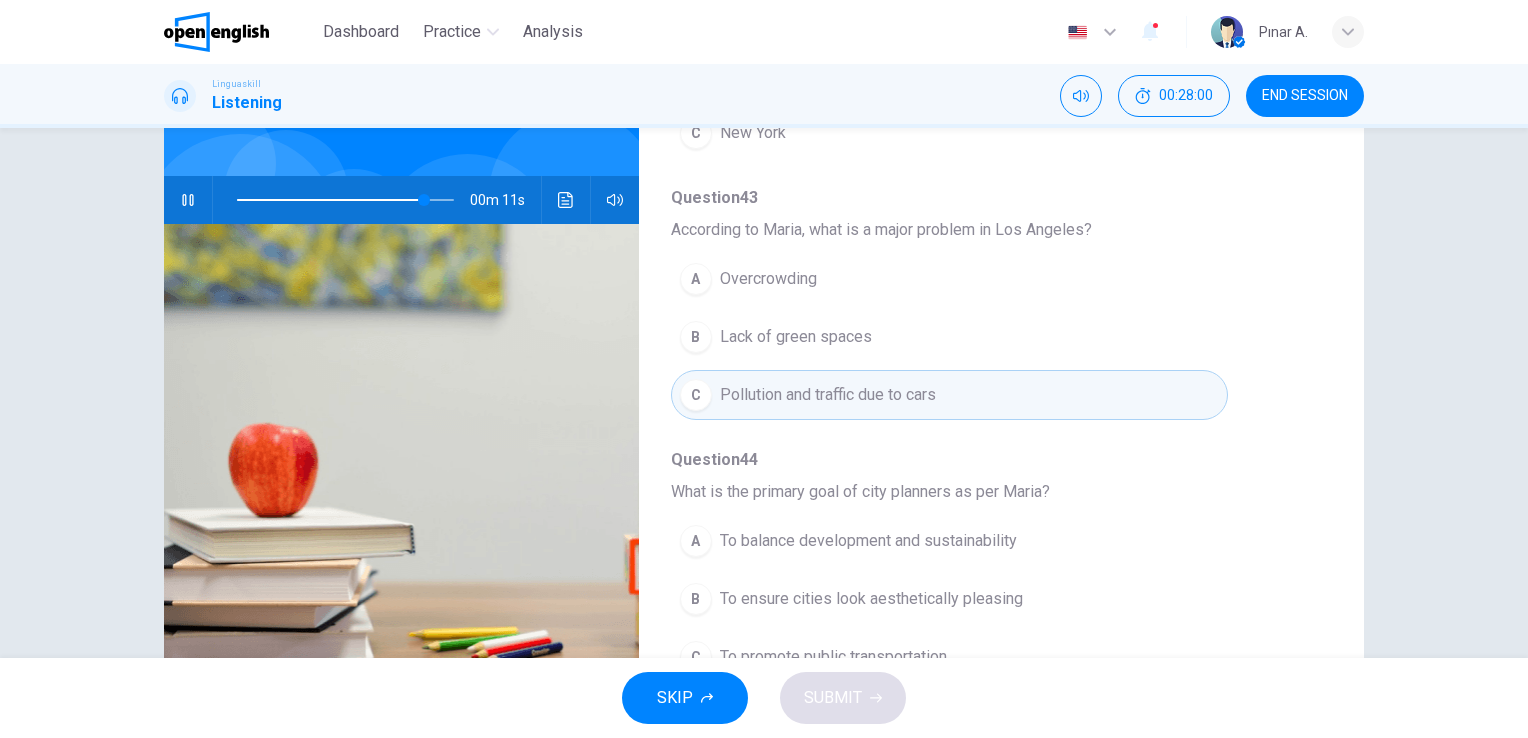scroll, scrollTop: 200, scrollLeft: 0, axis: vertical 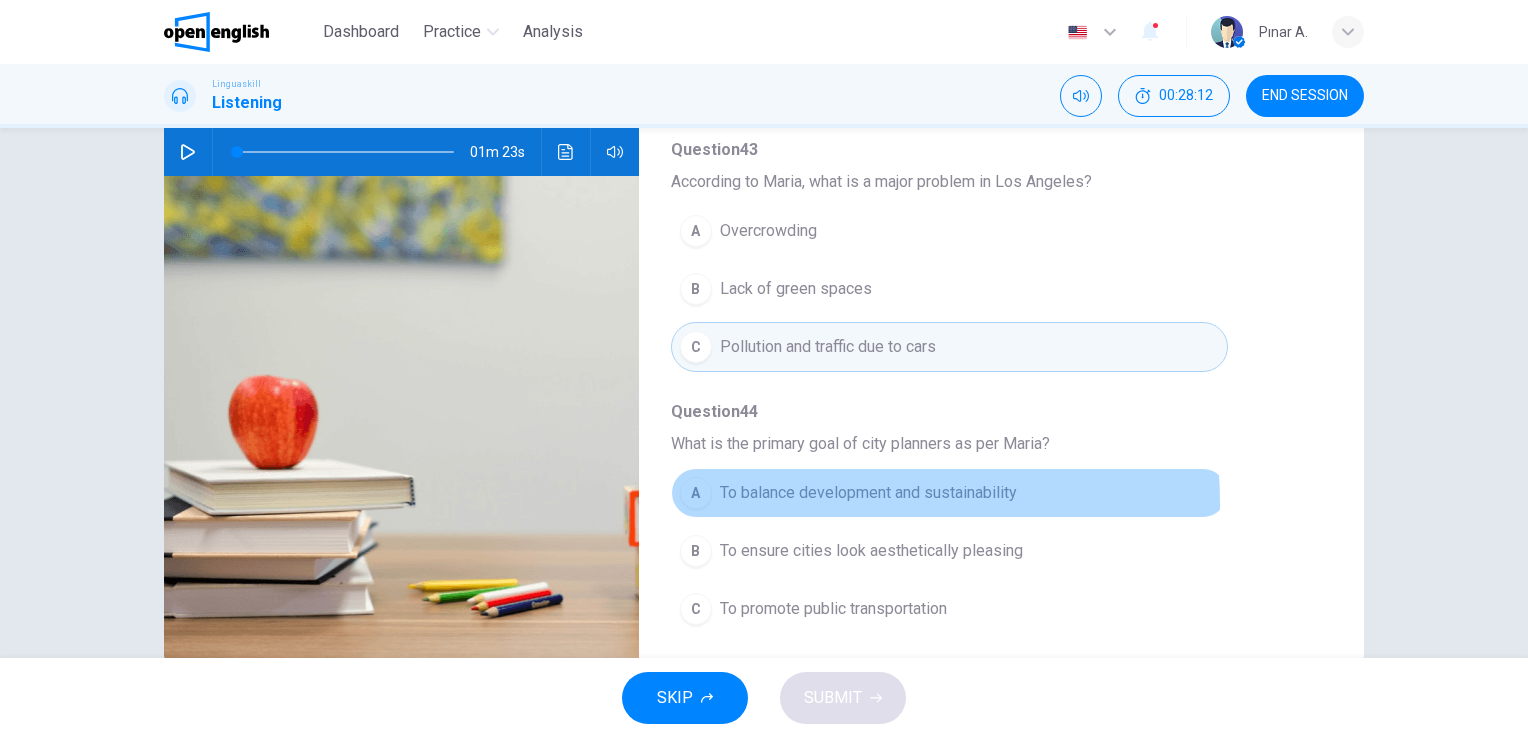 click on "To balance development and sustainability" at bounding box center [868, 493] 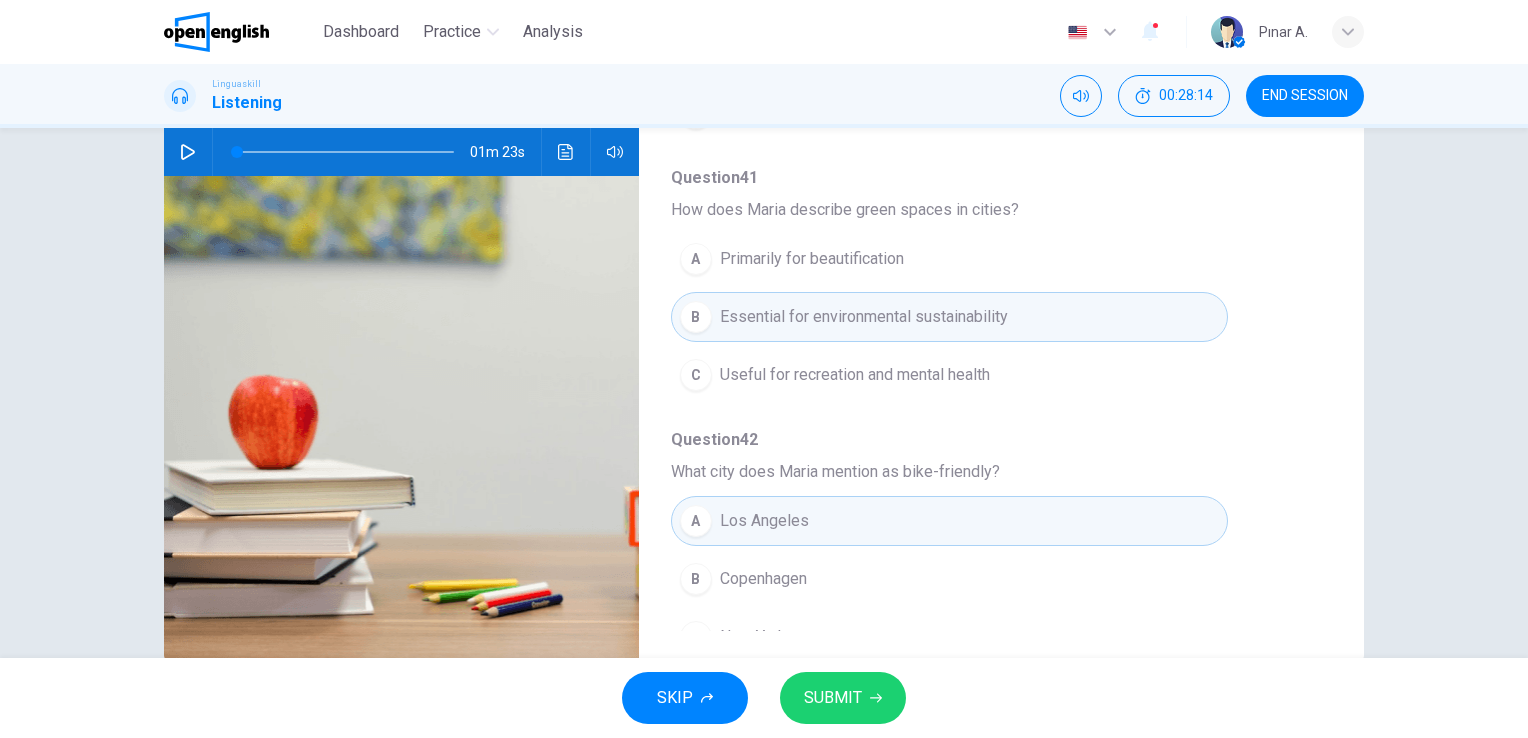 scroll, scrollTop: 256, scrollLeft: 0, axis: vertical 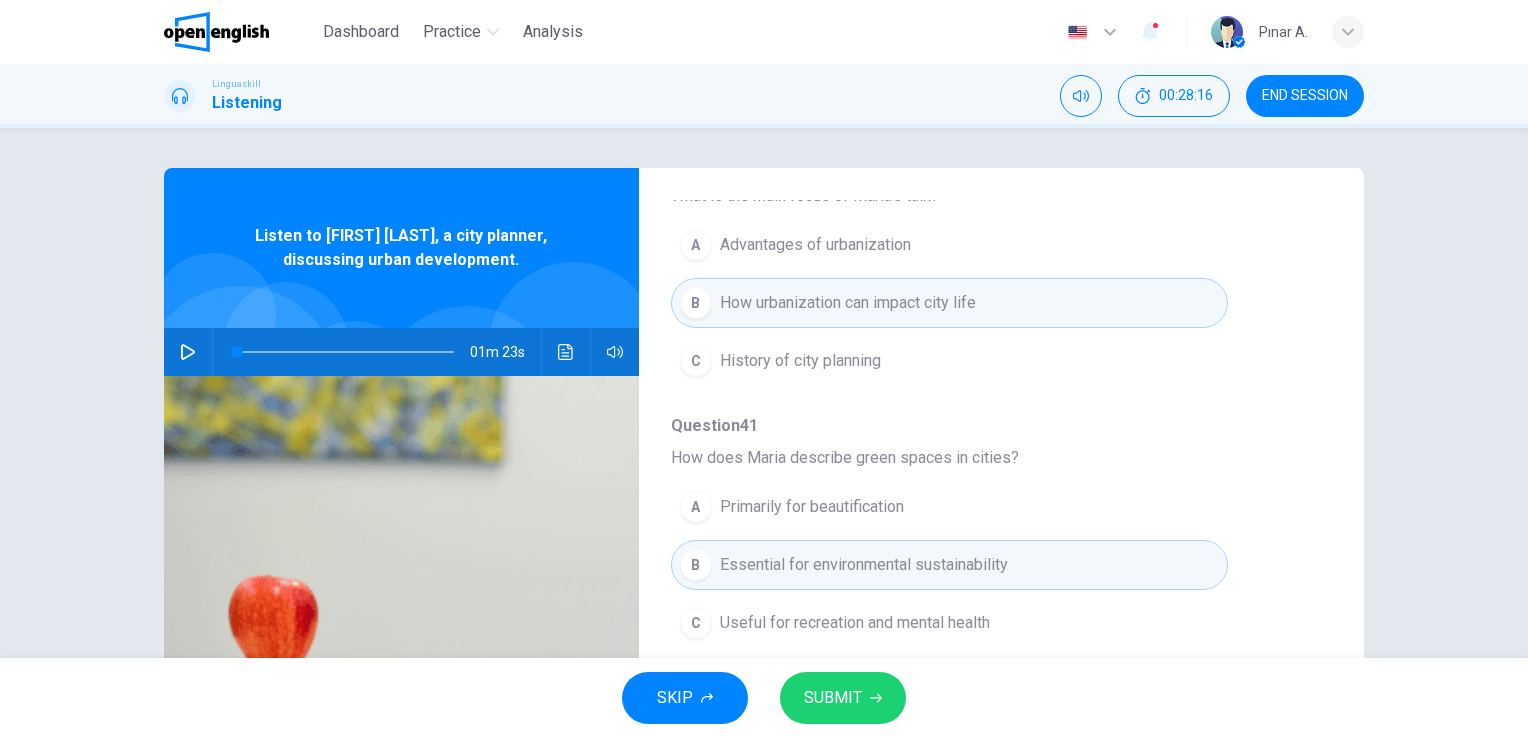 click 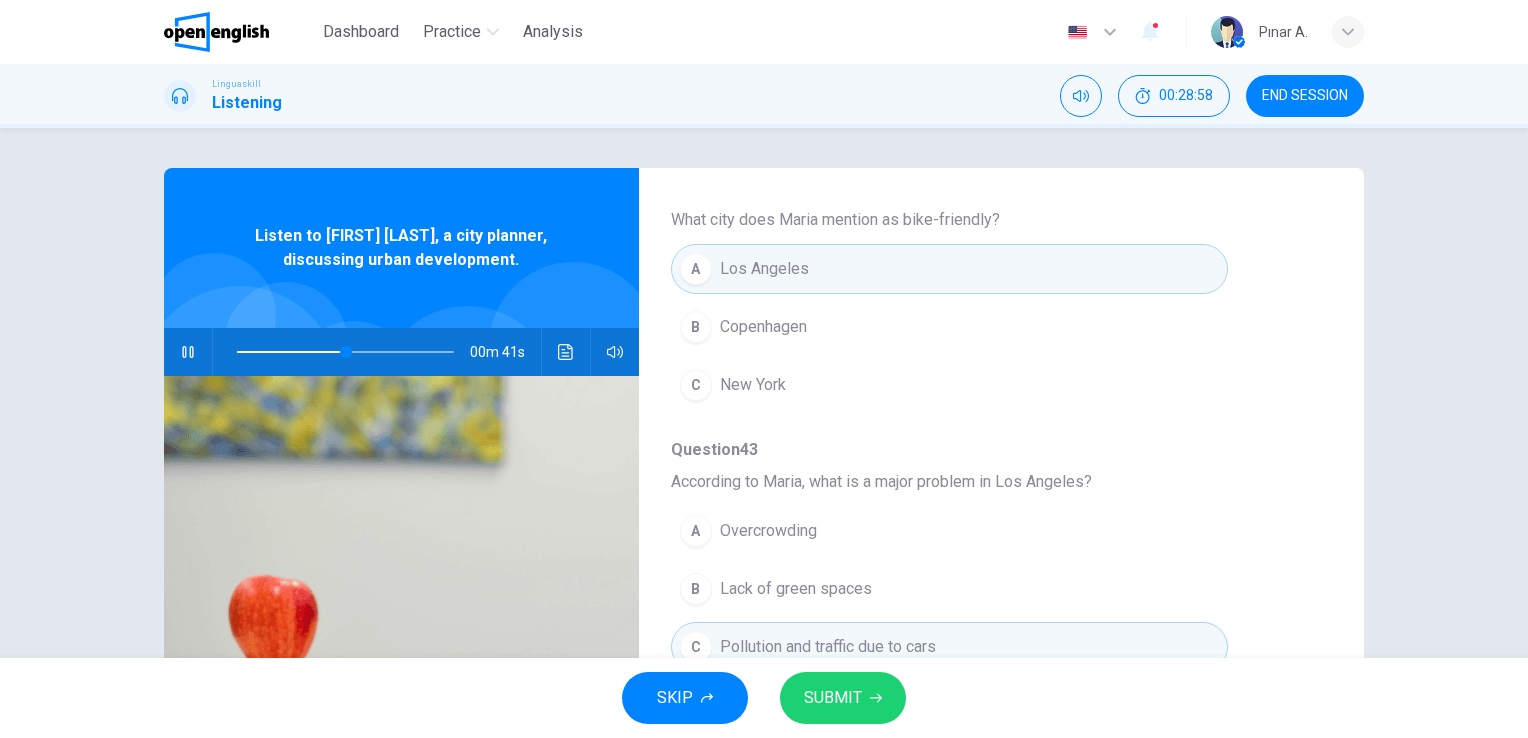 scroll, scrollTop: 856, scrollLeft: 0, axis: vertical 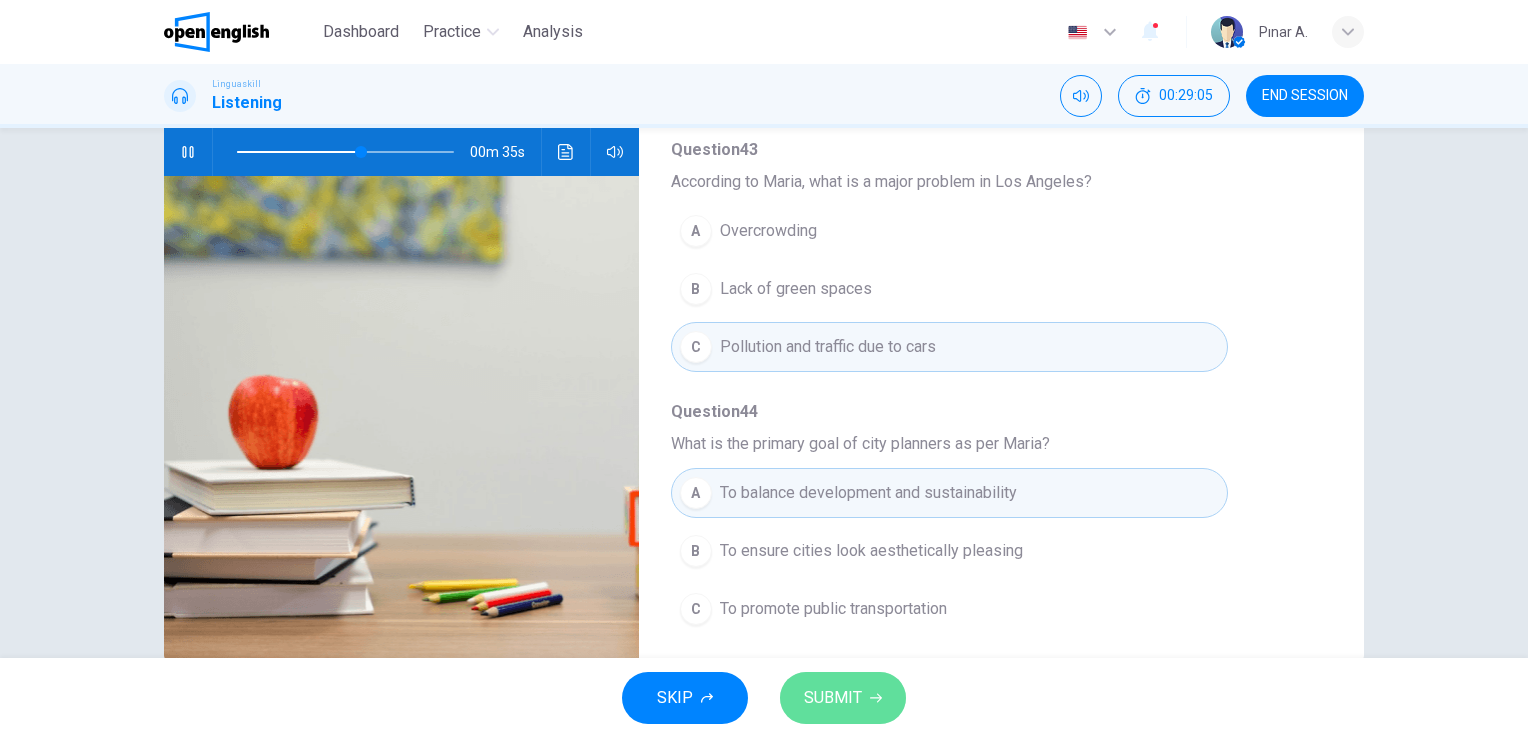 click on "SUBMIT" at bounding box center [843, 698] 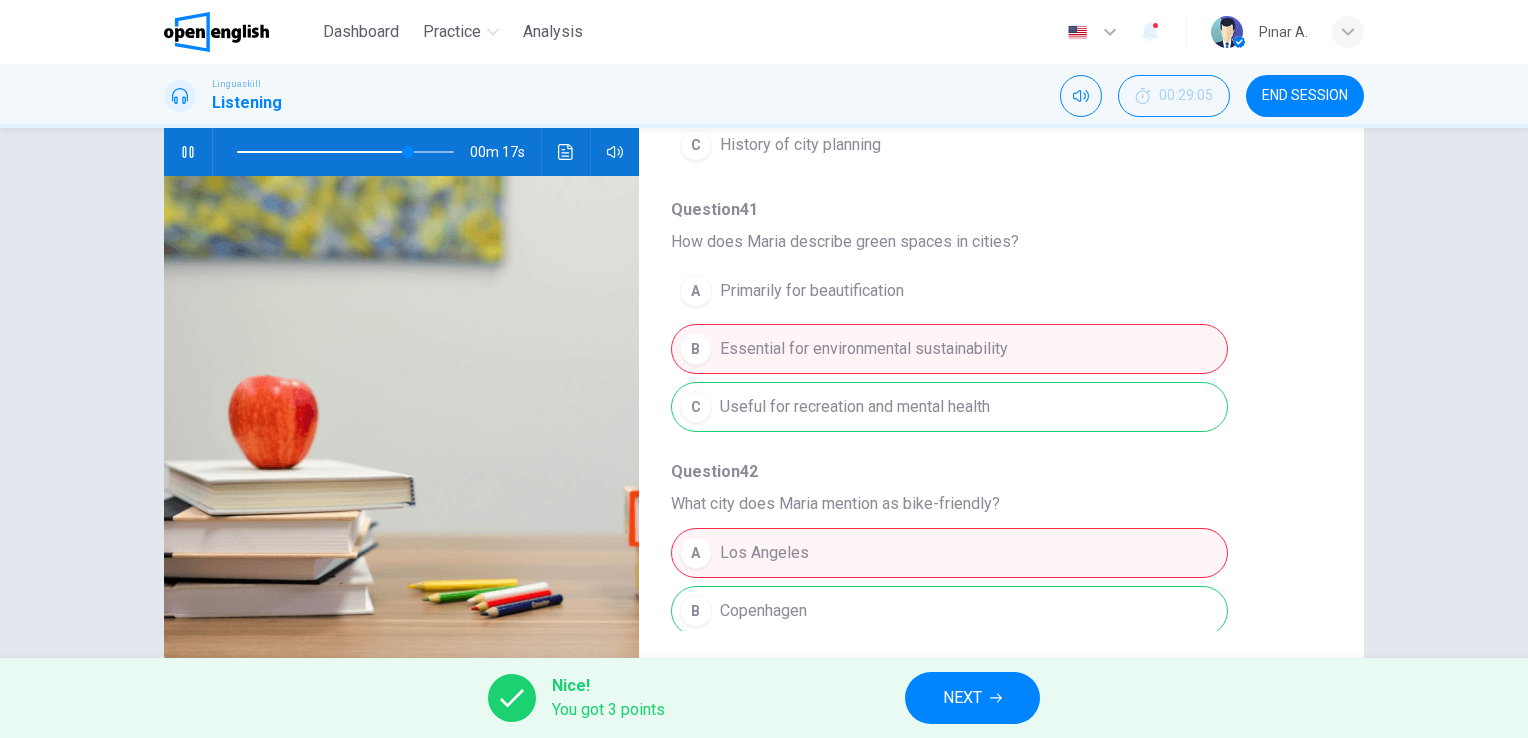 scroll, scrollTop: 456, scrollLeft: 0, axis: vertical 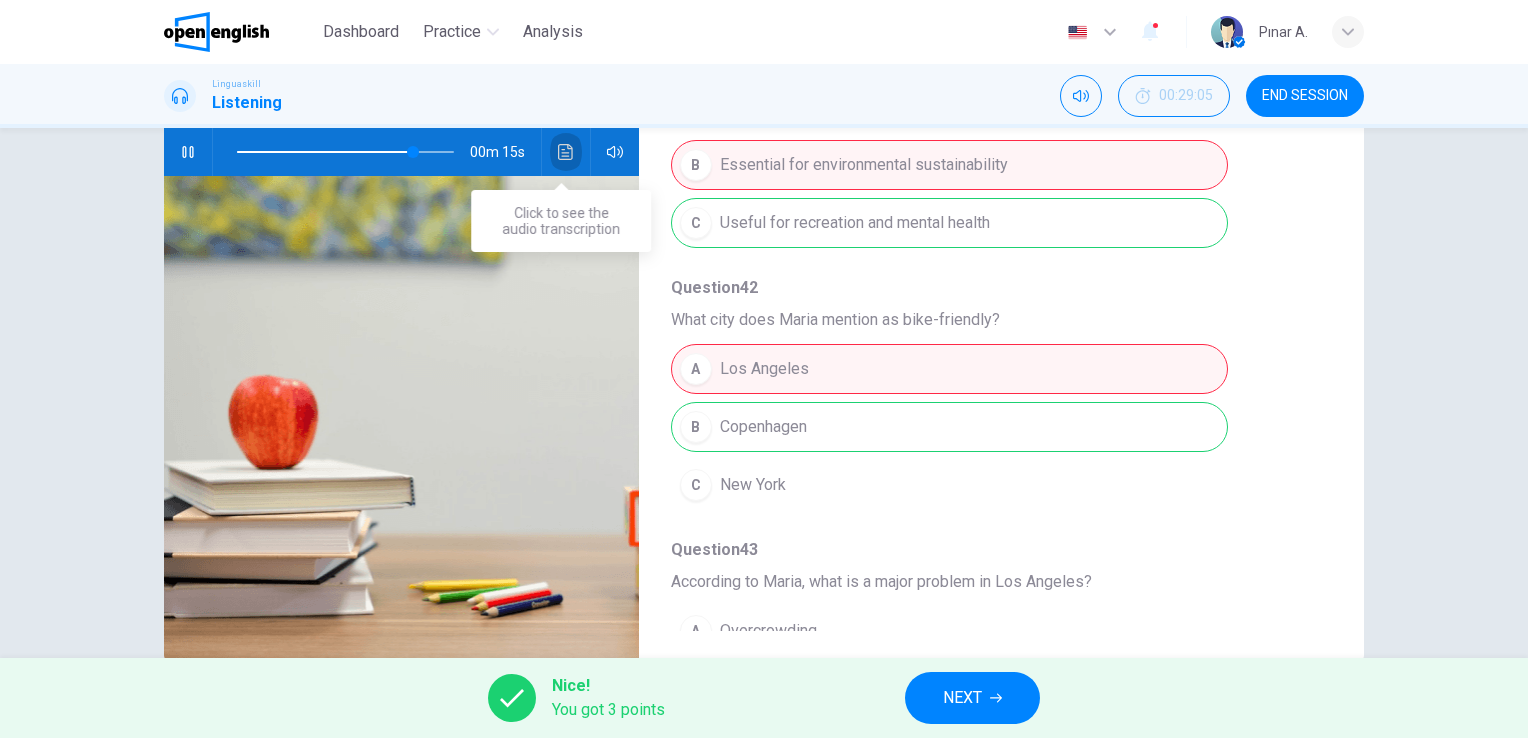 click 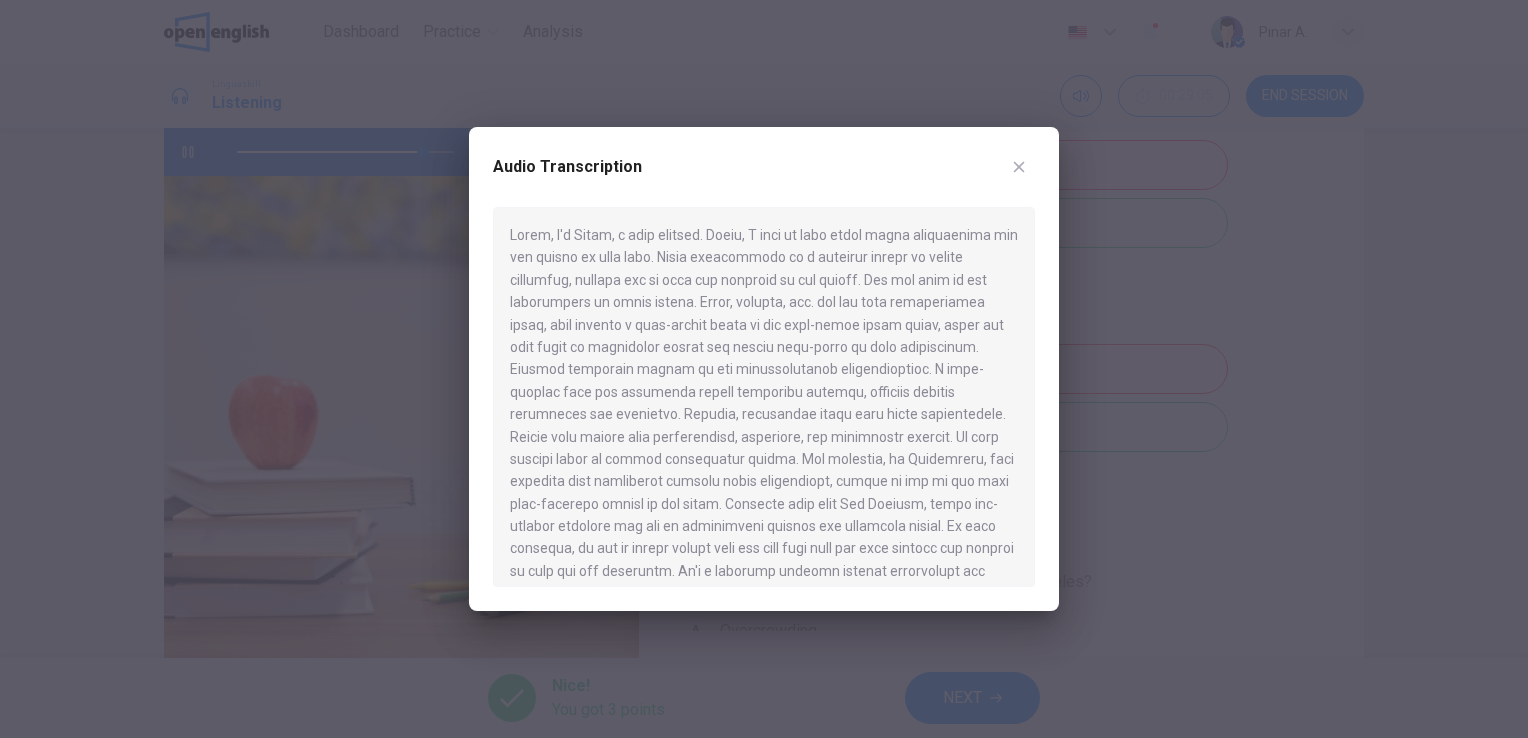 click at bounding box center (764, 397) 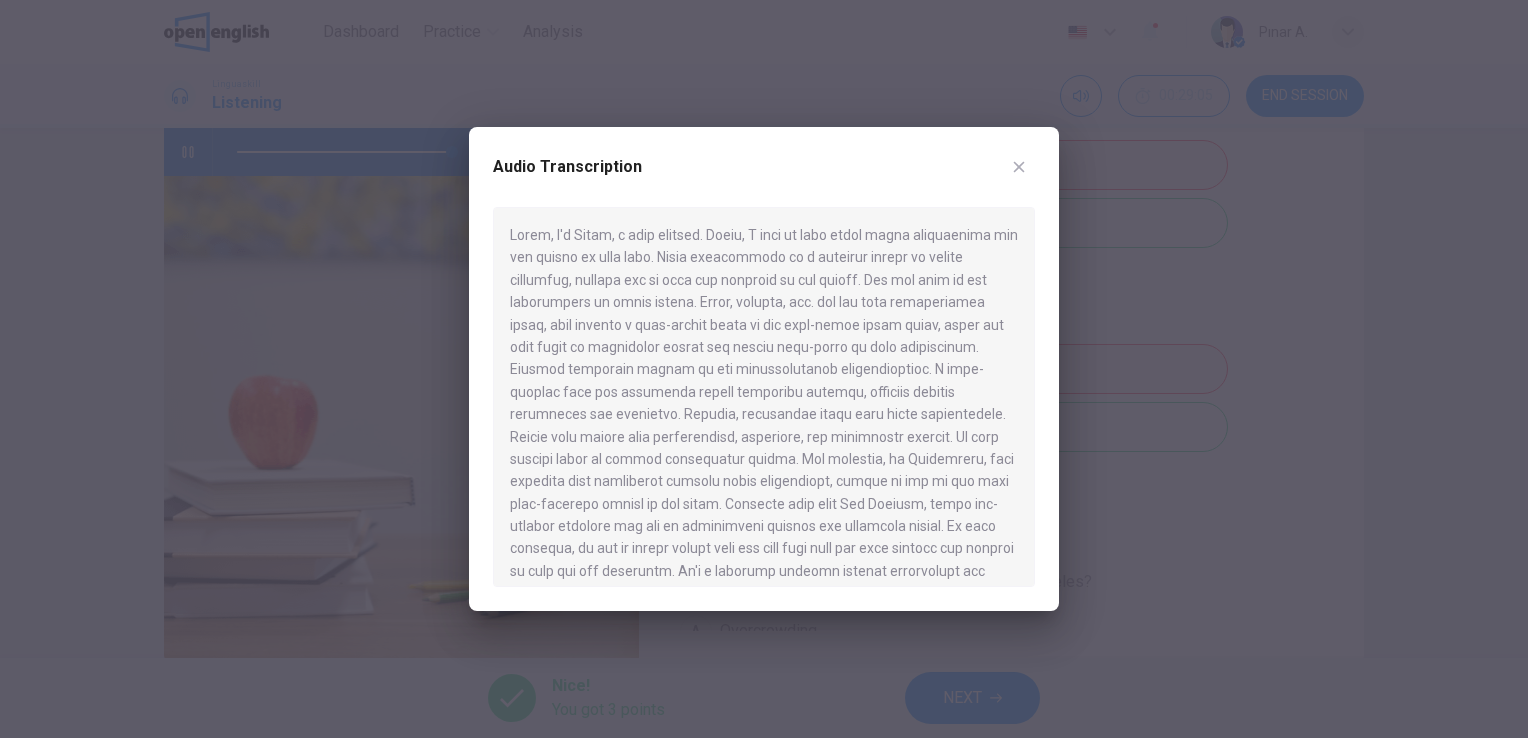 type on "*" 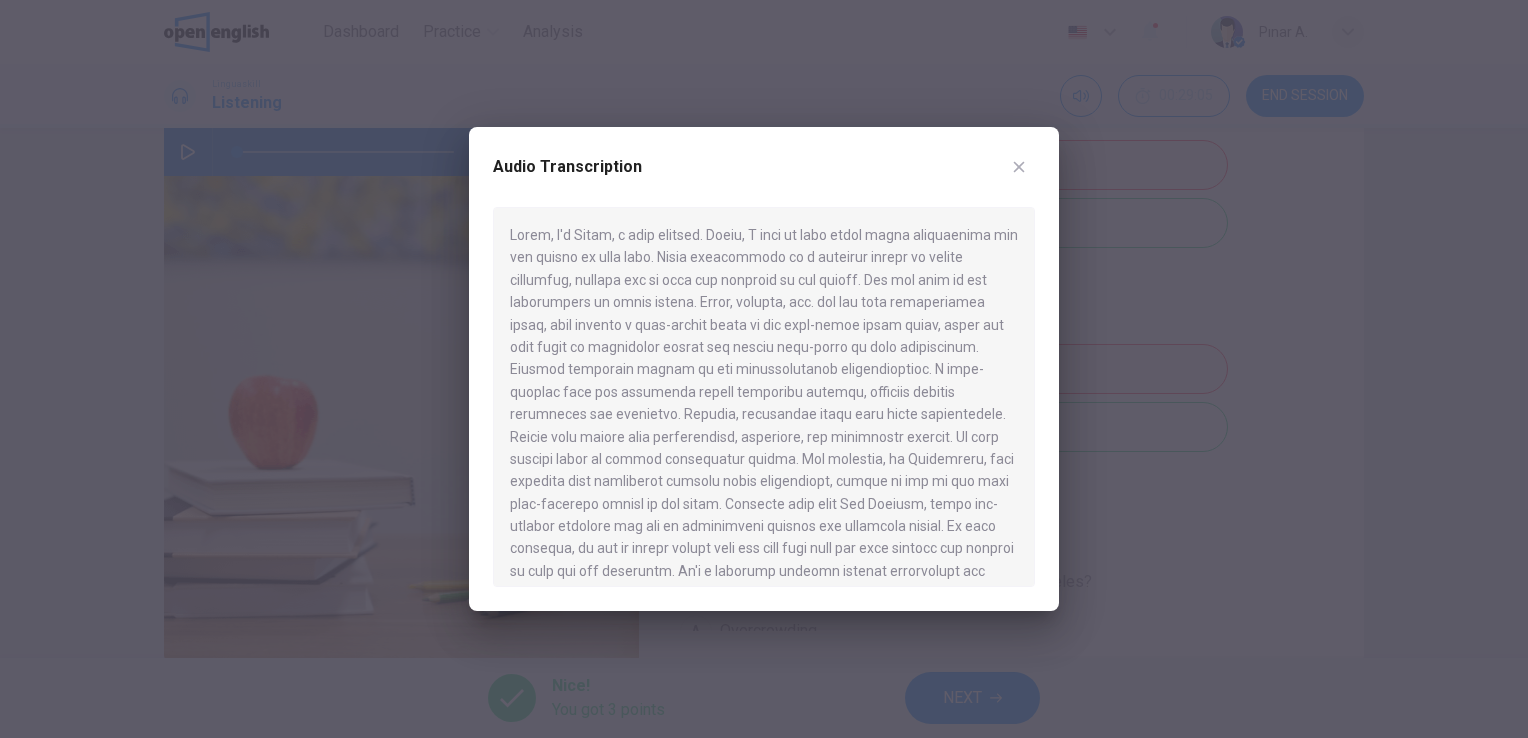 click 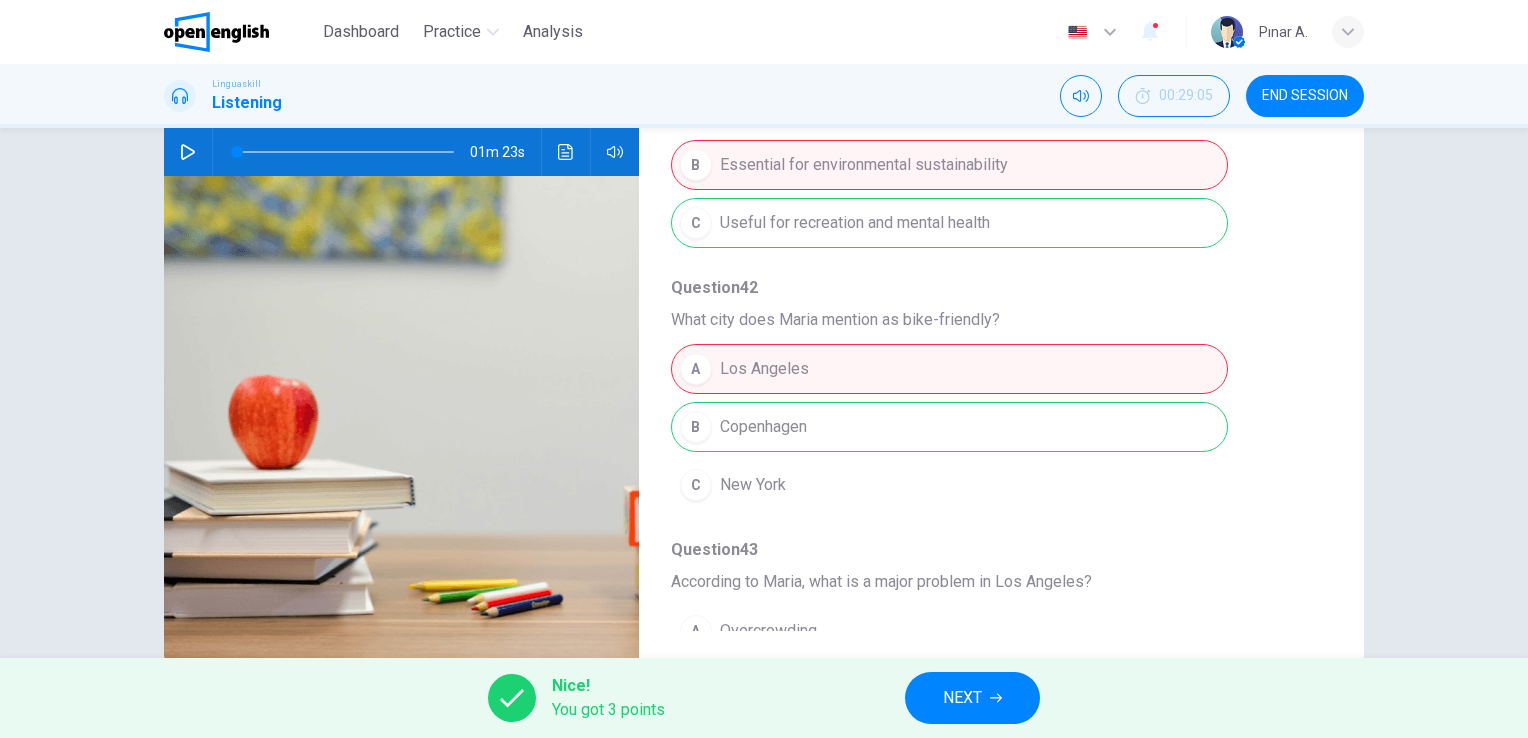 click on "Pınar A." at bounding box center (1287, 32) 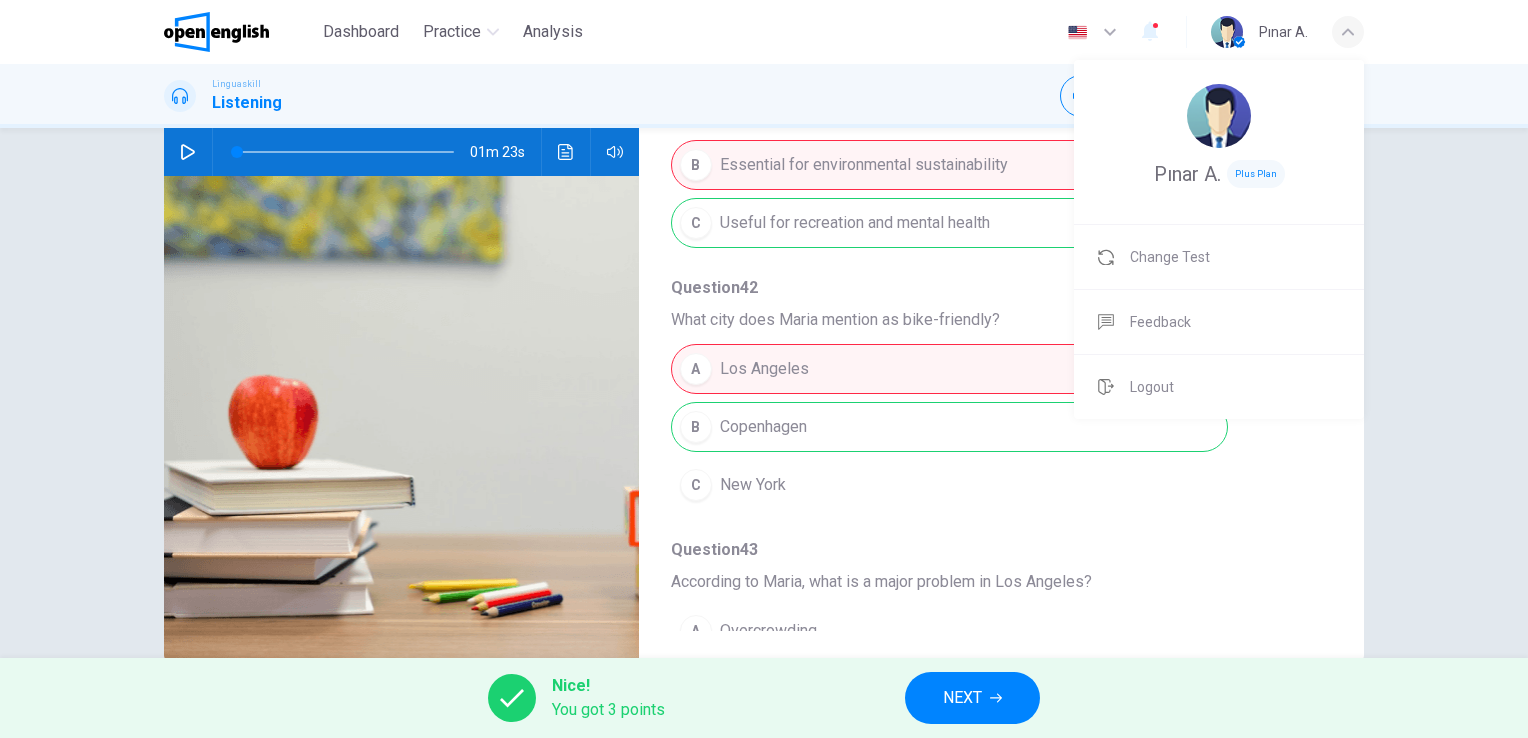 click on "Logout" at bounding box center (1219, 387) 